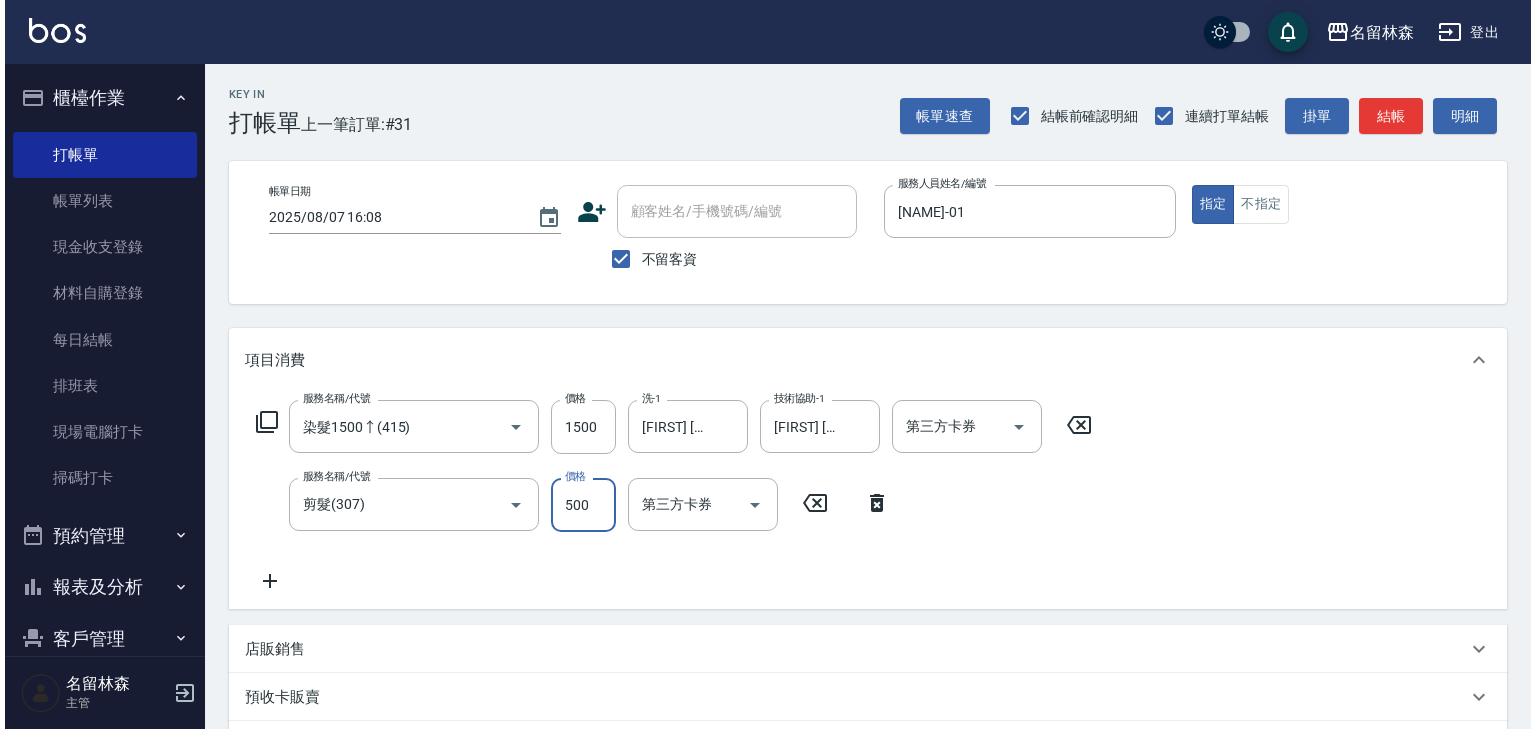 scroll, scrollTop: 0, scrollLeft: 0, axis: both 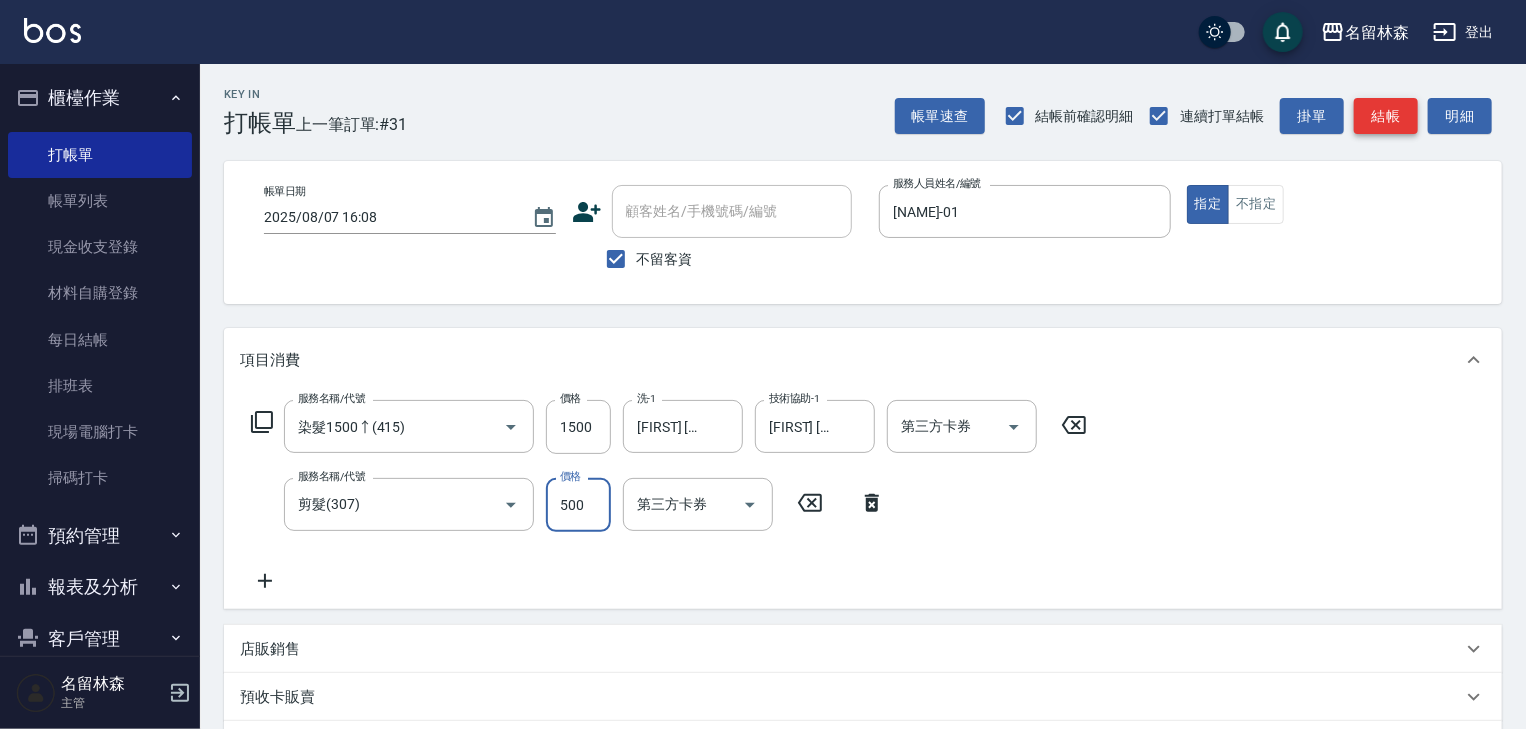 type on "500" 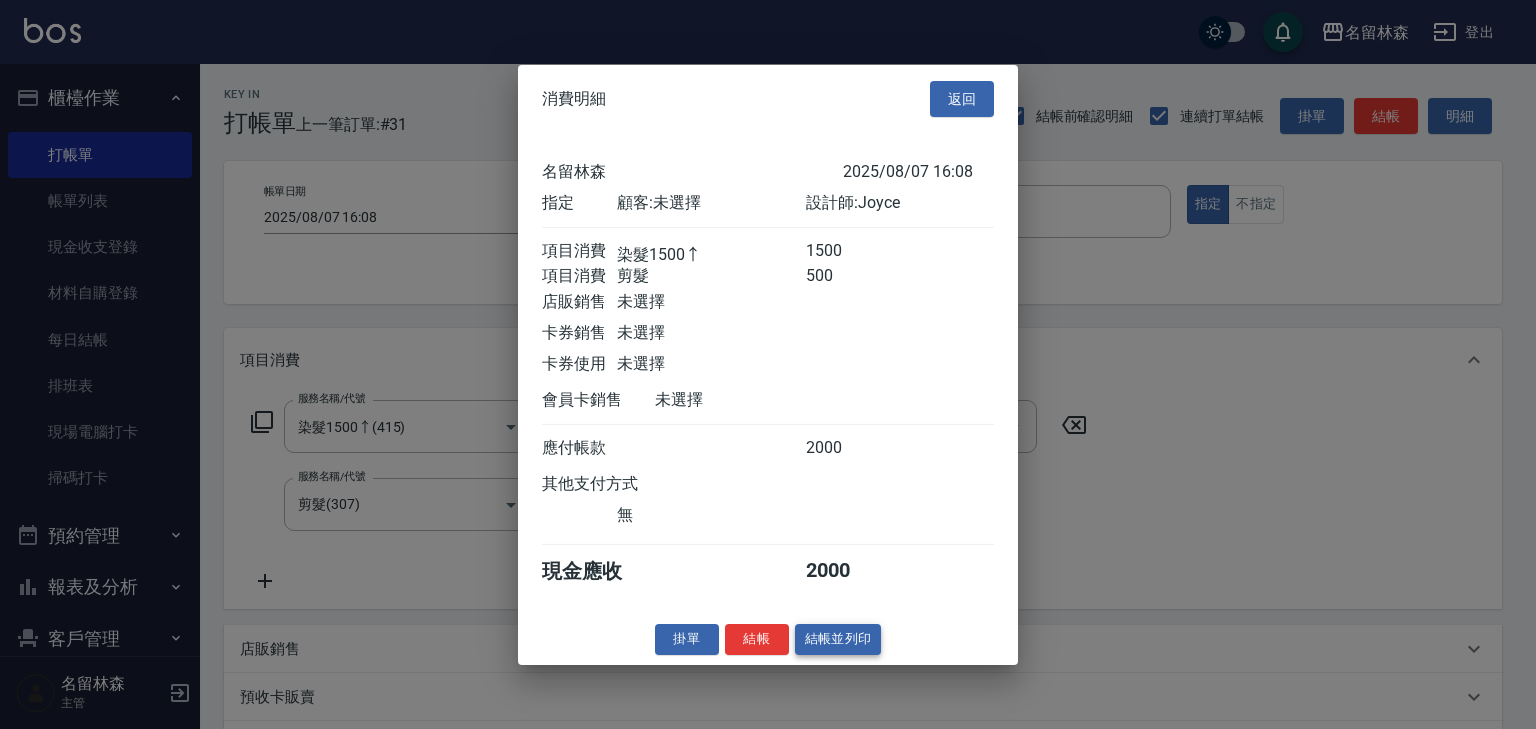 click on "結帳並列印" at bounding box center [838, 639] 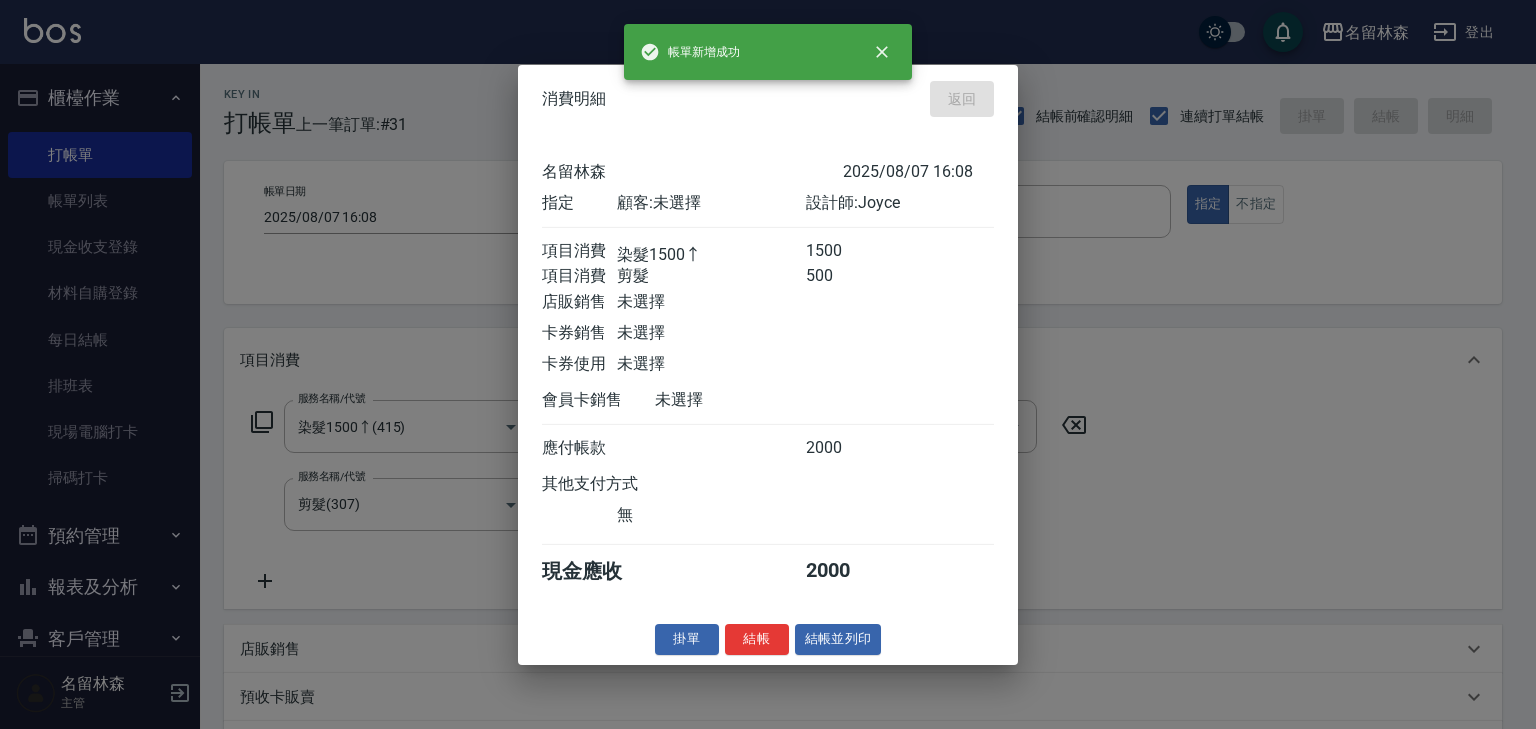 type on "2025/08/07 16:51" 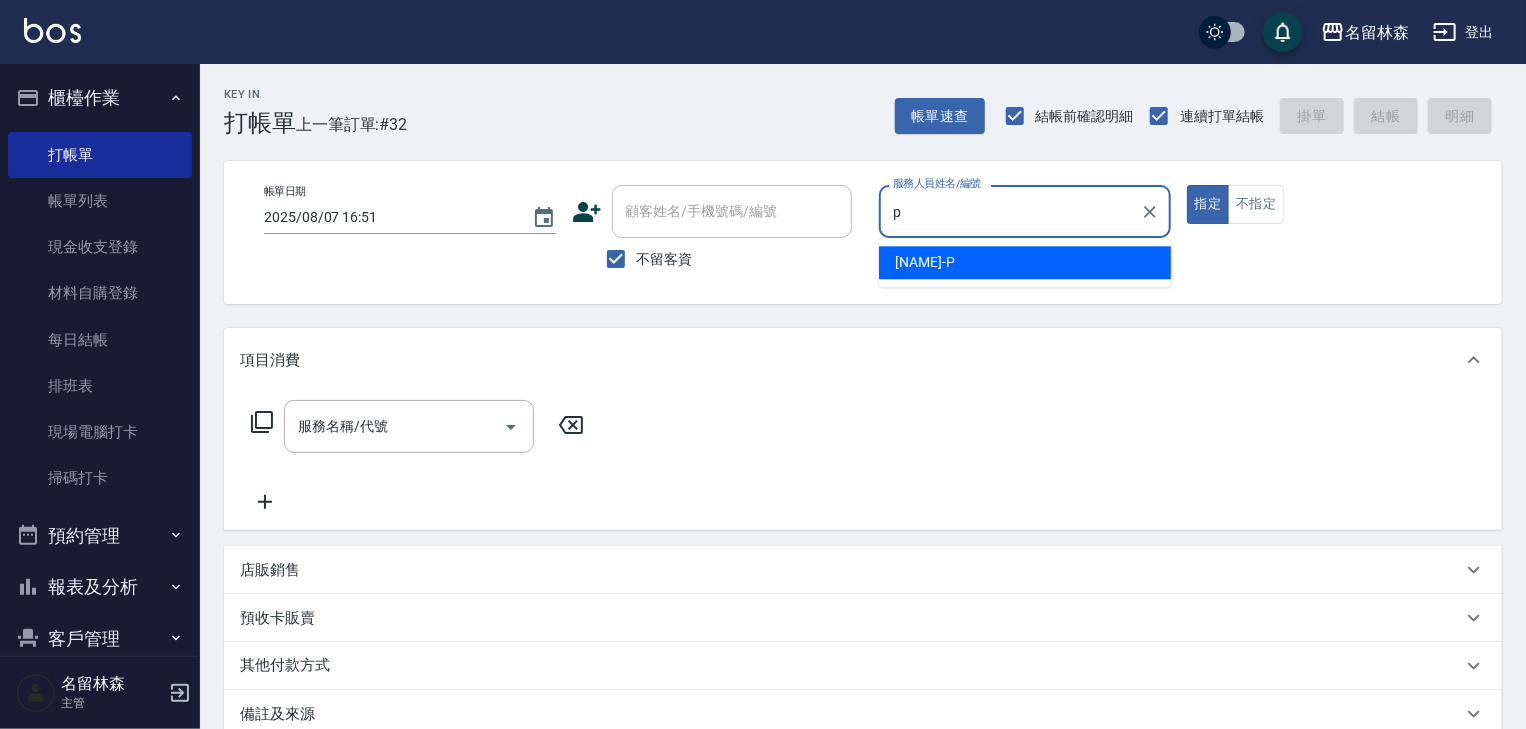 type on "皮皮-P" 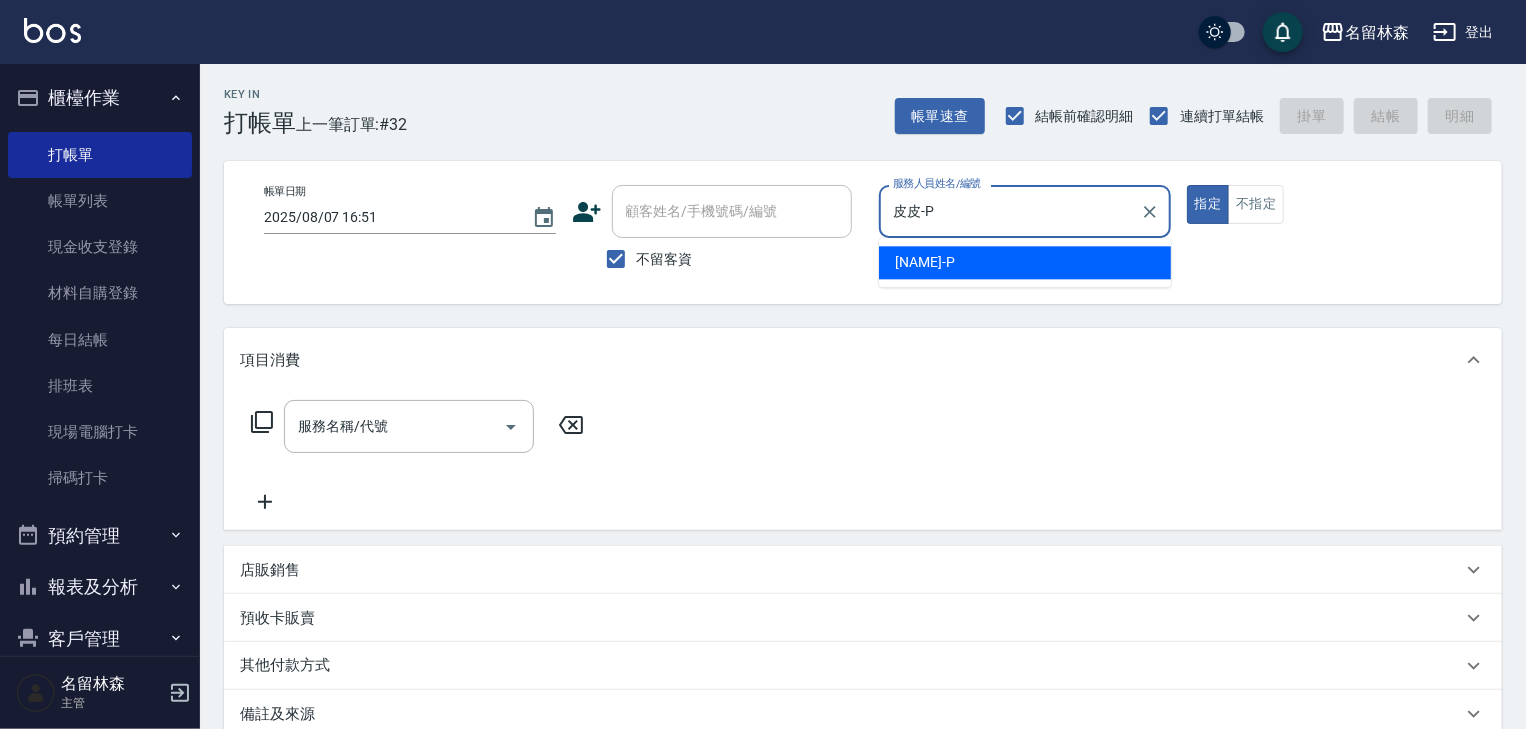 type on "true" 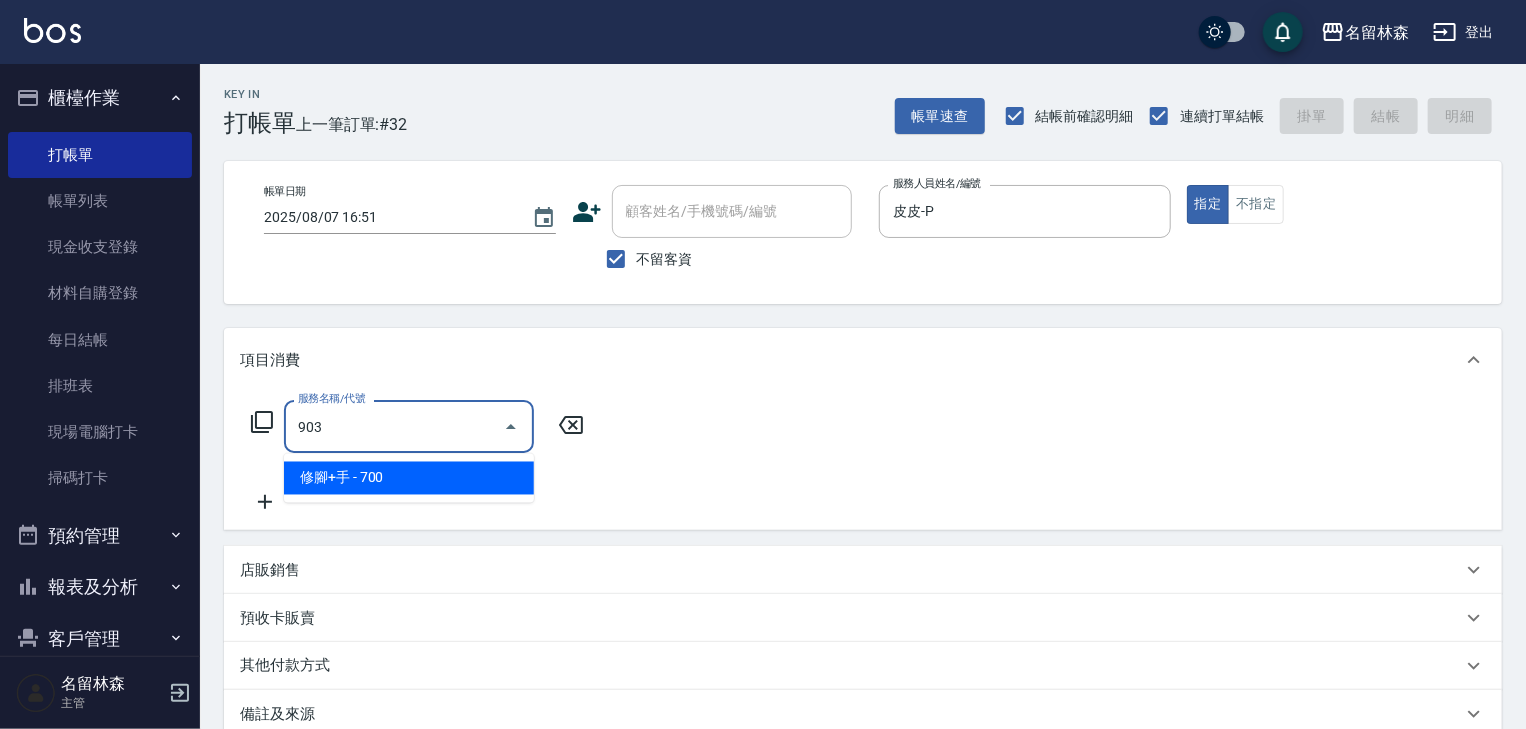 type on "修腳+手(903)" 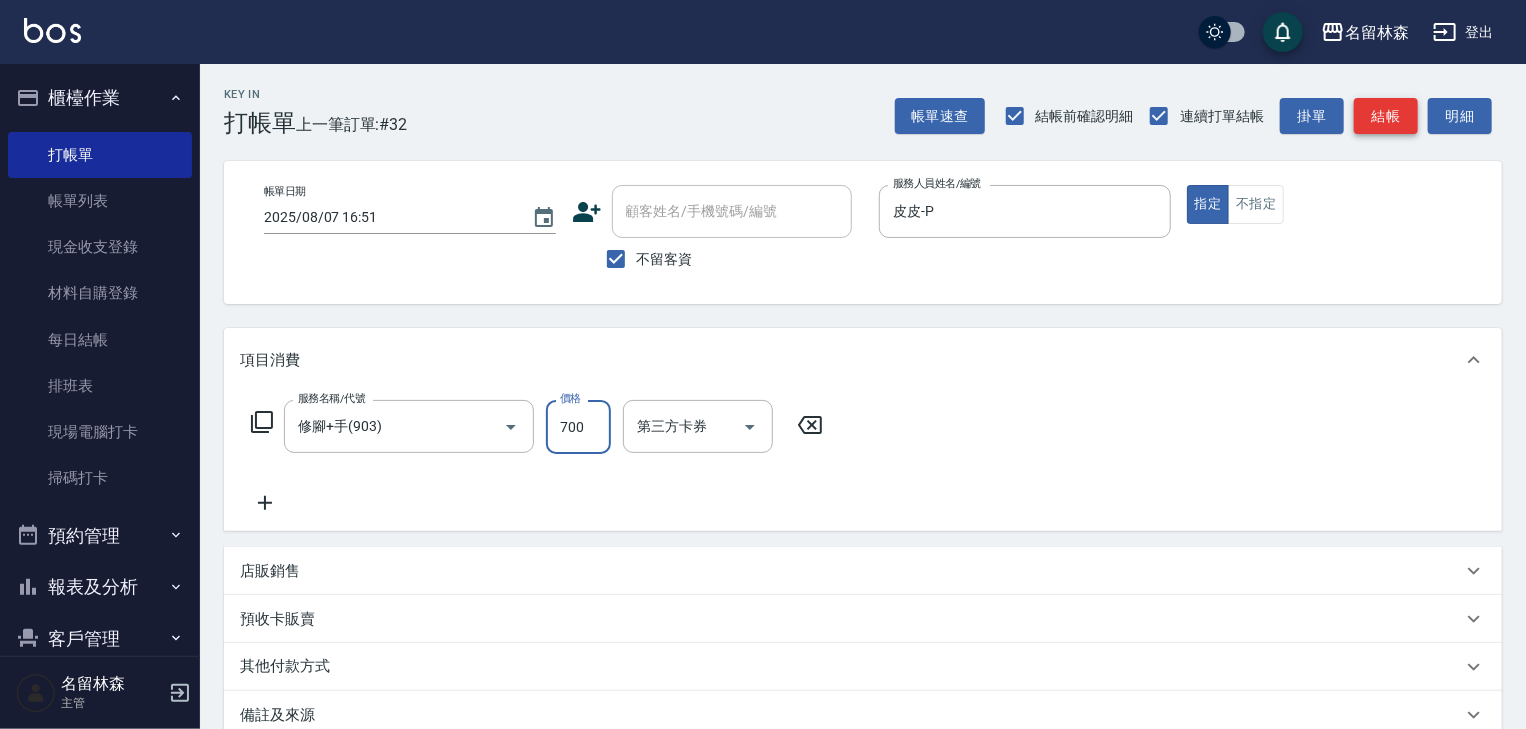 click on "結帳" at bounding box center [1386, 116] 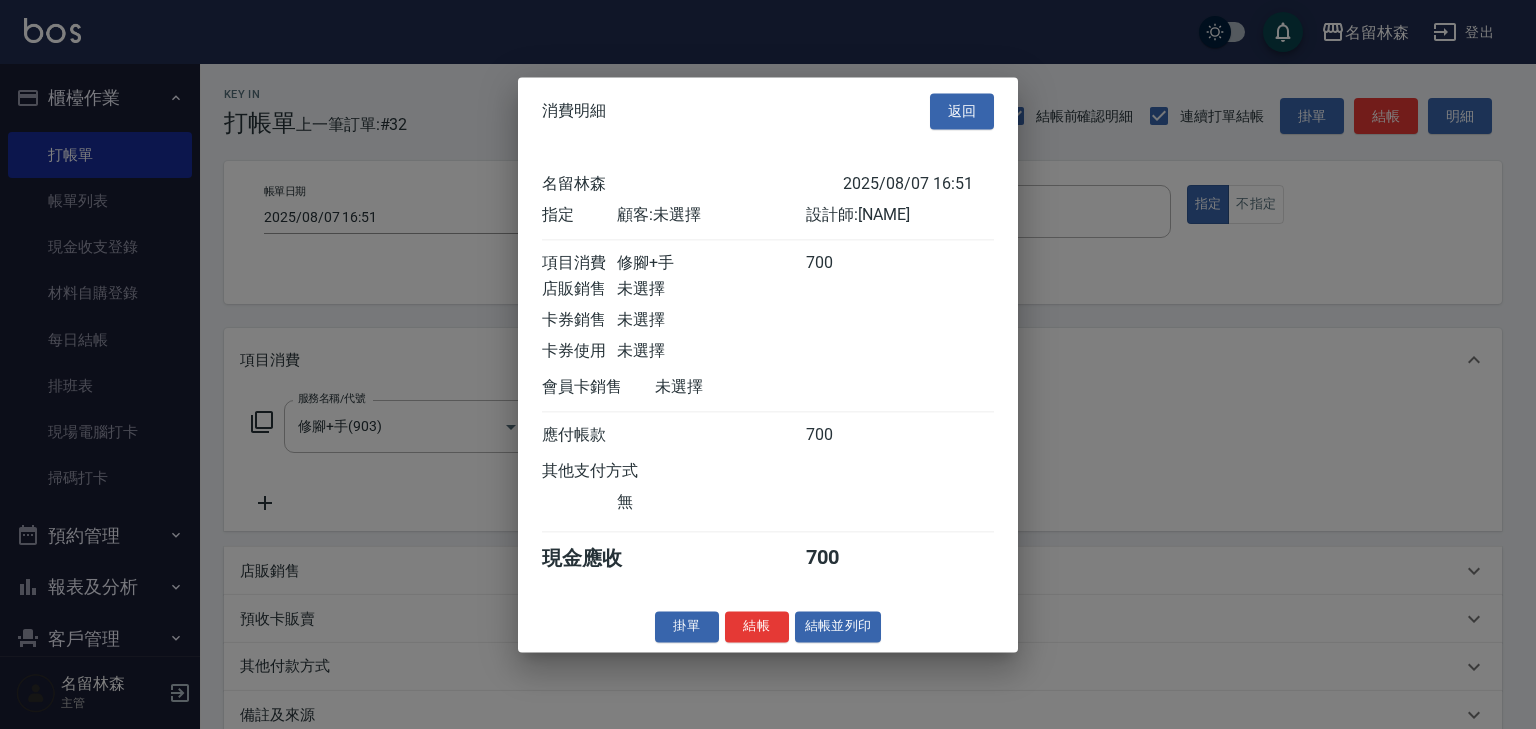 click on "掛單 結帳 結帳並列印" at bounding box center (768, 626) 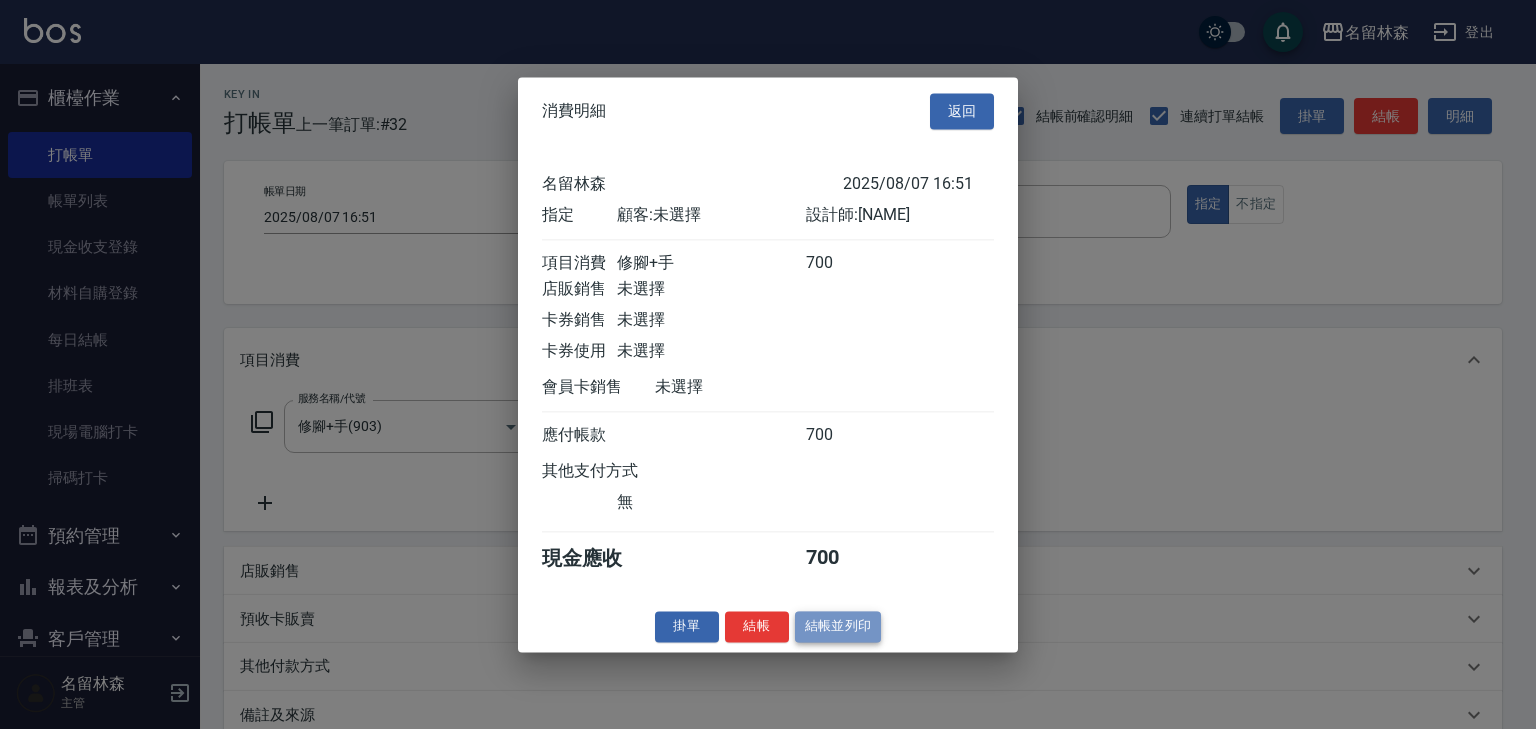 click on "結帳並列印" at bounding box center (838, 626) 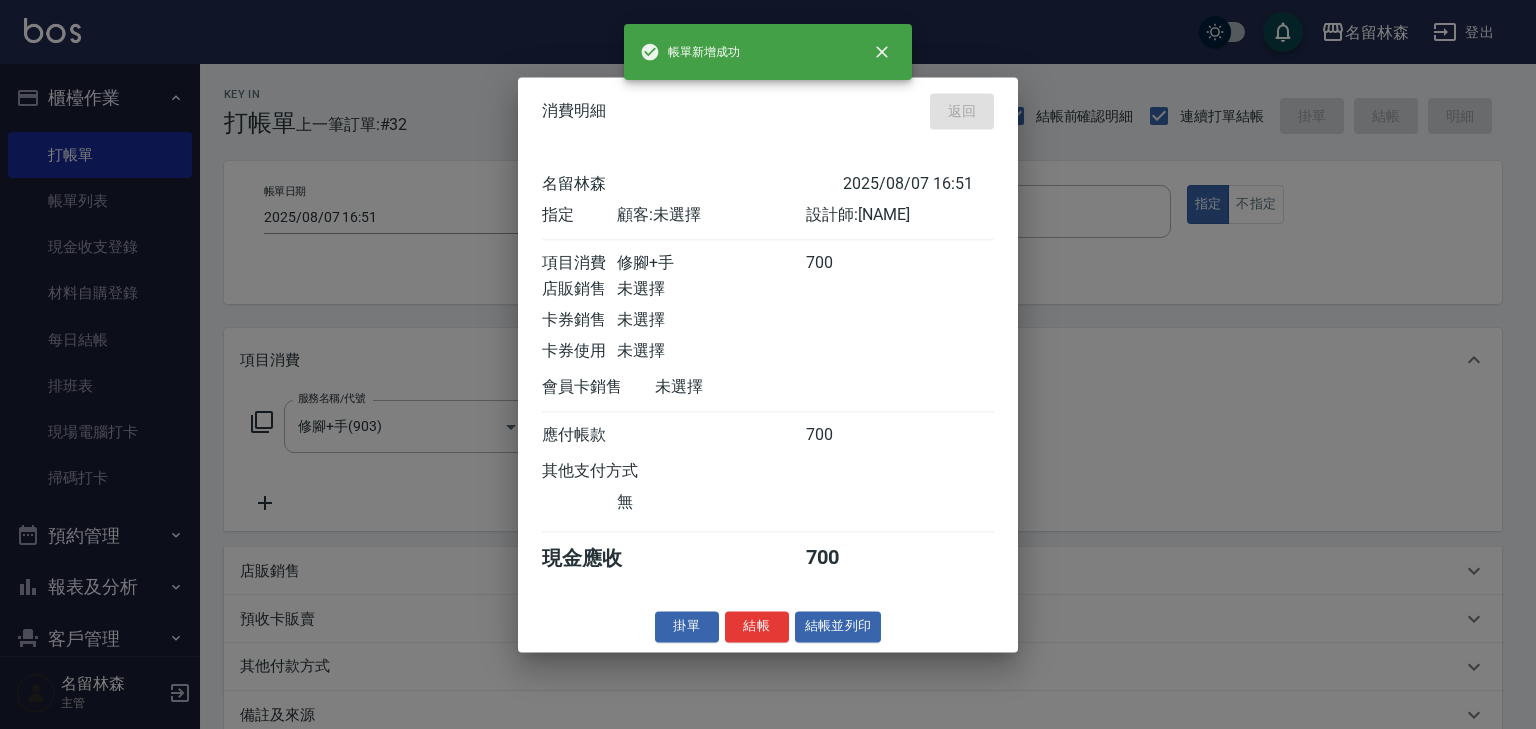 type 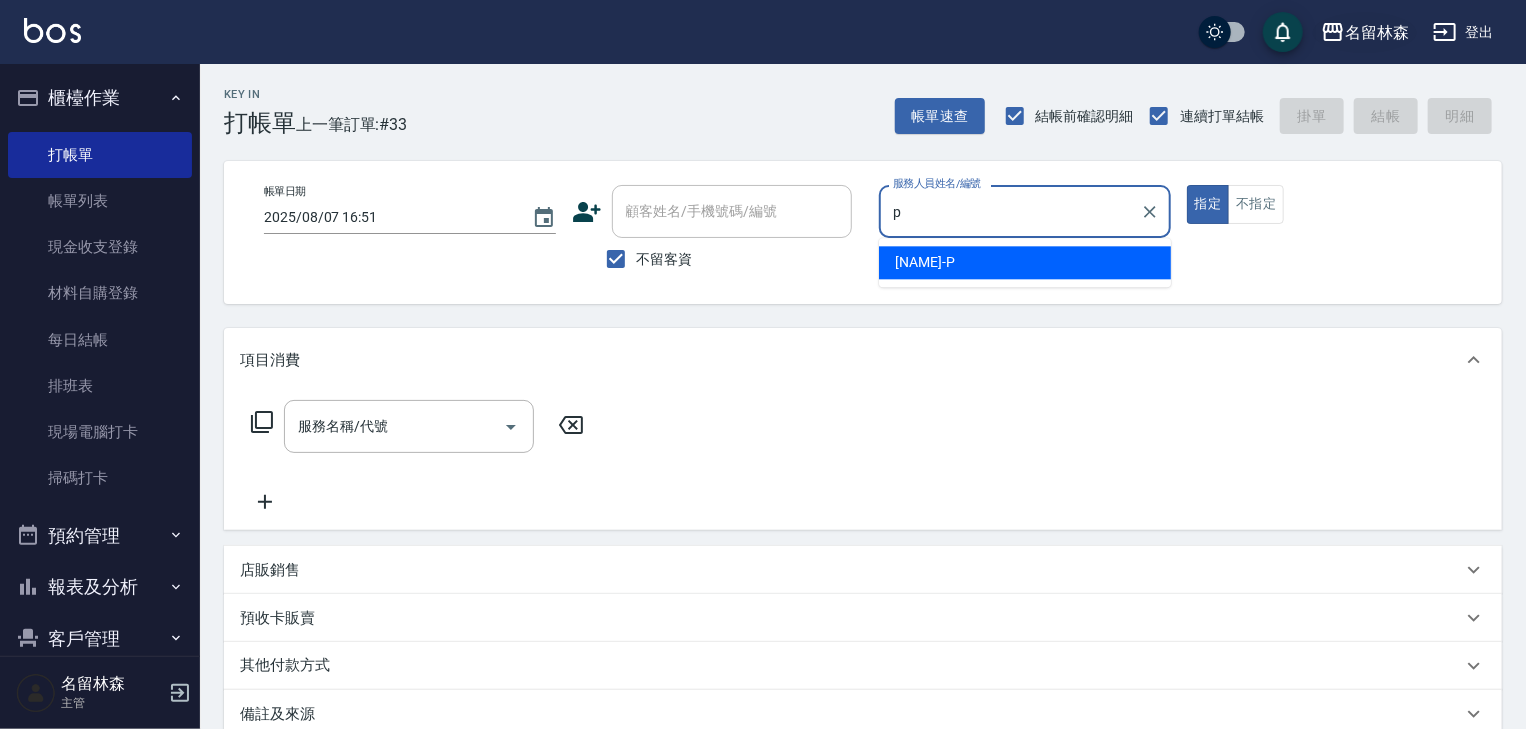 type on "皮皮-P" 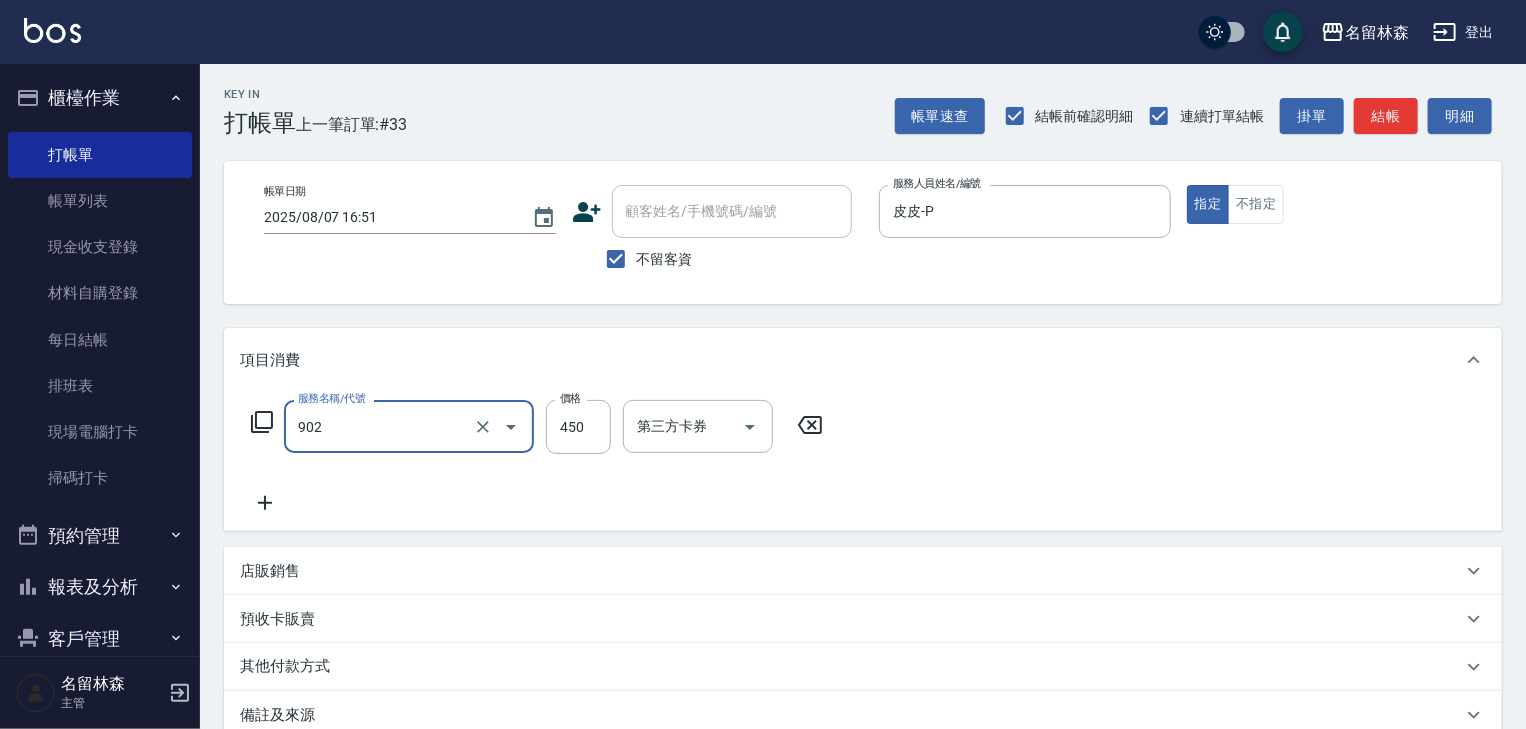 type on "修腳指甲(902)" 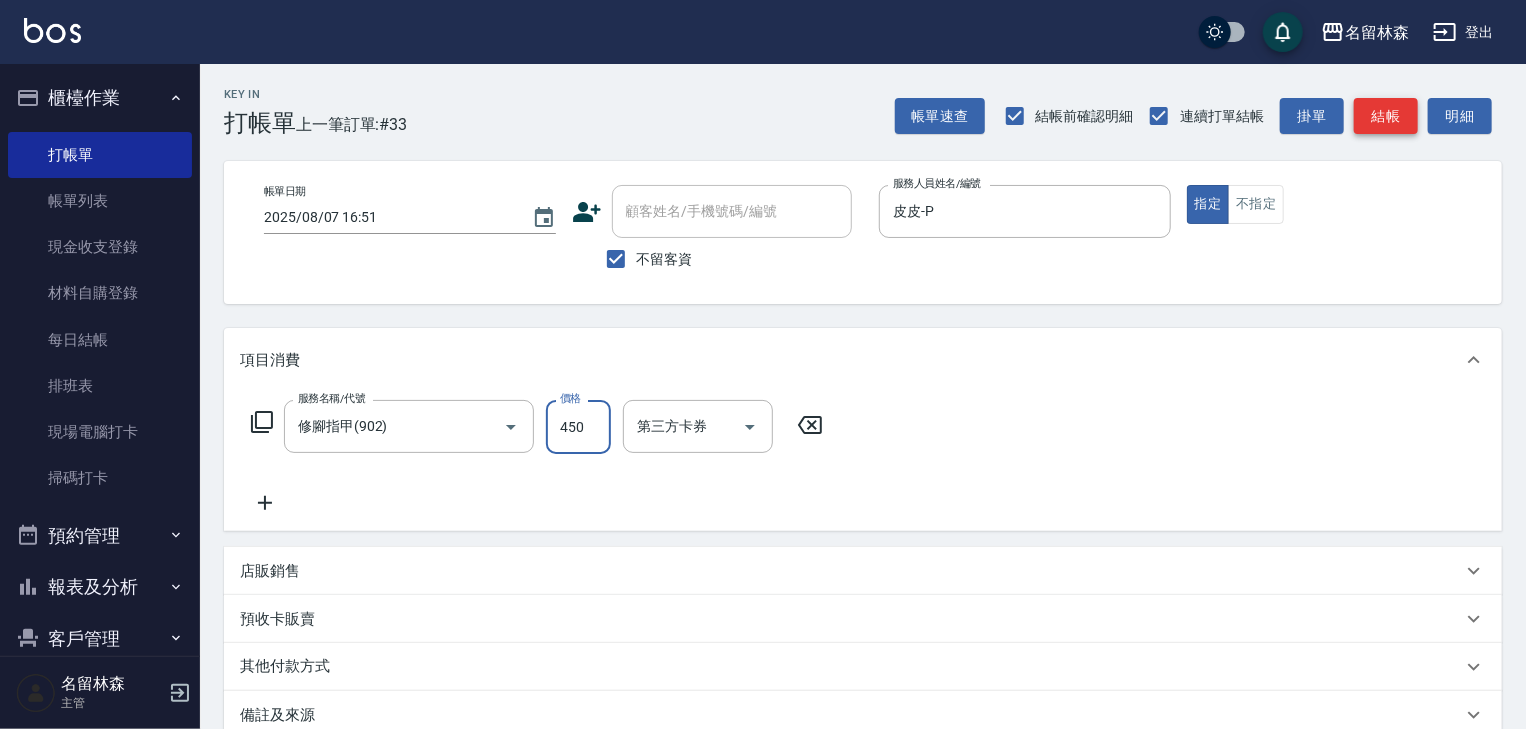 click on "結帳" at bounding box center (1386, 116) 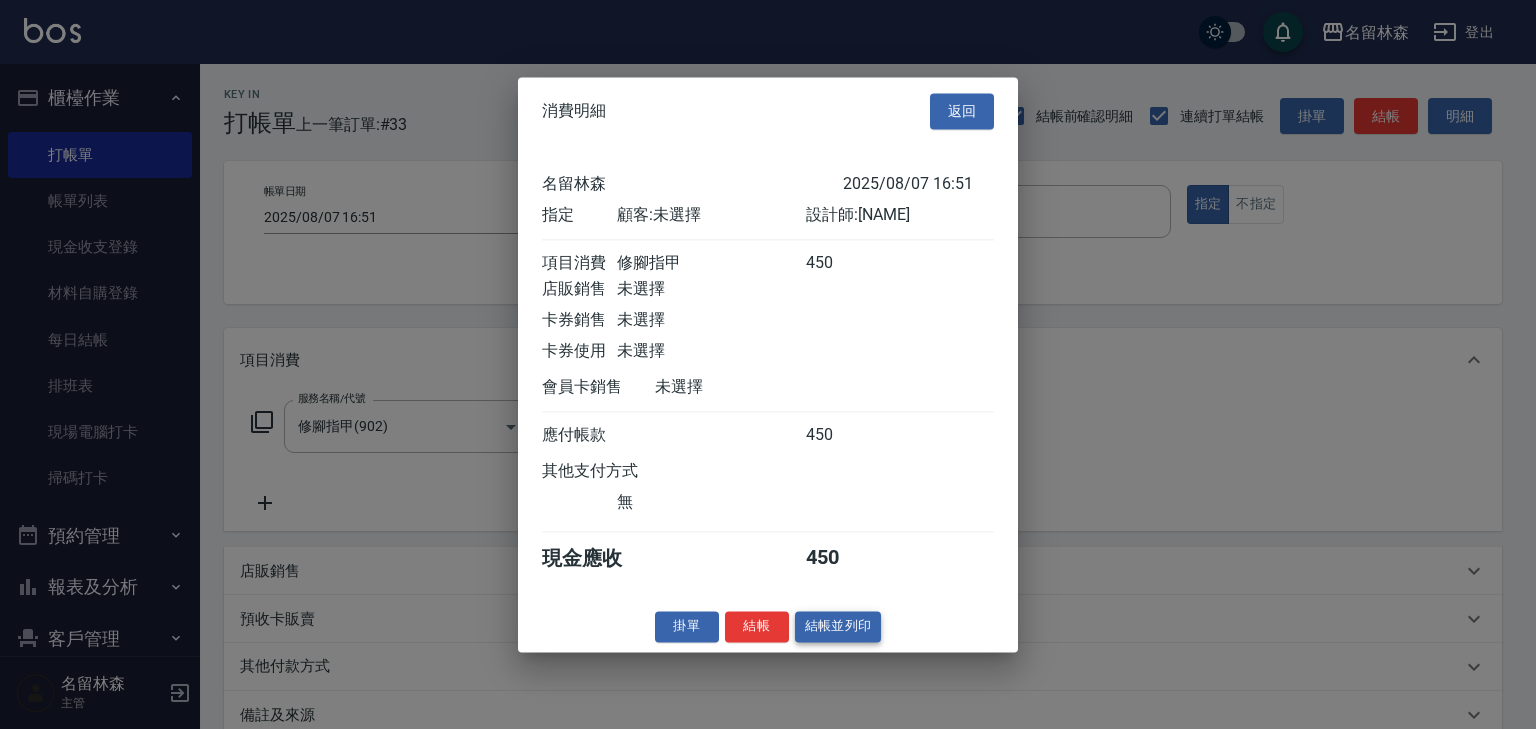 click on "結帳並列印" at bounding box center [838, 626] 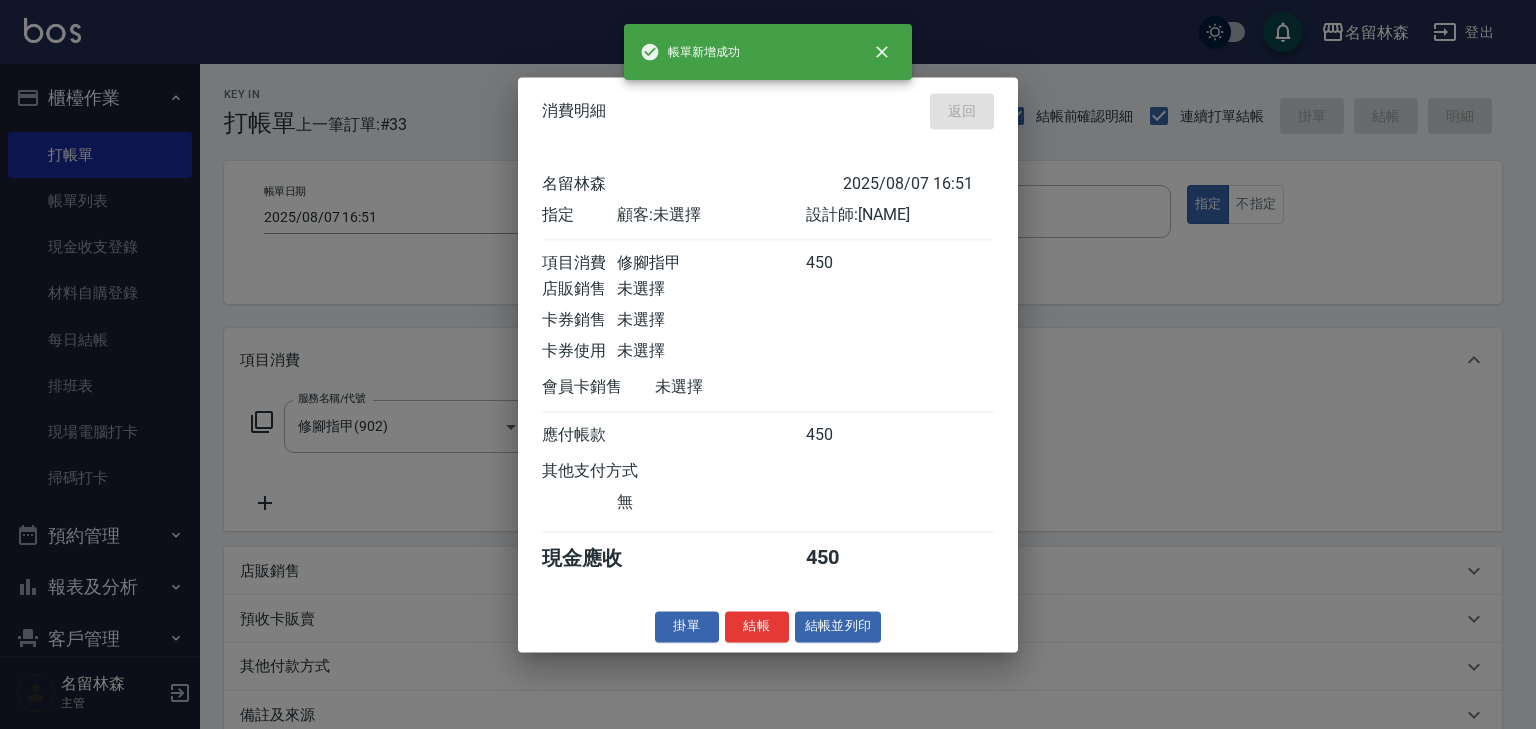 type on "2025/08/07 16:55" 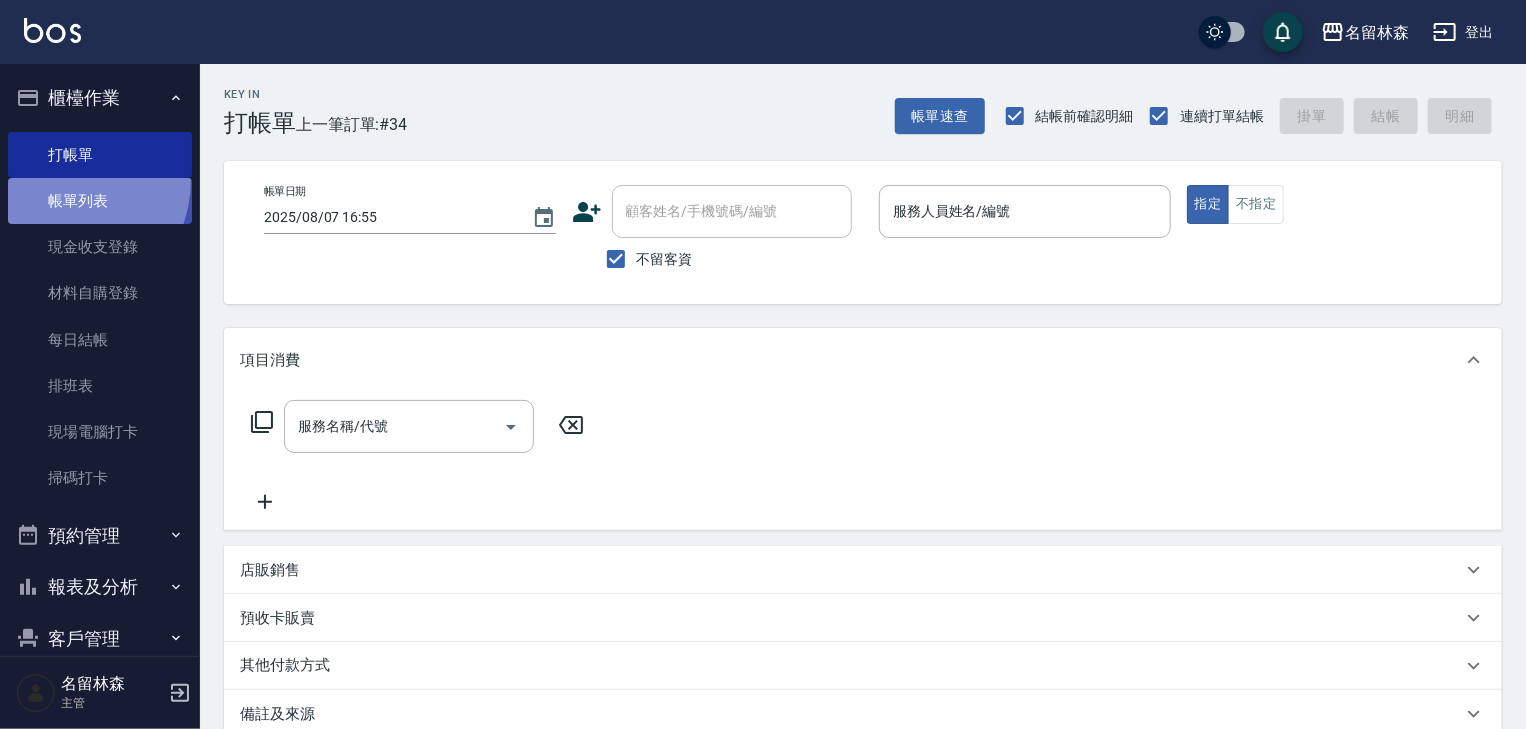 click on "帳單列表" at bounding box center (100, 201) 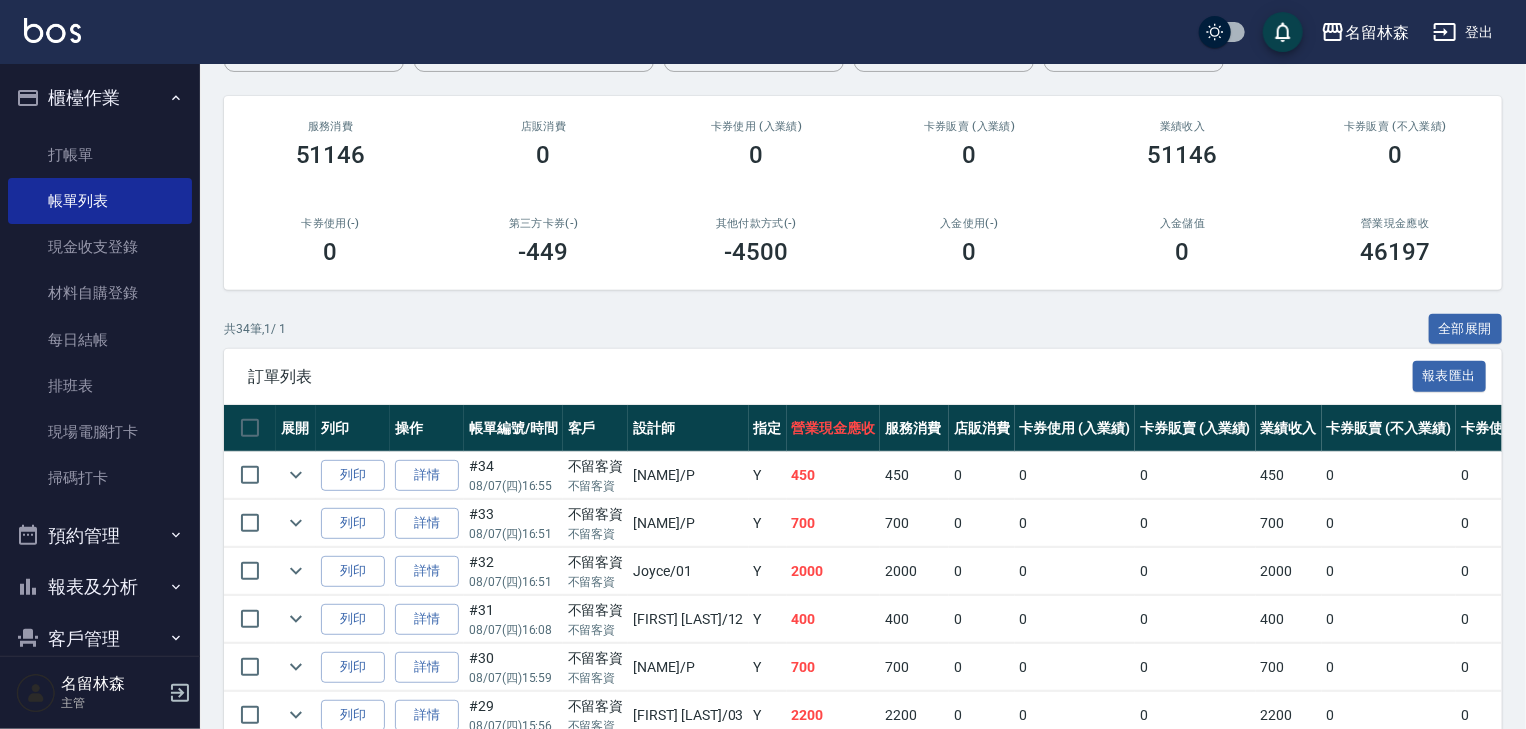 scroll, scrollTop: 533, scrollLeft: 0, axis: vertical 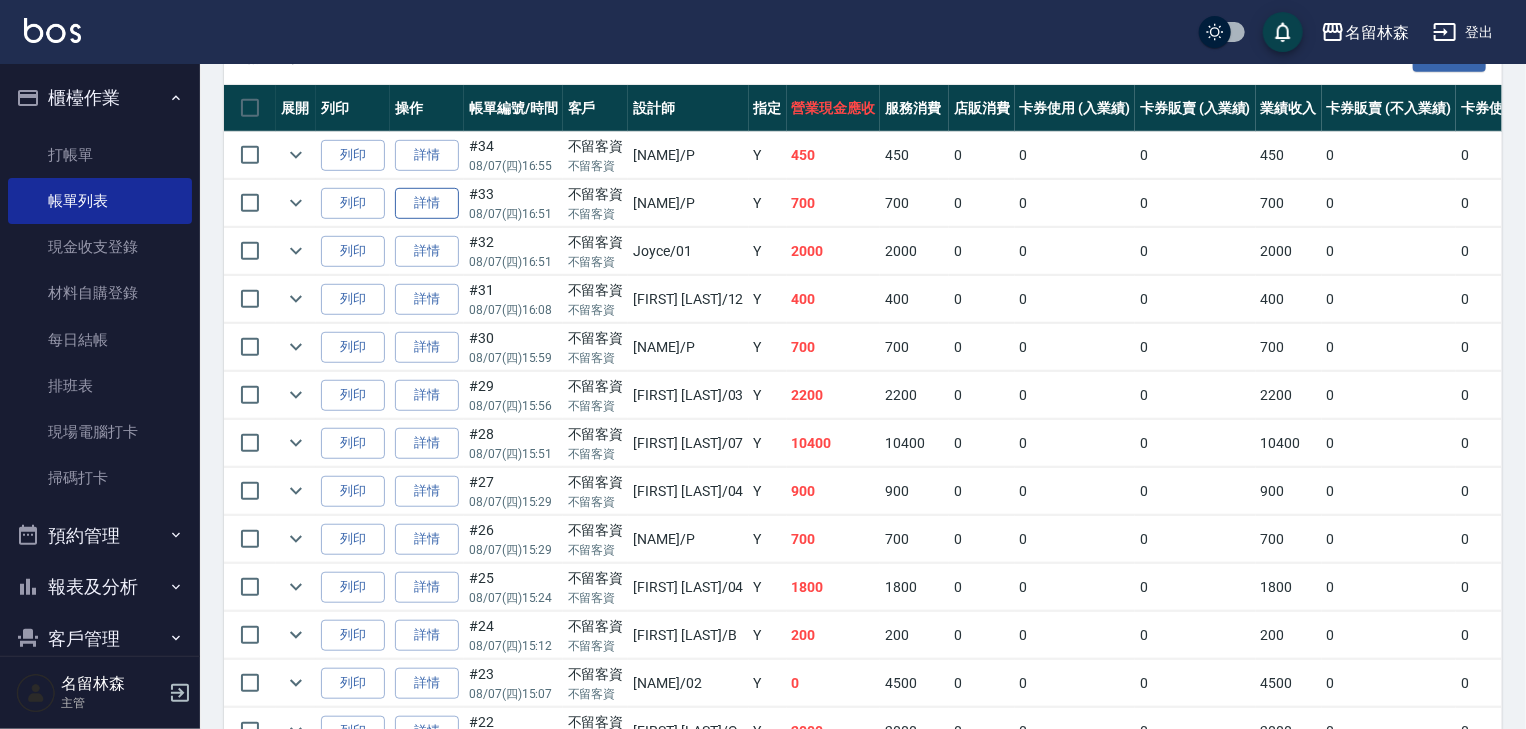click on "詳情" at bounding box center [427, 203] 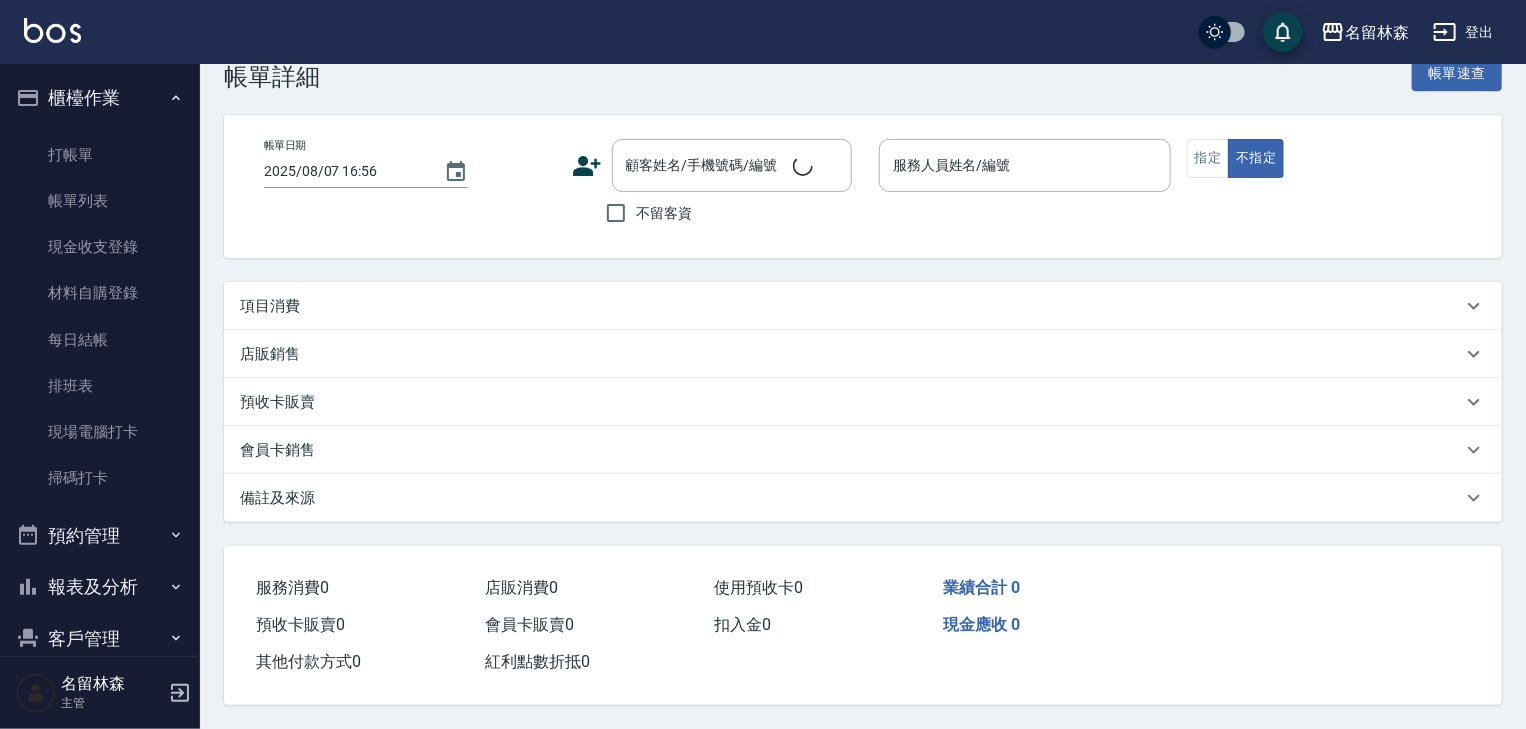 scroll, scrollTop: 0, scrollLeft: 0, axis: both 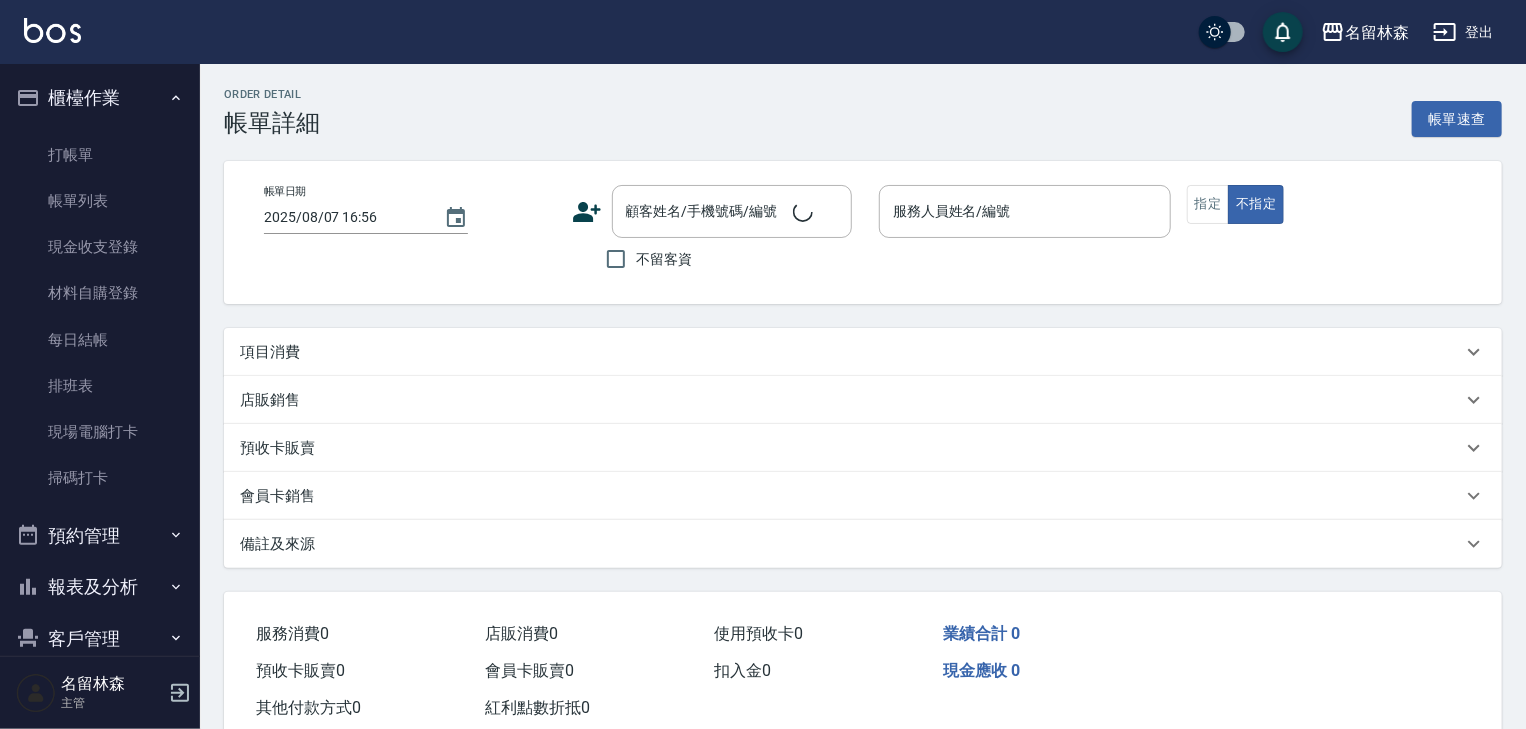 type on "2025/08/07 16:51" 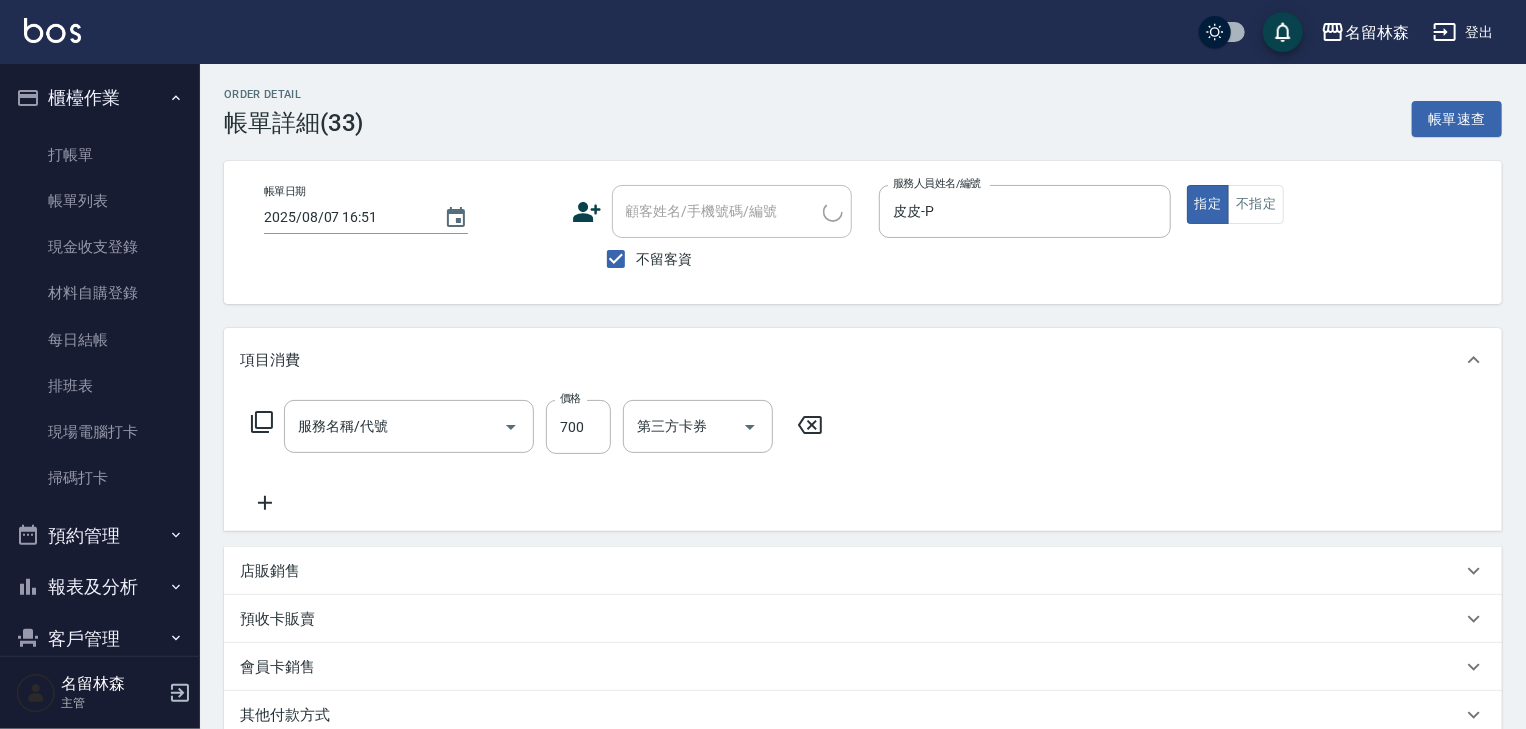 type on "修腳+手(903)" 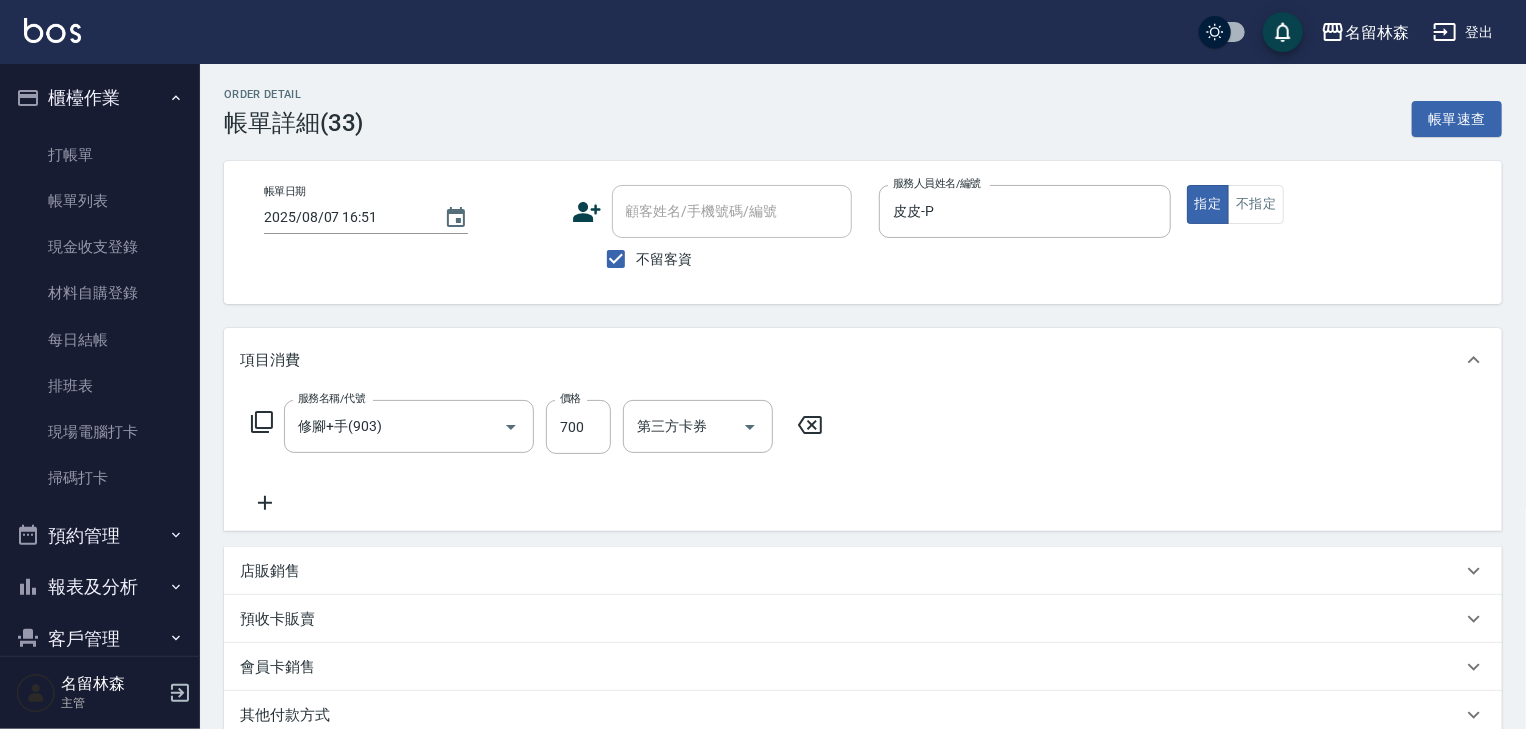 click 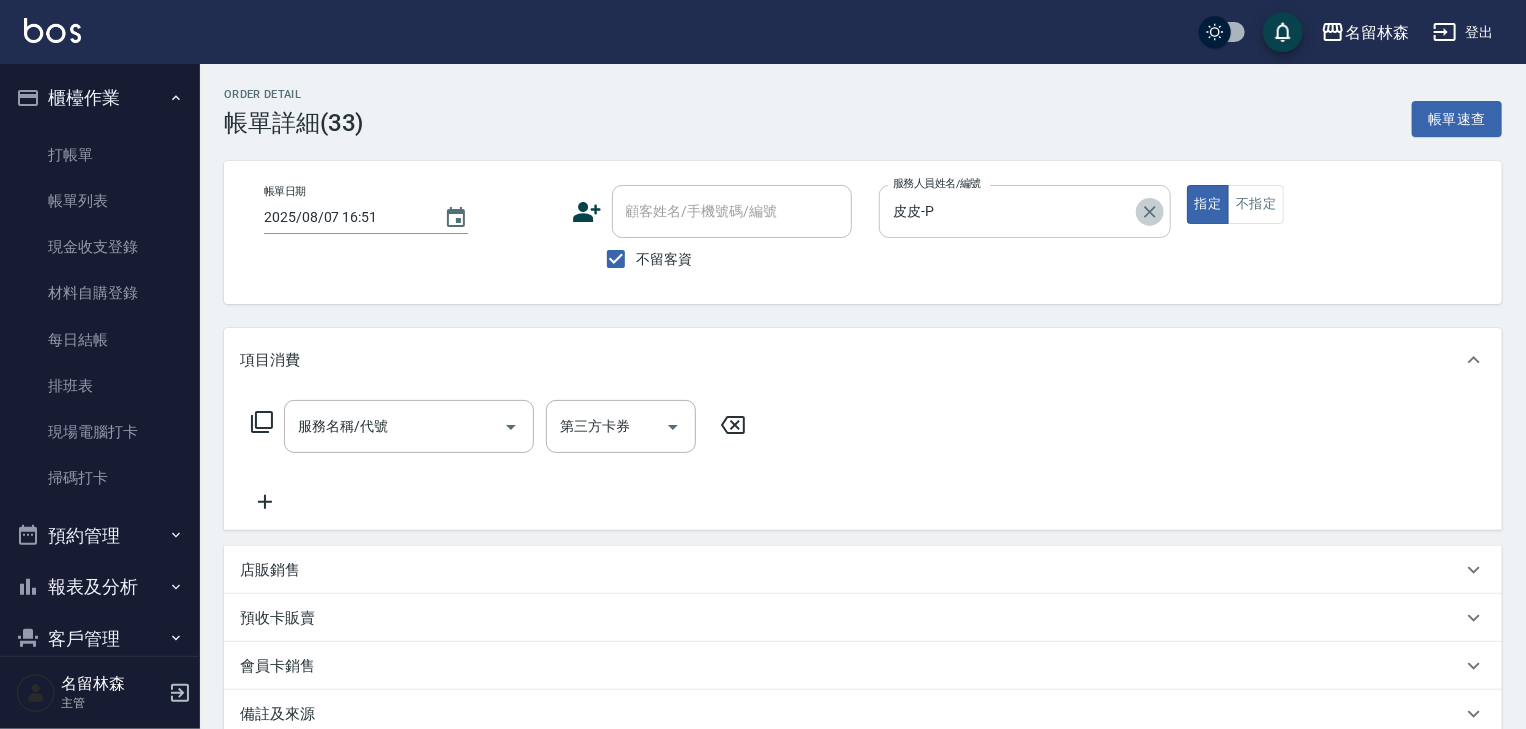 click 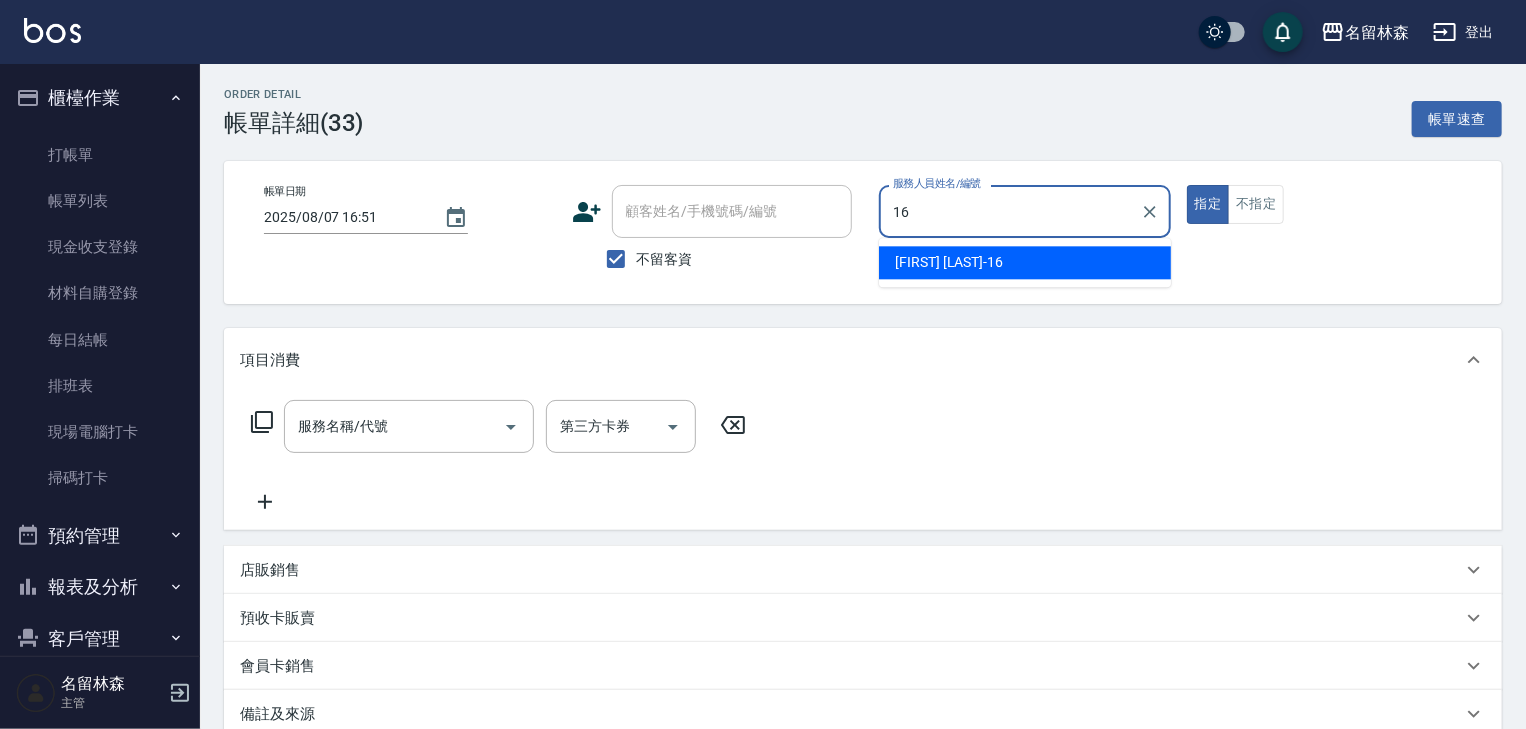 type on "意如-16" 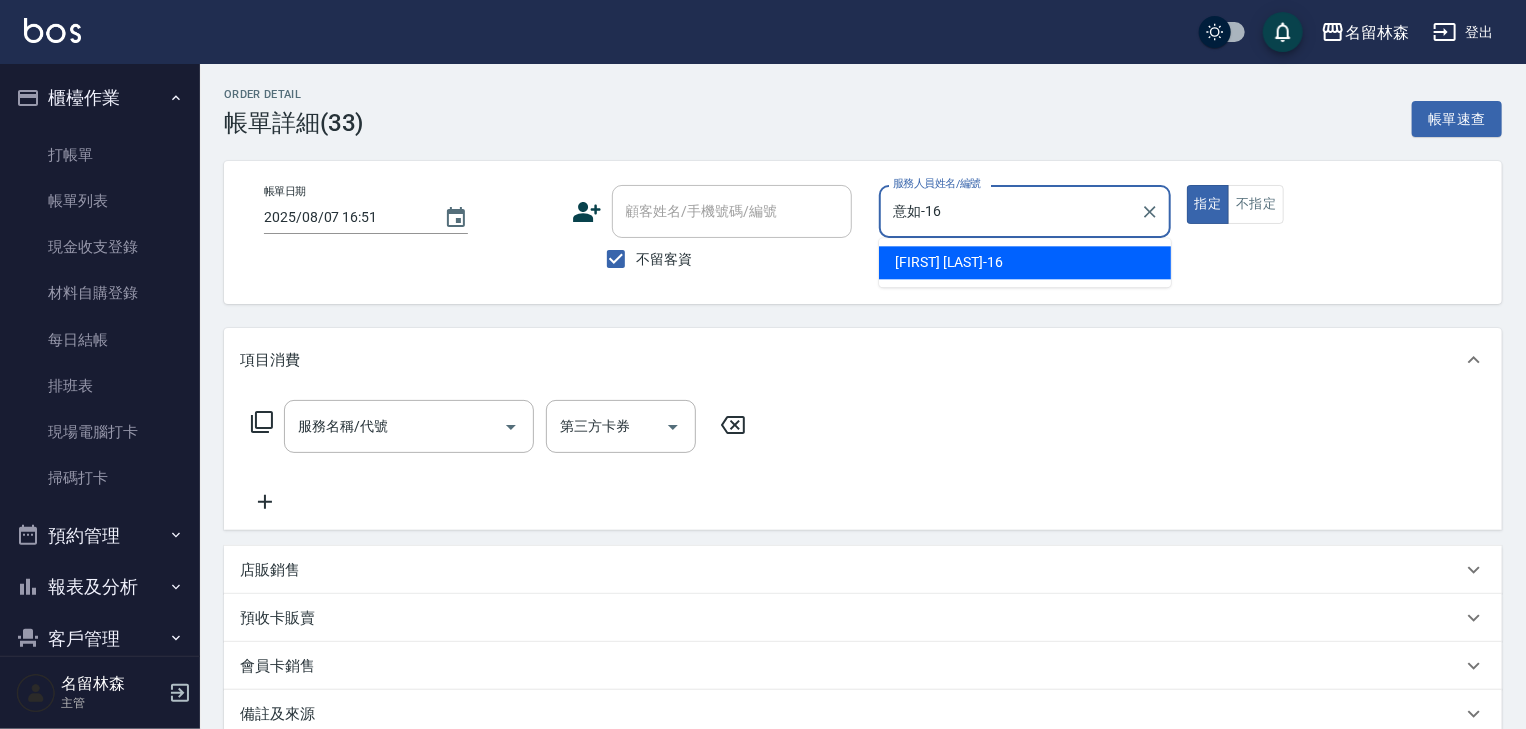 type on "true" 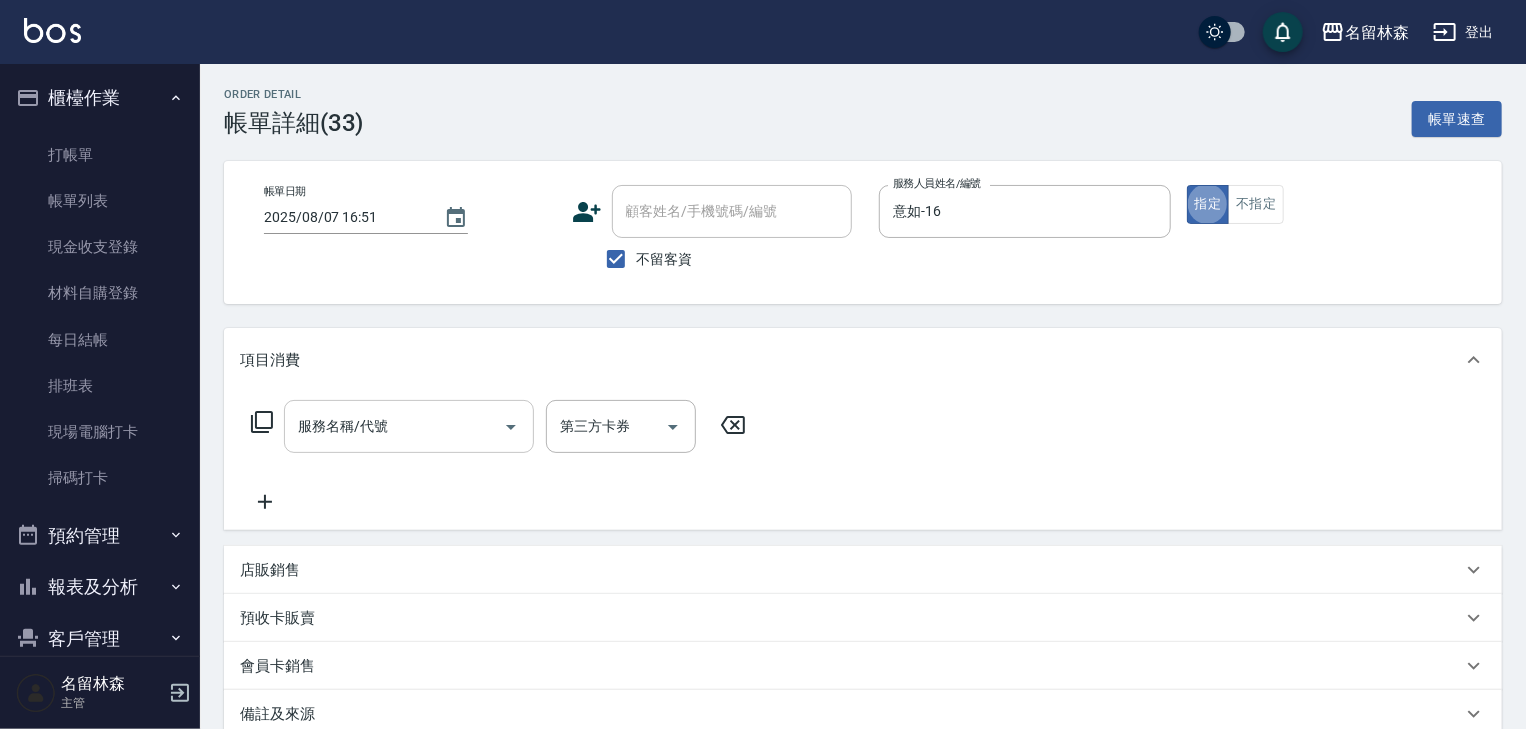 click on "服務名稱/代號" at bounding box center [394, 426] 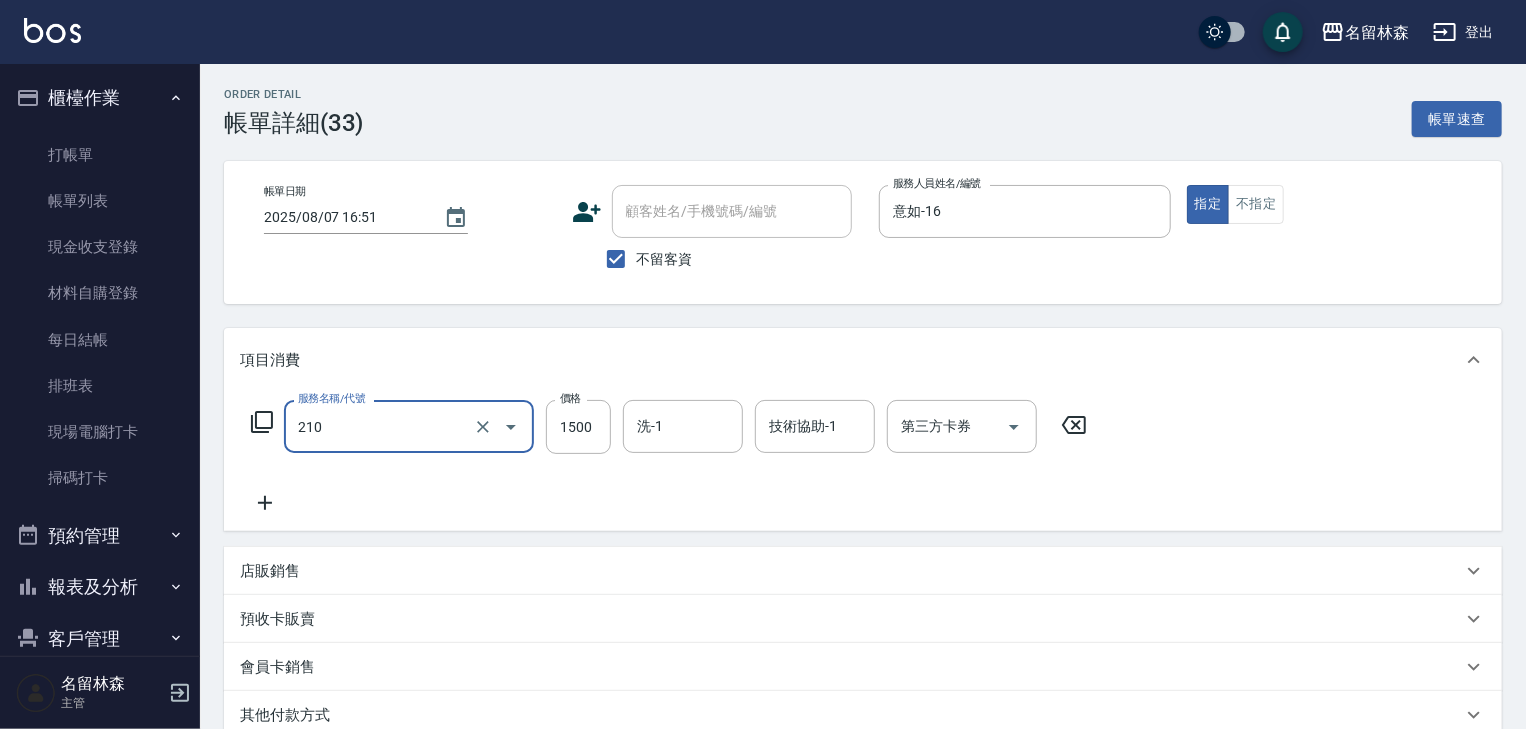 type on "離子燙(自備)(210)" 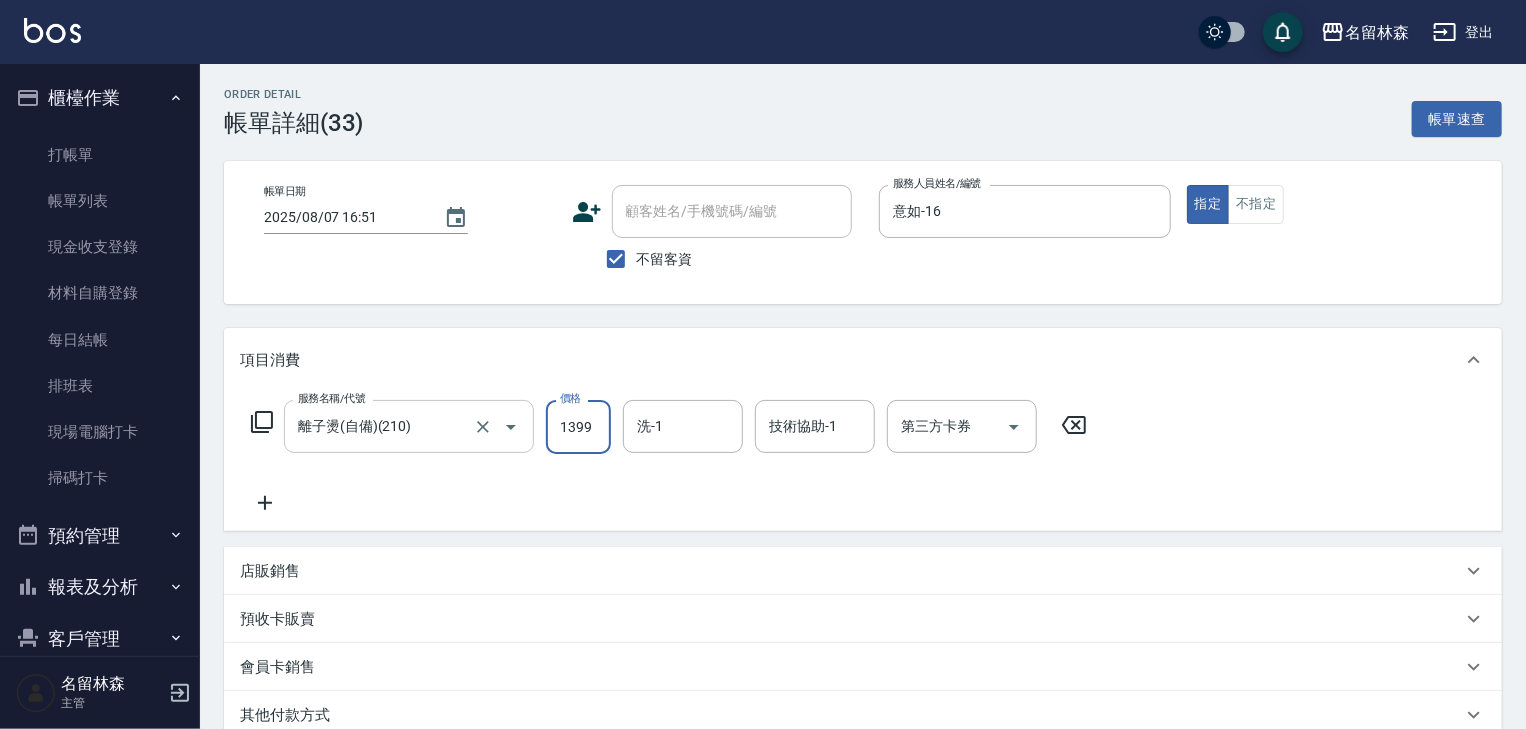 type on "1399" 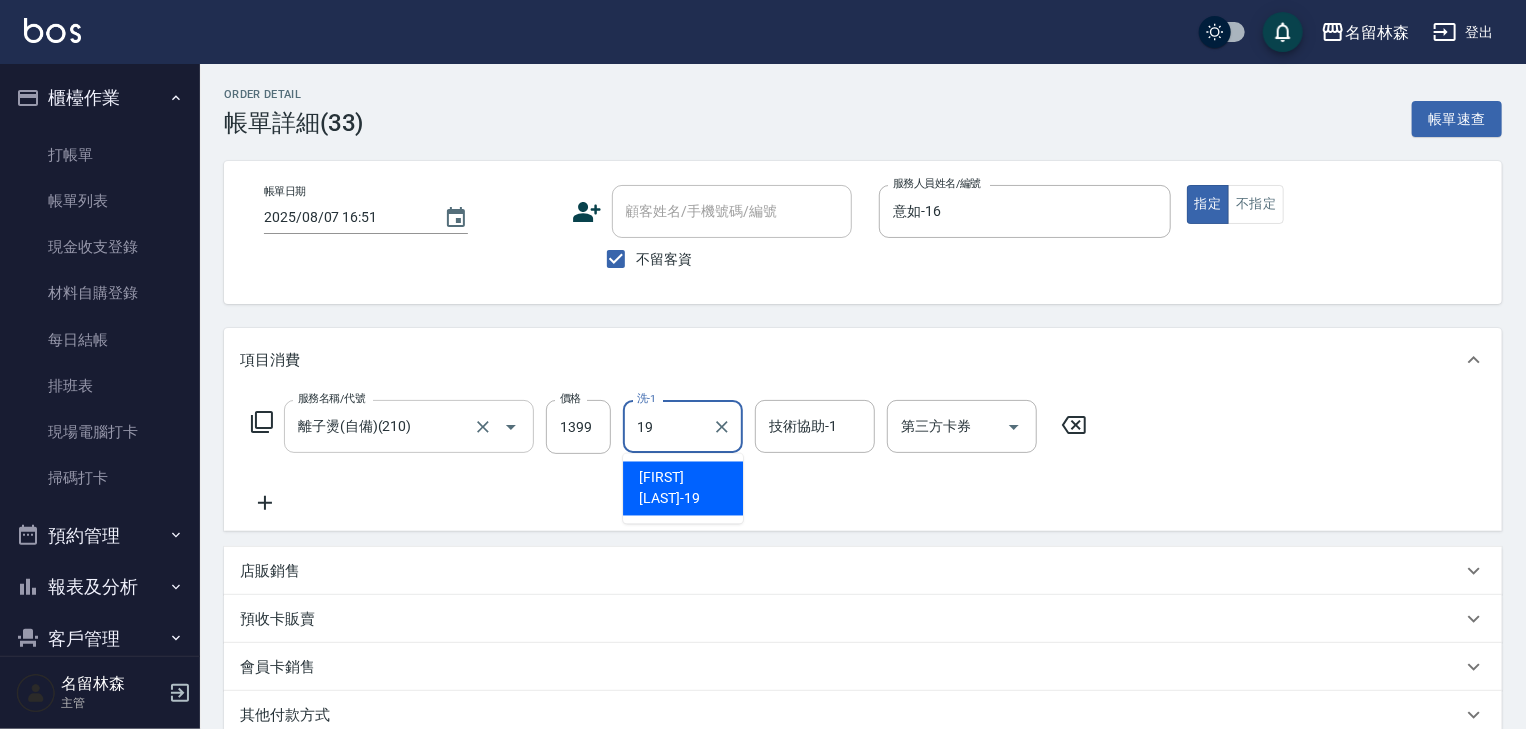 type on "[FIRST] [LAST]-19" 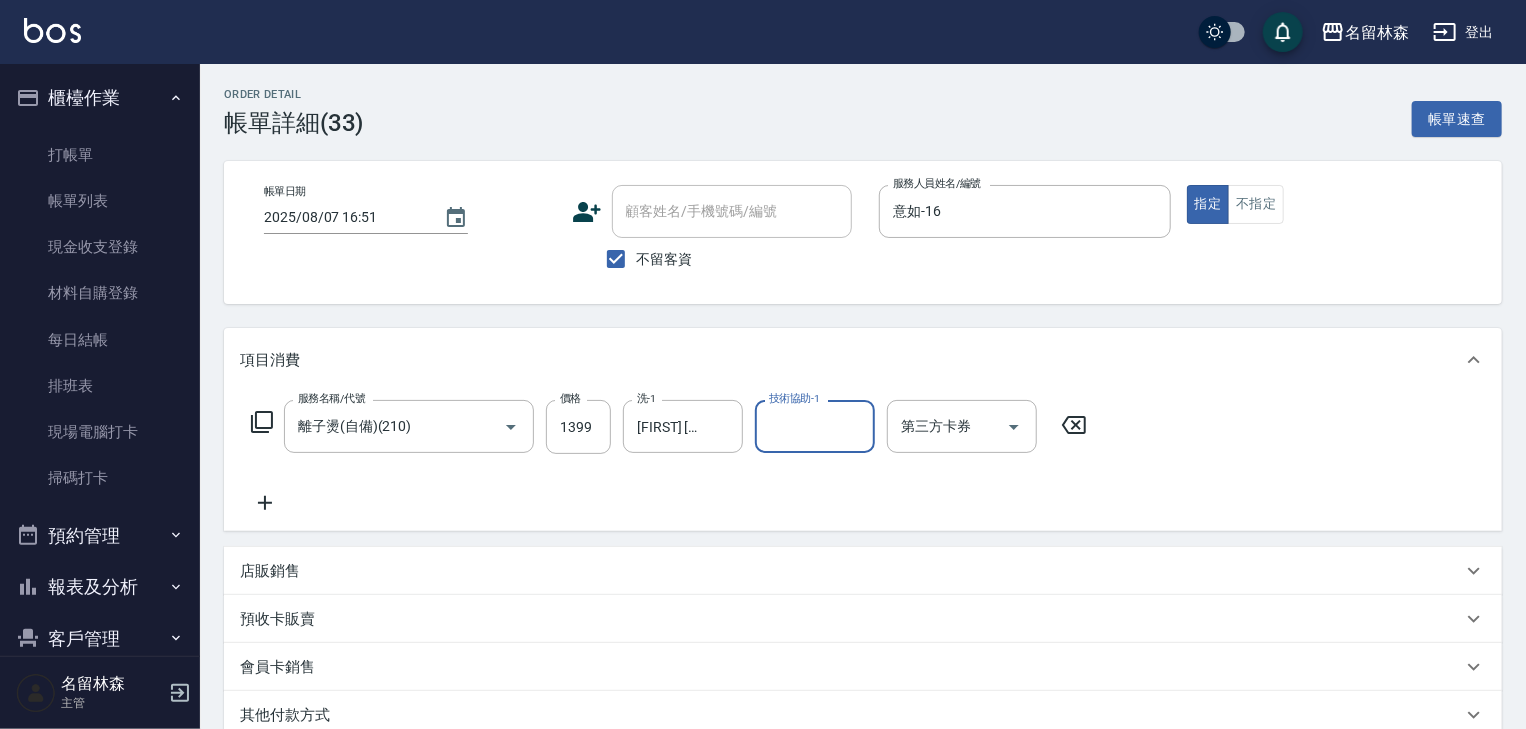 scroll, scrollTop: 272, scrollLeft: 0, axis: vertical 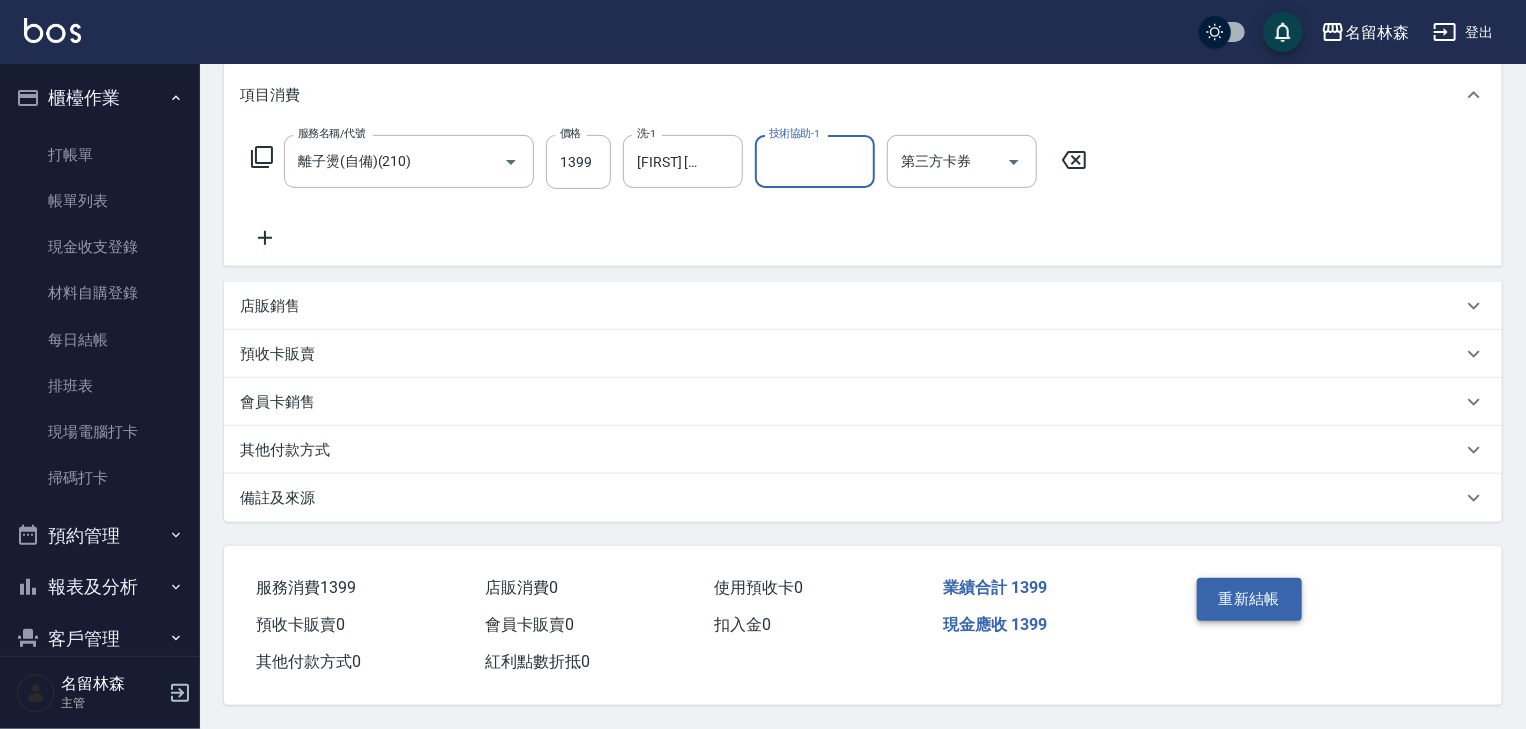 click on "重新結帳" at bounding box center [1250, 599] 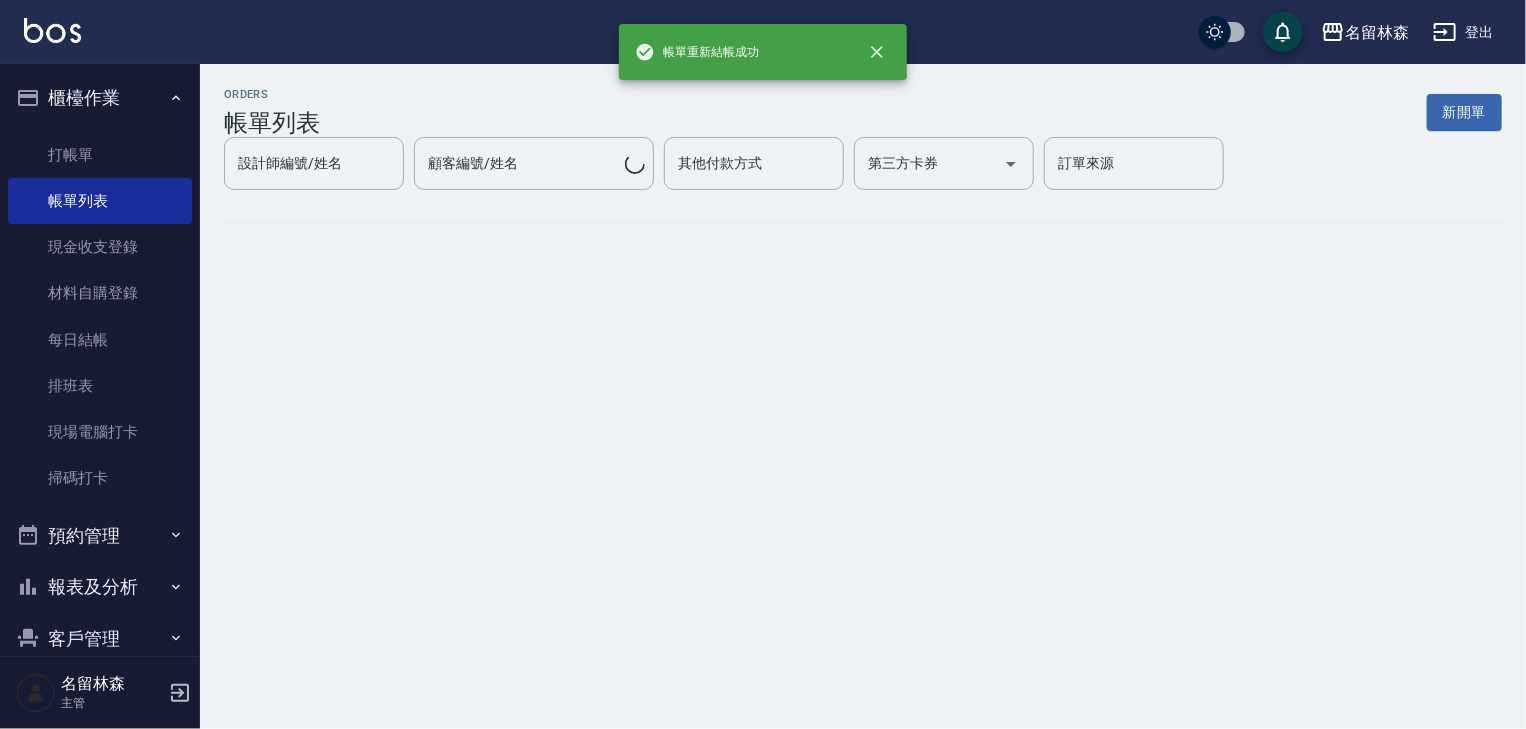 scroll, scrollTop: 0, scrollLeft: 0, axis: both 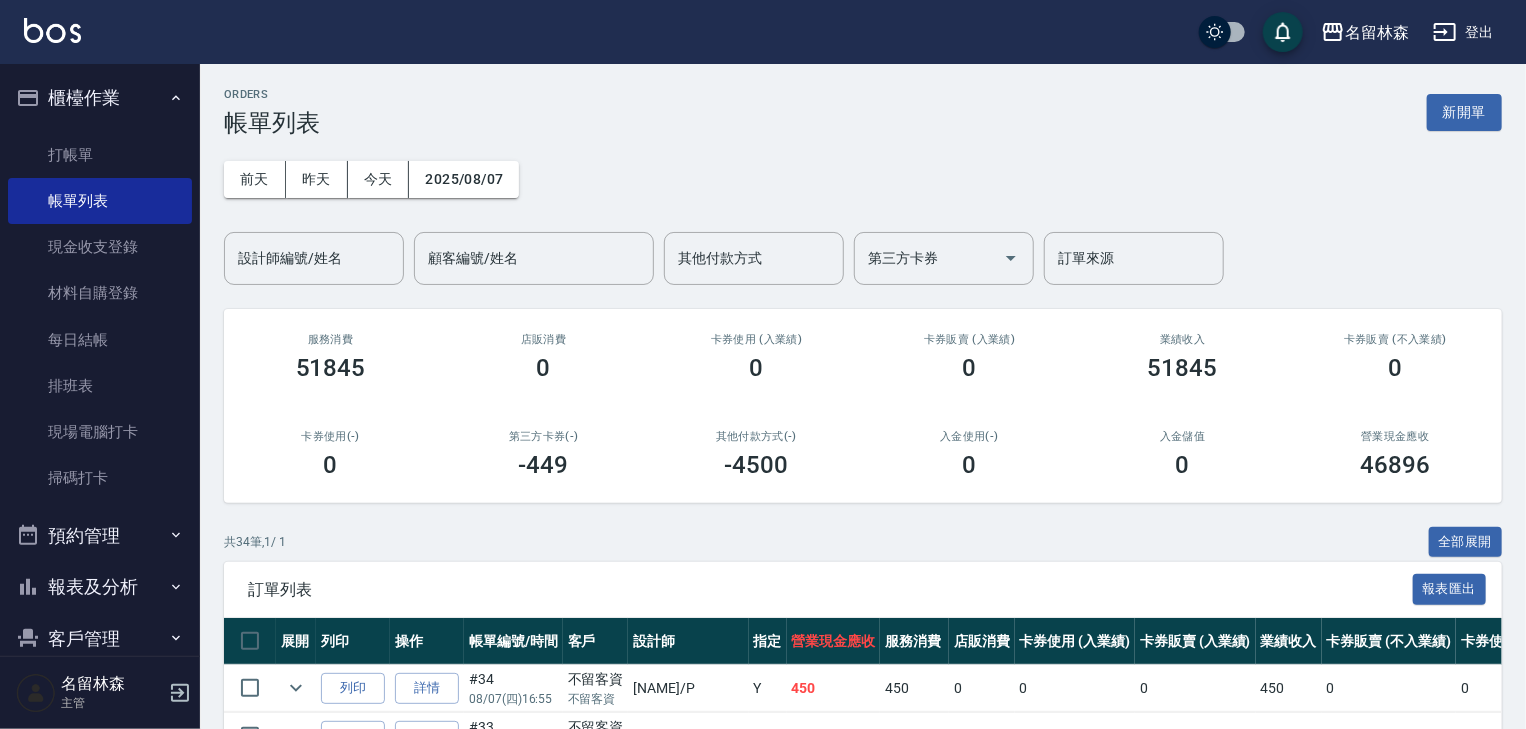 click at bounding box center [52, 32] 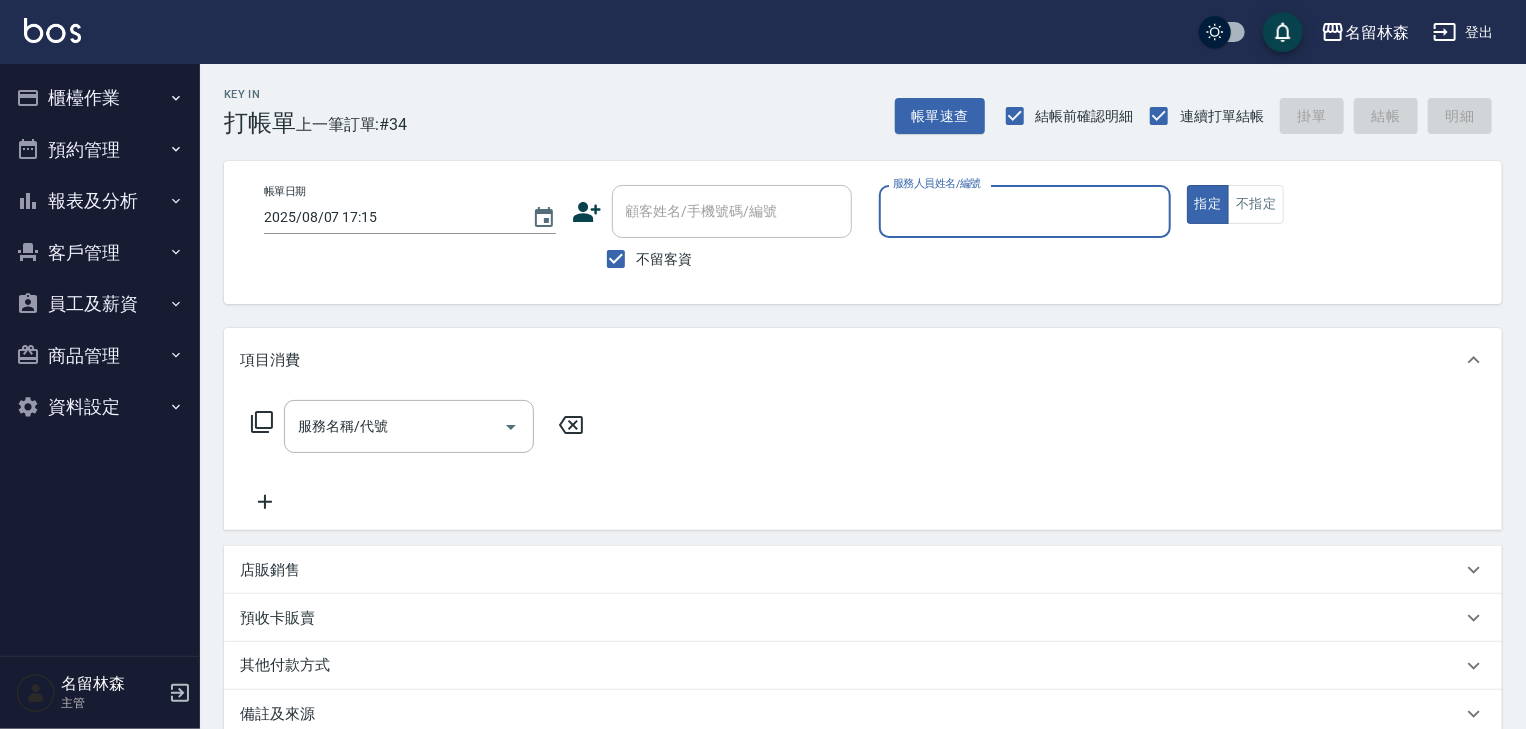 click on "服務人員姓名/編號" at bounding box center [1025, 211] 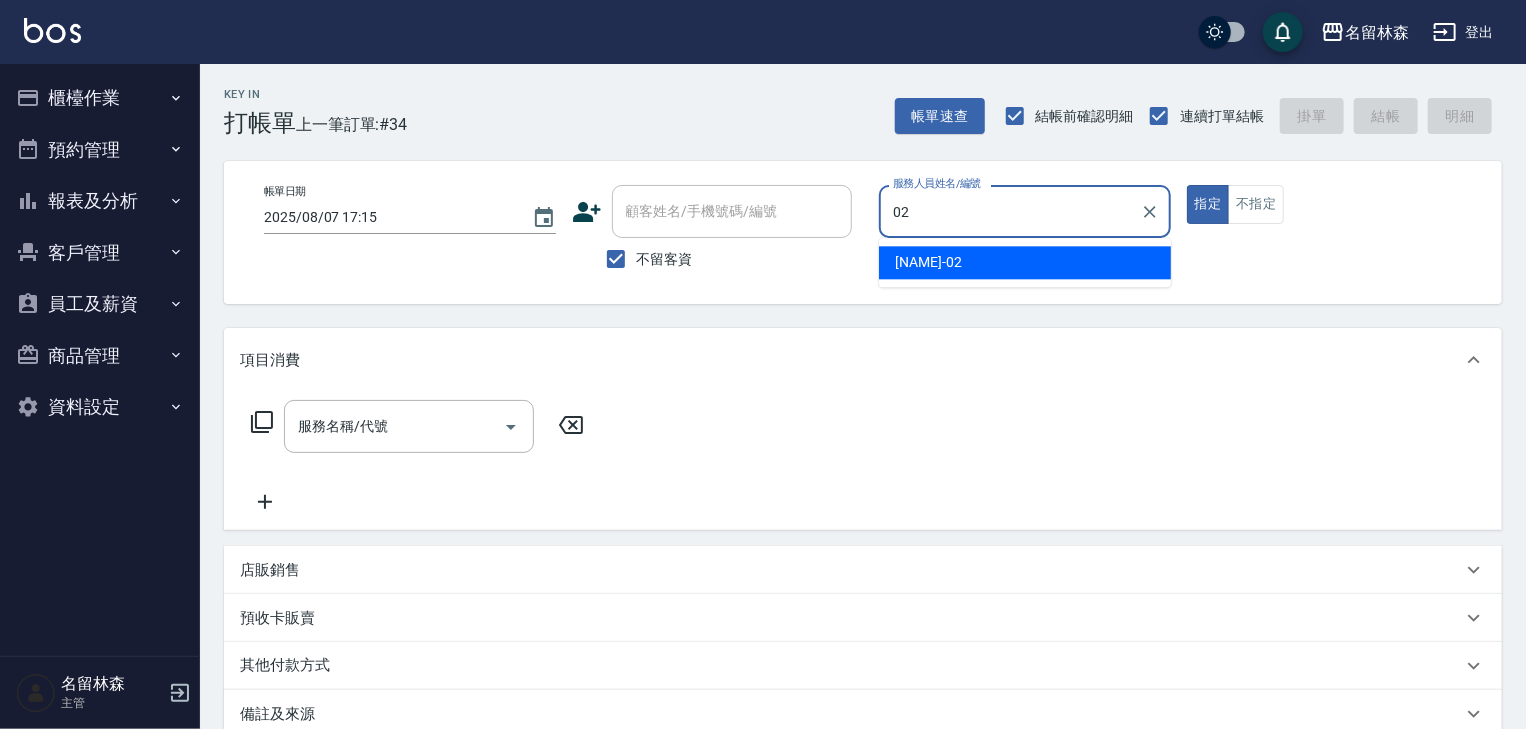 type on "[FIRST] [LAST]-02" 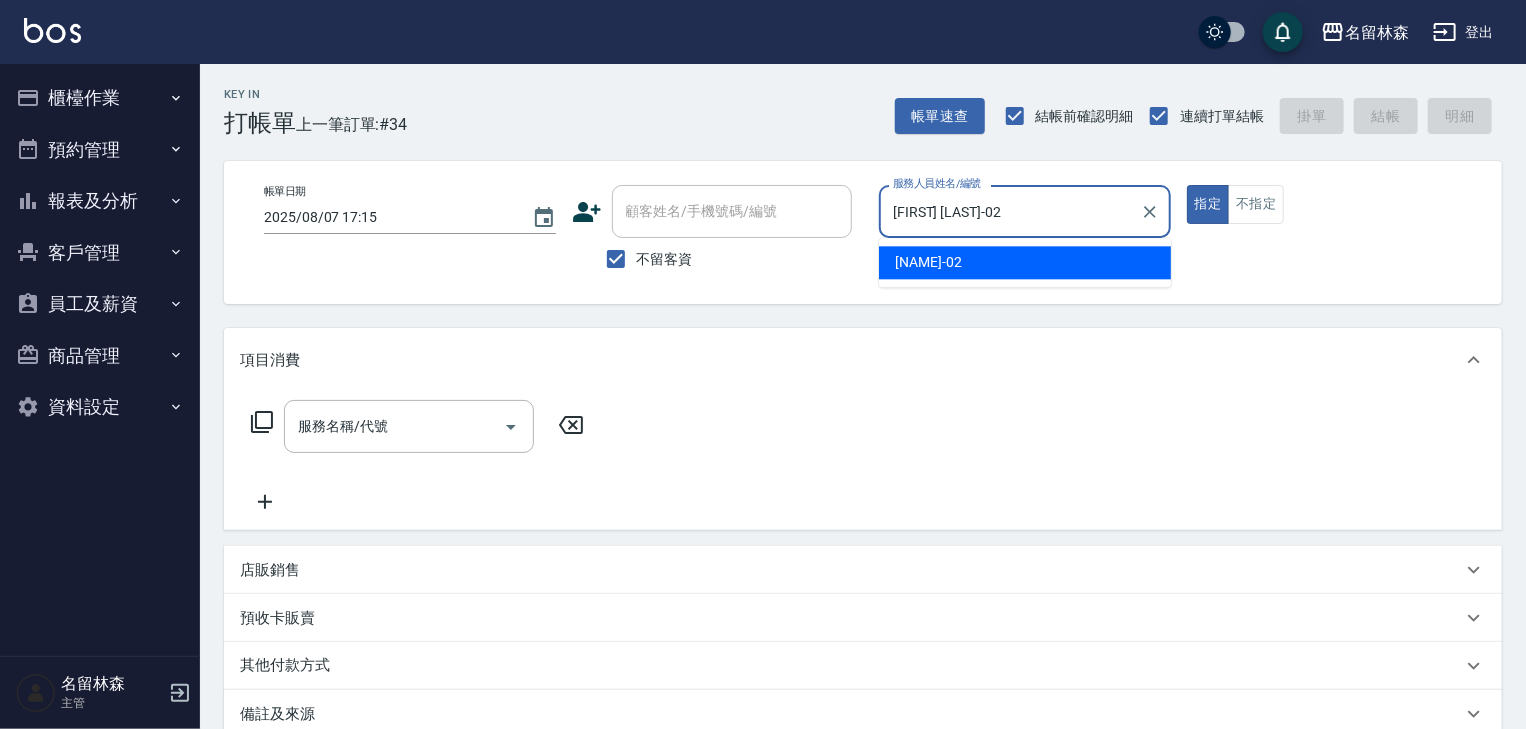 type on "true" 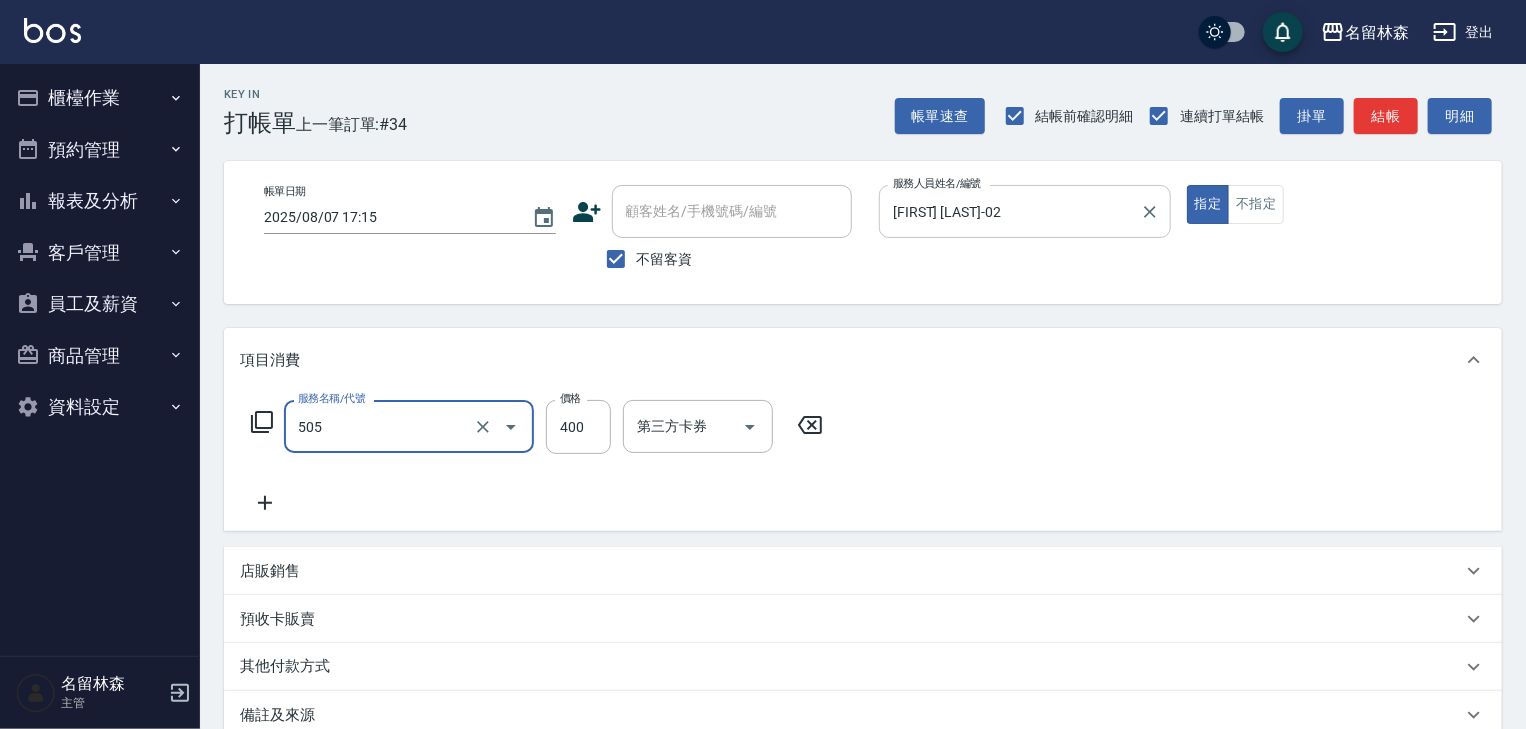 type on "洗髮(505)" 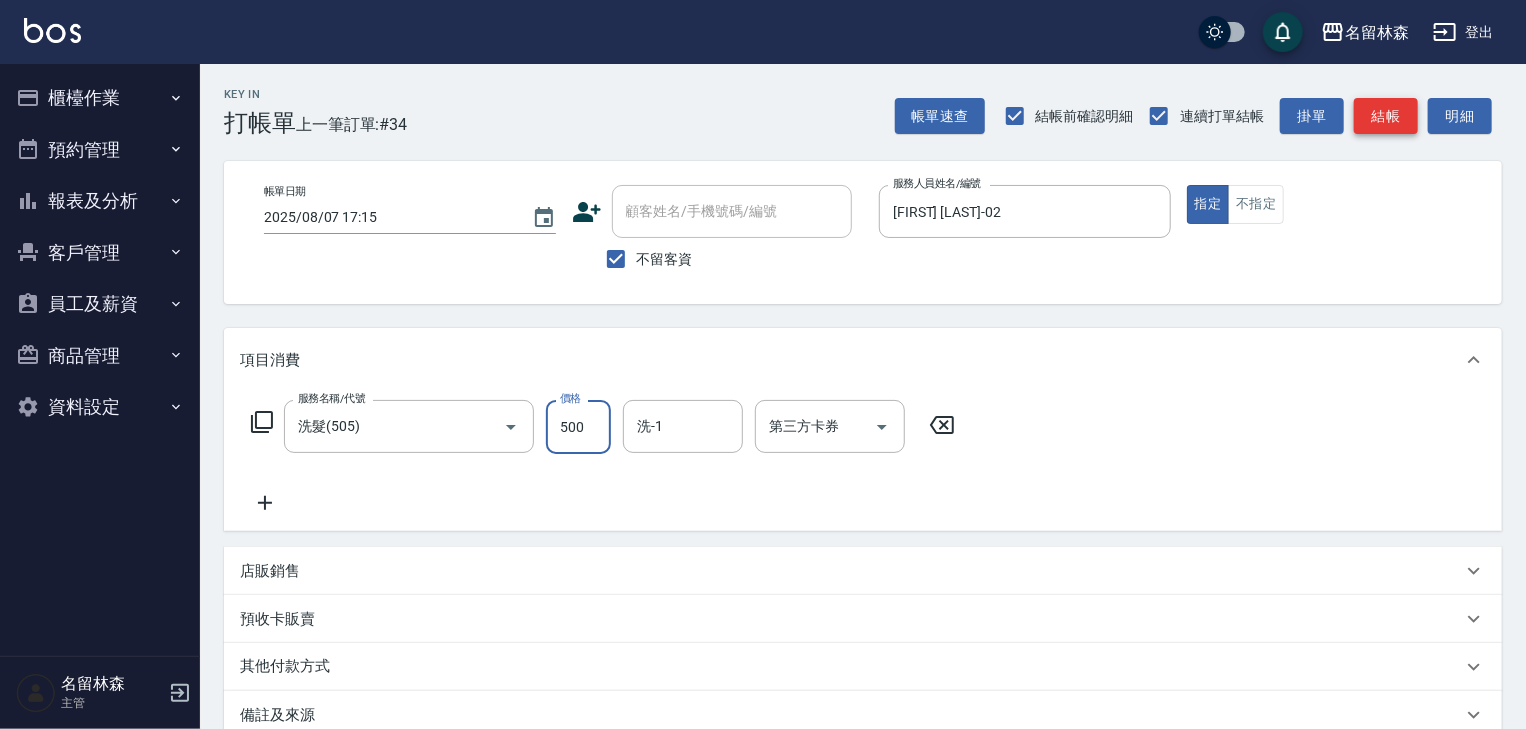 type on "500" 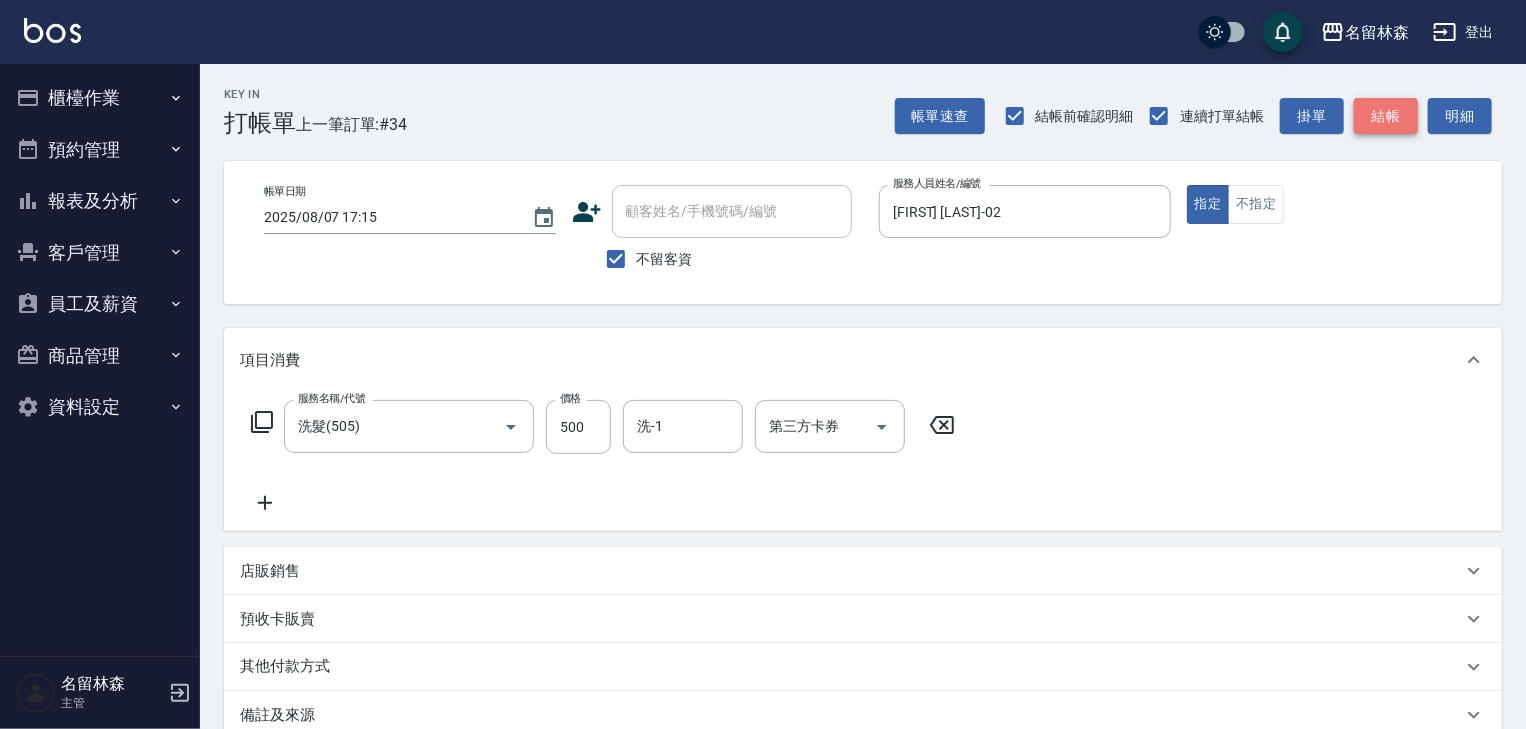 click on "結帳" at bounding box center (1386, 116) 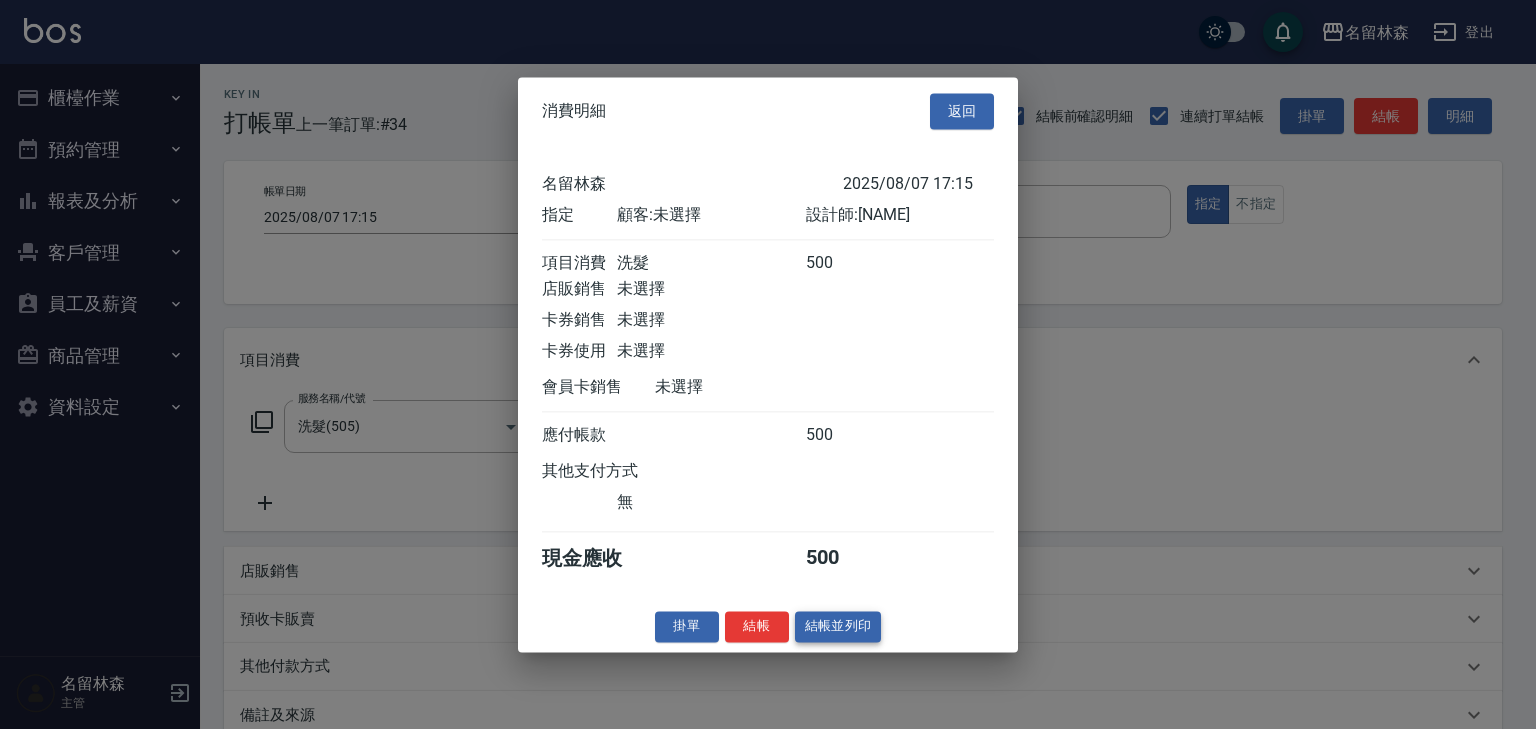 click on "結帳並列印" at bounding box center [838, 626] 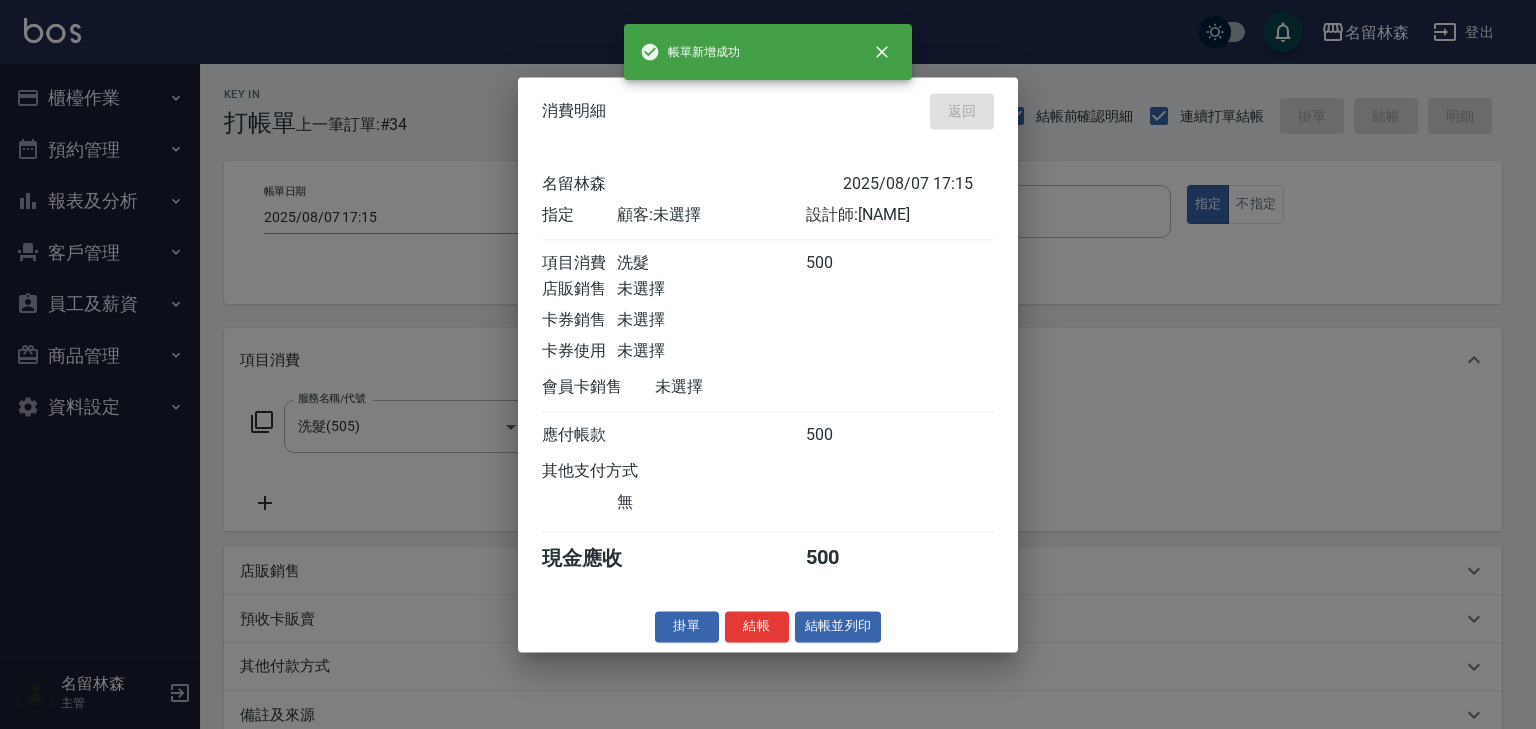 type 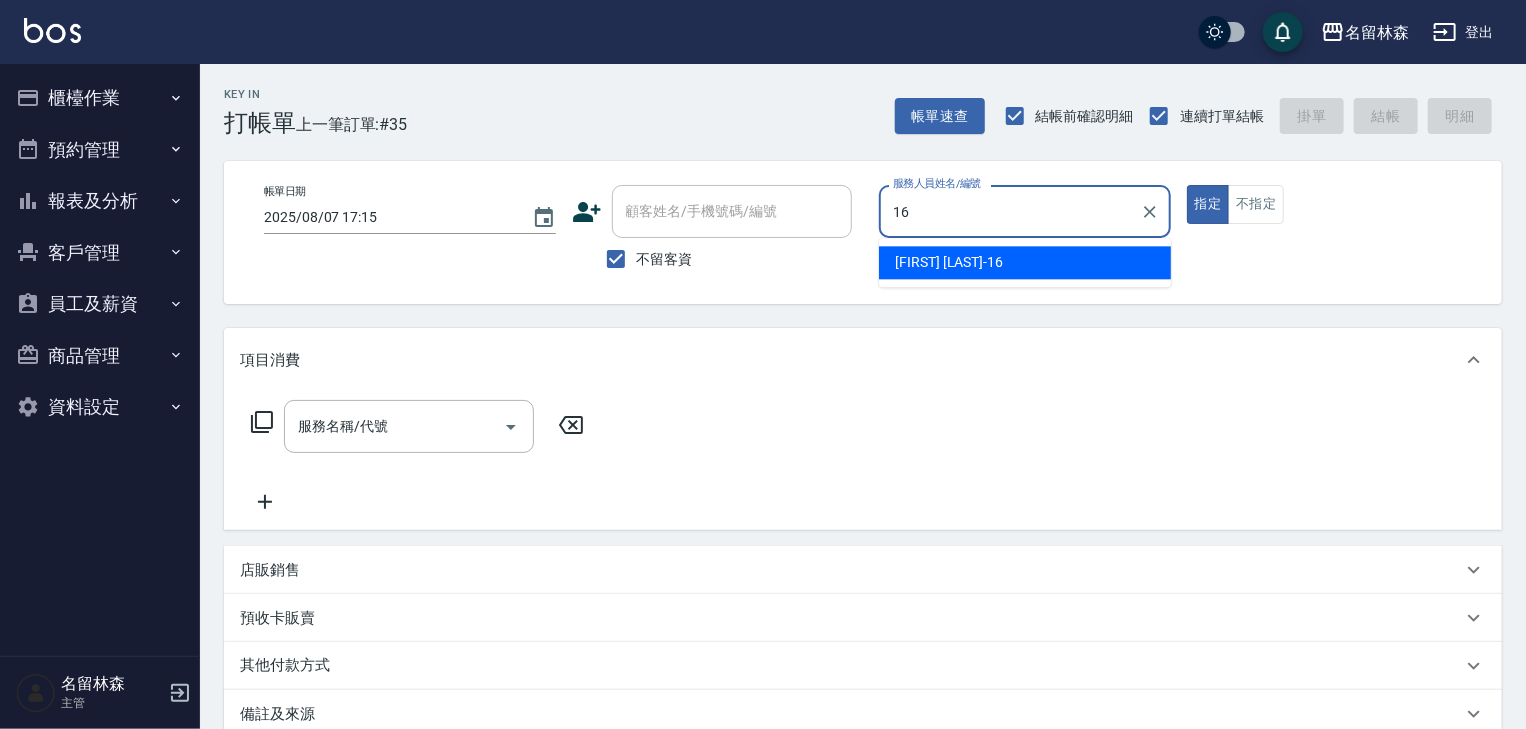 type on "意如-16" 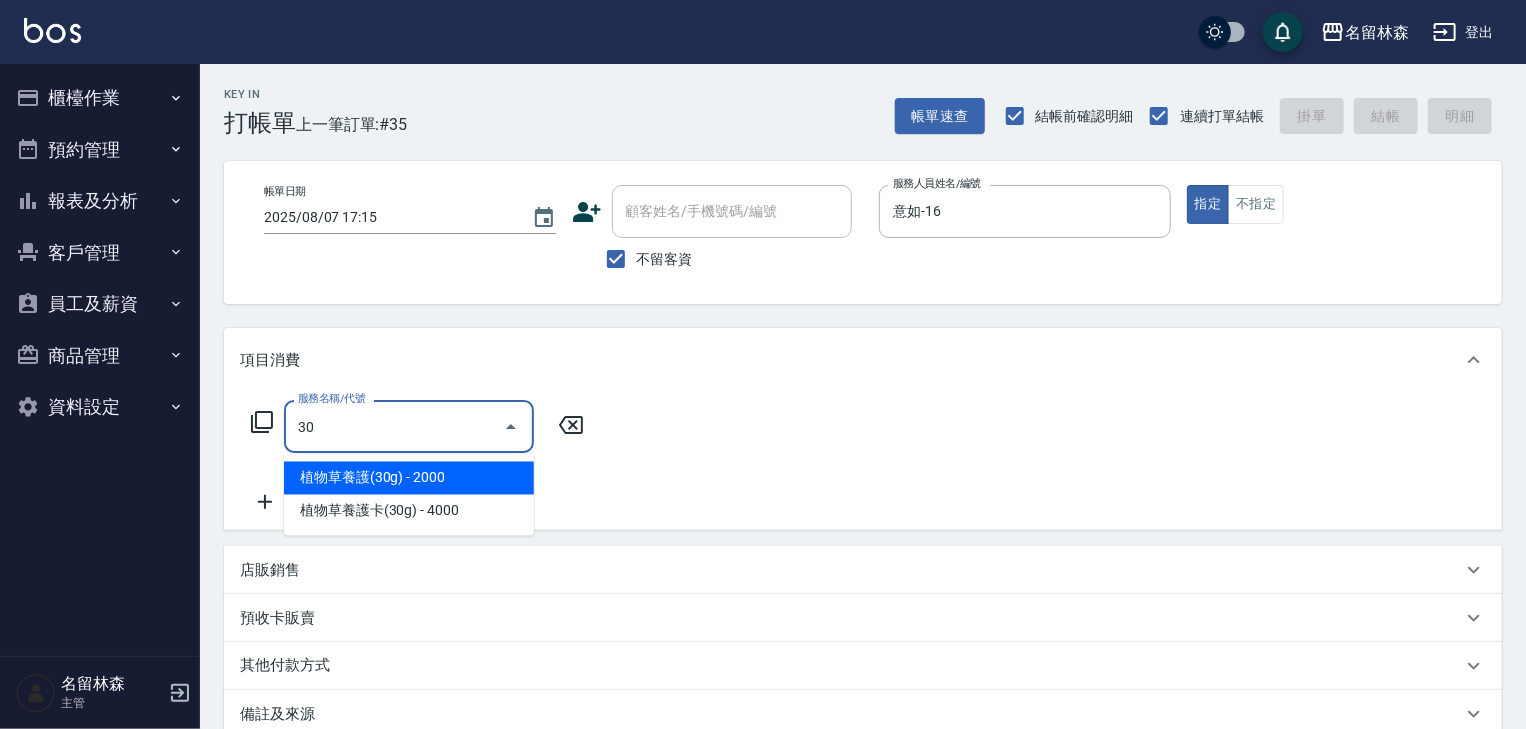 click on "植物草養護(30g) - 2000" at bounding box center [409, 478] 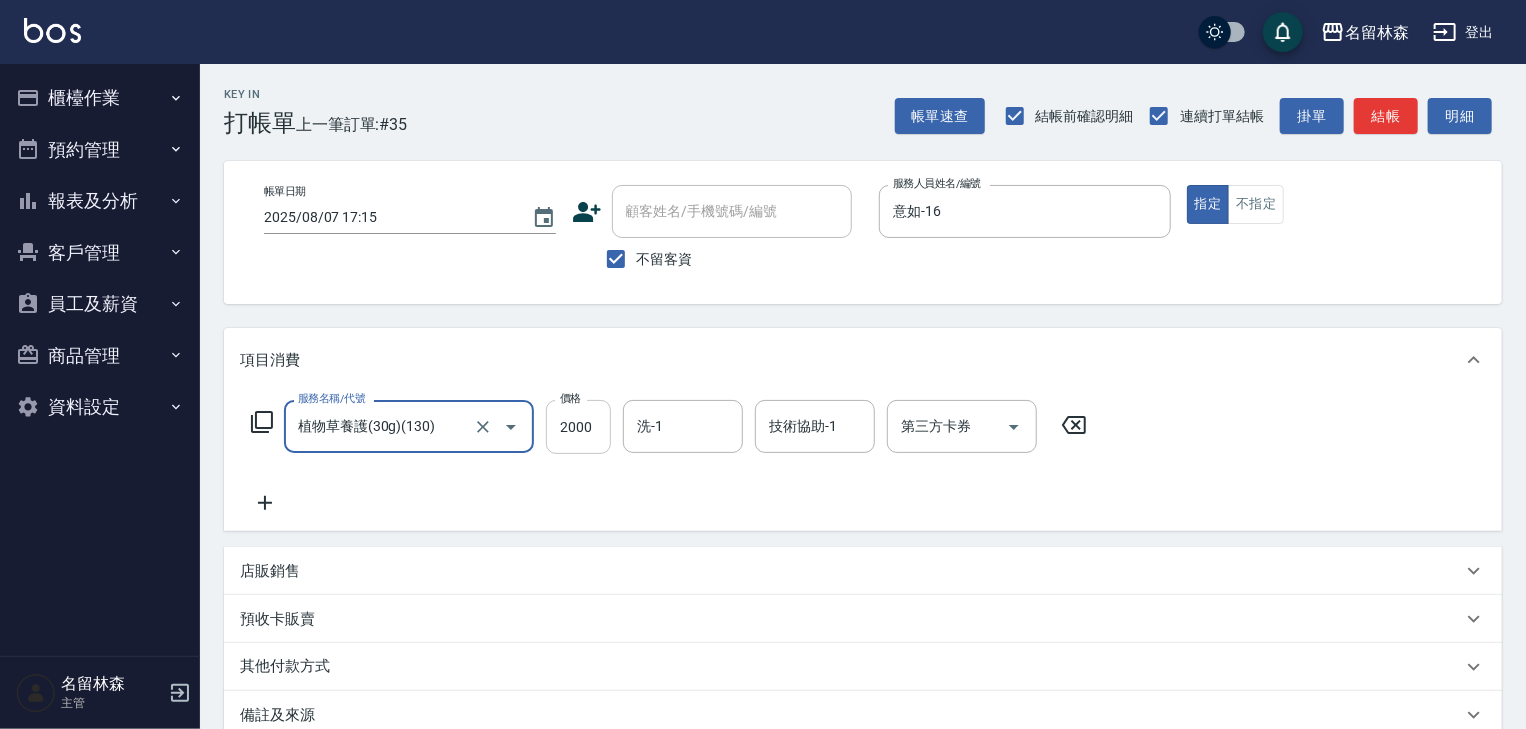 type on "植物草養護(30g)(130)" 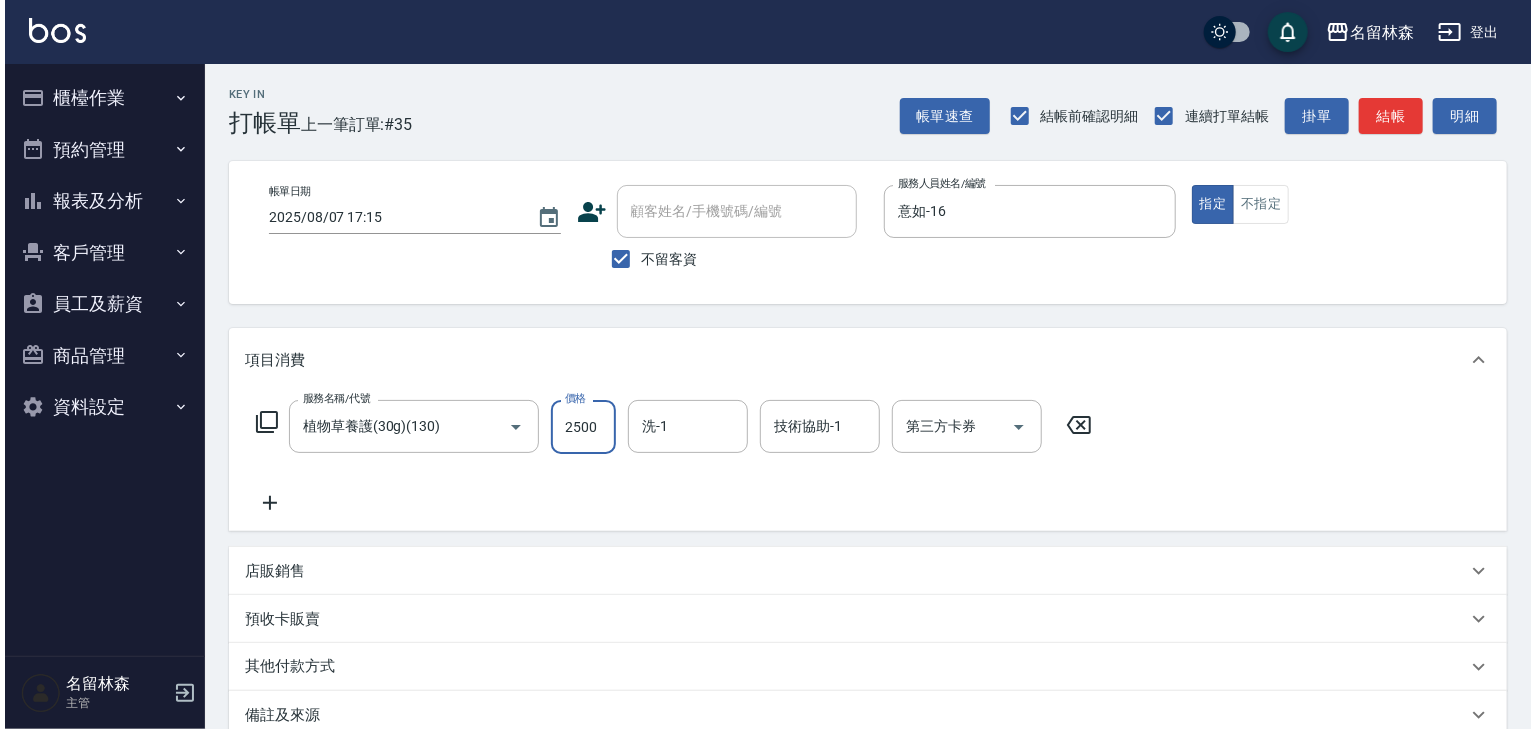 scroll, scrollTop: 234, scrollLeft: 0, axis: vertical 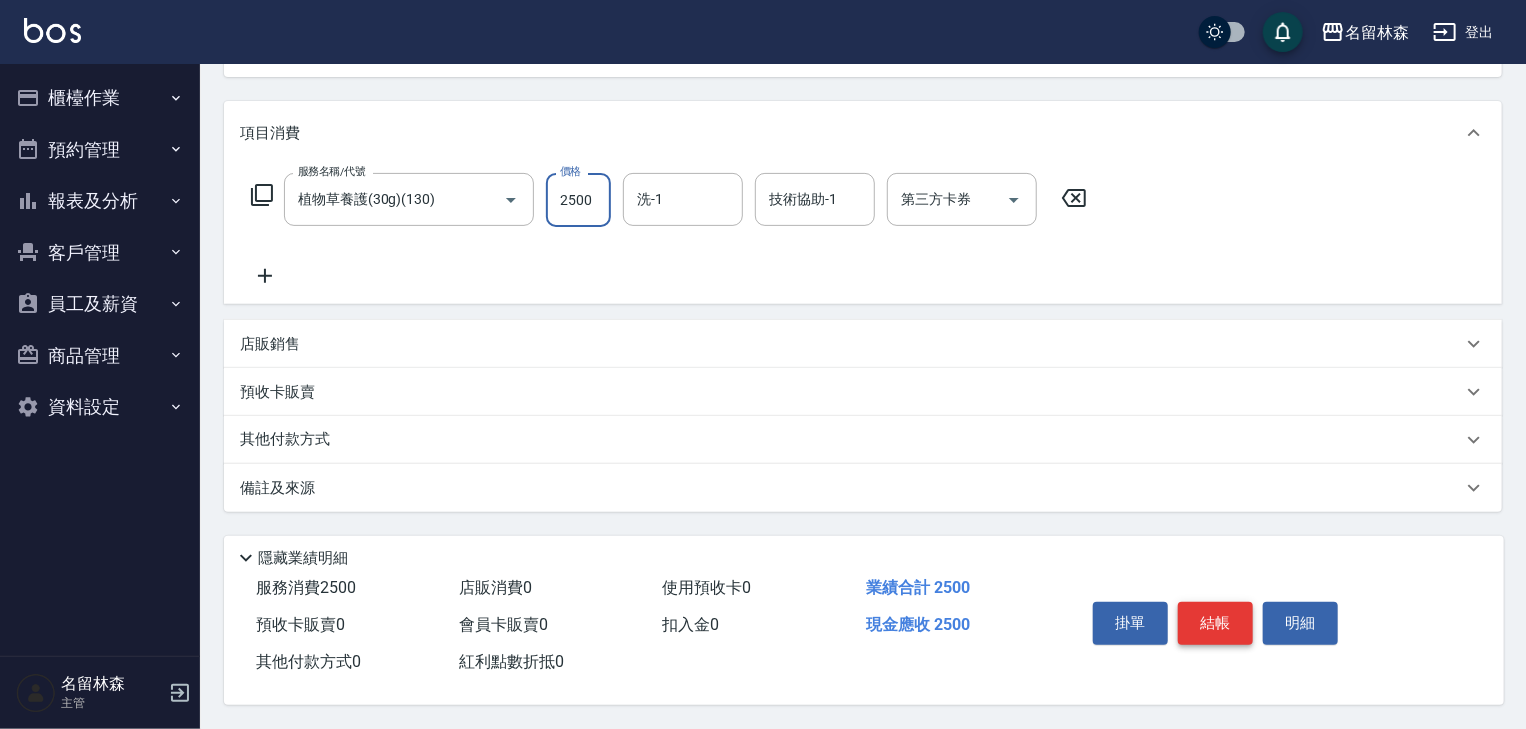 type on "2500" 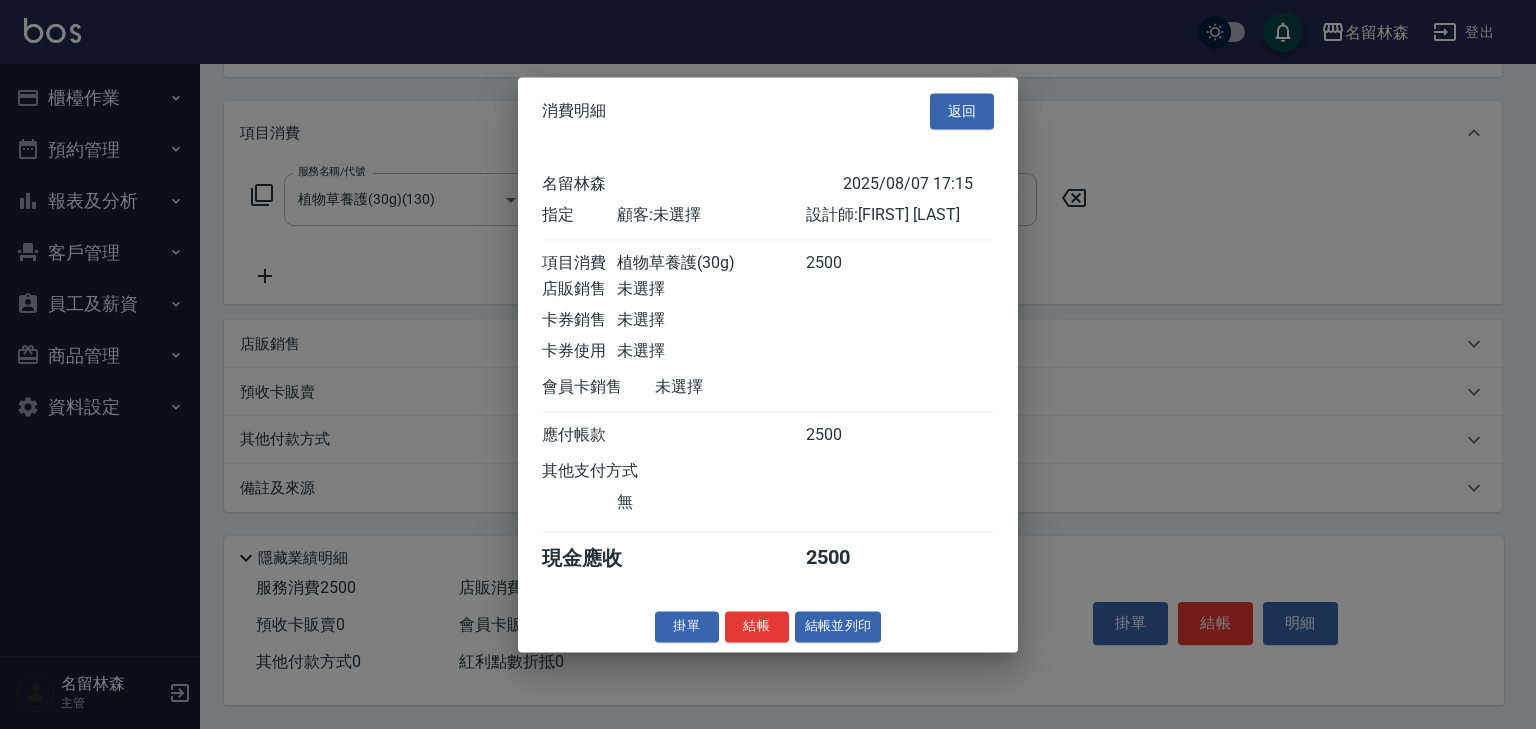 click on "結帳並列印" at bounding box center (838, 626) 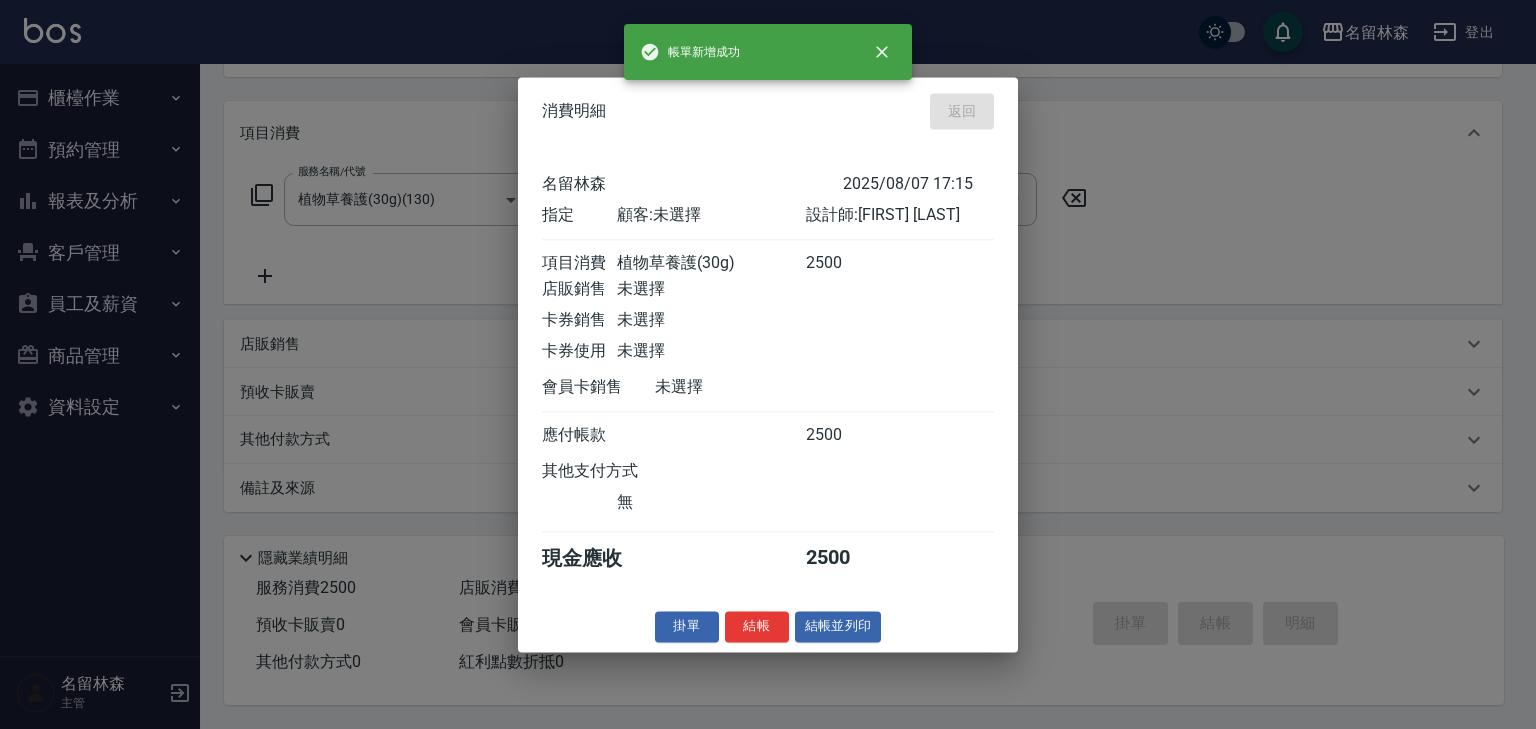 type on "2025/08/07 17:16" 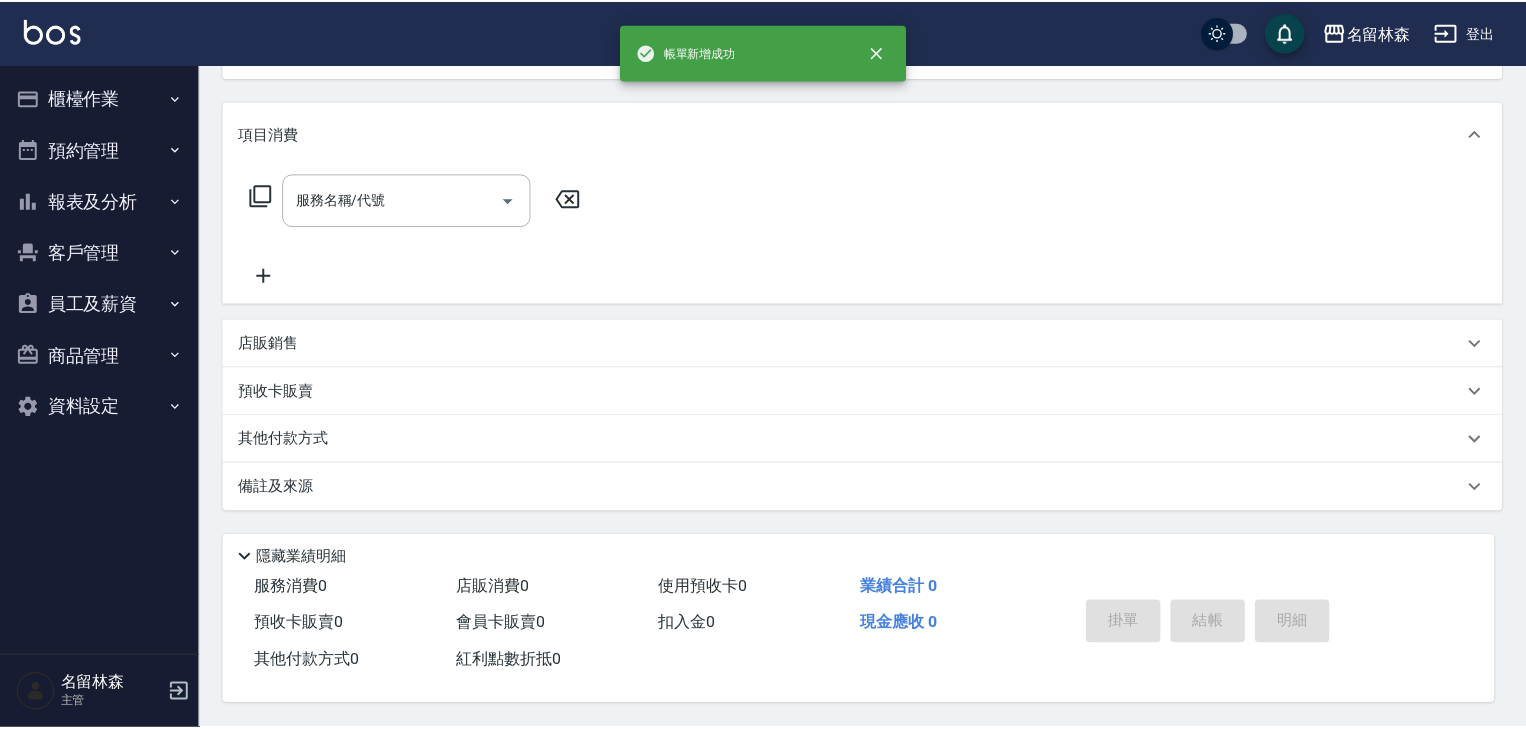 scroll, scrollTop: 0, scrollLeft: 0, axis: both 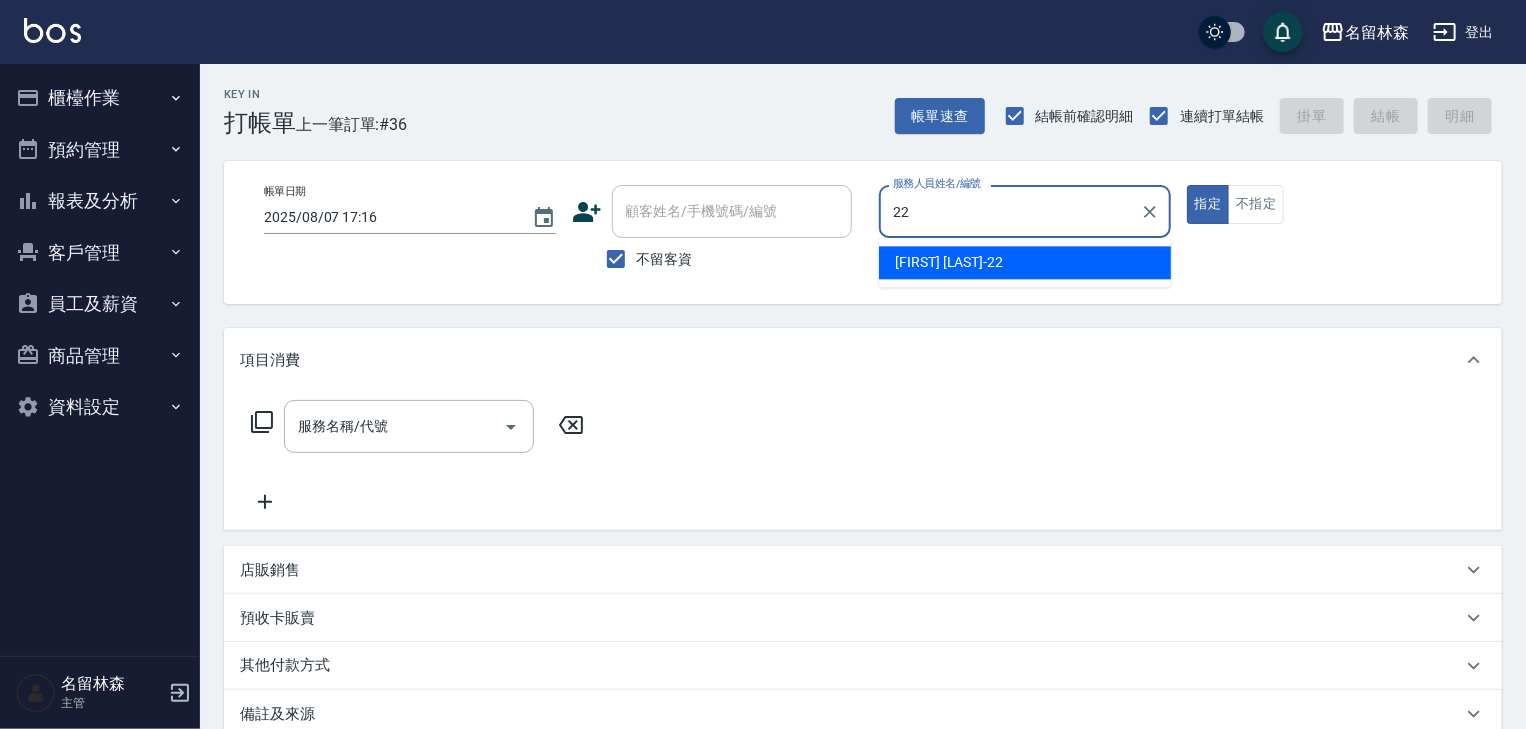 type on "[FIRST] [LAST]-22" 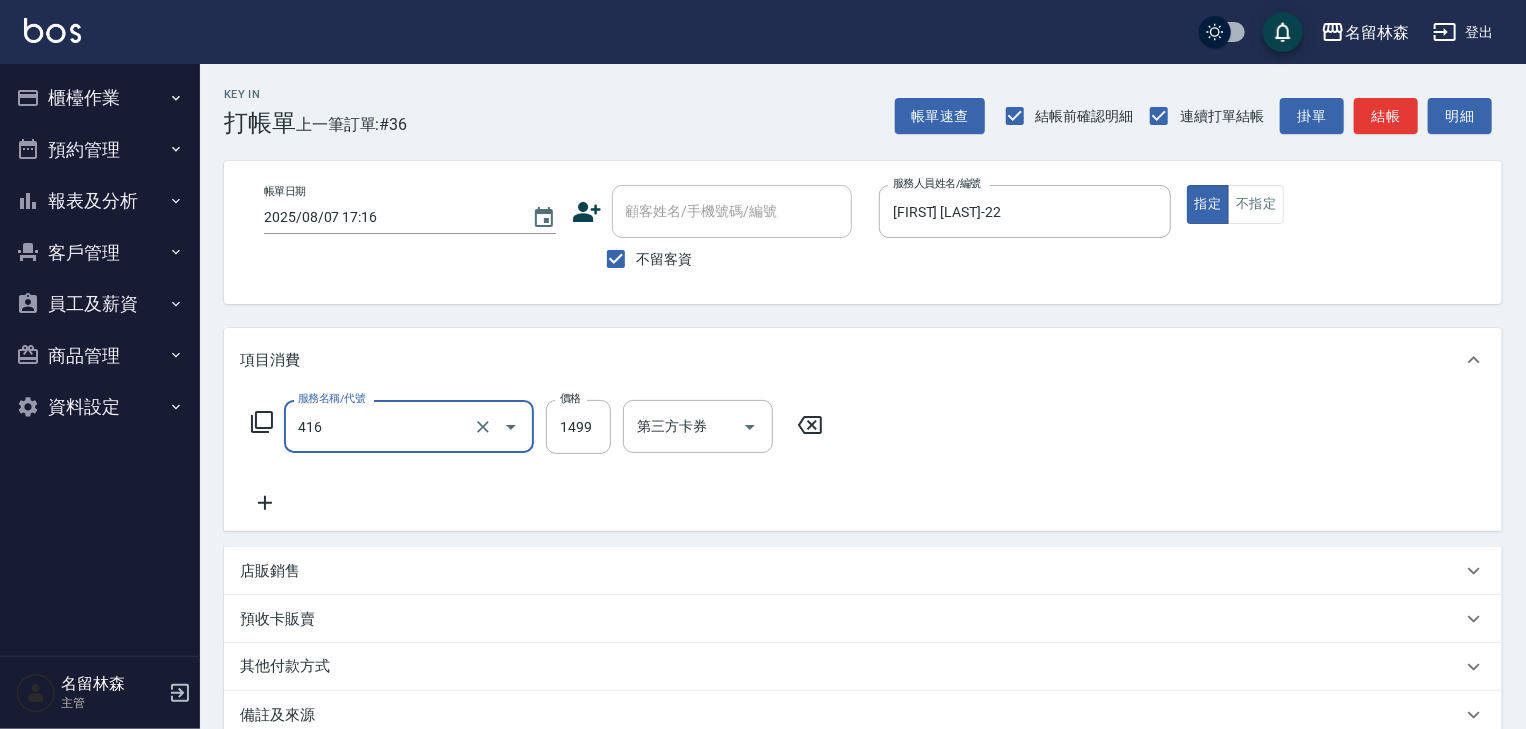 type on "染髮1499↓(416)" 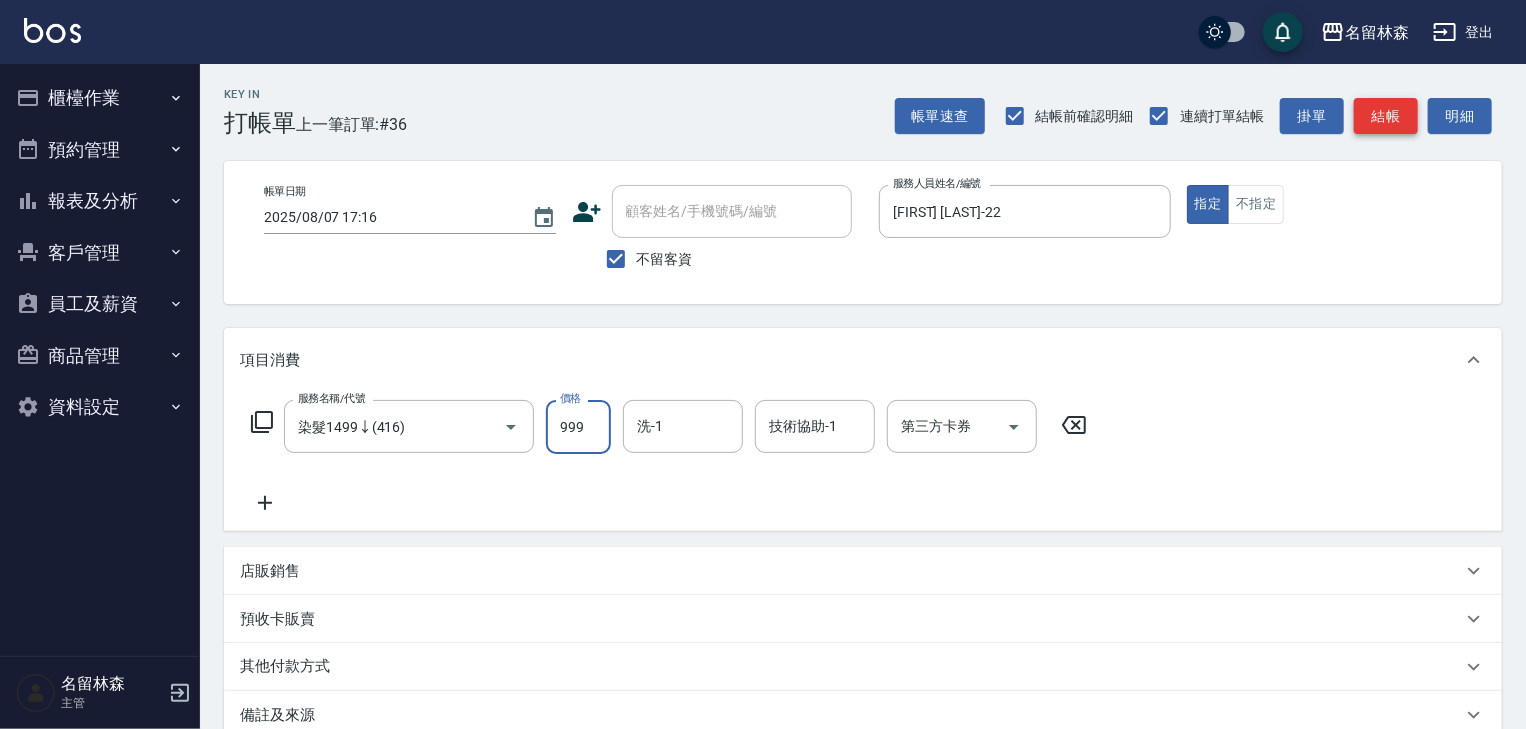 type on "999" 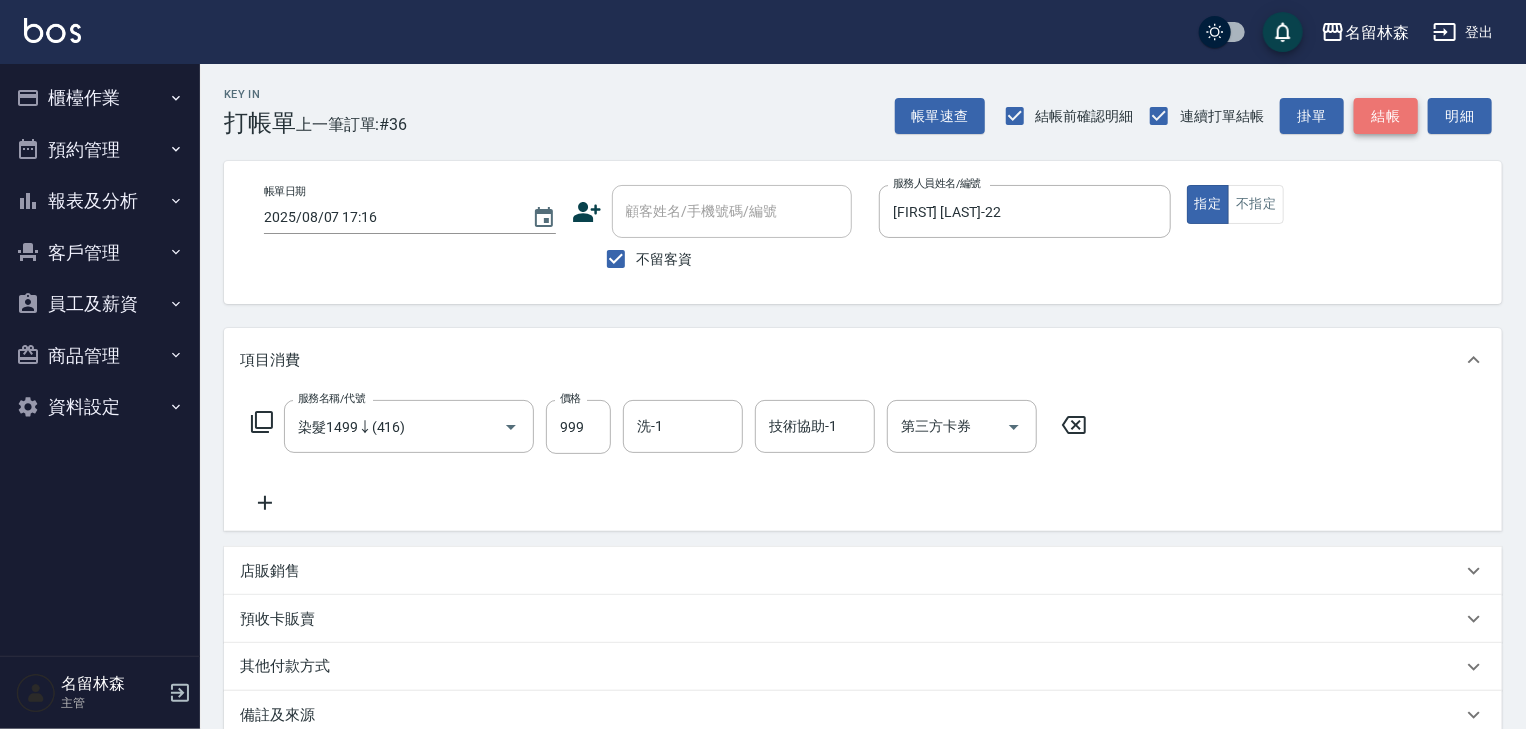 click on "結帳" at bounding box center (1386, 116) 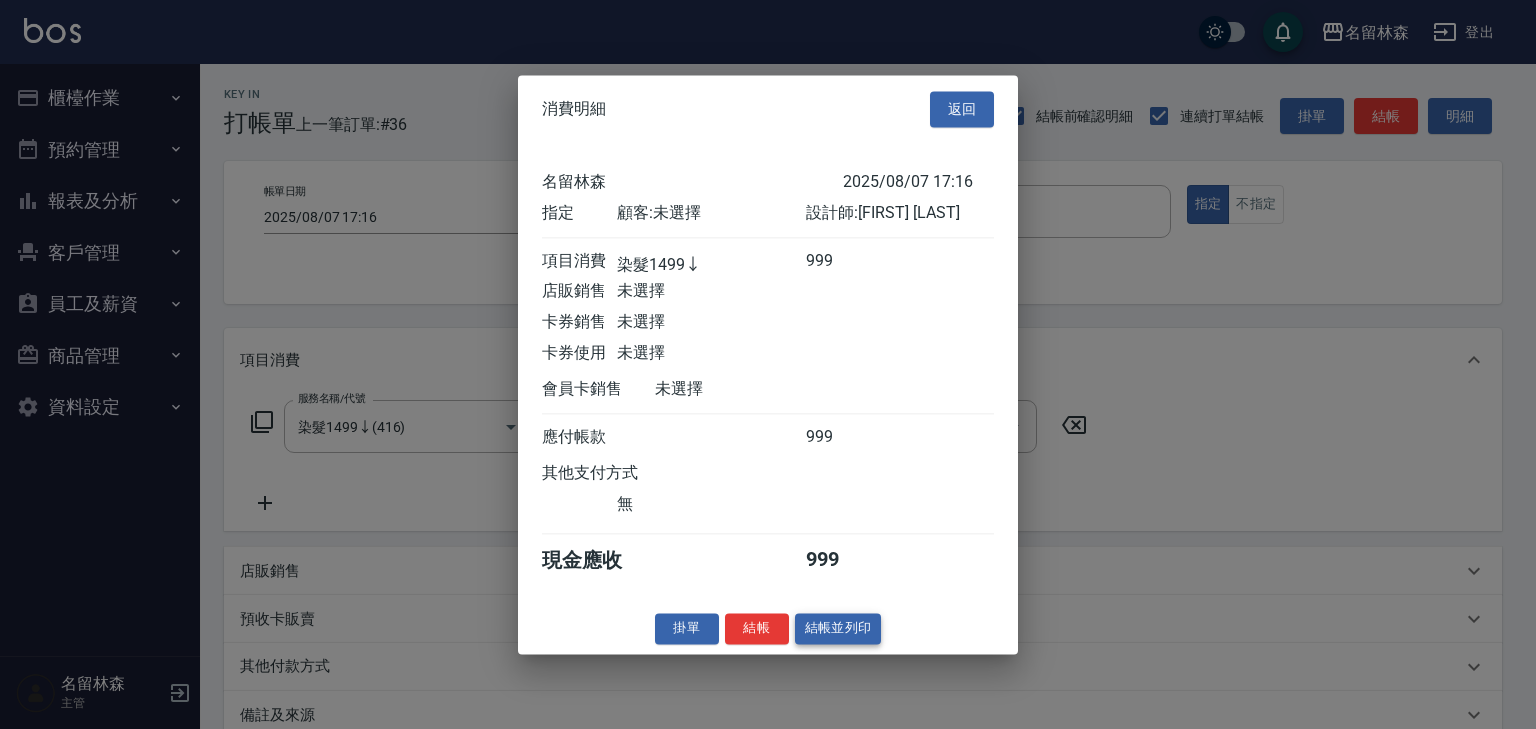 click on "結帳並列印" at bounding box center (838, 628) 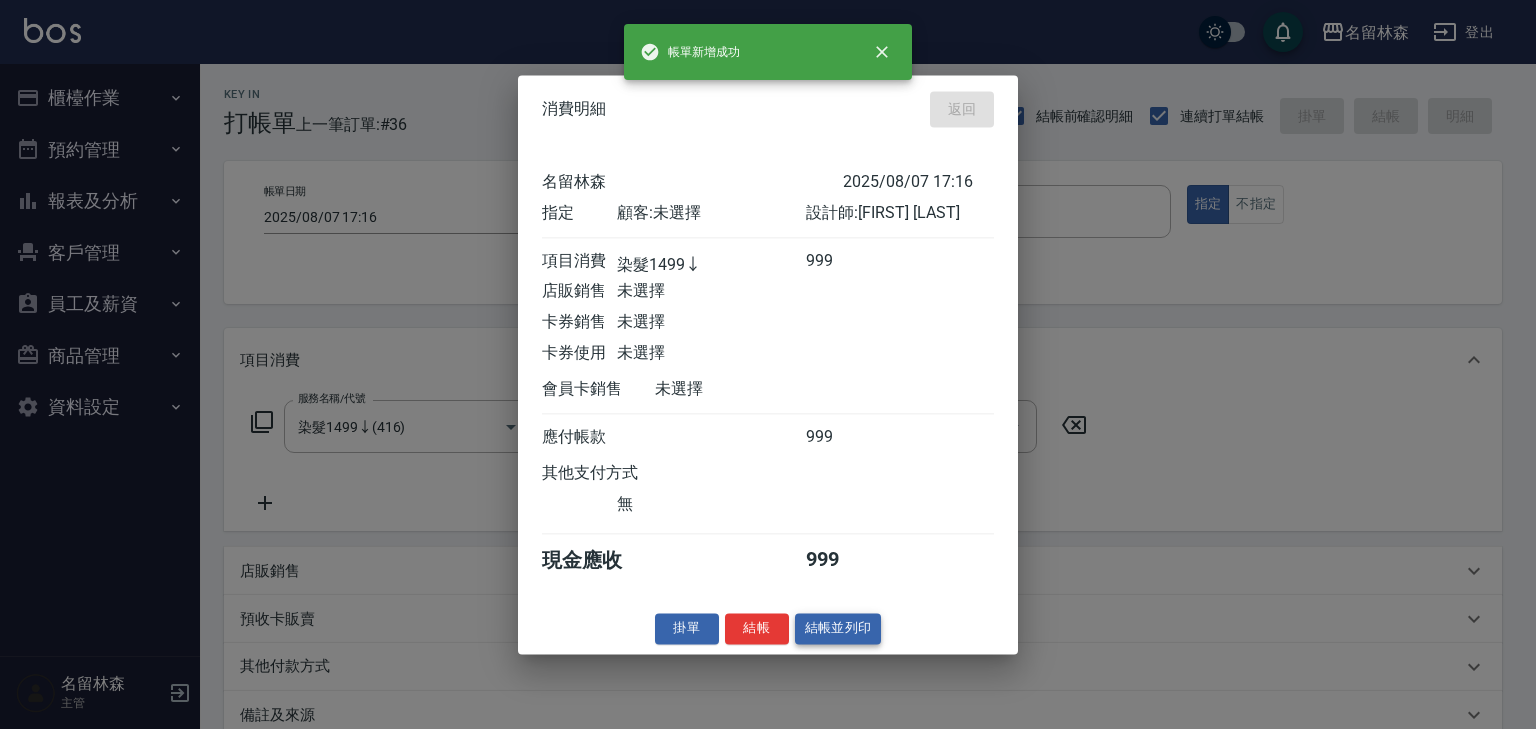type on "2025/08/07 17:25" 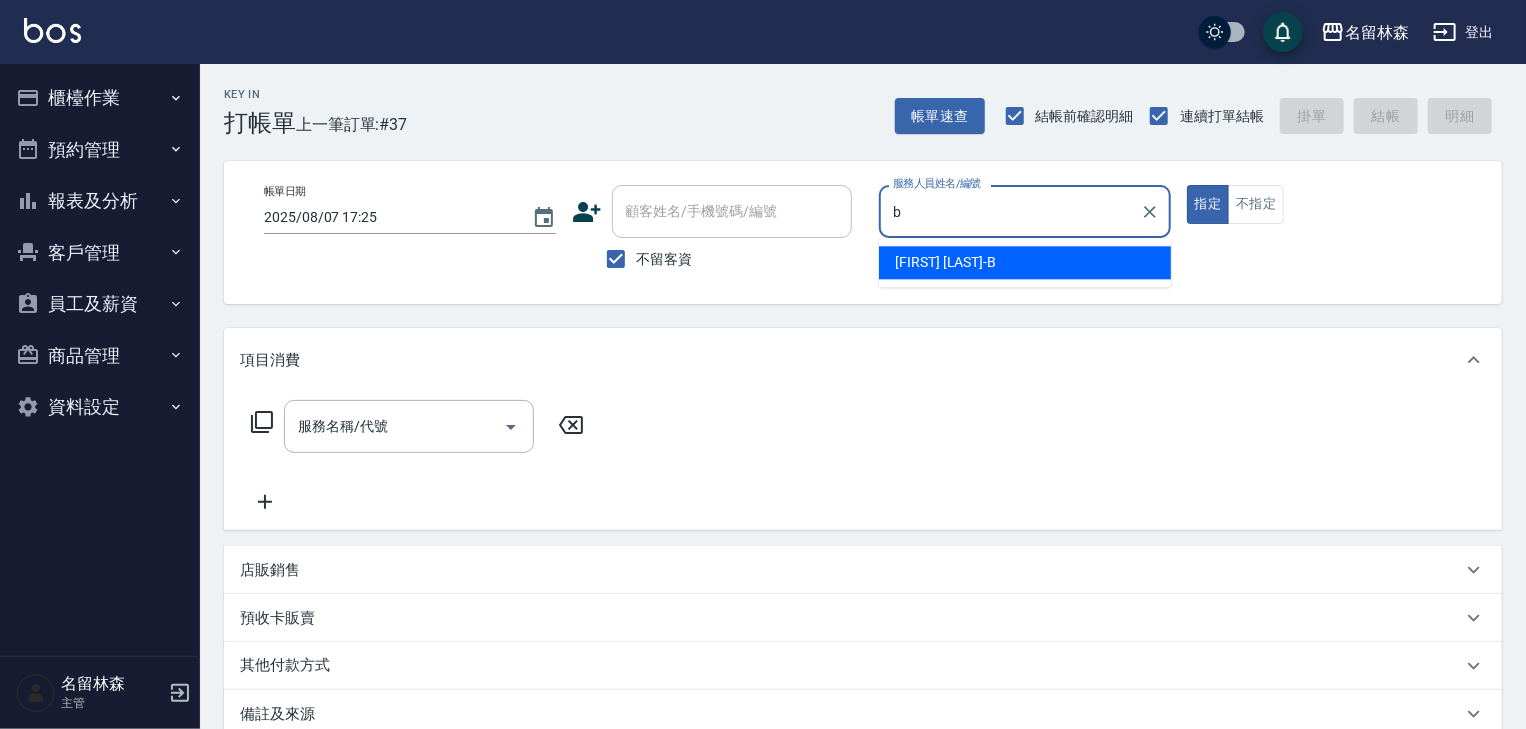 click on "[FIRST] [LAST] -B" at bounding box center (1025, 262) 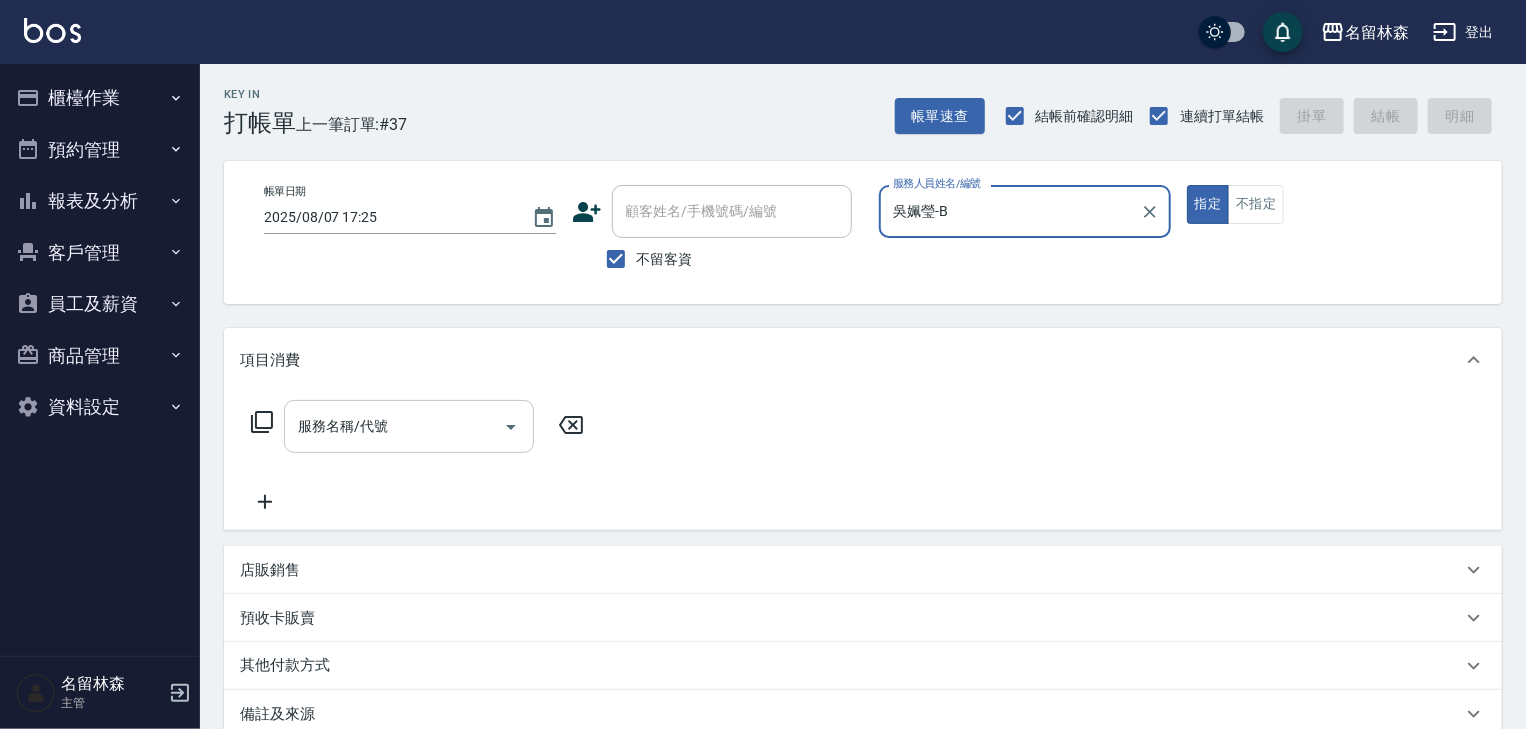 type on "吳姵瑩-B" 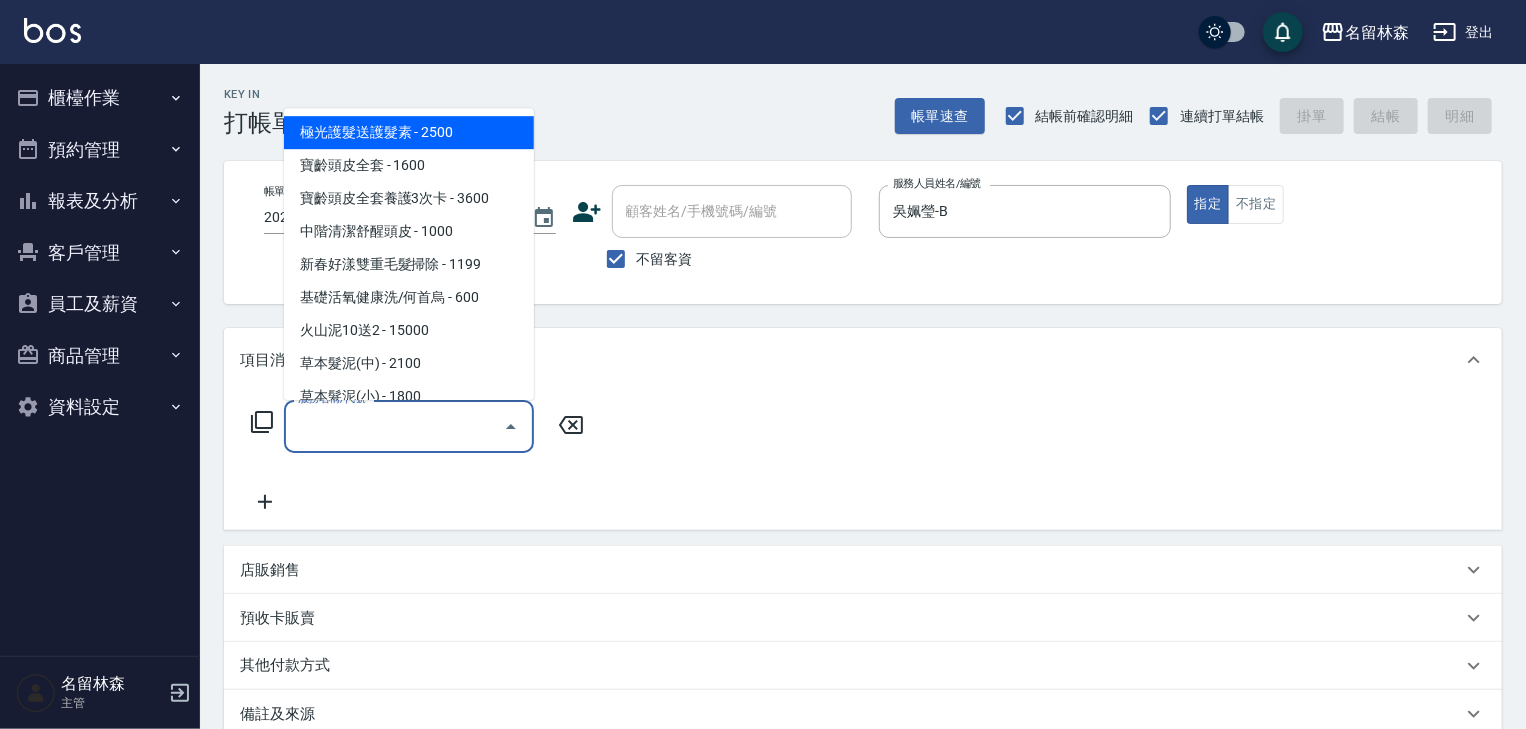 click on "服務名稱/代號" at bounding box center (394, 426) 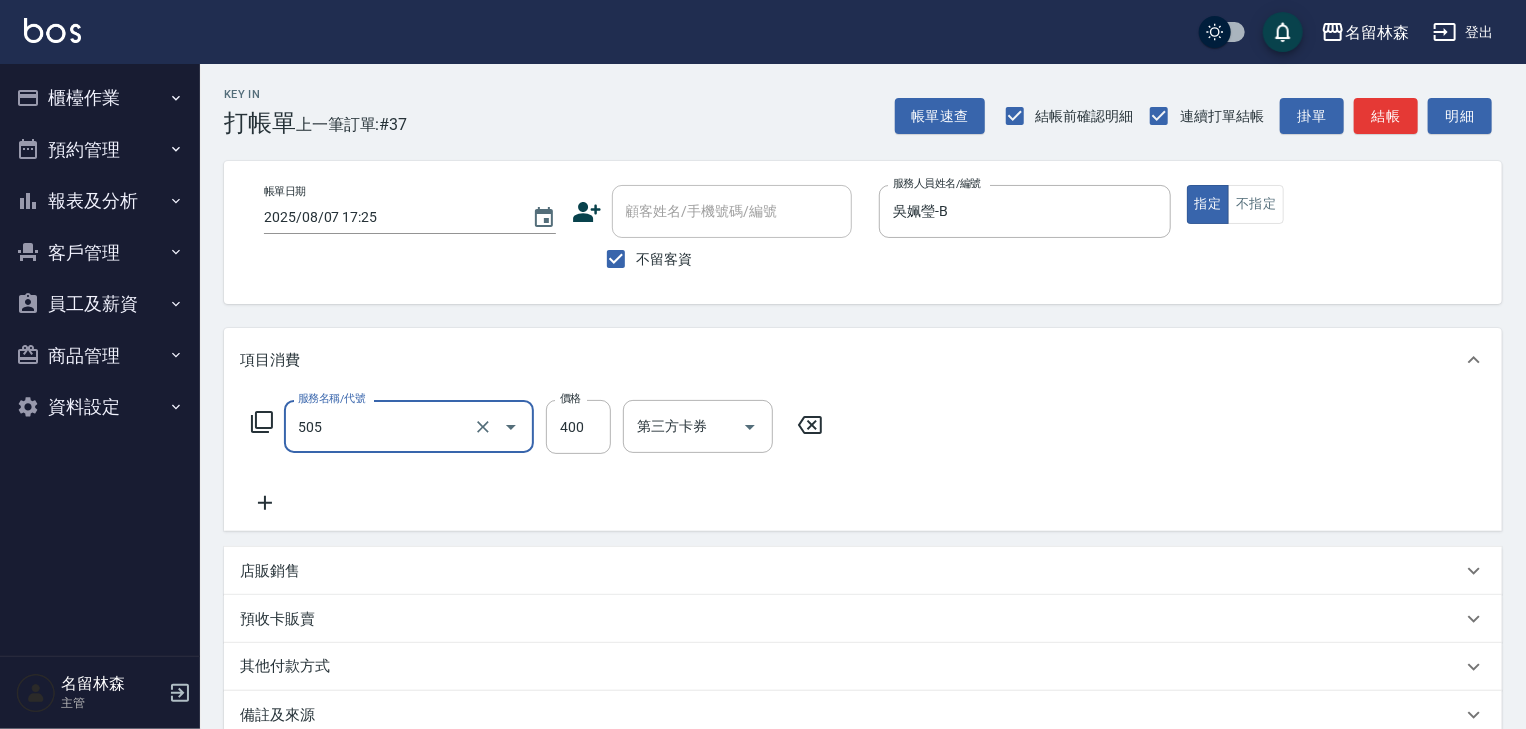 type on "洗髮(505)" 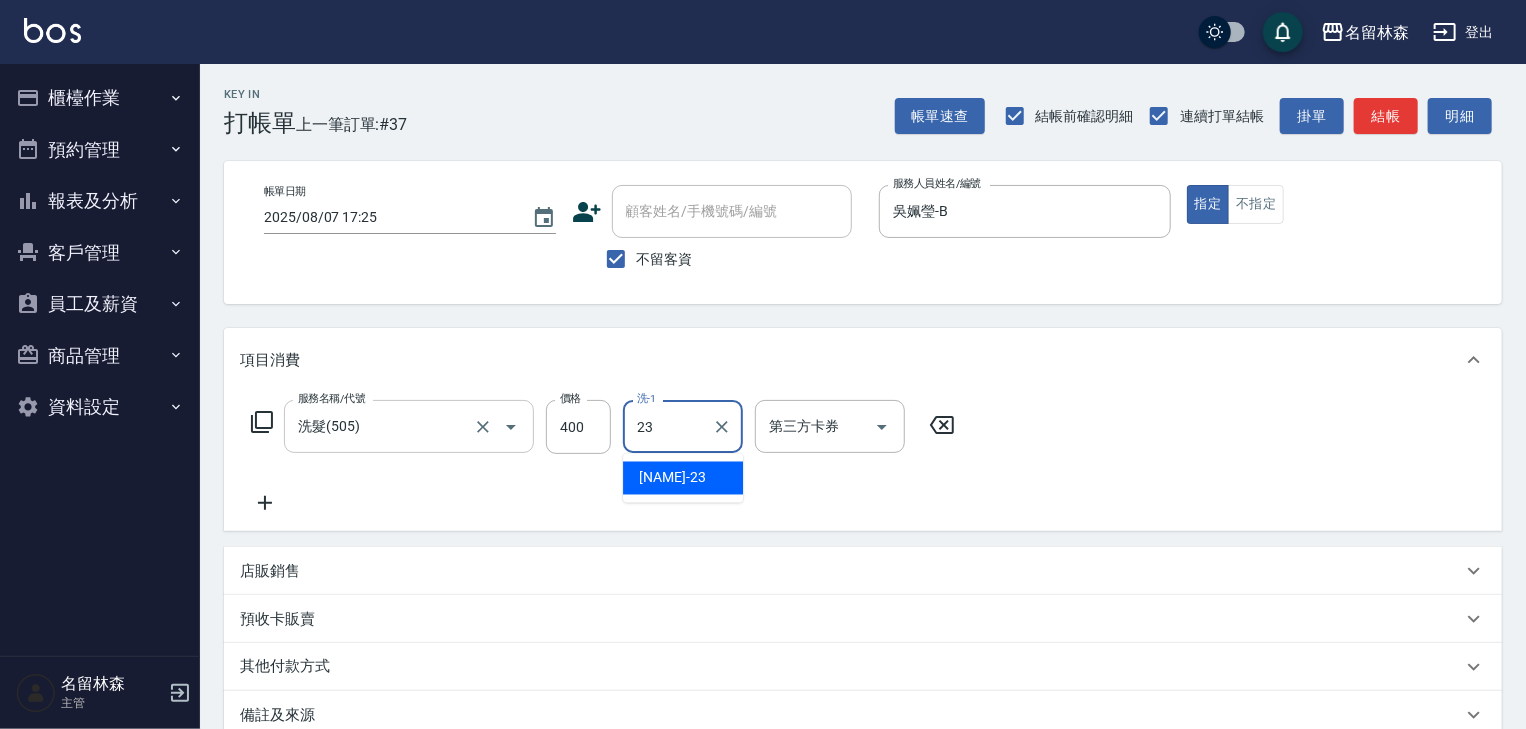 type on "[FIRST] [LAST]-23" 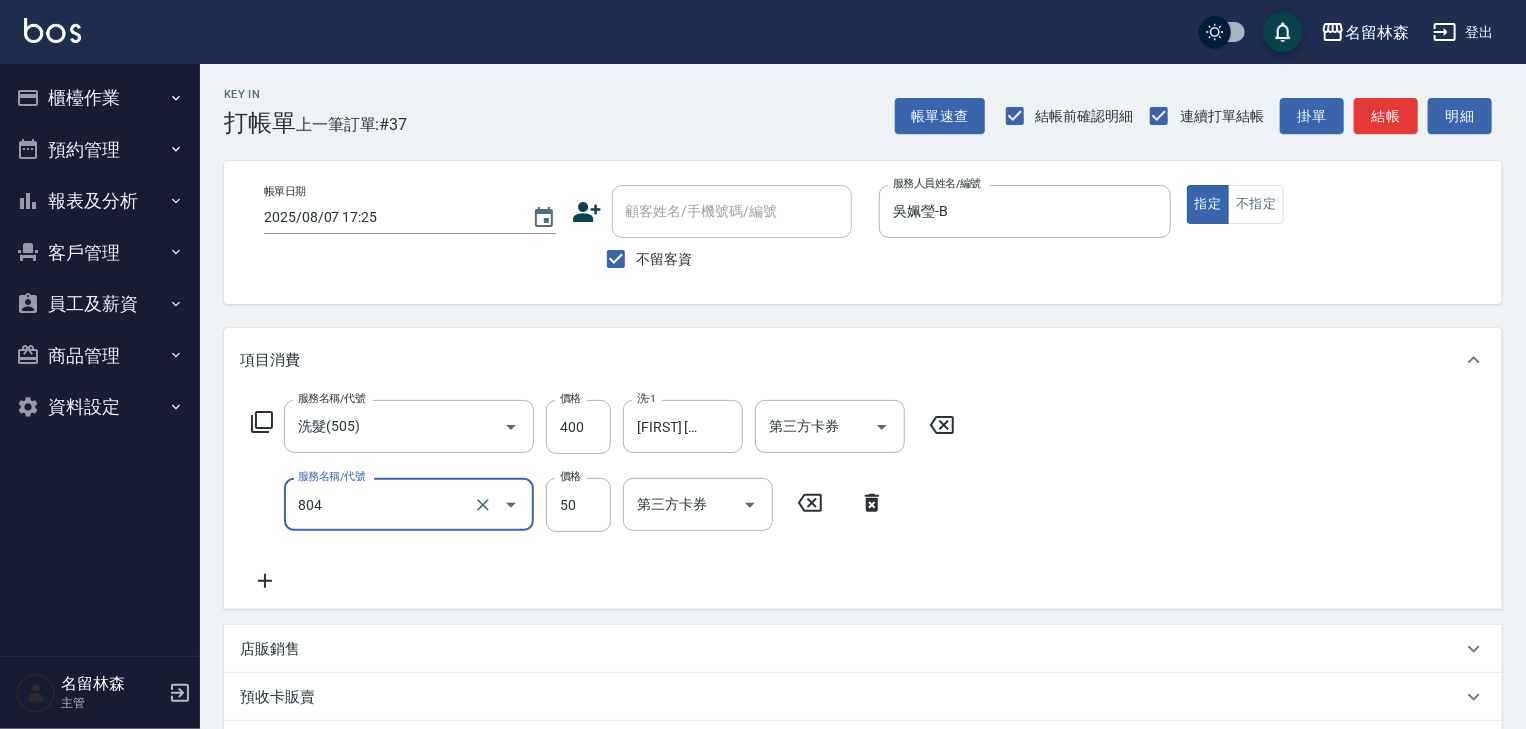 type on "吹捲(804)" 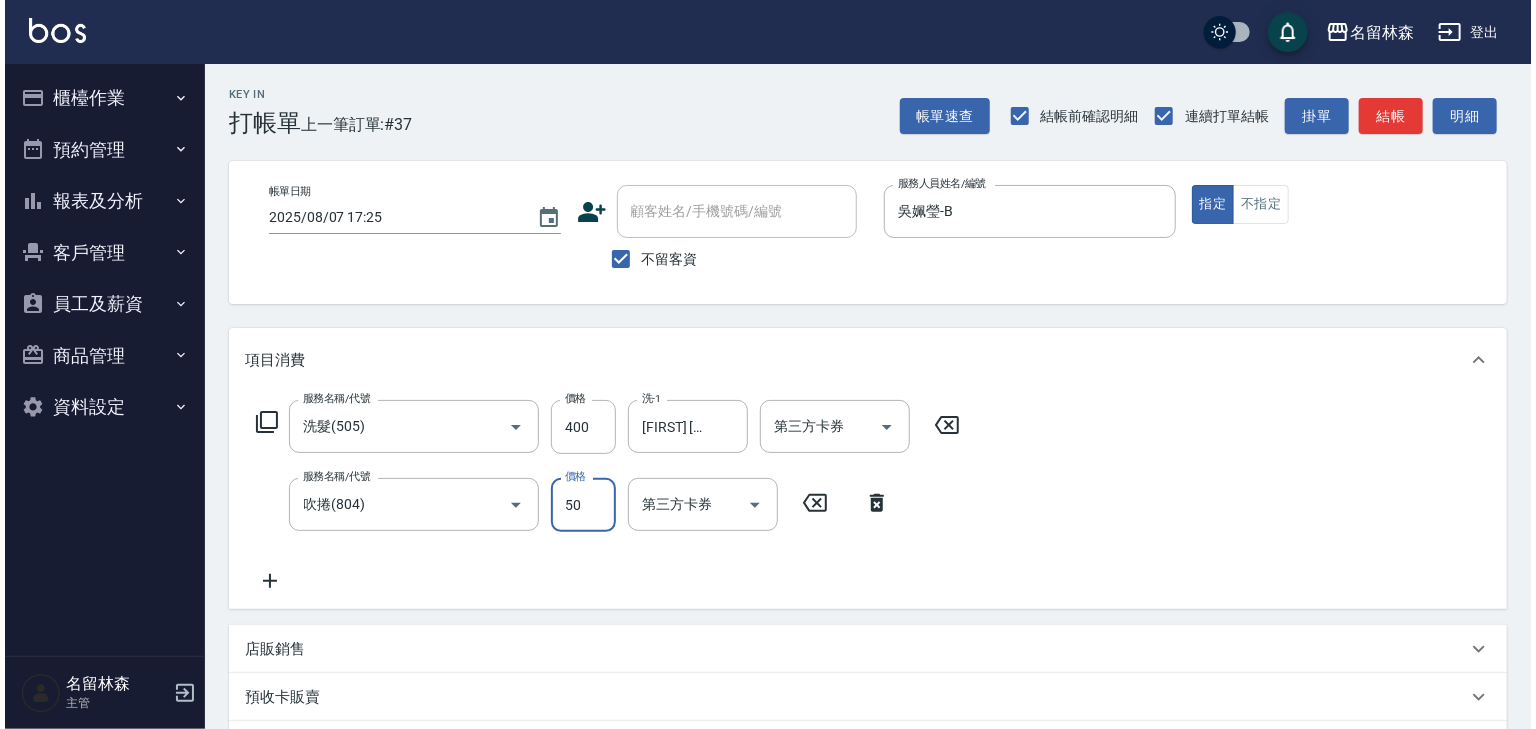 scroll, scrollTop: 312, scrollLeft: 0, axis: vertical 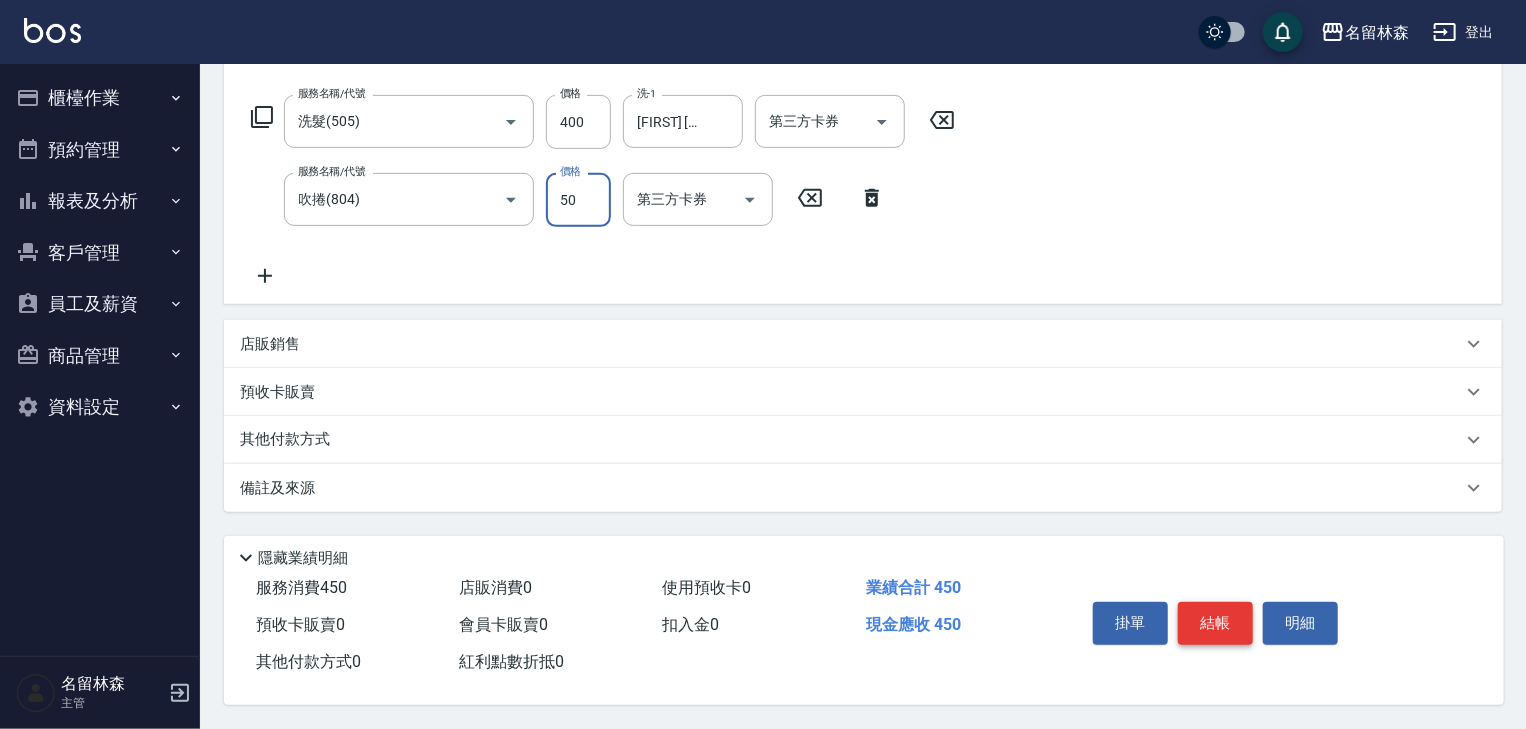 click on "結帳" at bounding box center [1215, 623] 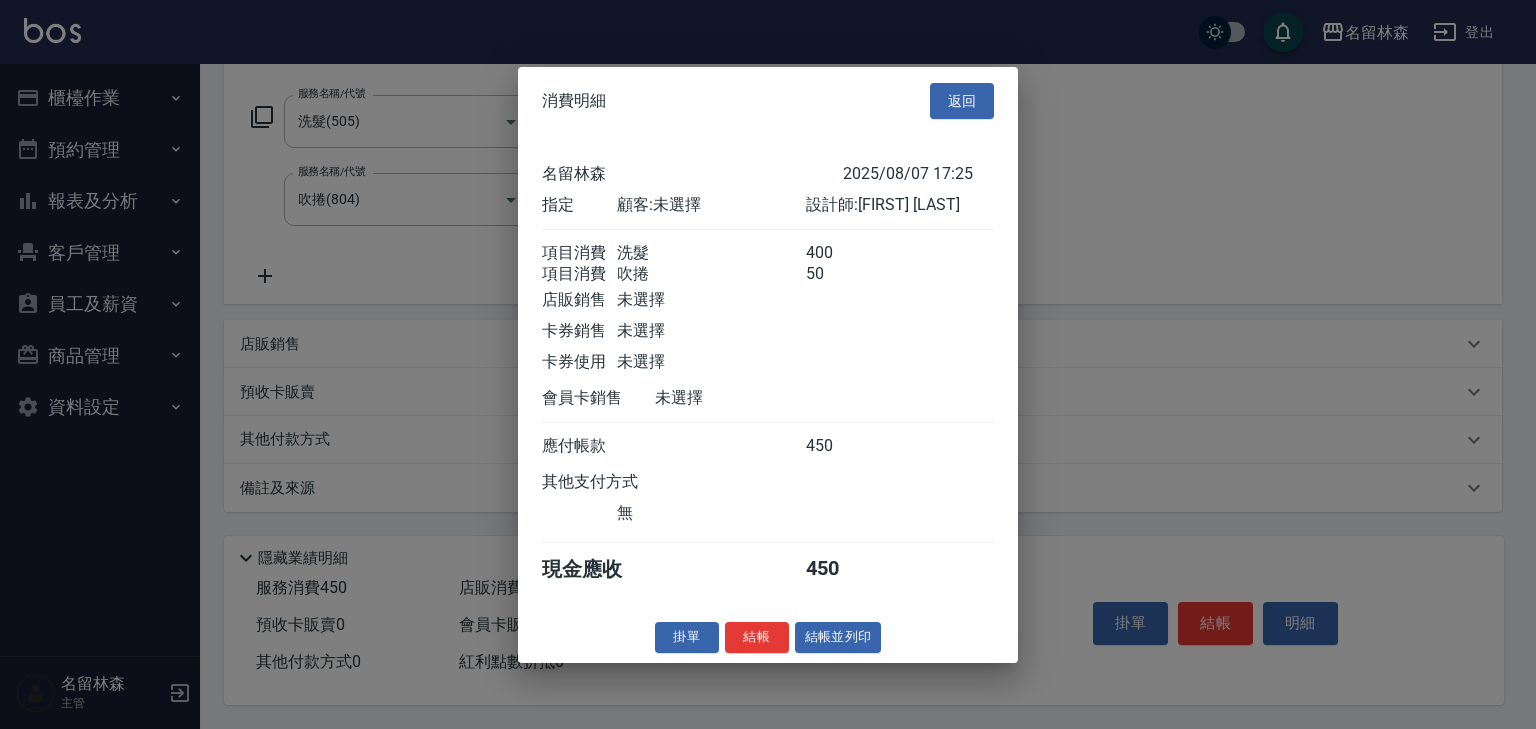 click on "消費明細 返回 名留林森 2025/08/07 17:25 指定 顧客: 未選擇 設計師: 吳姵瑩 項目消費 洗髮 400 項目消費 吹捲 50 店販銷售 未選擇 卡券銷售 未選擇 卡券使用 未選擇 會員卡銷售 未選擇 應付帳款 450 其他支付方式 無 現金應收 450 掛單 結帳 結帳並列印 名留林森 結帳單 日期： 2025/08/07 17:25 帳單編號： 0 設計師: 吳姵瑩 顧客： 未選擇 洗髮 助理: 23 400 x1 吹捲 50 x1 合計： 450 結帳： 扣入金： 0 入金餘額： 0 卡券金額： 0 付現金額： 450 名留林森 結帳單 日期： 2025/08/07 17:25 帳單編號： 設計師: 吳姵瑩 顧客： 未選擇 名稱 單價 數量 小計 洗髮 400 1 400 助理: 23 吹捲 50 1 50 合計： 450 扣入金： 0 入金餘額： 0 卡券金額： 0 付現金額： 450 謝謝惠顧,歡迎下次光臨!" at bounding box center [768, 364] 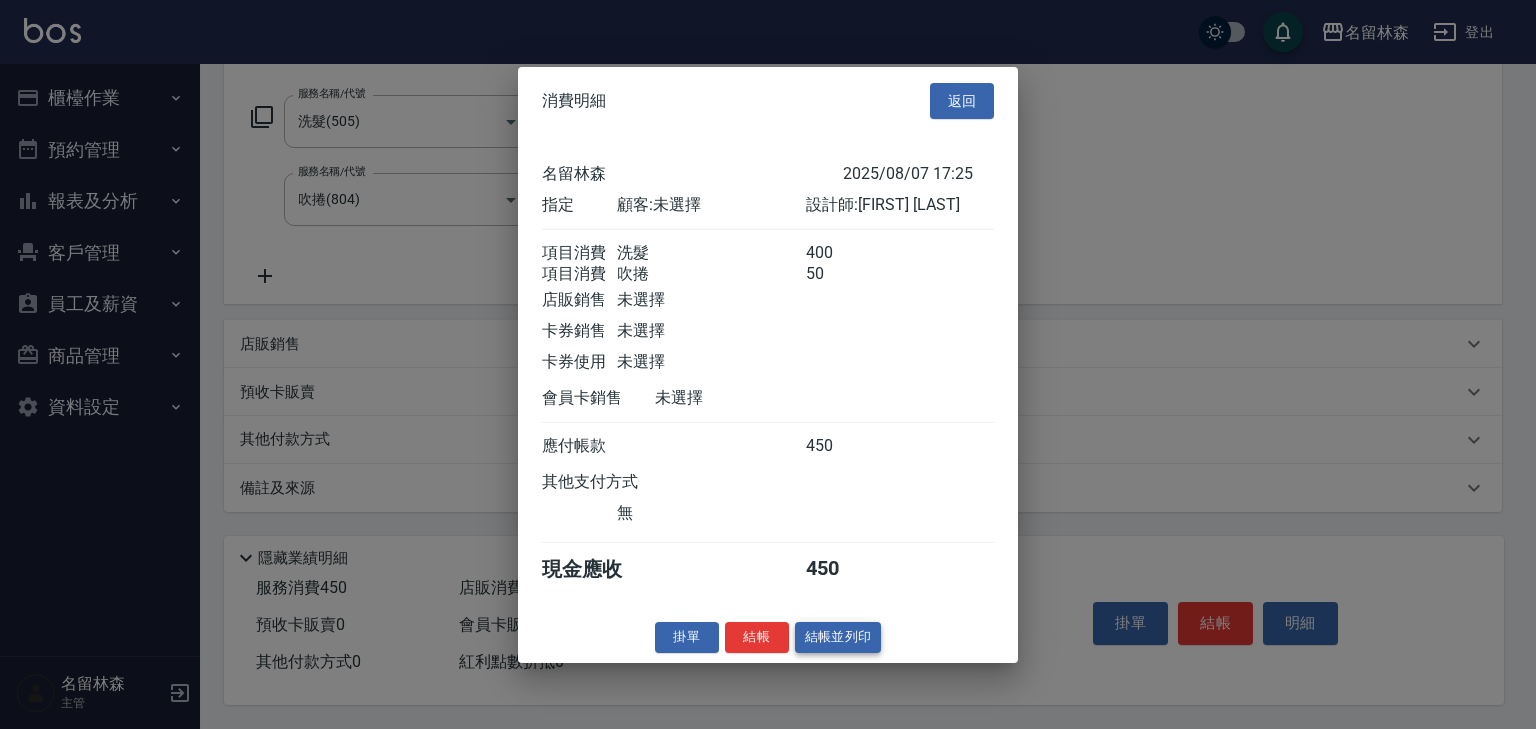 click on "結帳並列印" at bounding box center (838, 637) 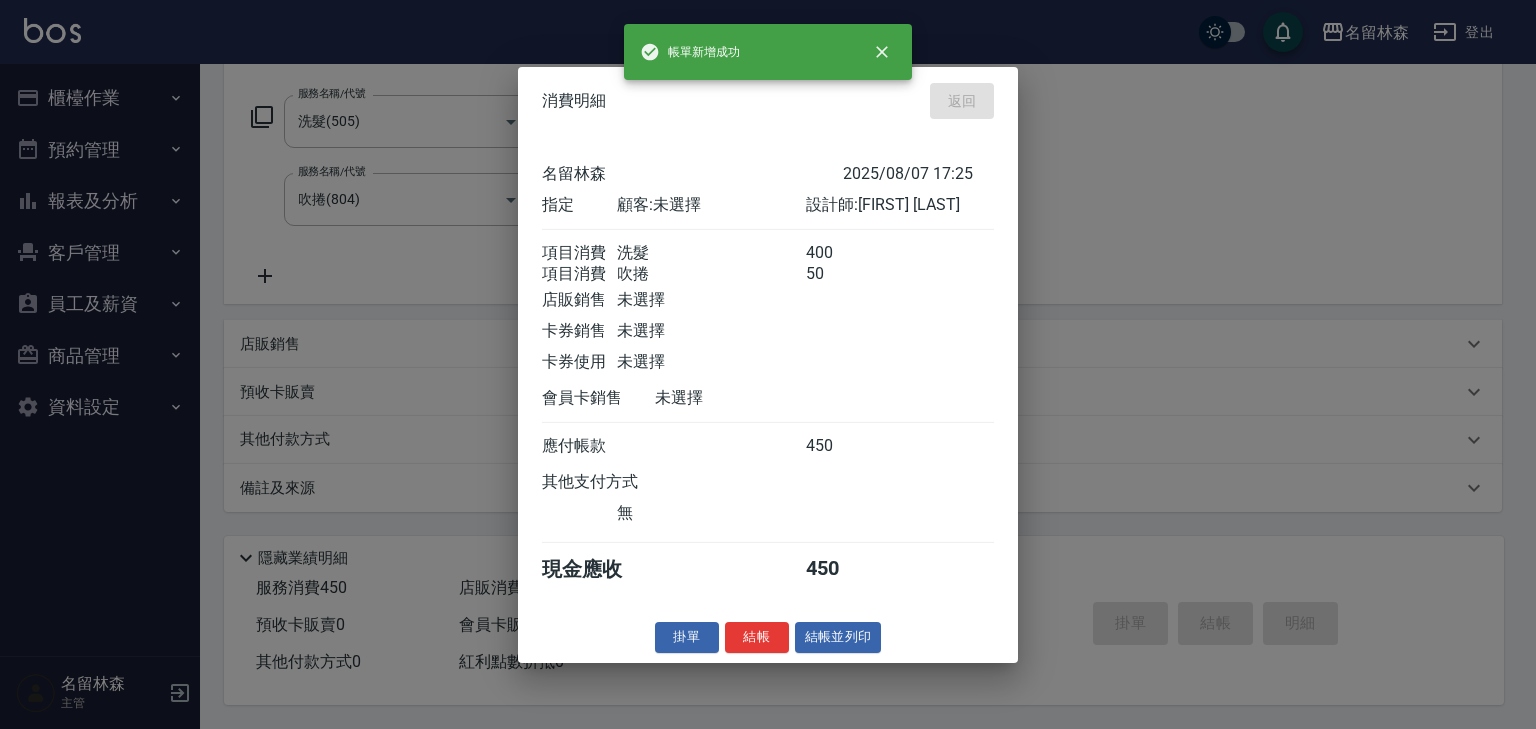type on "2025/08/07 17:31" 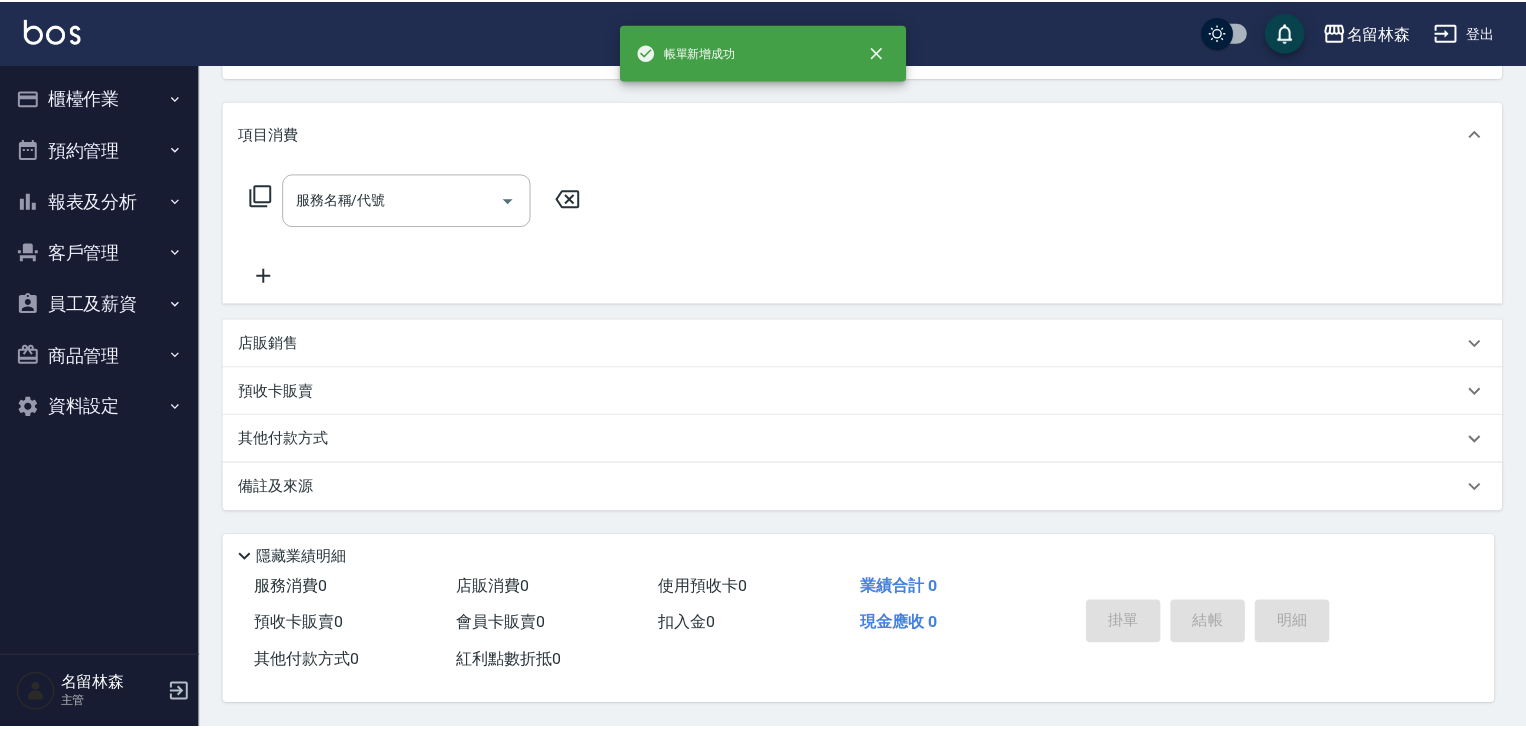 scroll, scrollTop: 0, scrollLeft: 0, axis: both 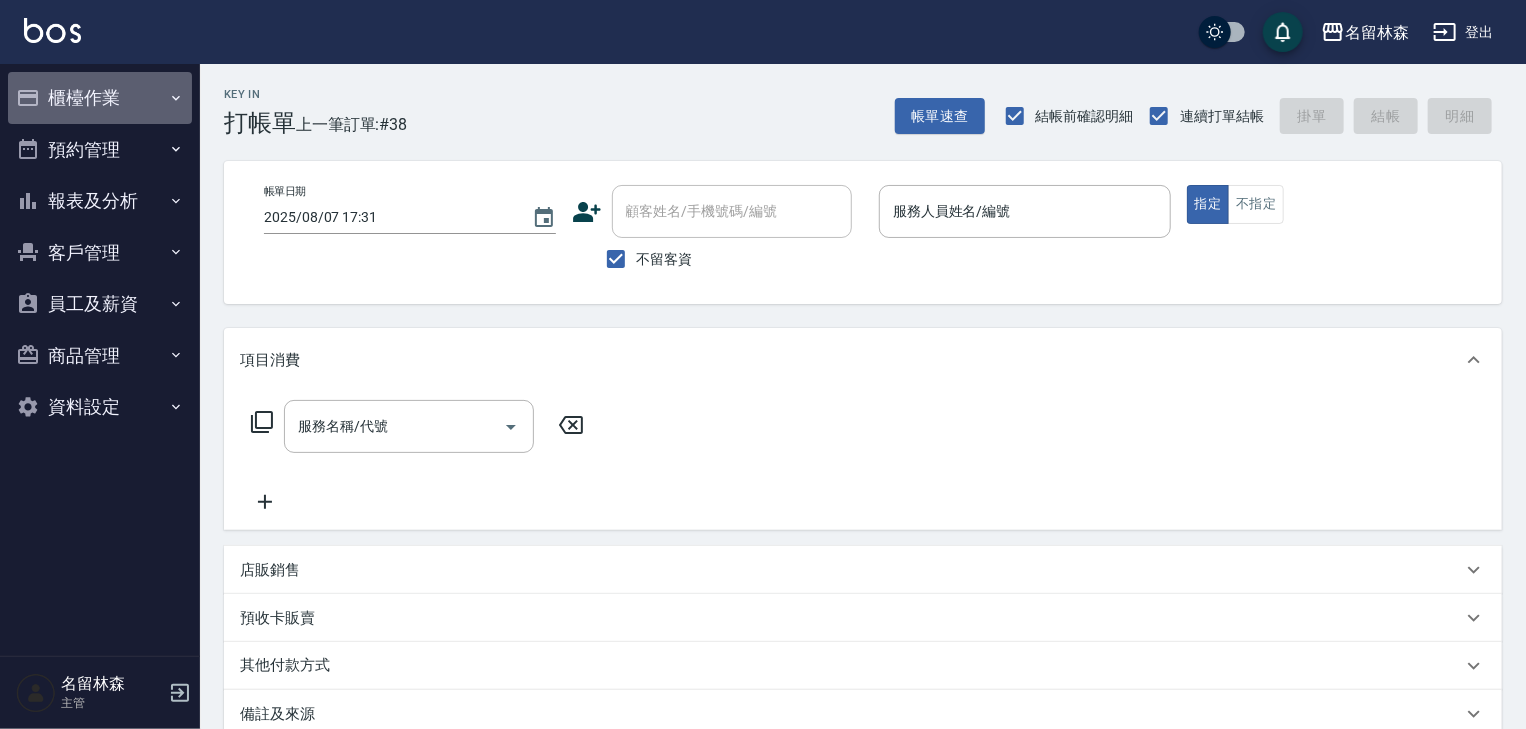 click on "櫃檯作業" at bounding box center (100, 98) 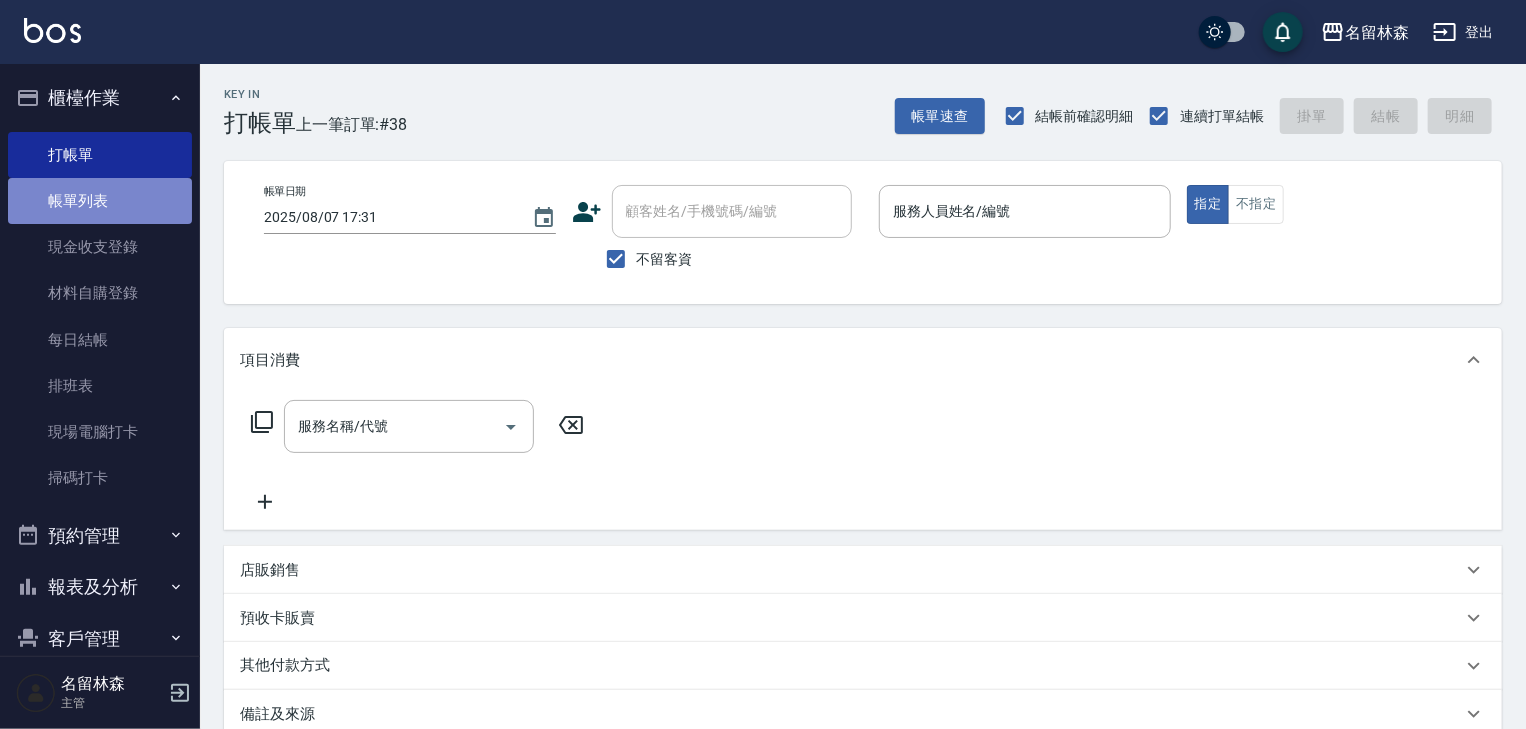 click on "帳單列表" at bounding box center [100, 201] 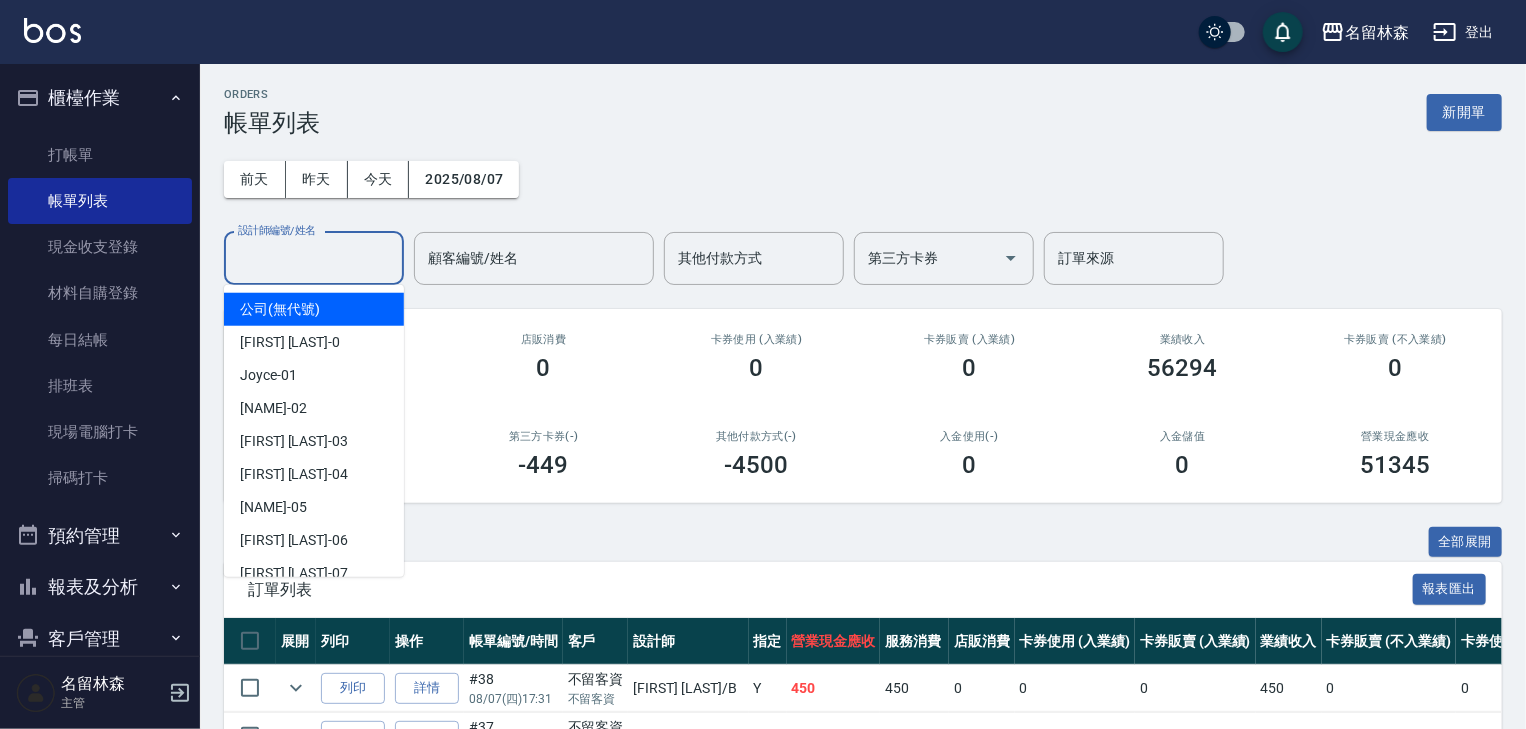 click on "設計師編號/姓名" at bounding box center [314, 258] 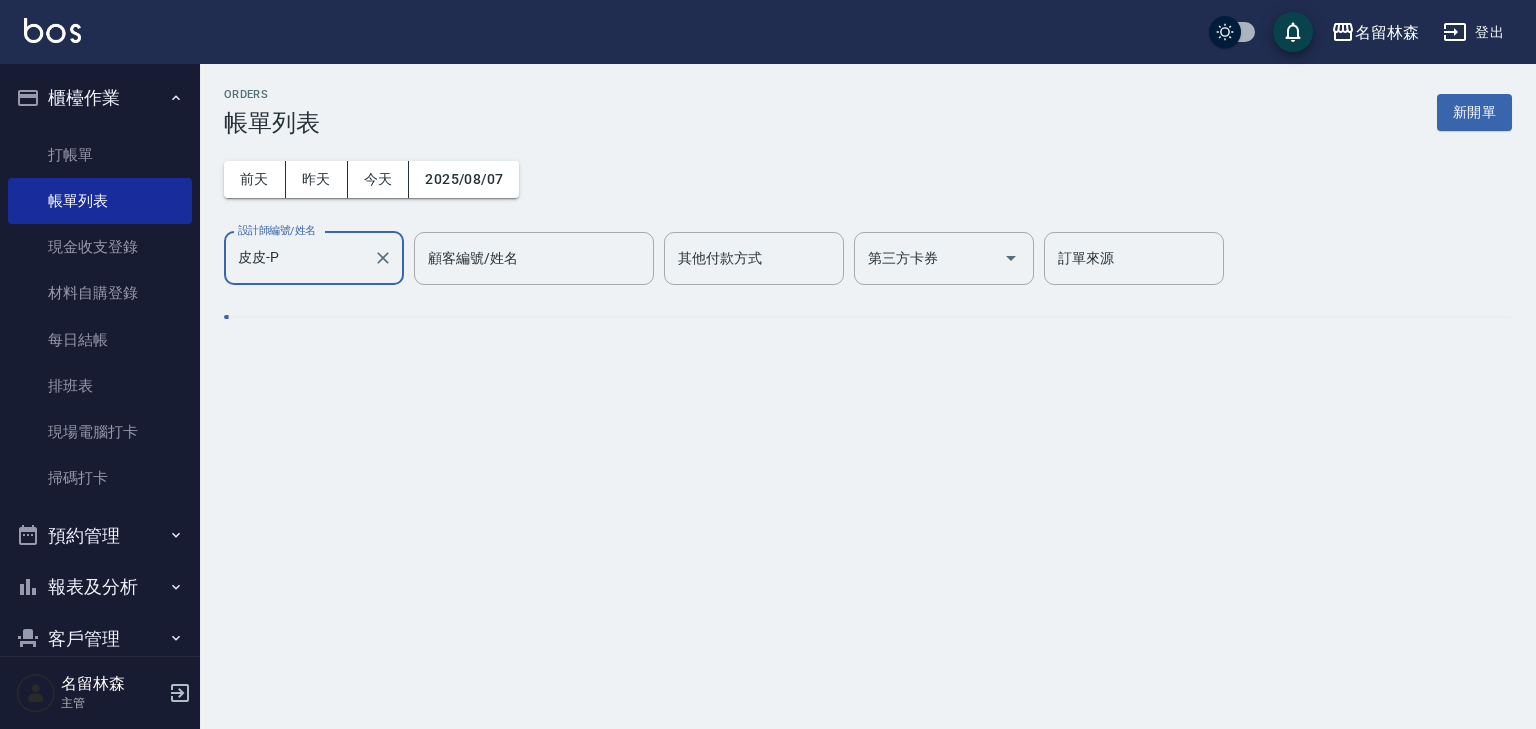 type on "皮皮-P" 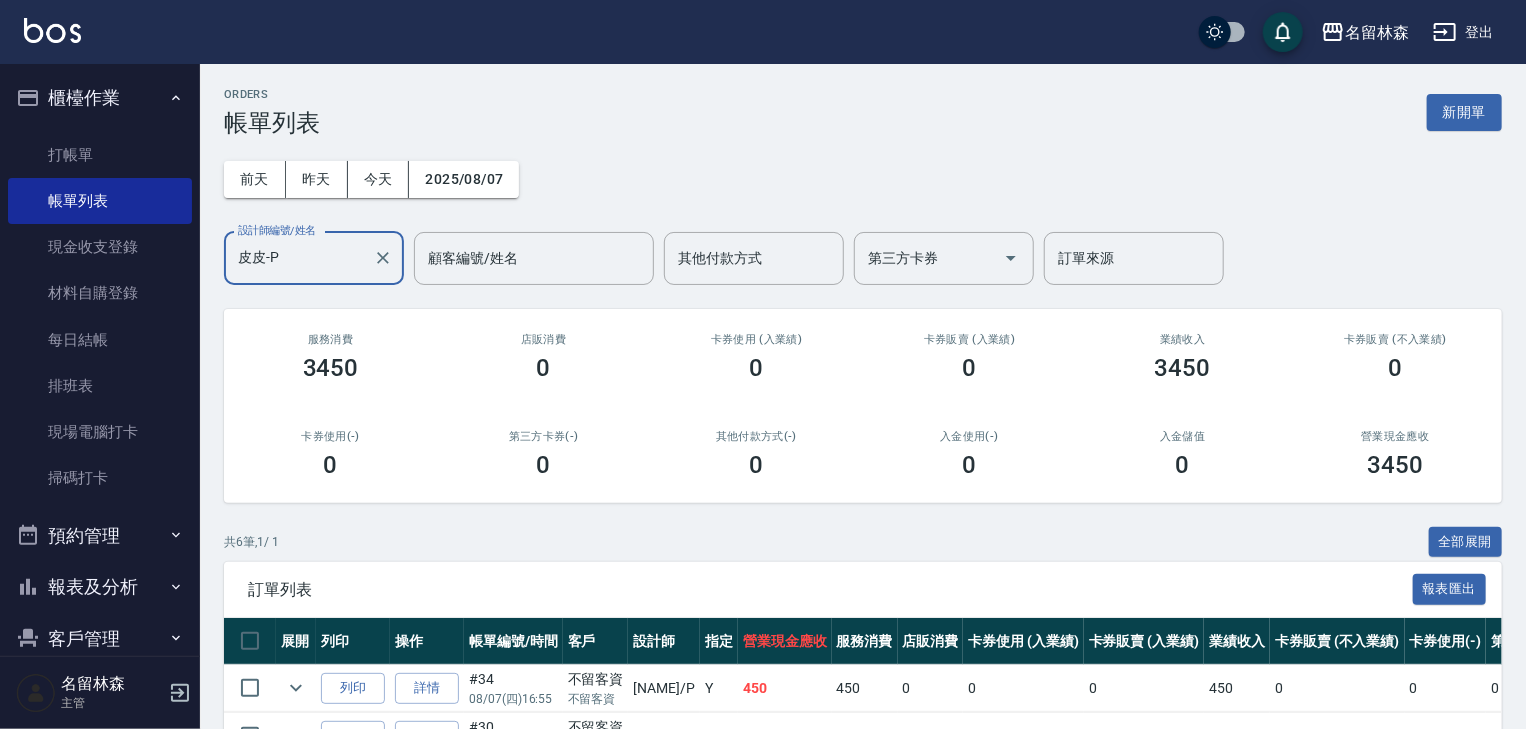 scroll, scrollTop: 312, scrollLeft: 0, axis: vertical 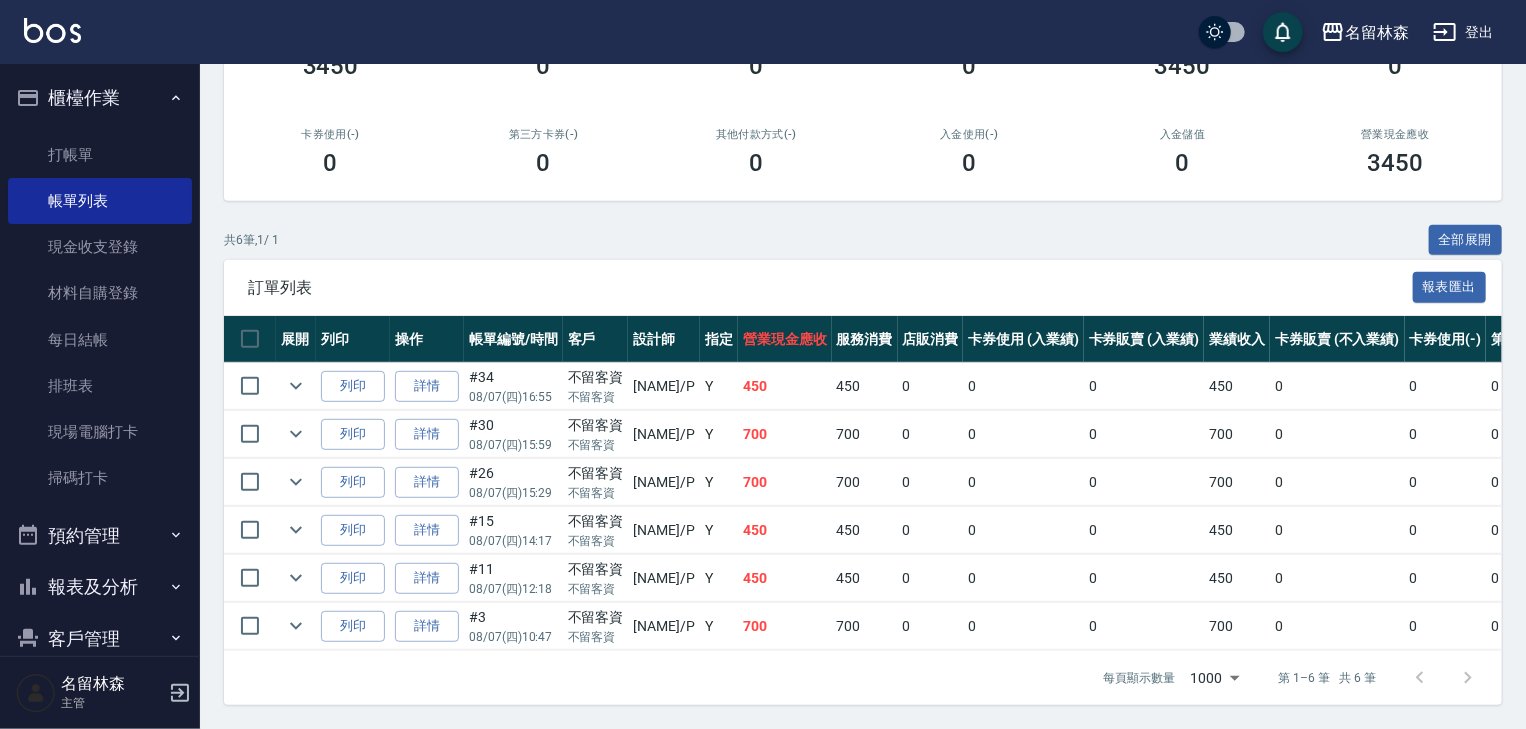 click at bounding box center (52, 30) 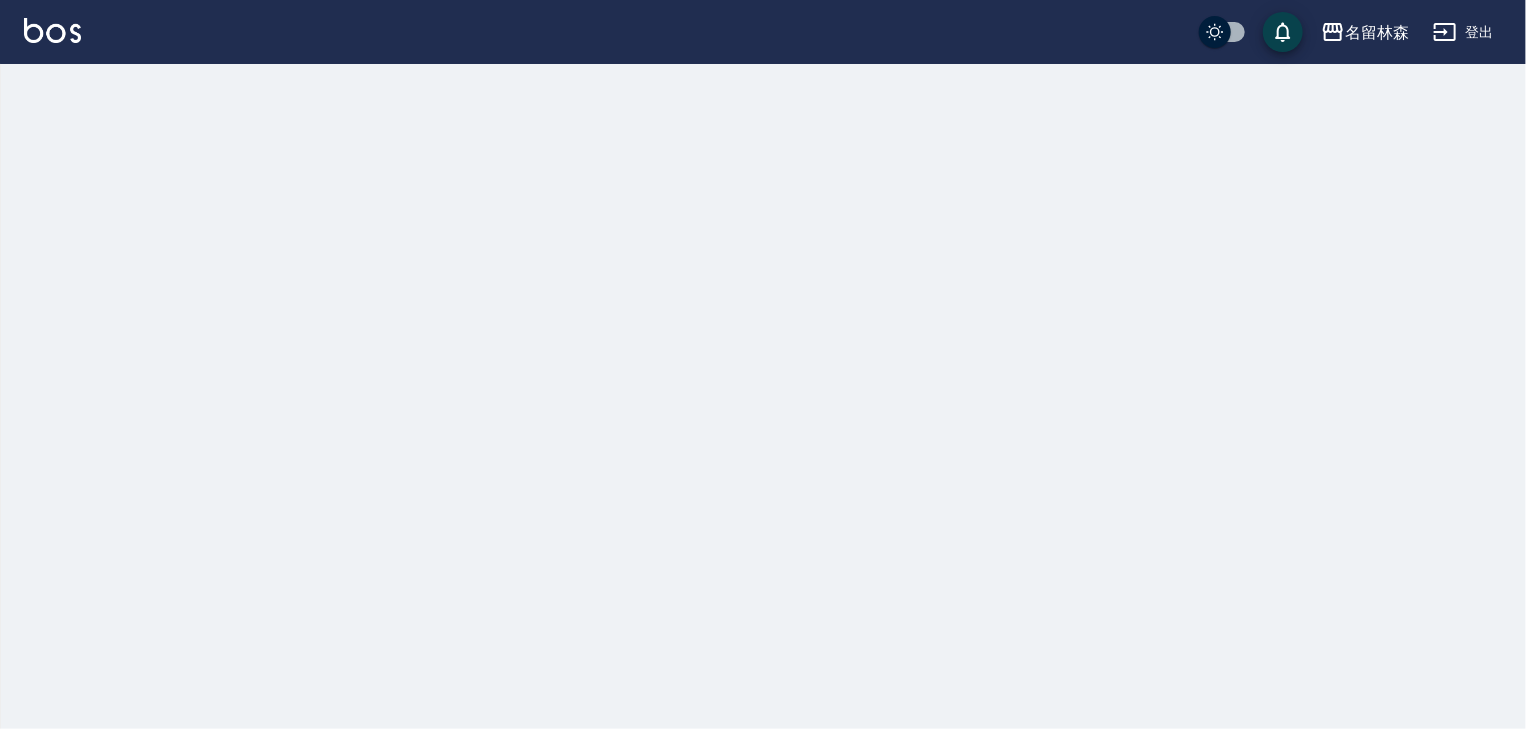 scroll, scrollTop: 0, scrollLeft: 0, axis: both 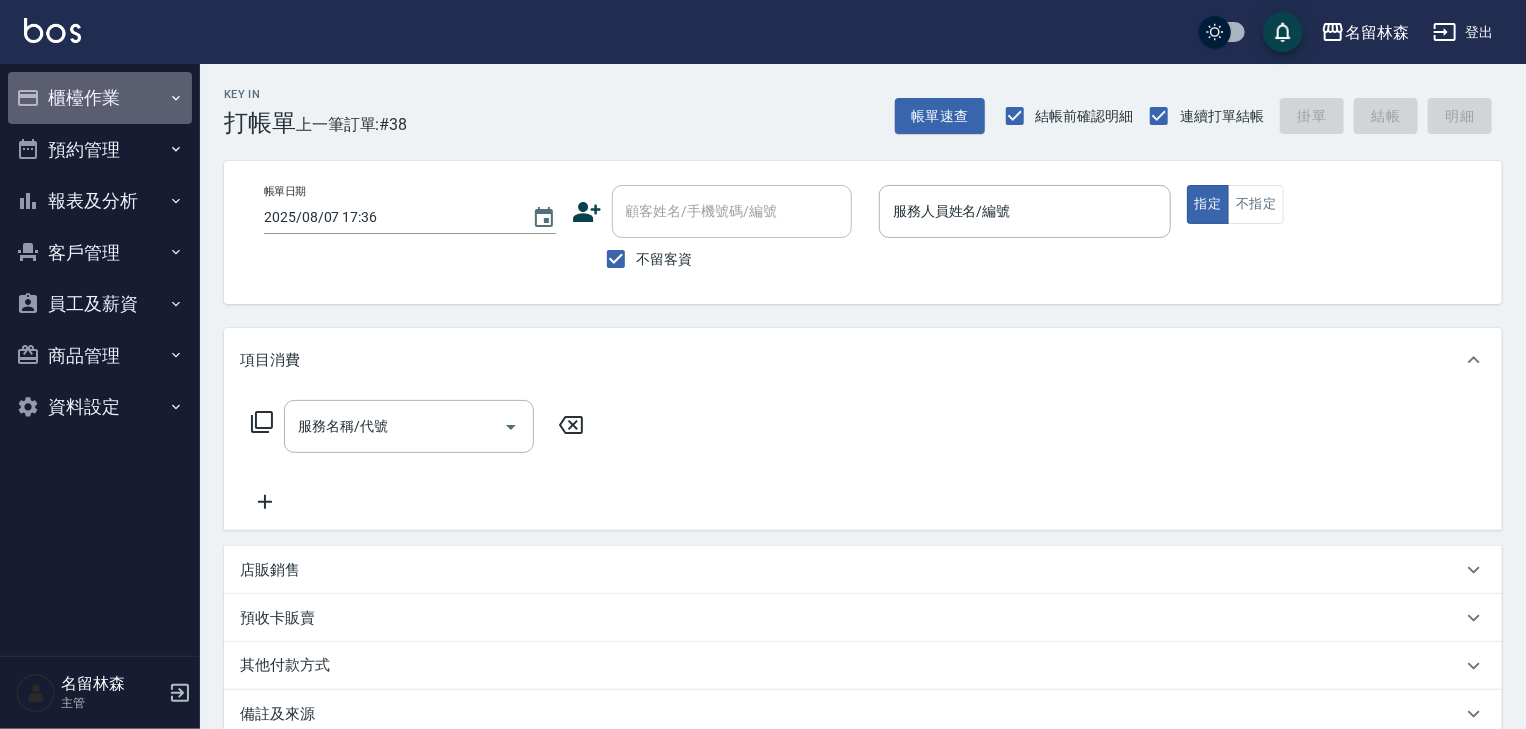 click on "櫃檯作業" at bounding box center [100, 98] 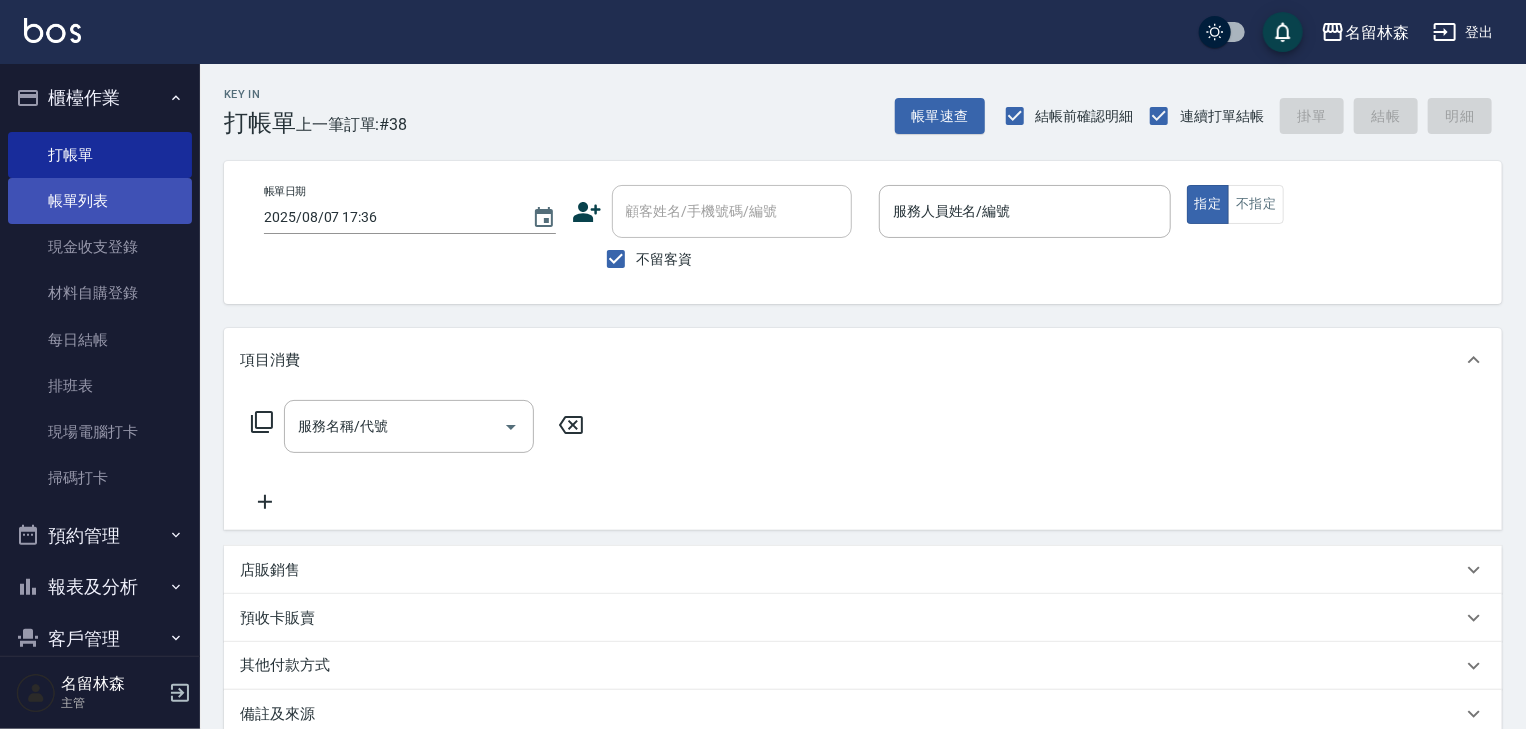 click on "帳單列表" at bounding box center [100, 201] 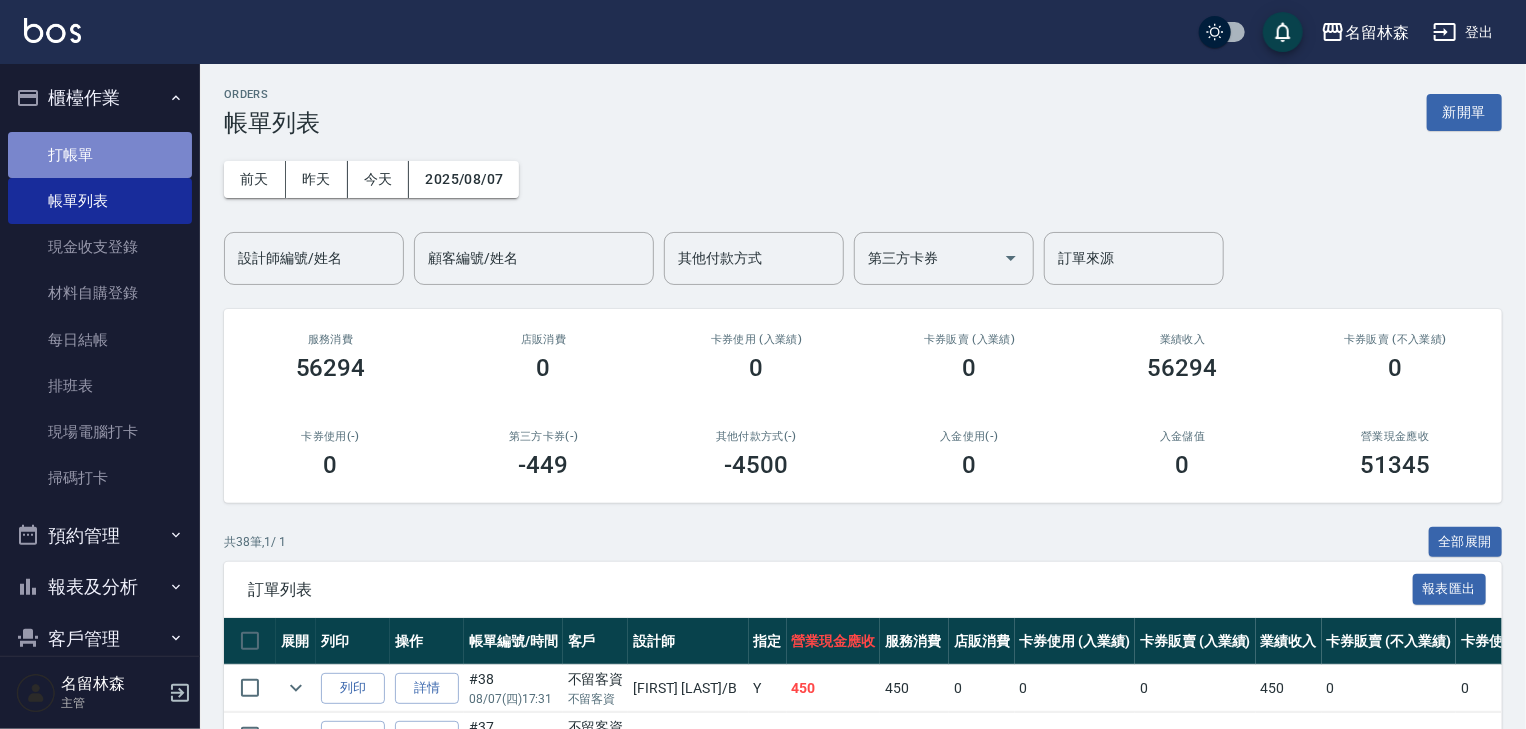 click on "打帳單" at bounding box center (100, 155) 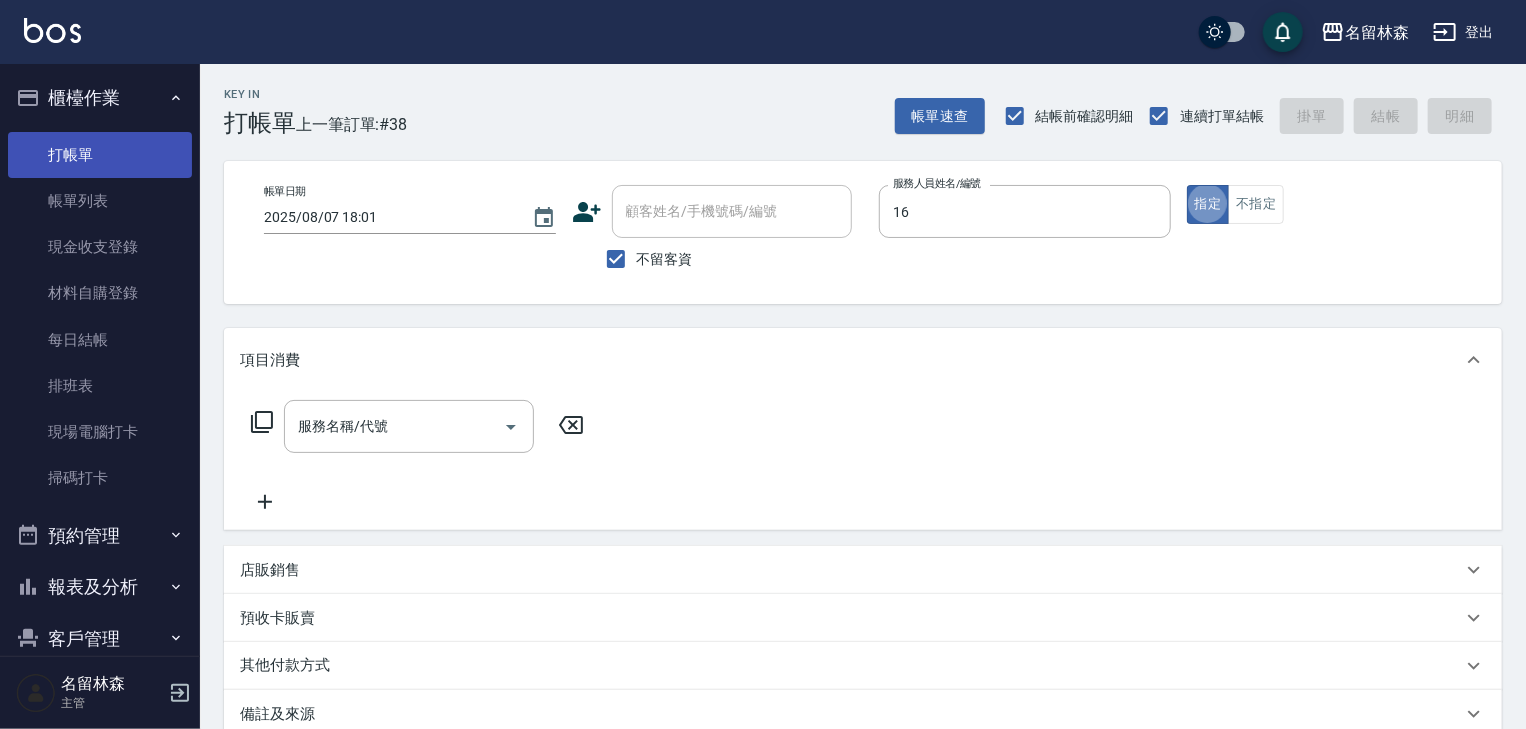 type on "意如-16" 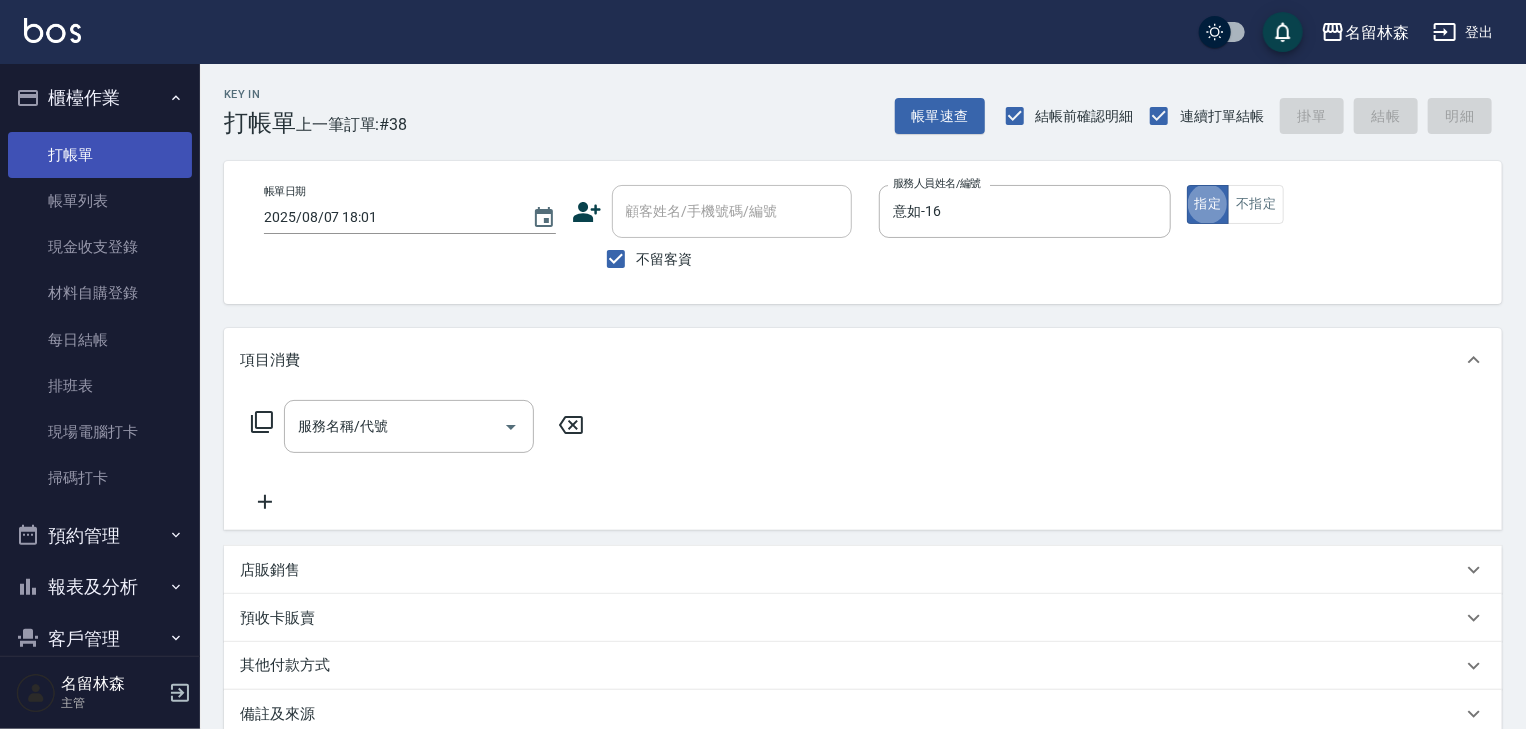 type on "true" 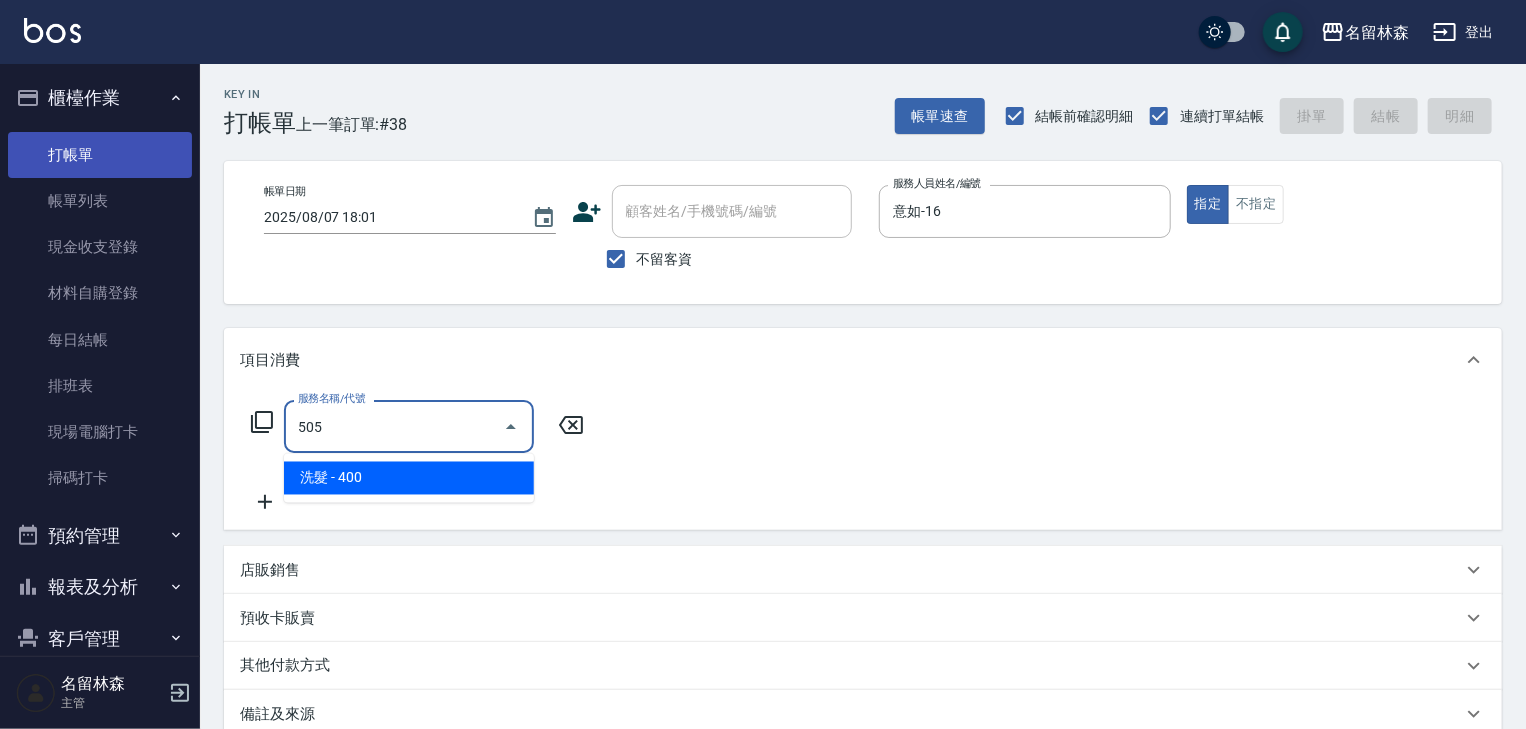 type on "洗髮(505)" 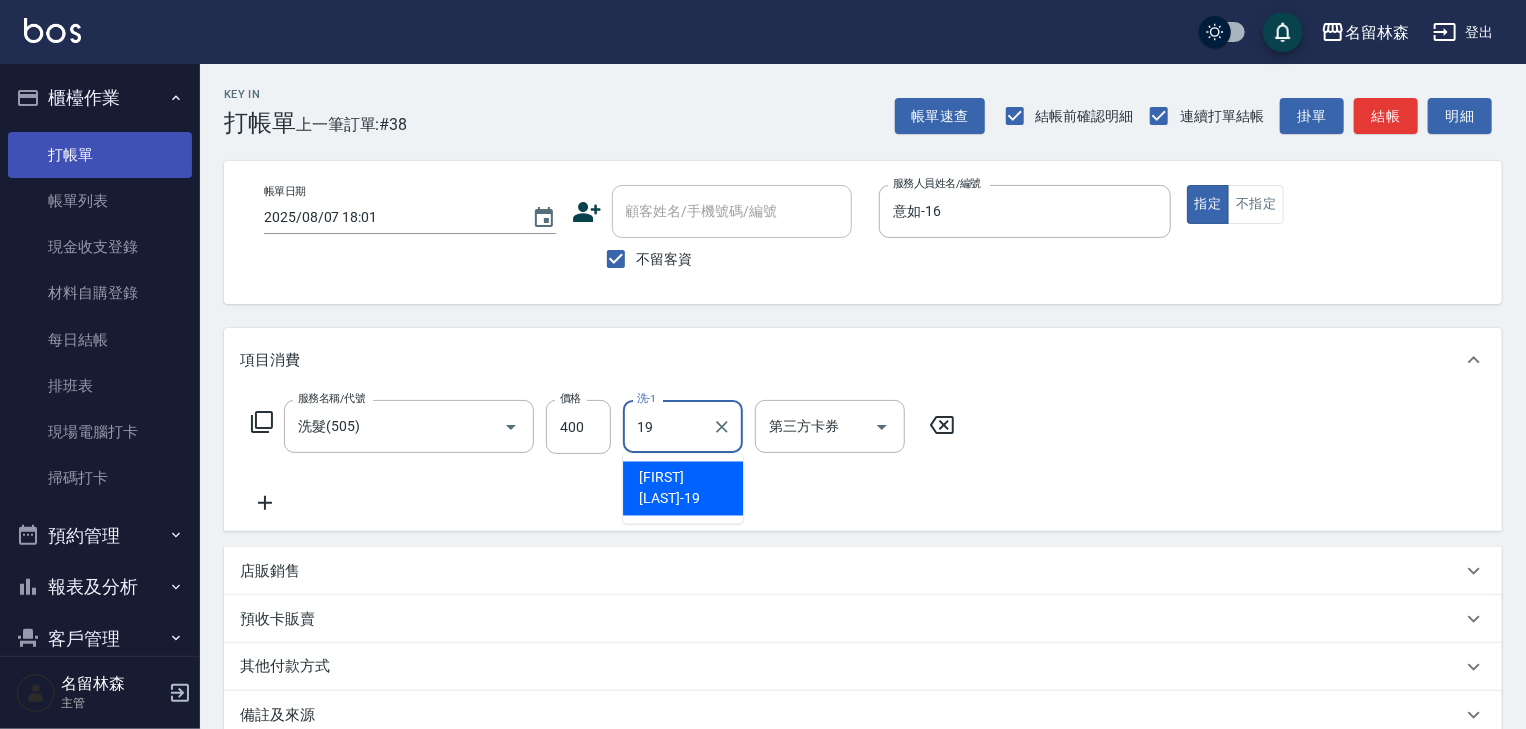 type on "[FIRST] [LAST]-19" 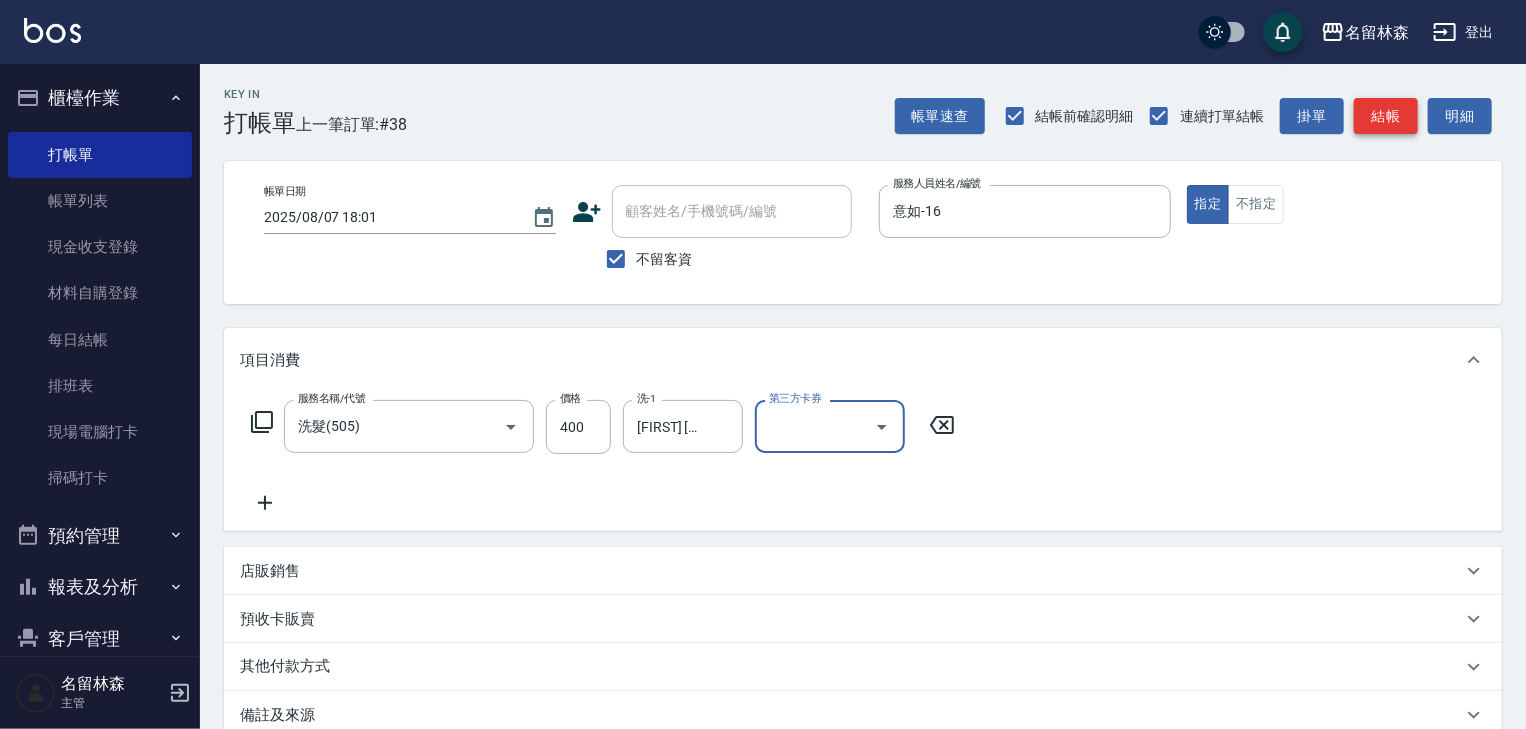 click on "結帳" at bounding box center [1386, 116] 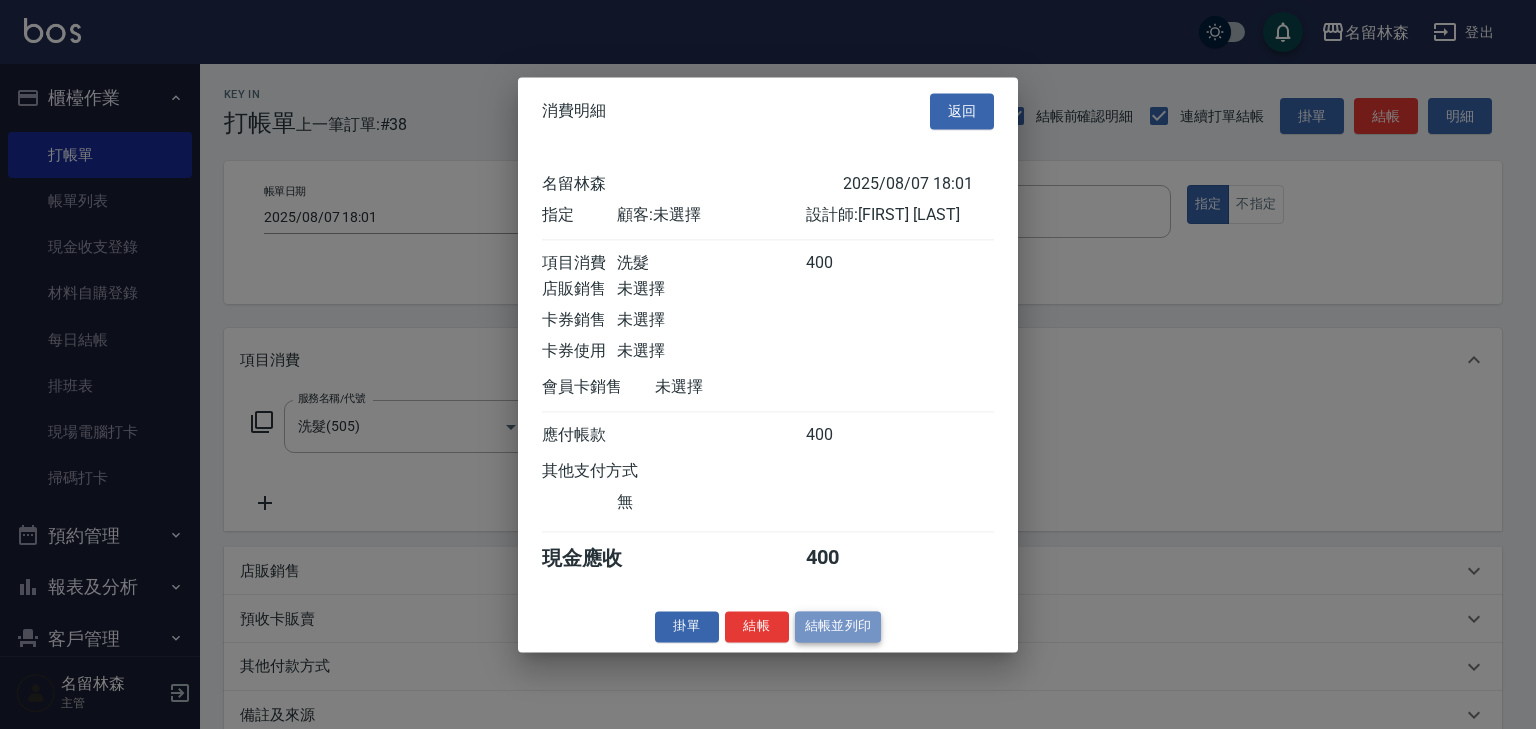 click on "結帳並列印" at bounding box center [838, 626] 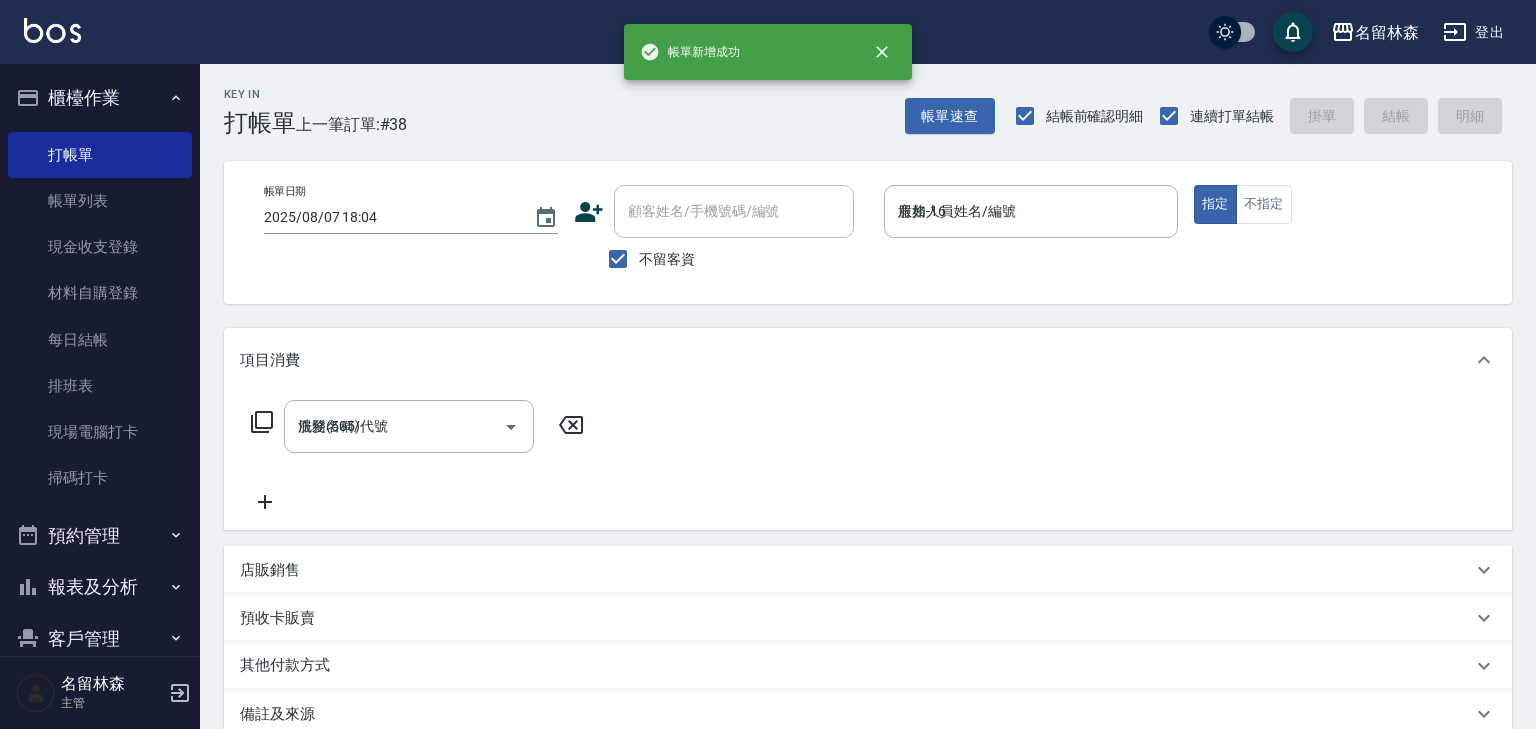 type on "2025/08/07 18:04" 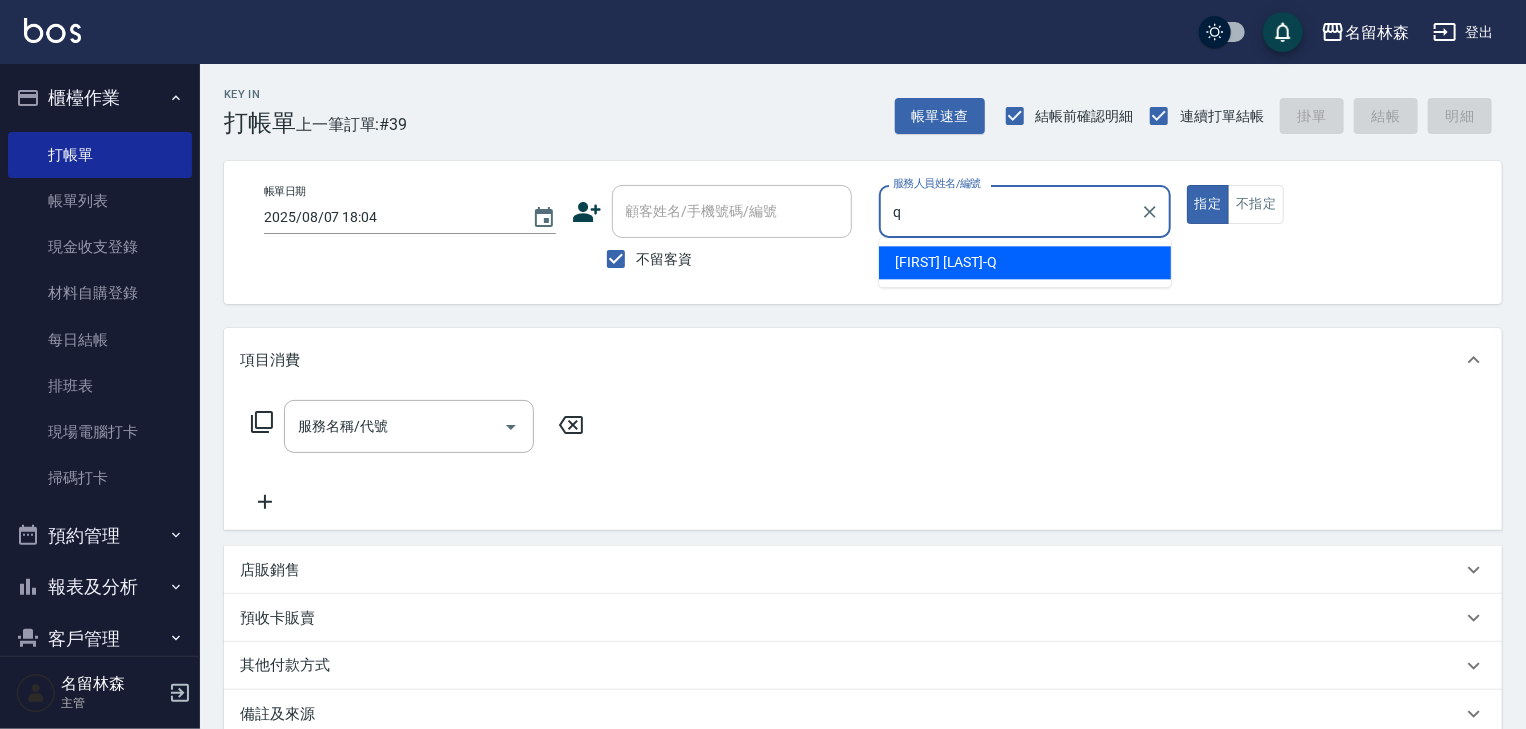 type on "[NAME]-Q" 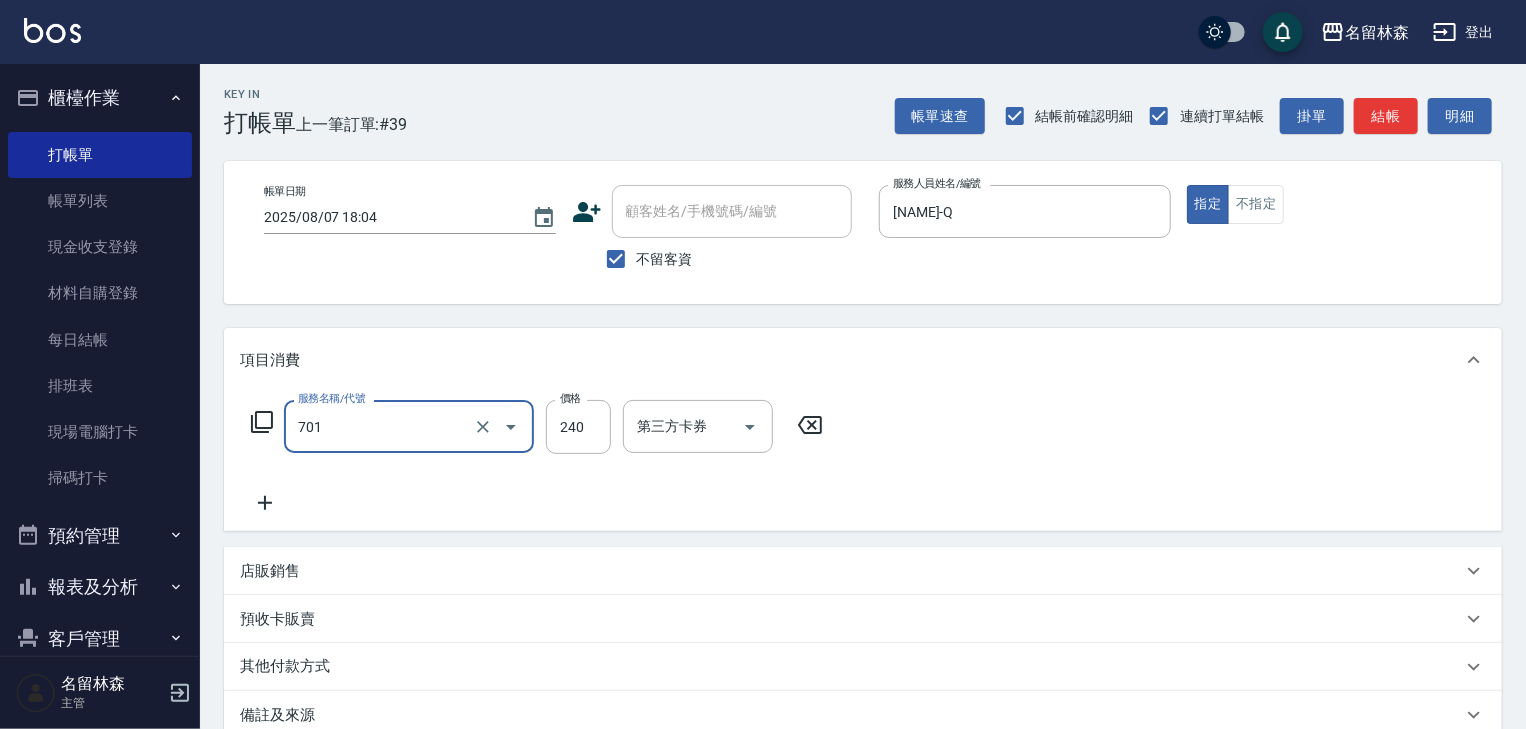 type on "梳髮(701)" 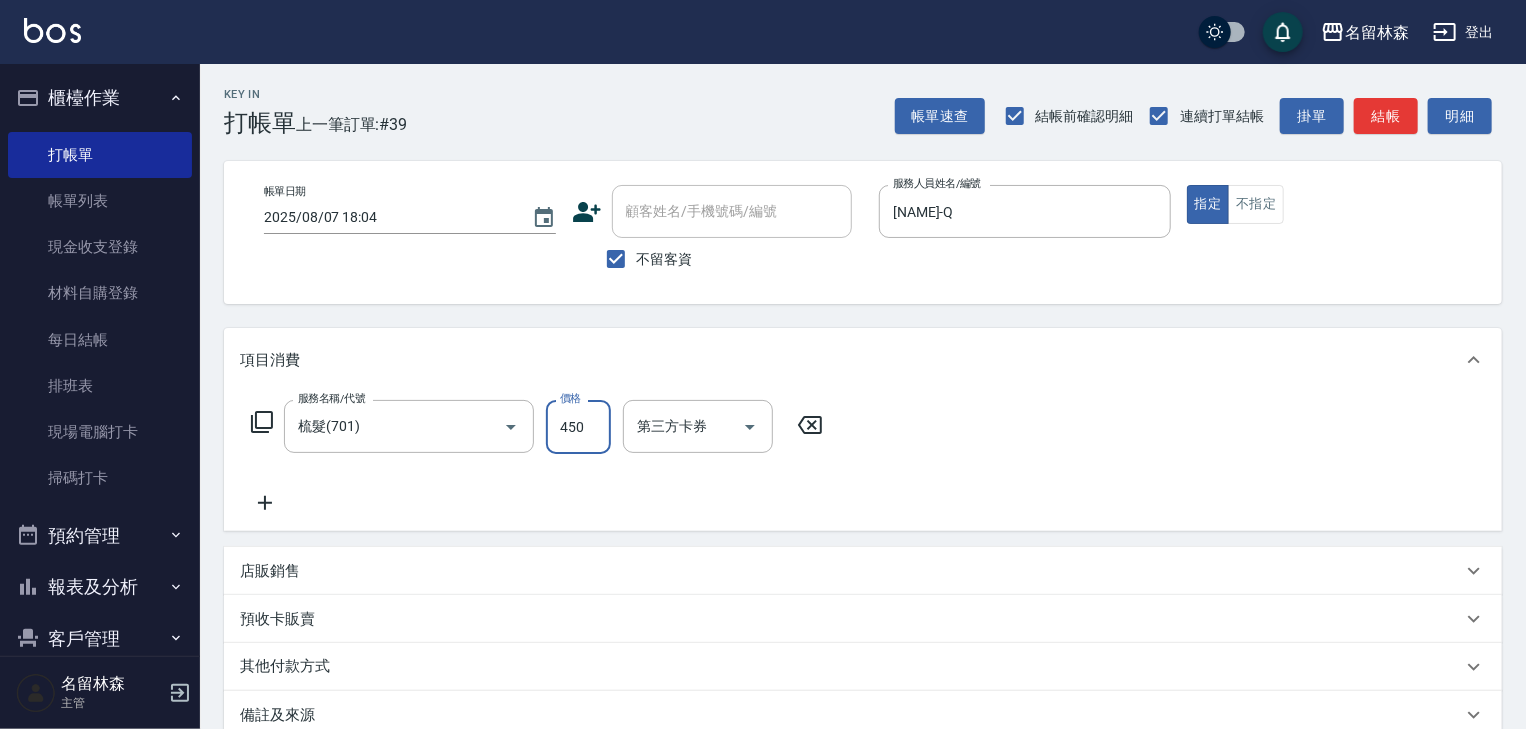 type on "450" 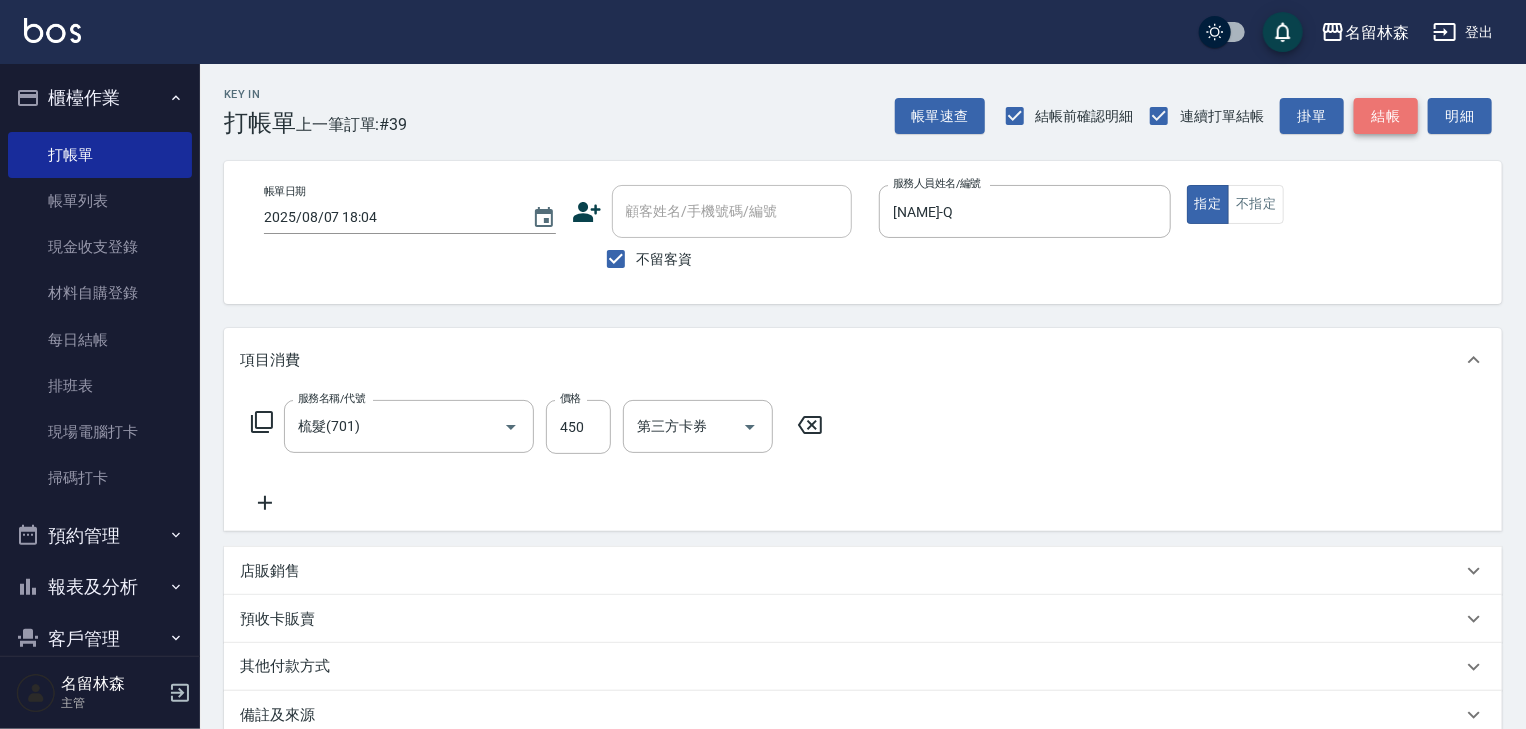 click on "結帳" at bounding box center [1386, 116] 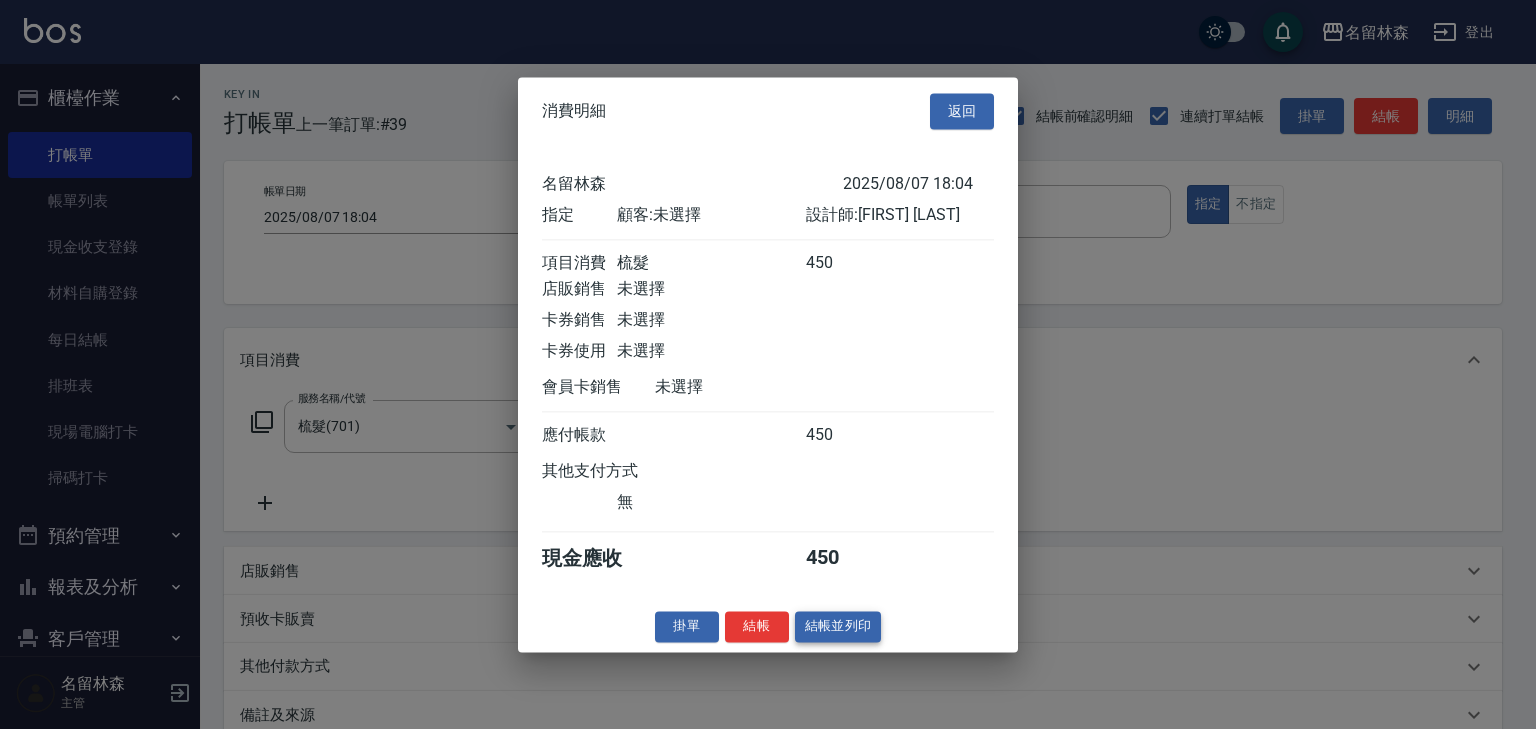 click on "結帳並列印" at bounding box center (838, 626) 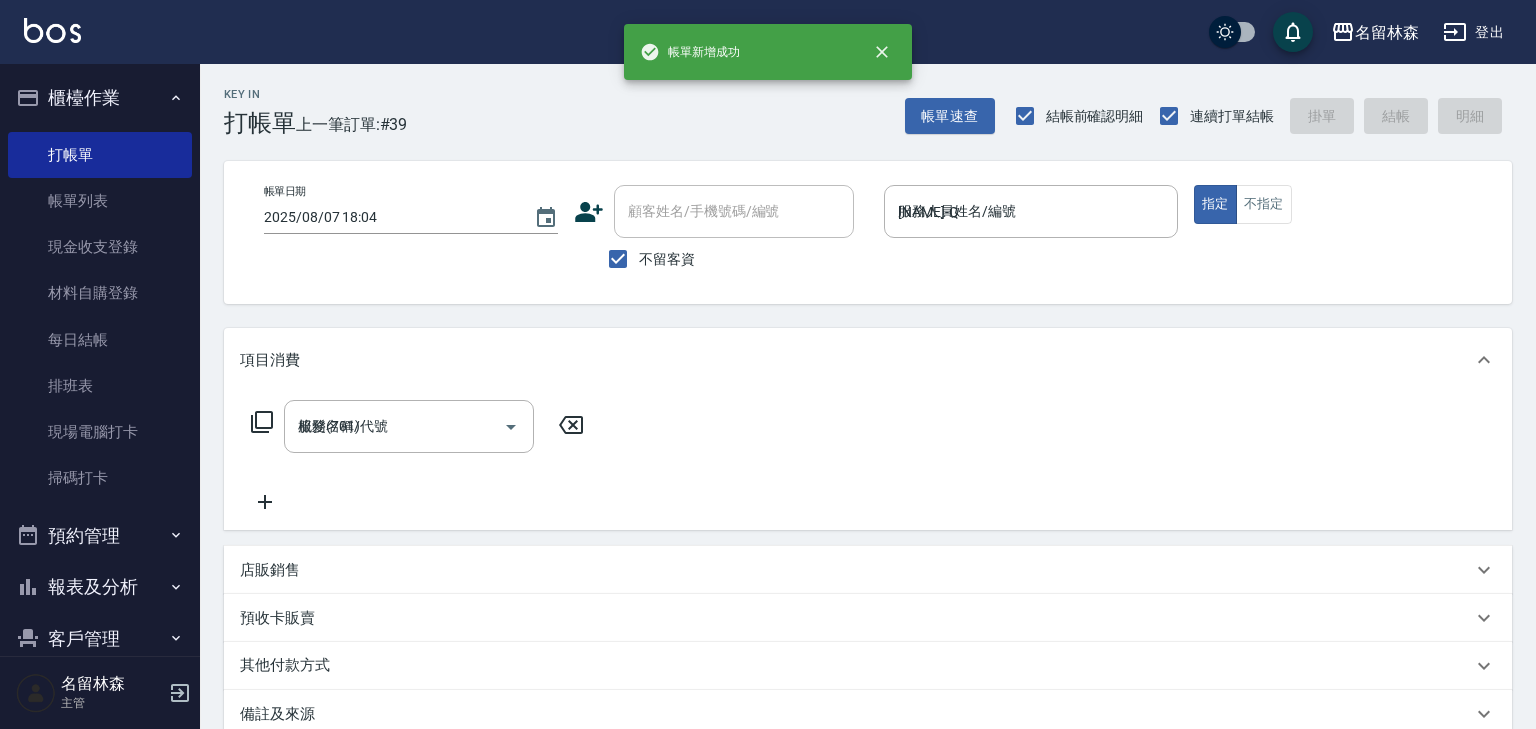 type on "2025/08/07 18:21" 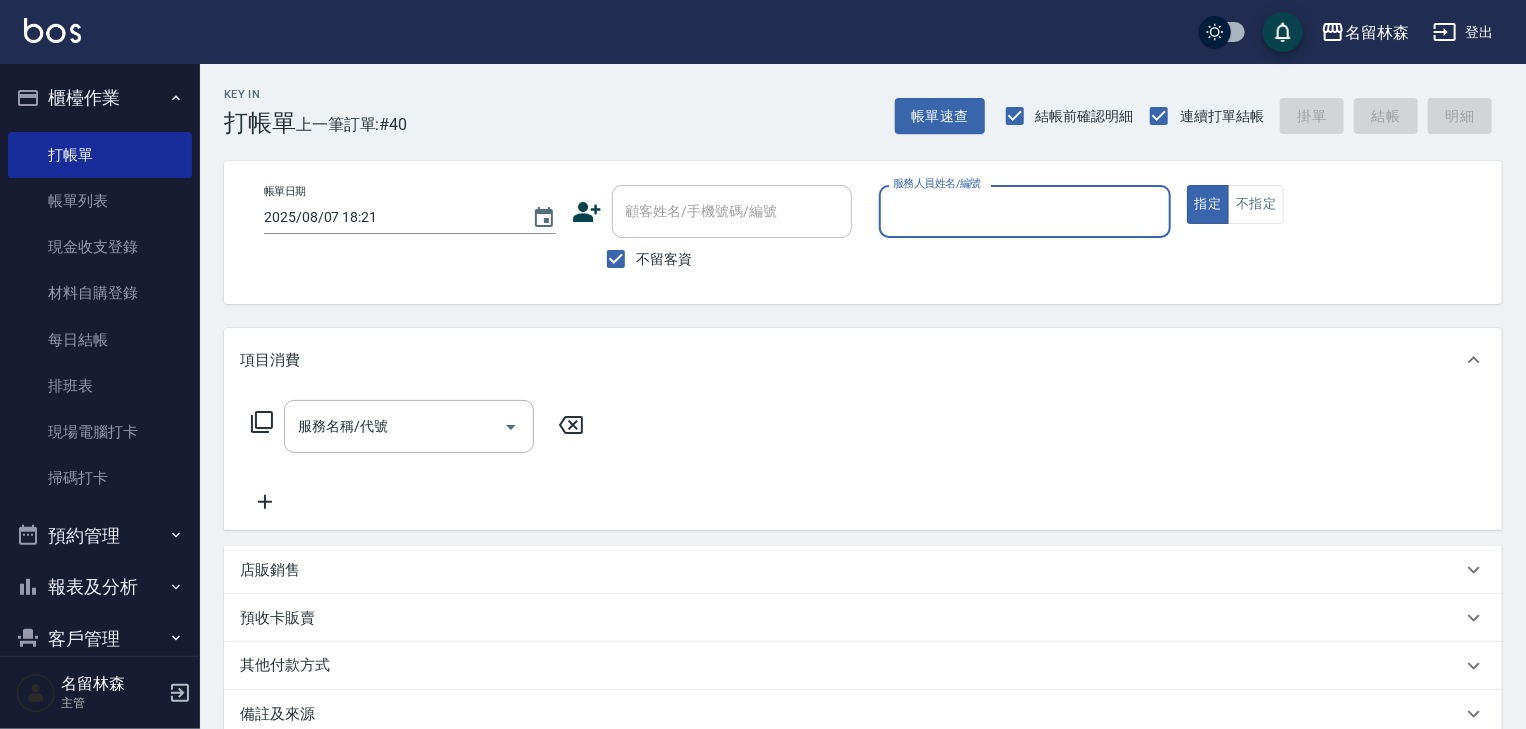 scroll, scrollTop: 186, scrollLeft: 0, axis: vertical 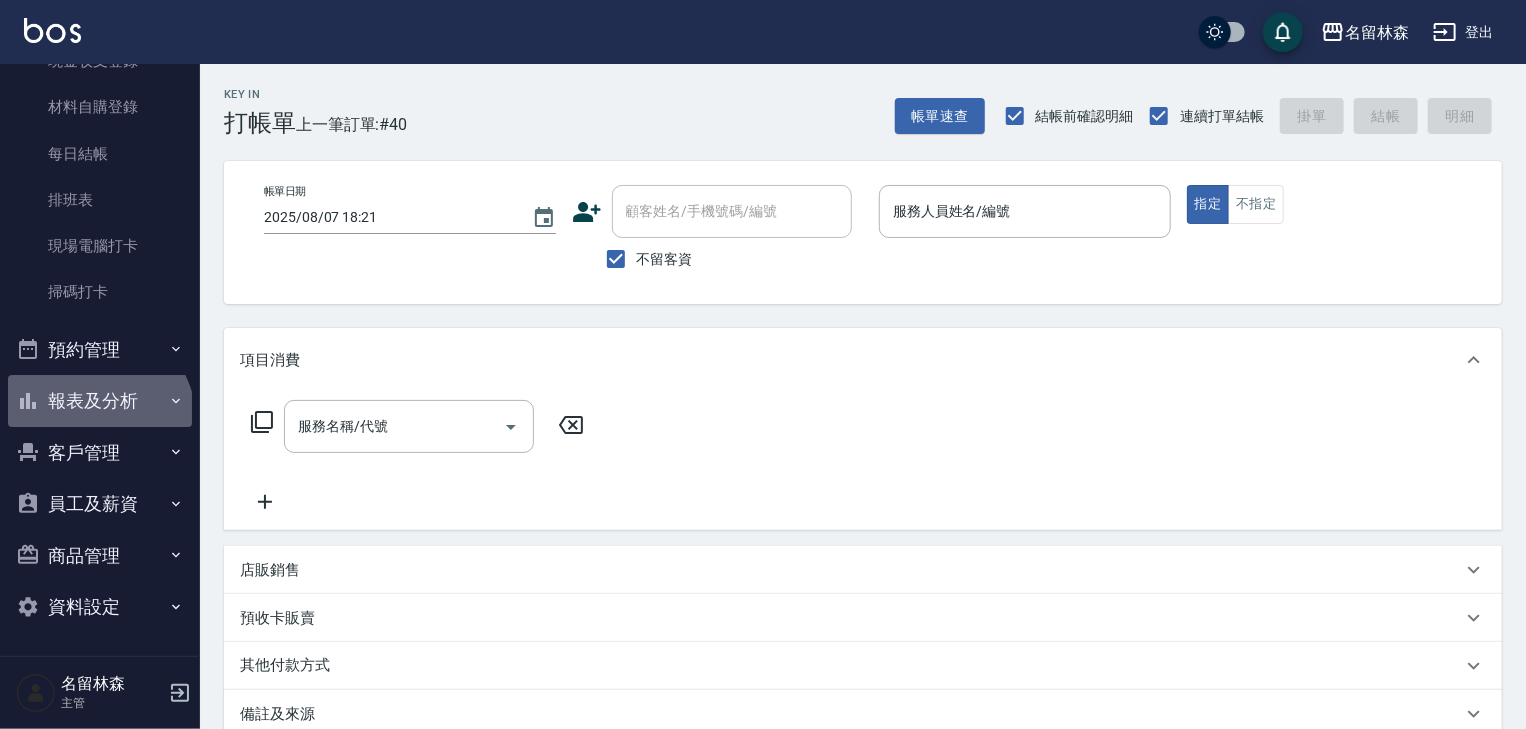 click on "報表及分析" at bounding box center (100, 401) 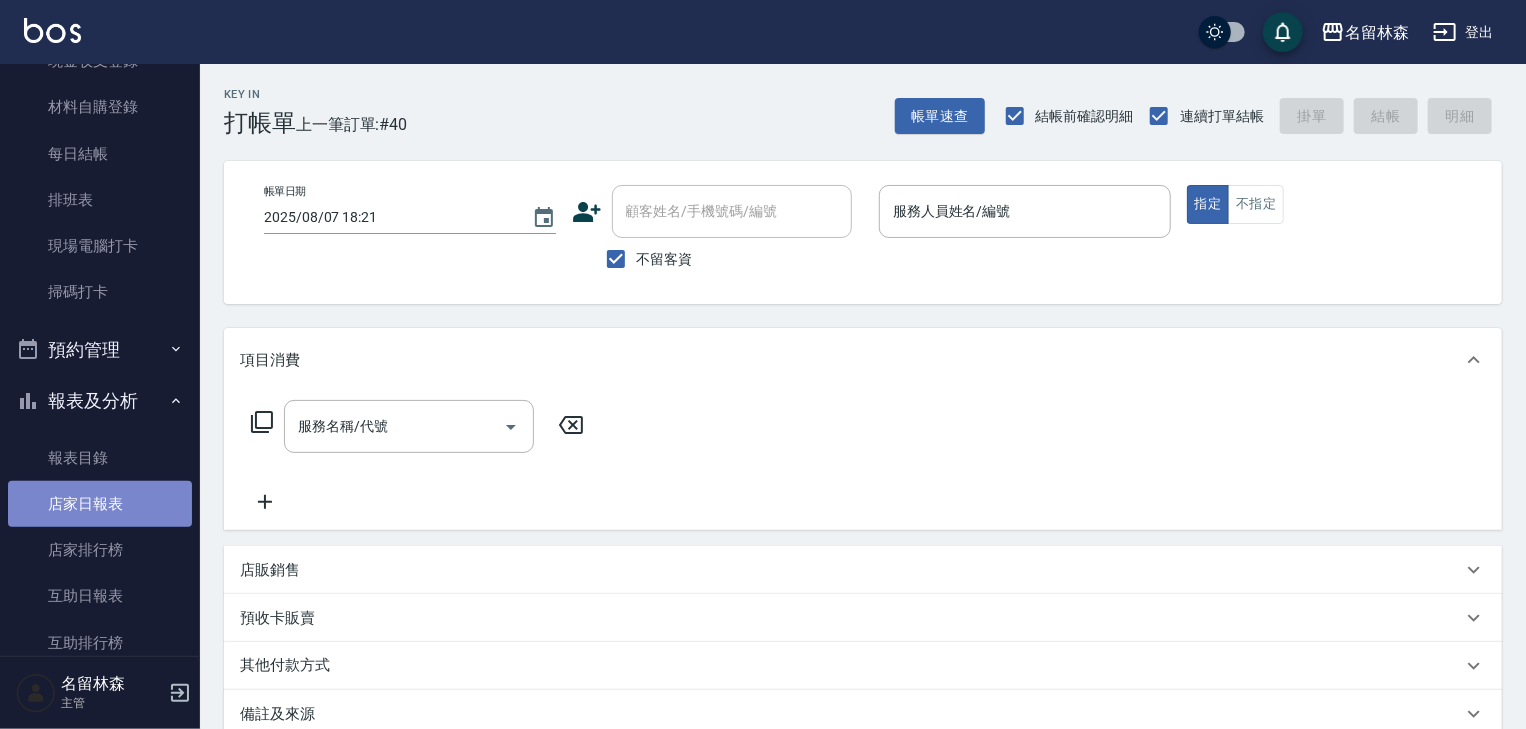 click on "店家日報表" at bounding box center (100, 504) 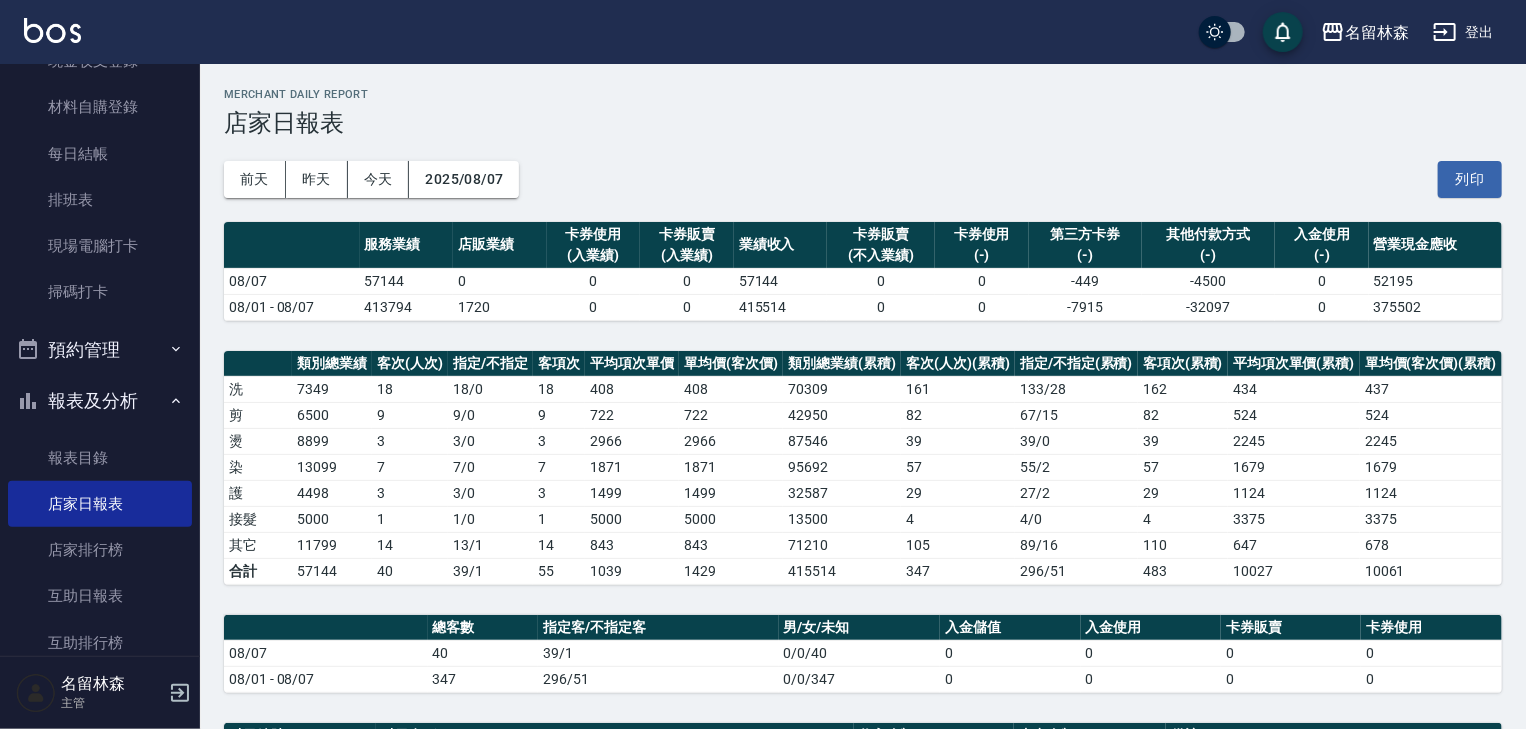 scroll, scrollTop: 426, scrollLeft: 0, axis: vertical 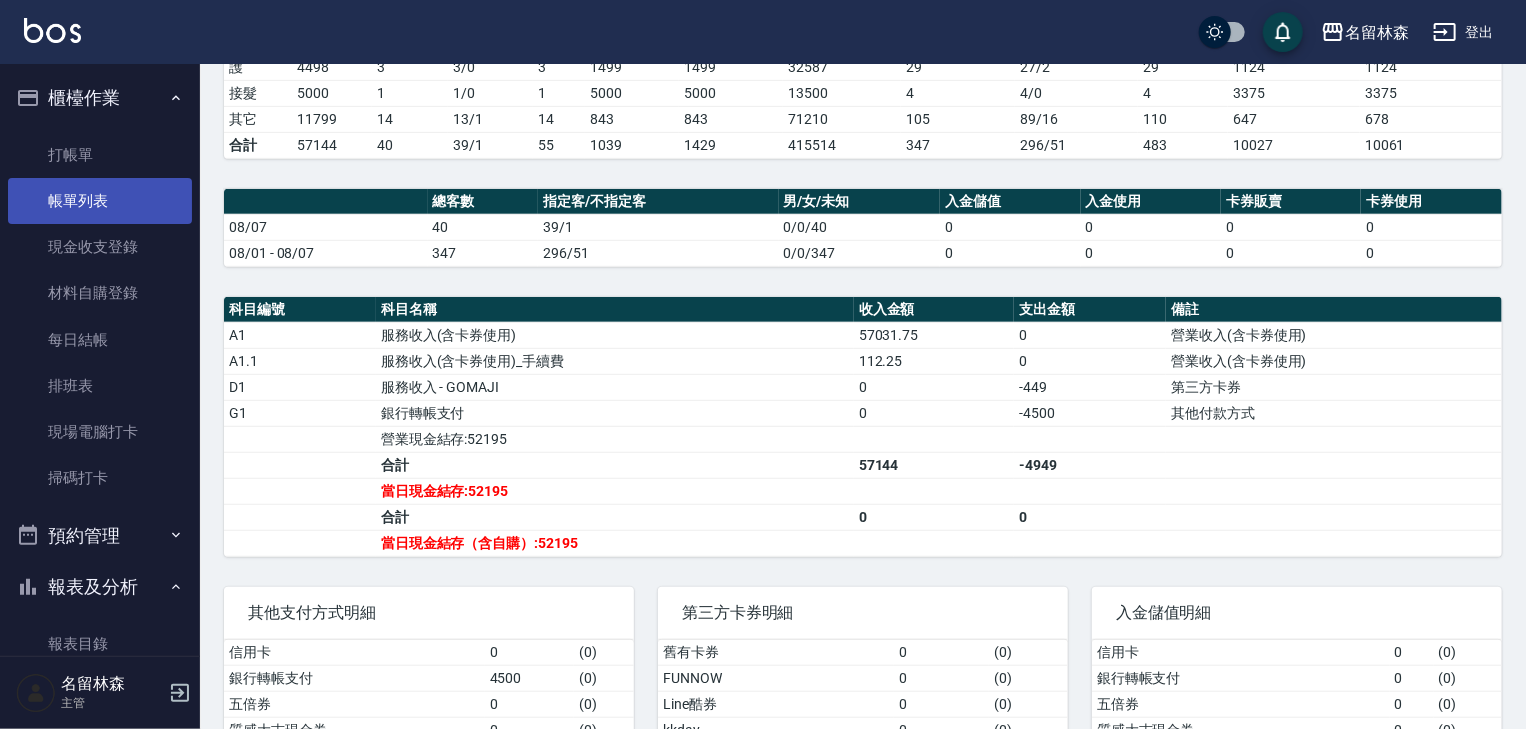 click on "帳單列表" at bounding box center [100, 201] 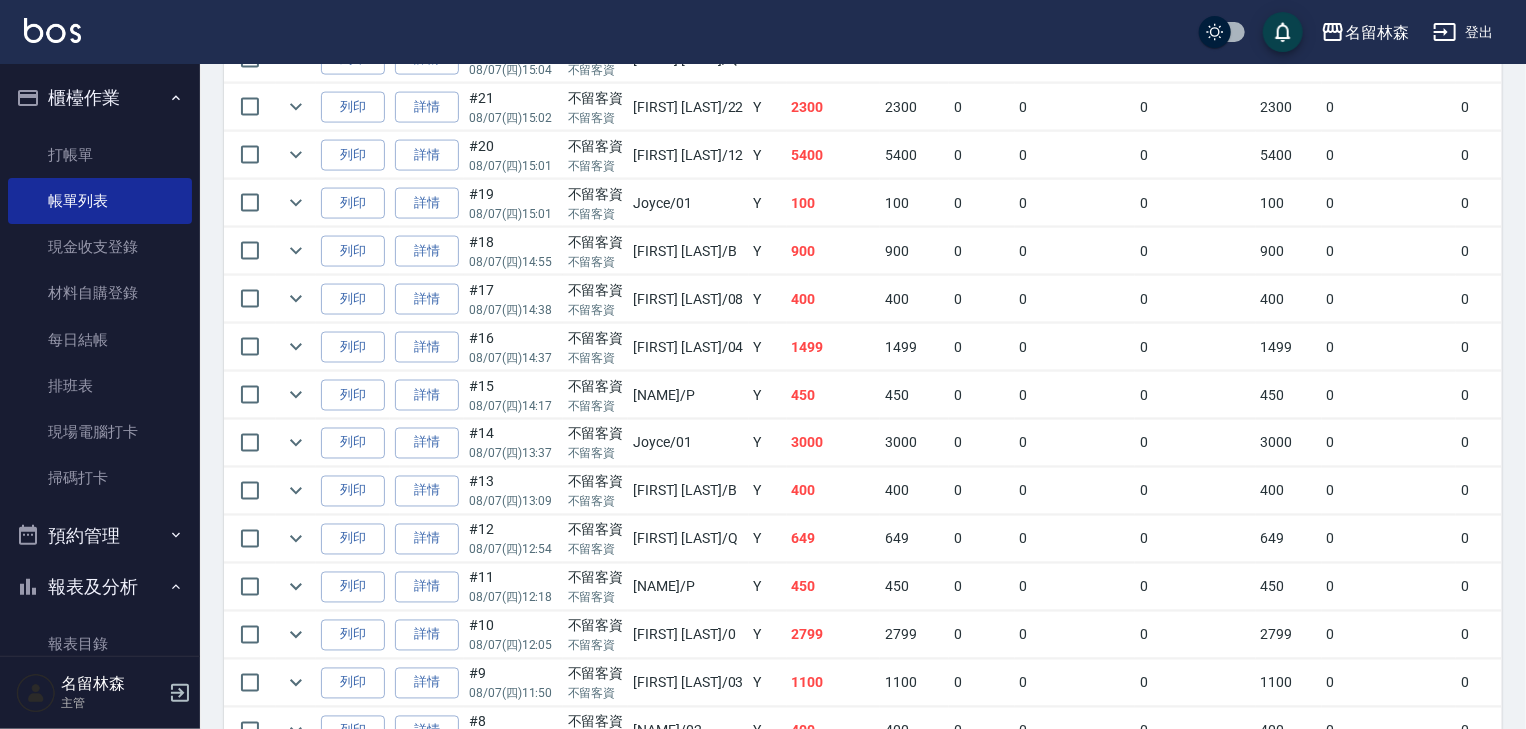 scroll, scrollTop: 1600, scrollLeft: 0, axis: vertical 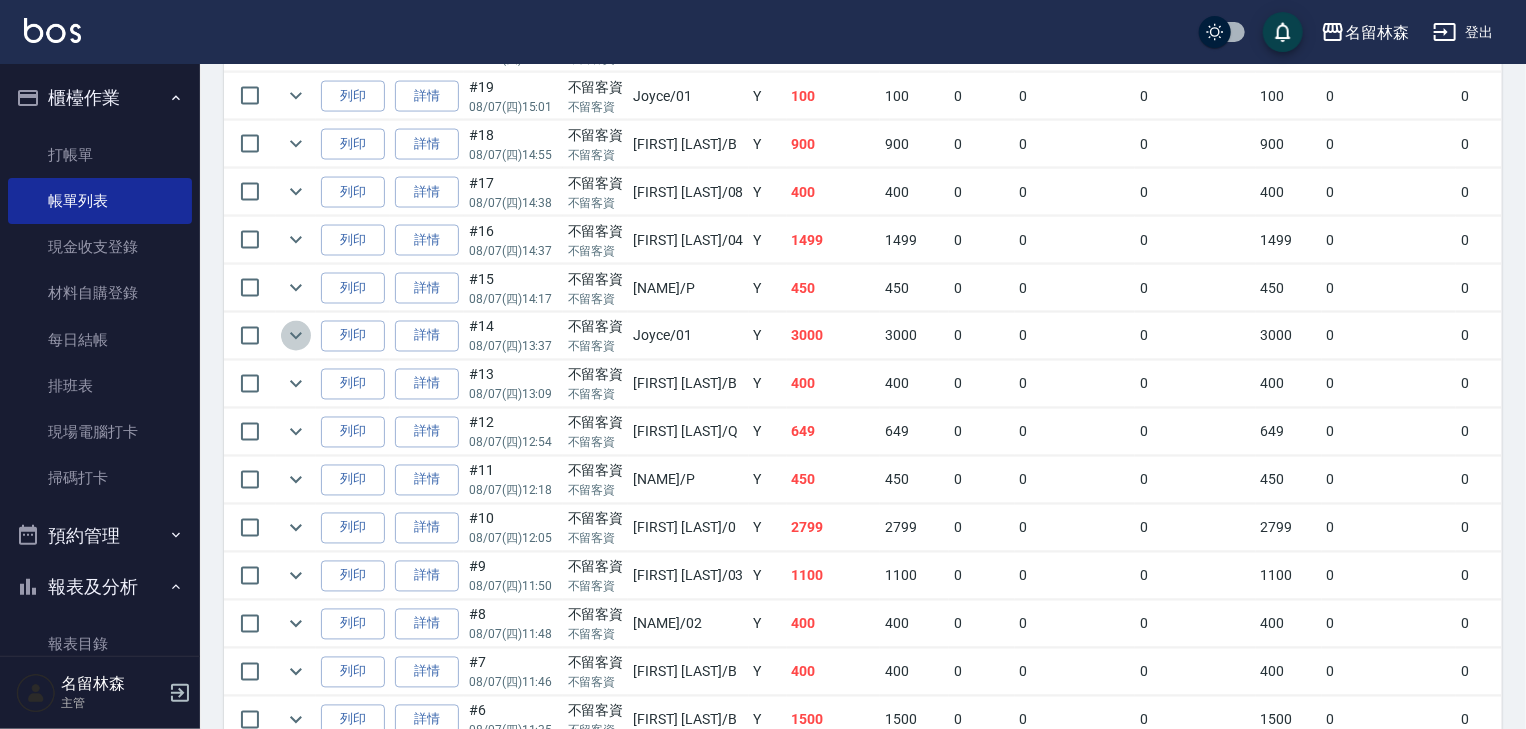 click 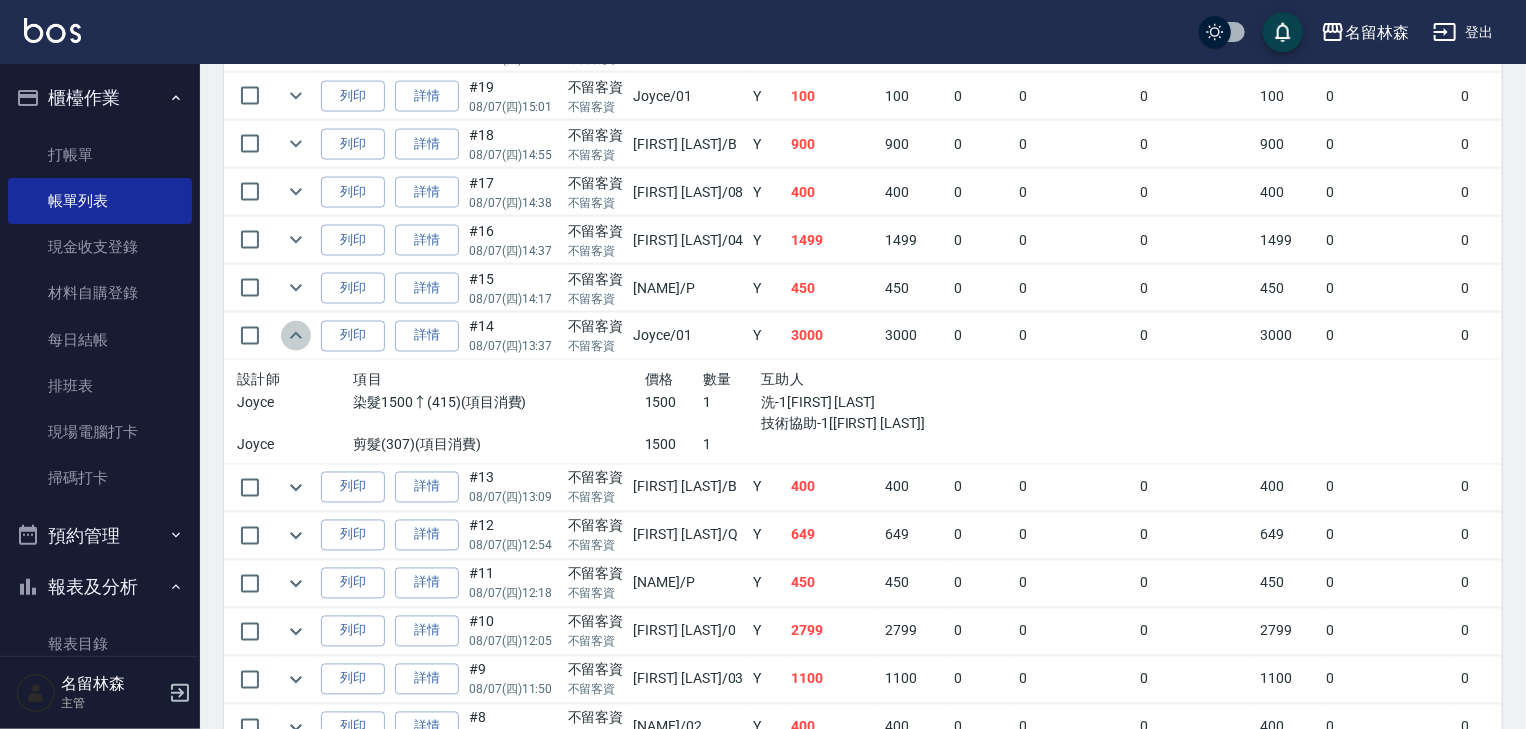 click 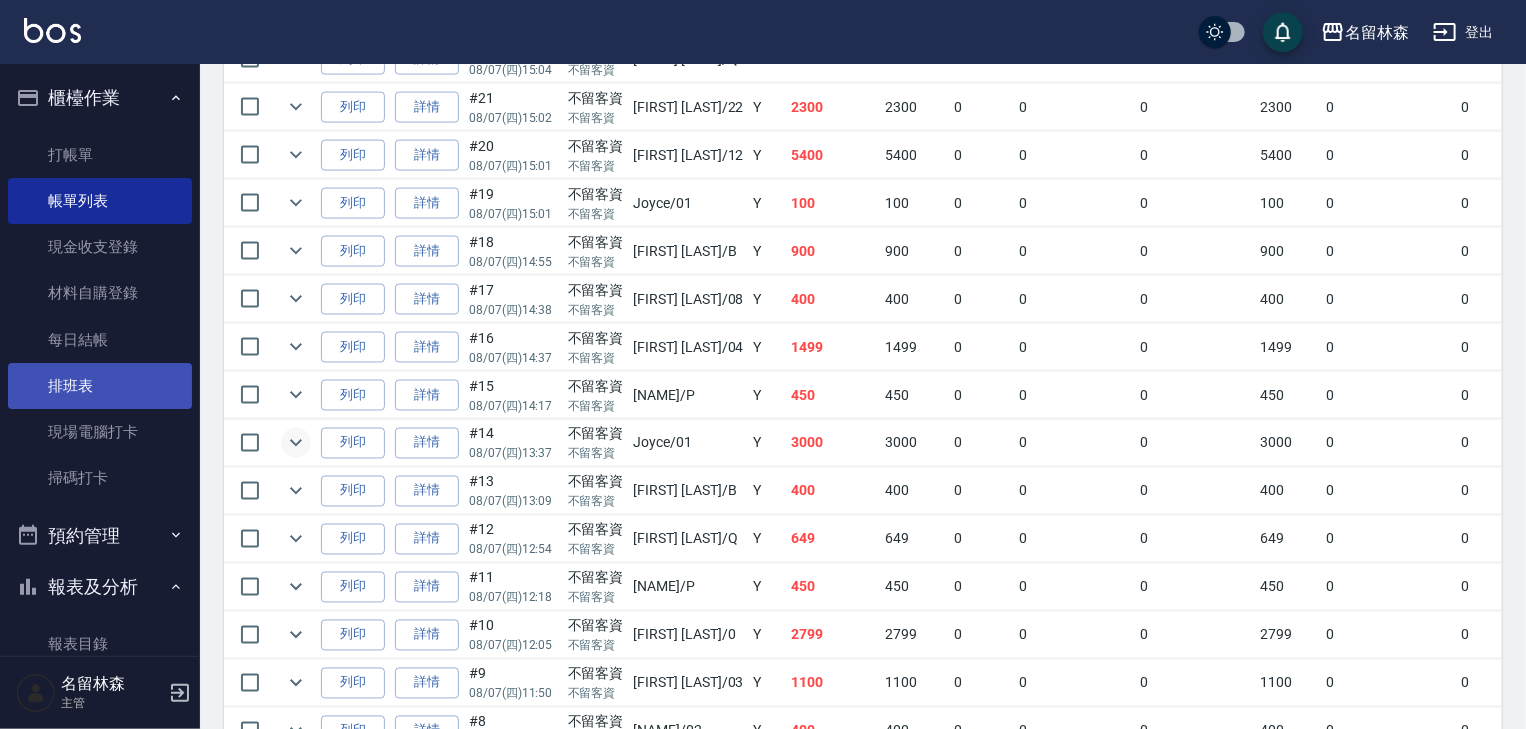 scroll, scrollTop: 1280, scrollLeft: 0, axis: vertical 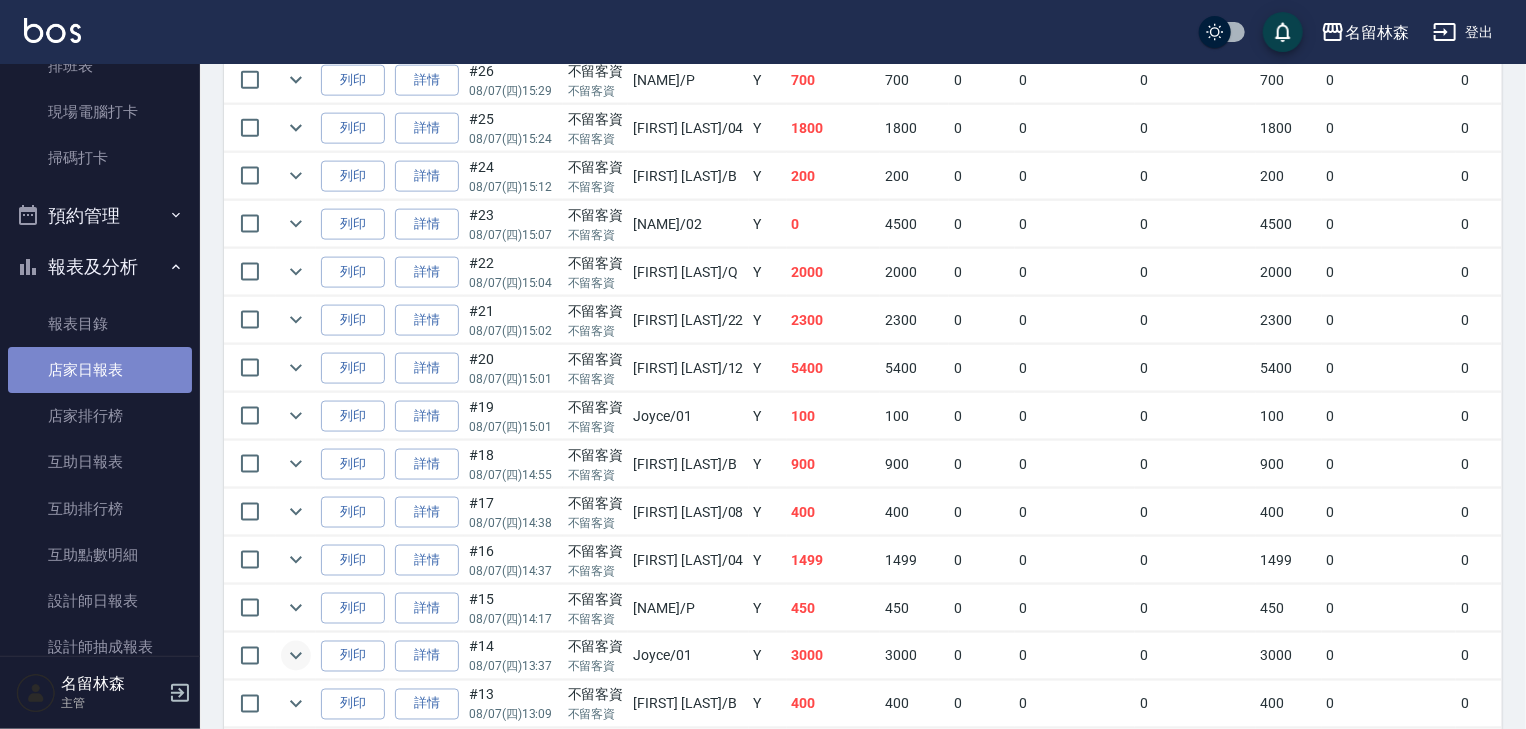 click on "店家日報表" at bounding box center (100, 370) 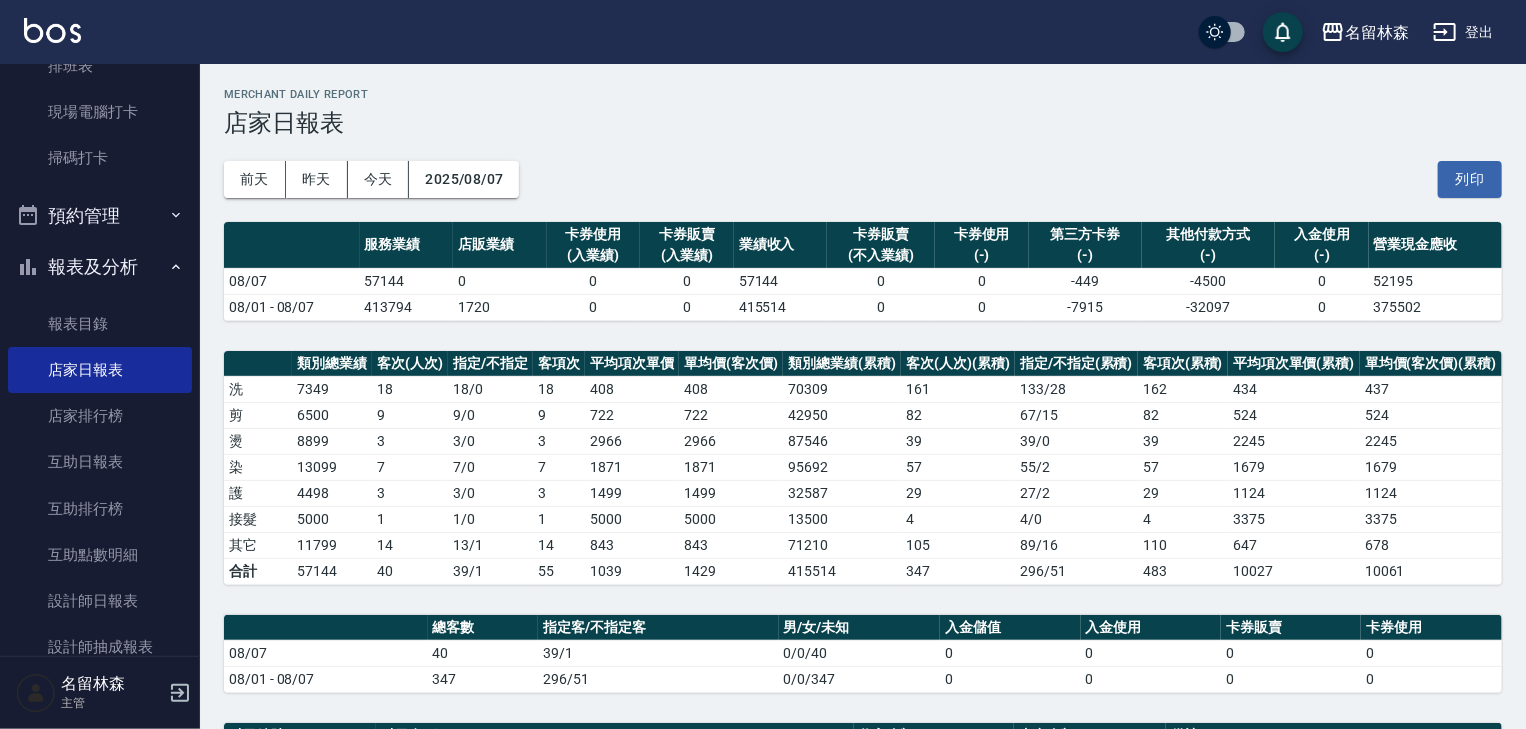 scroll, scrollTop: 320, scrollLeft: 0, axis: vertical 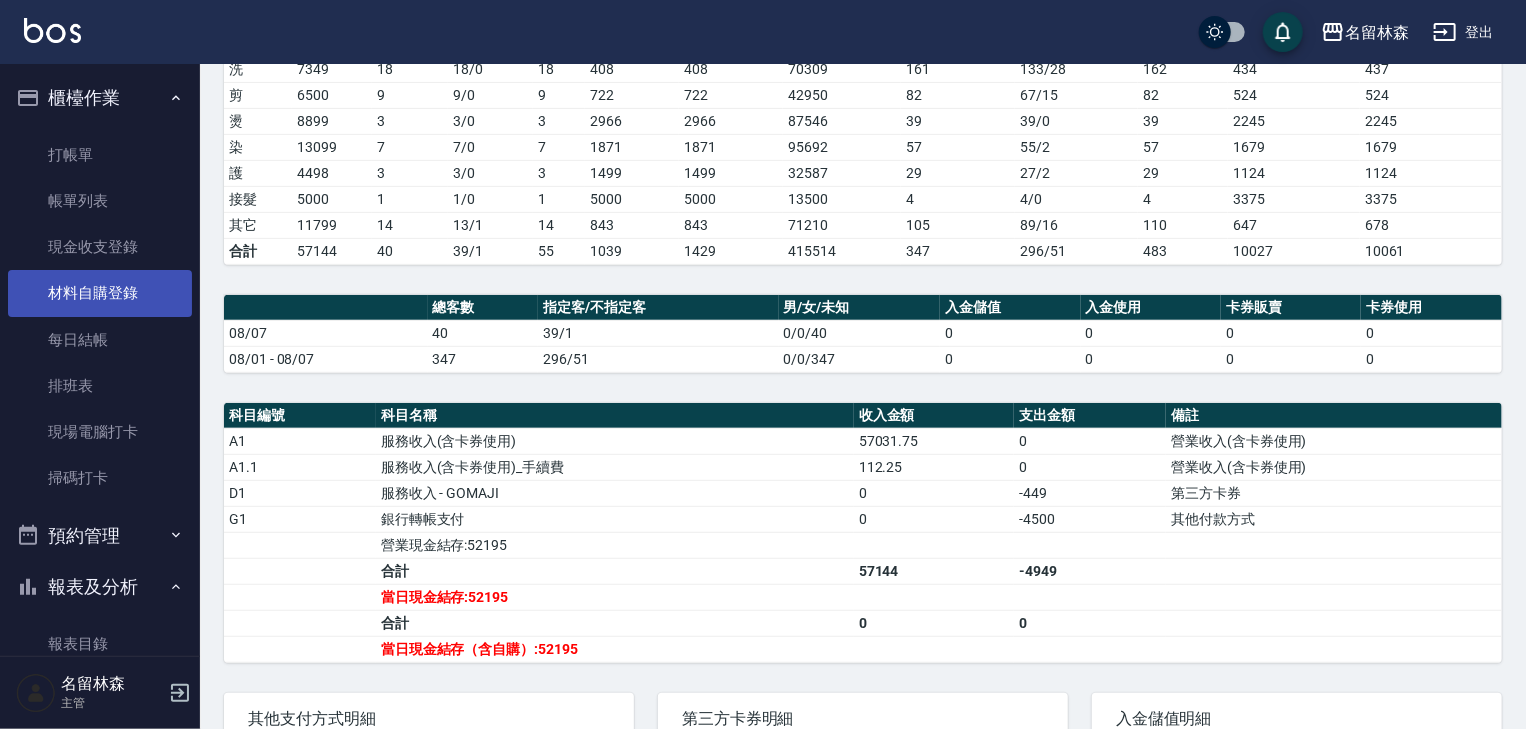 click on "材料自購登錄" at bounding box center [100, 293] 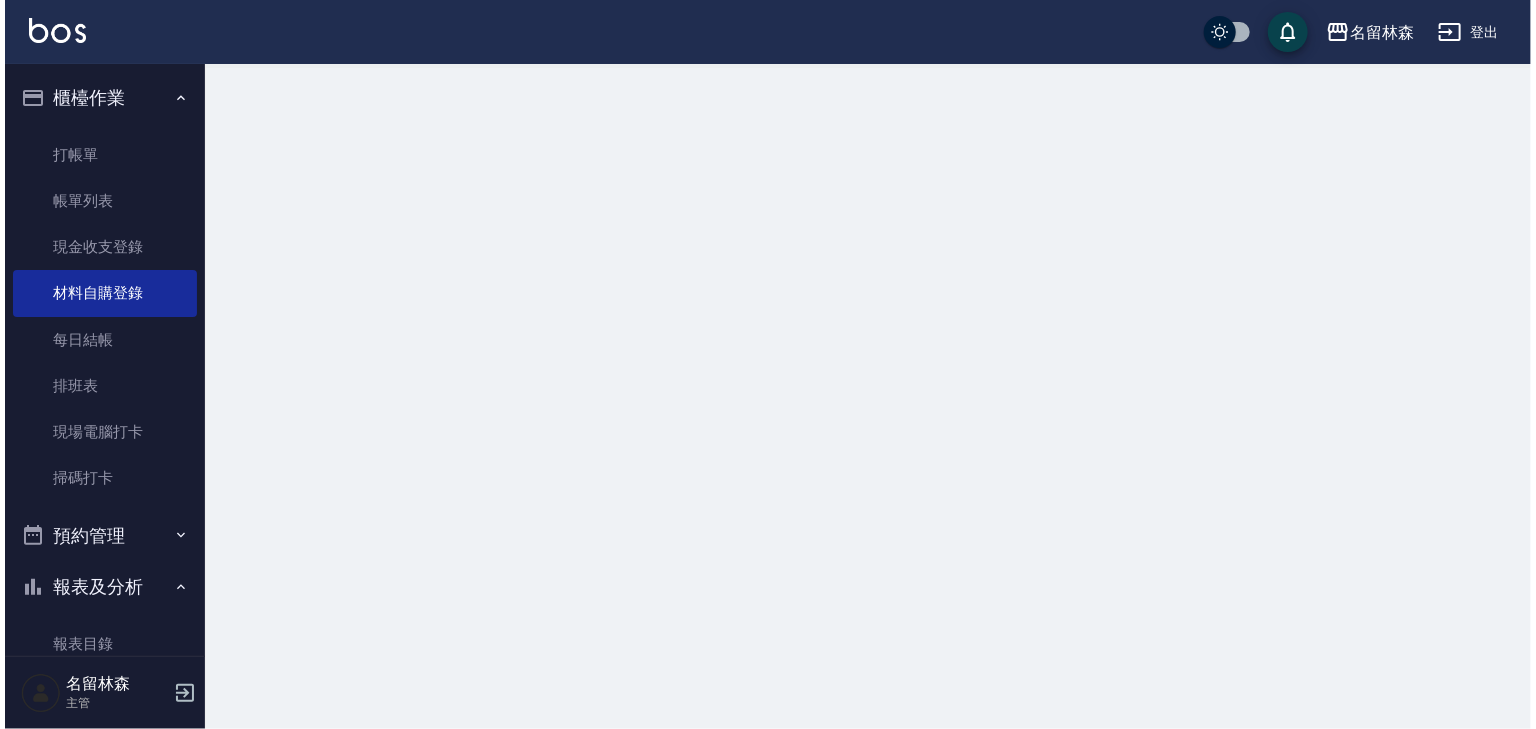scroll, scrollTop: 0, scrollLeft: 0, axis: both 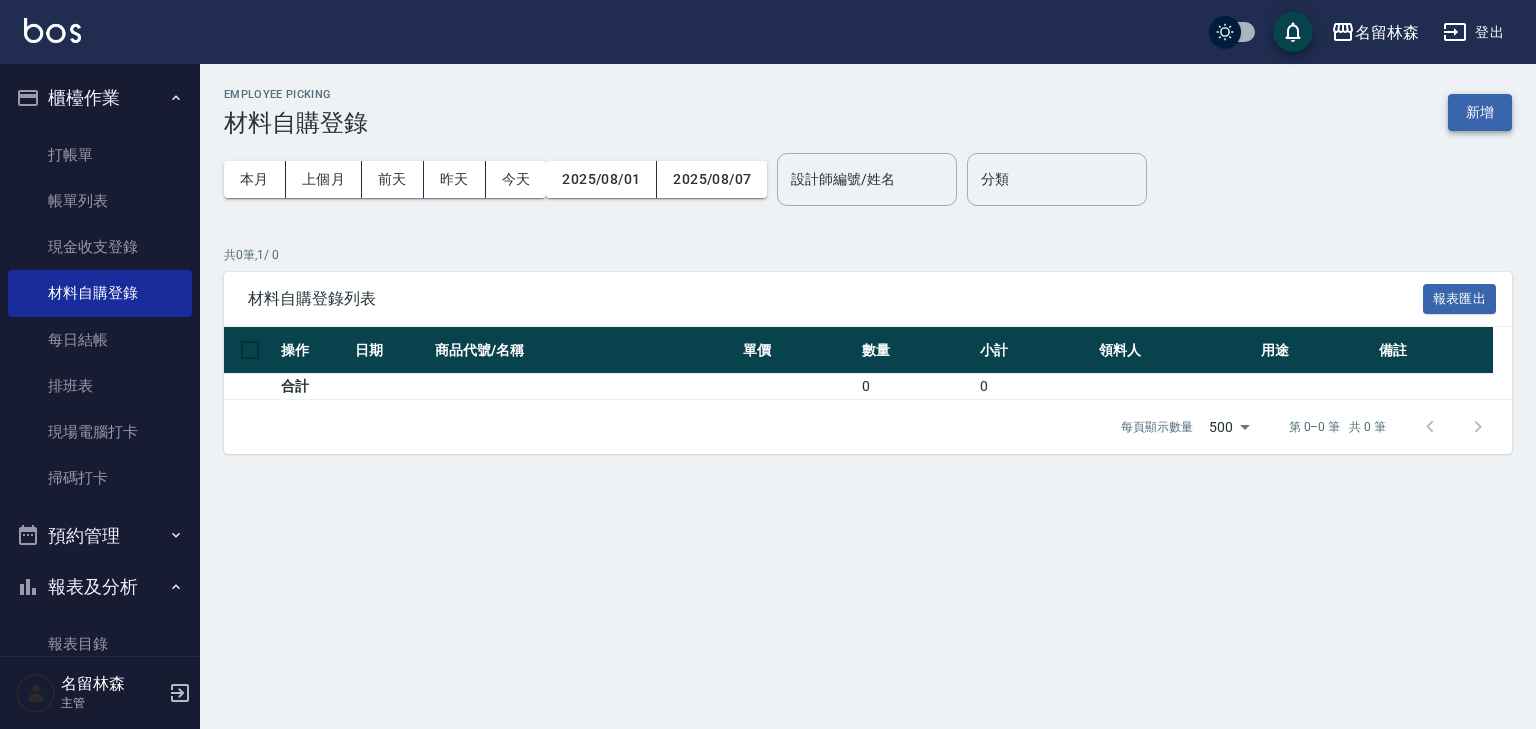 click on "新增" at bounding box center (1480, 112) 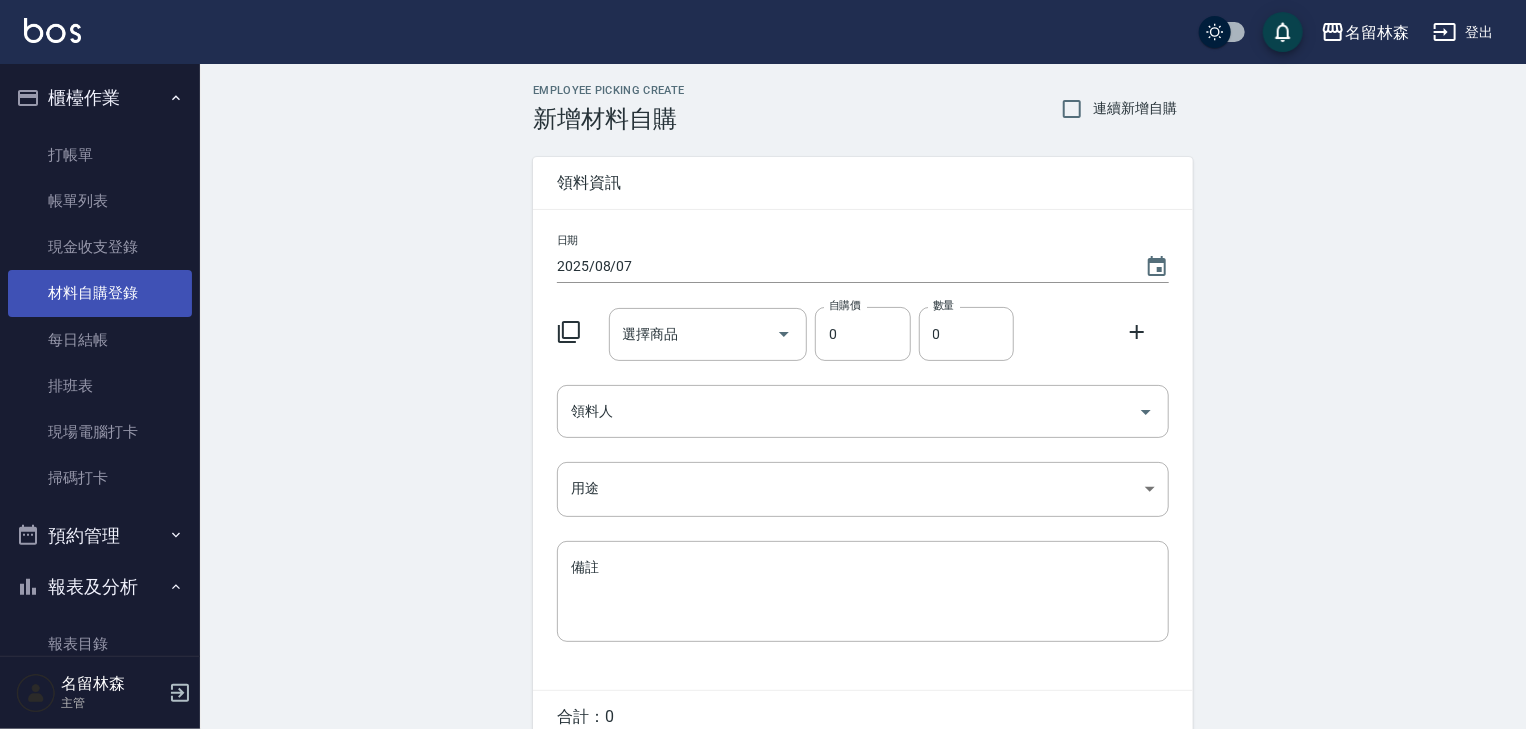 click on "材料自購登錄" at bounding box center [100, 293] 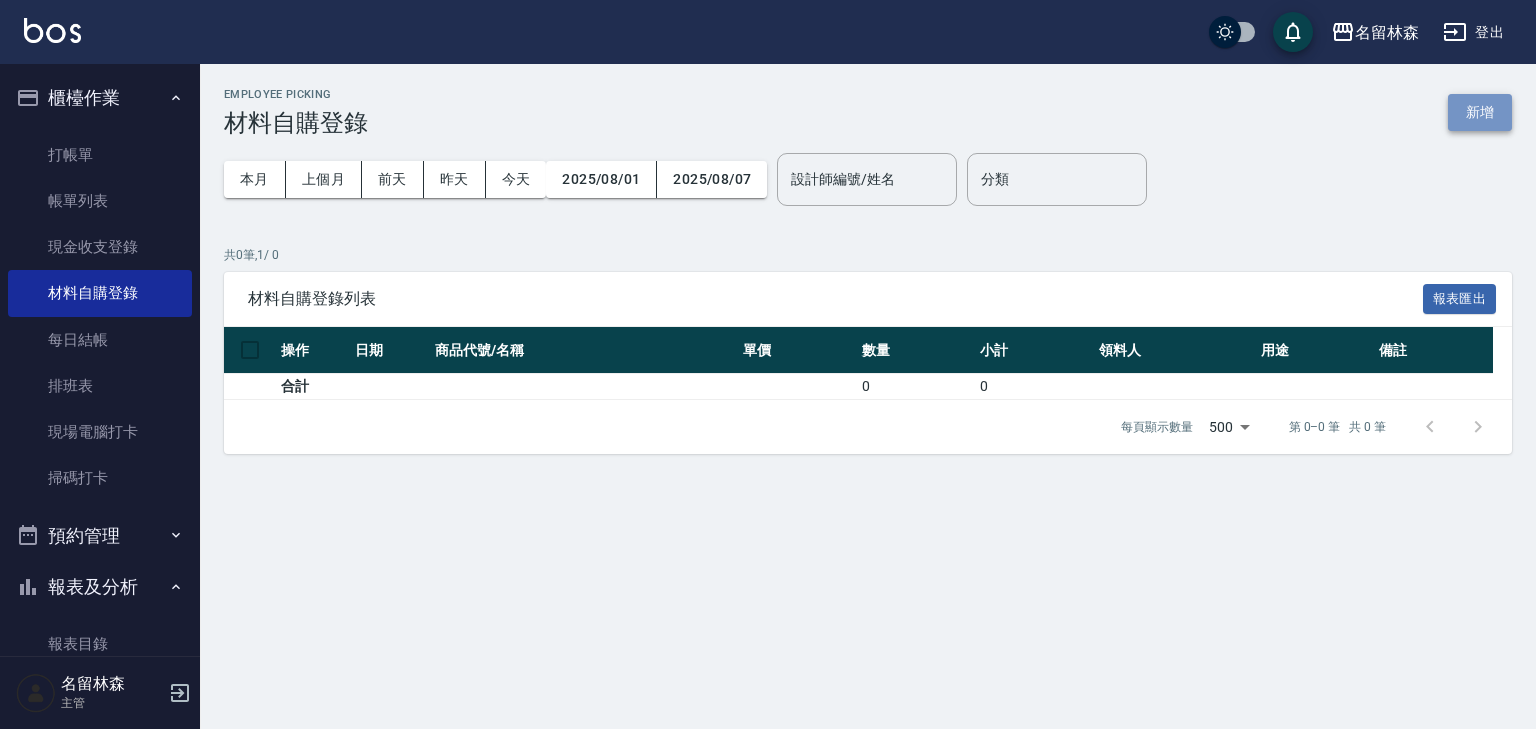 click on "新增" at bounding box center [1480, 112] 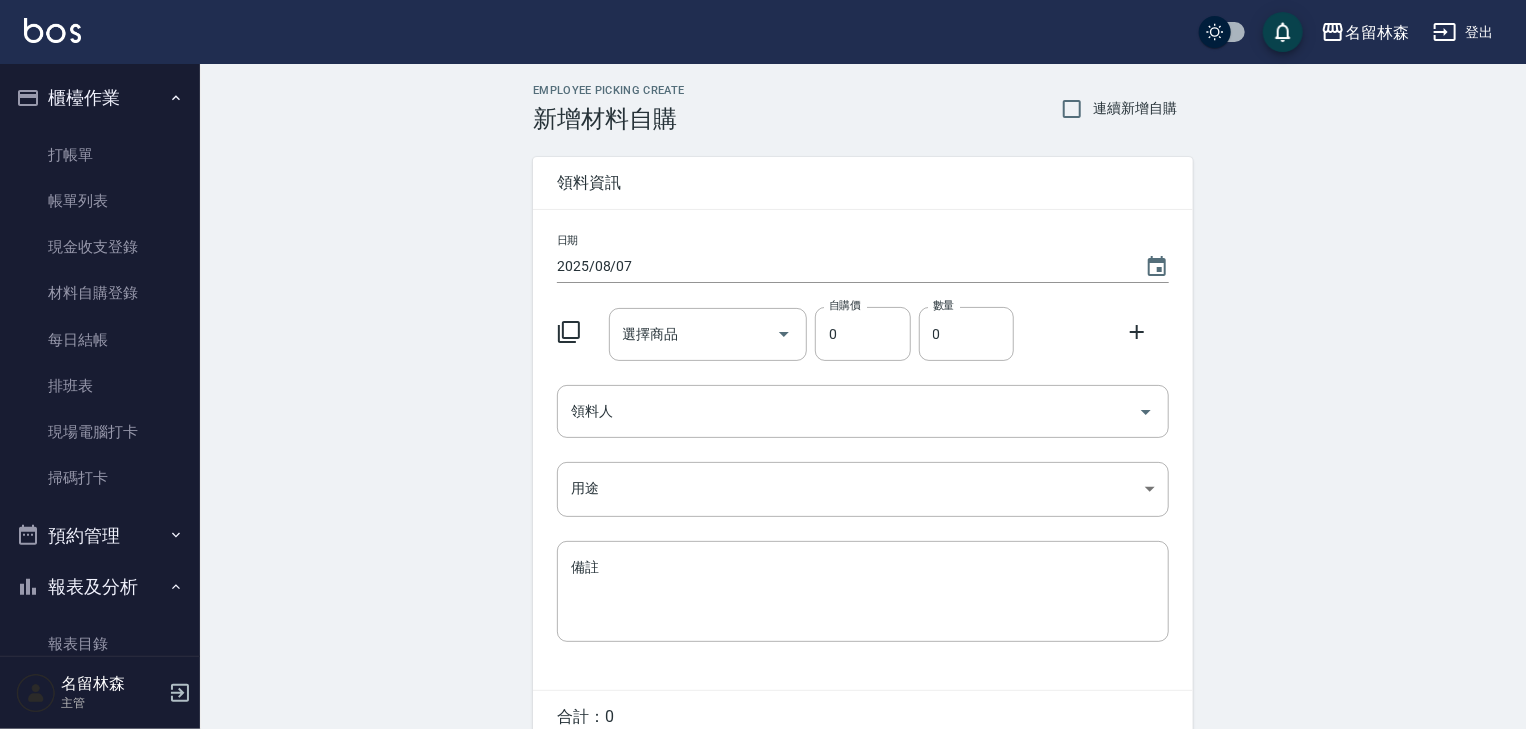 click 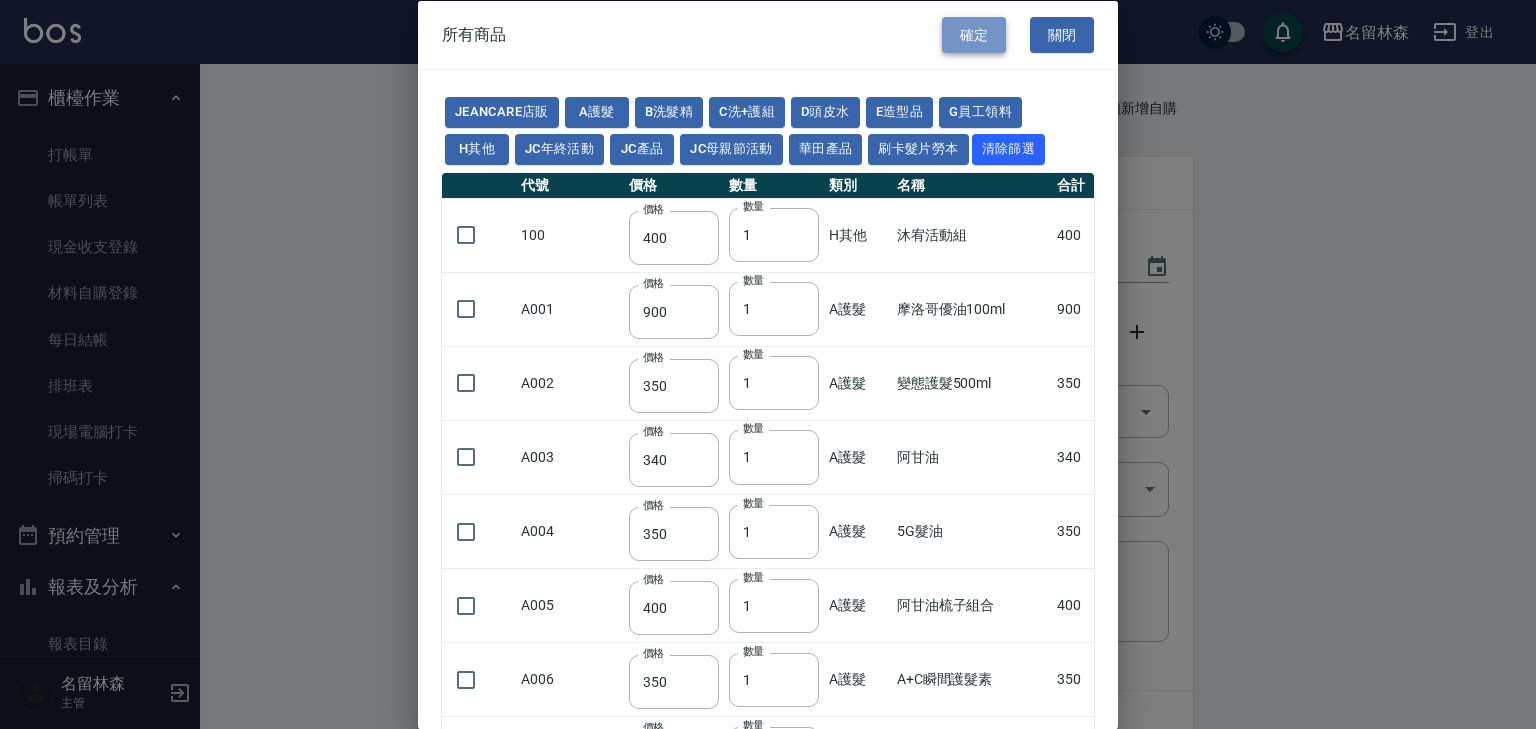 click on "確定" at bounding box center (974, 34) 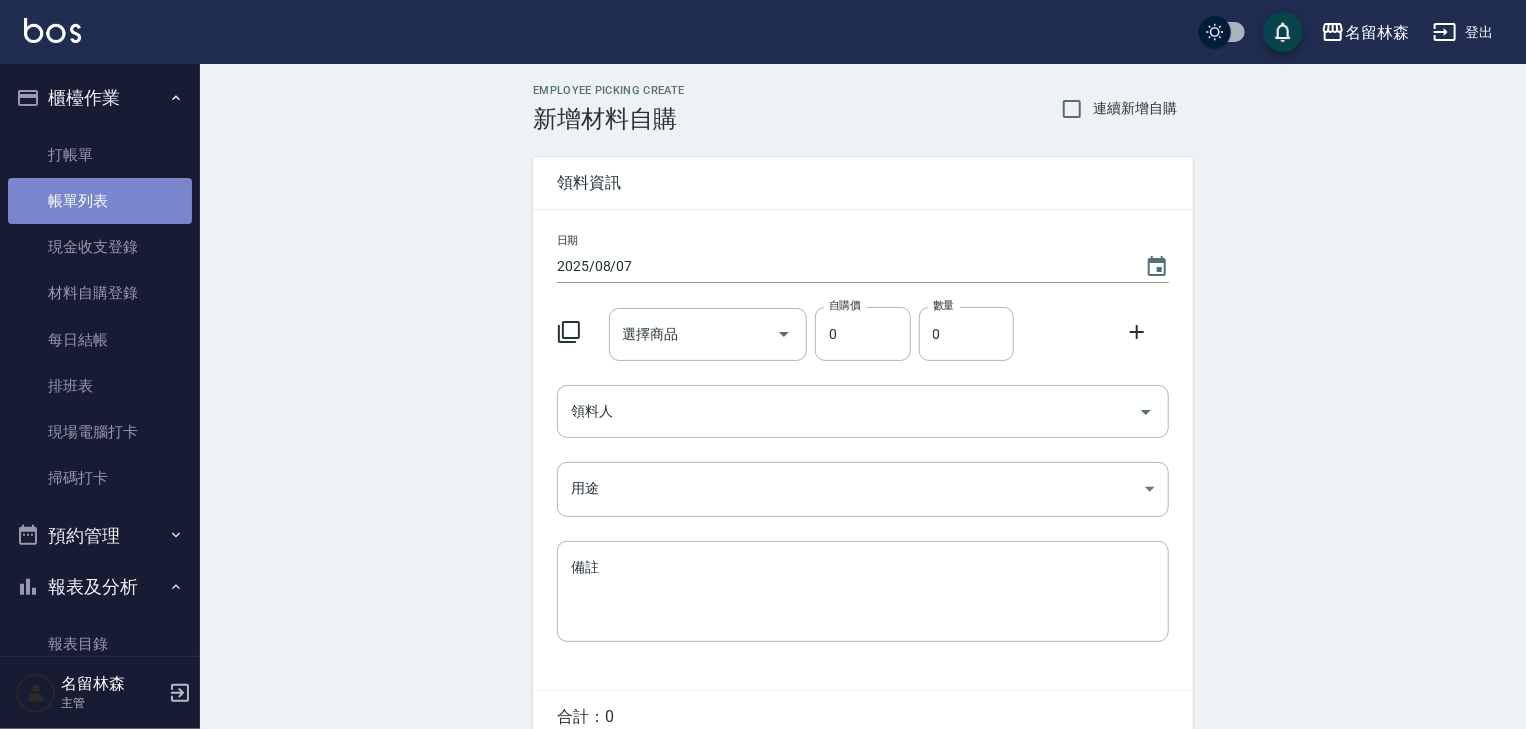 click on "帳單列表" at bounding box center [100, 201] 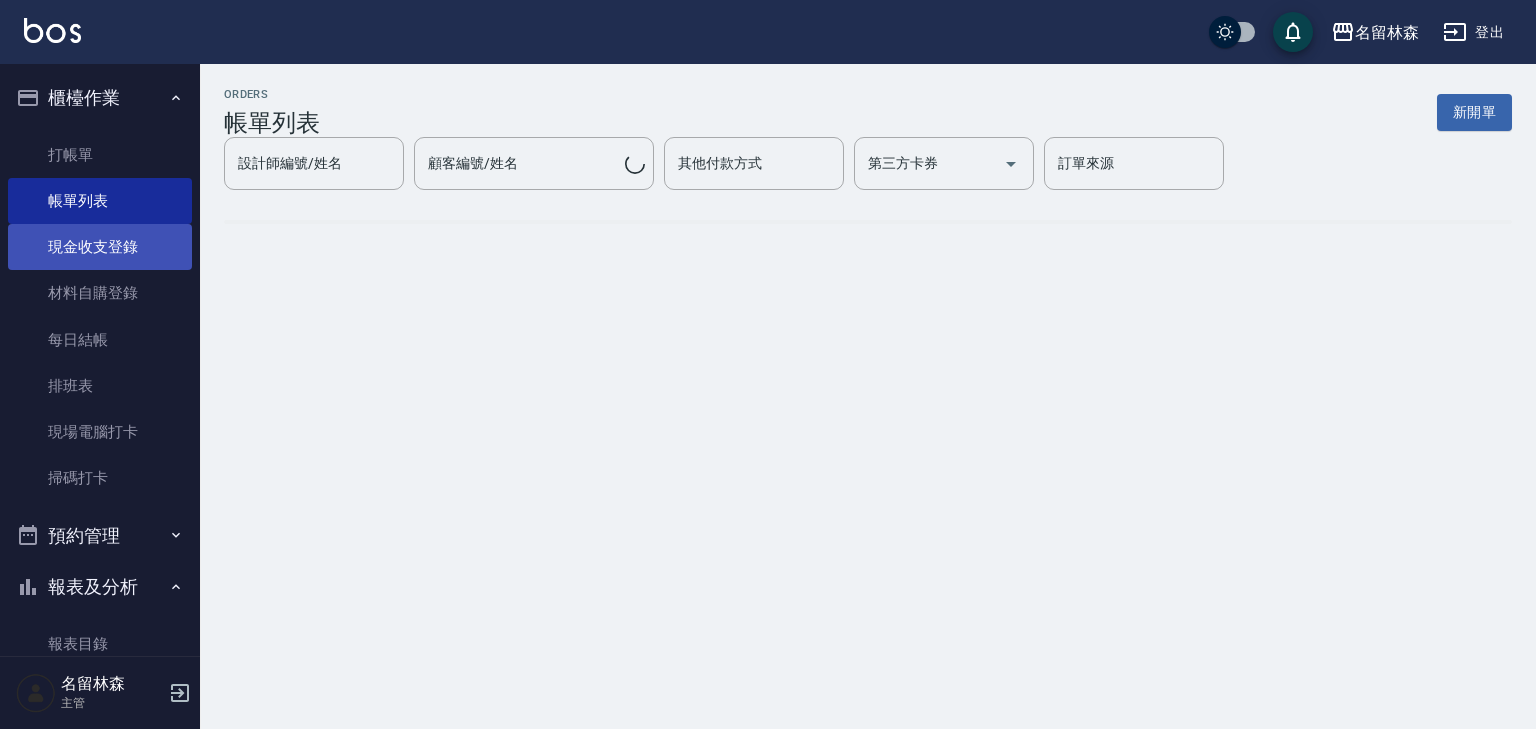 click on "現金收支登錄" at bounding box center [100, 247] 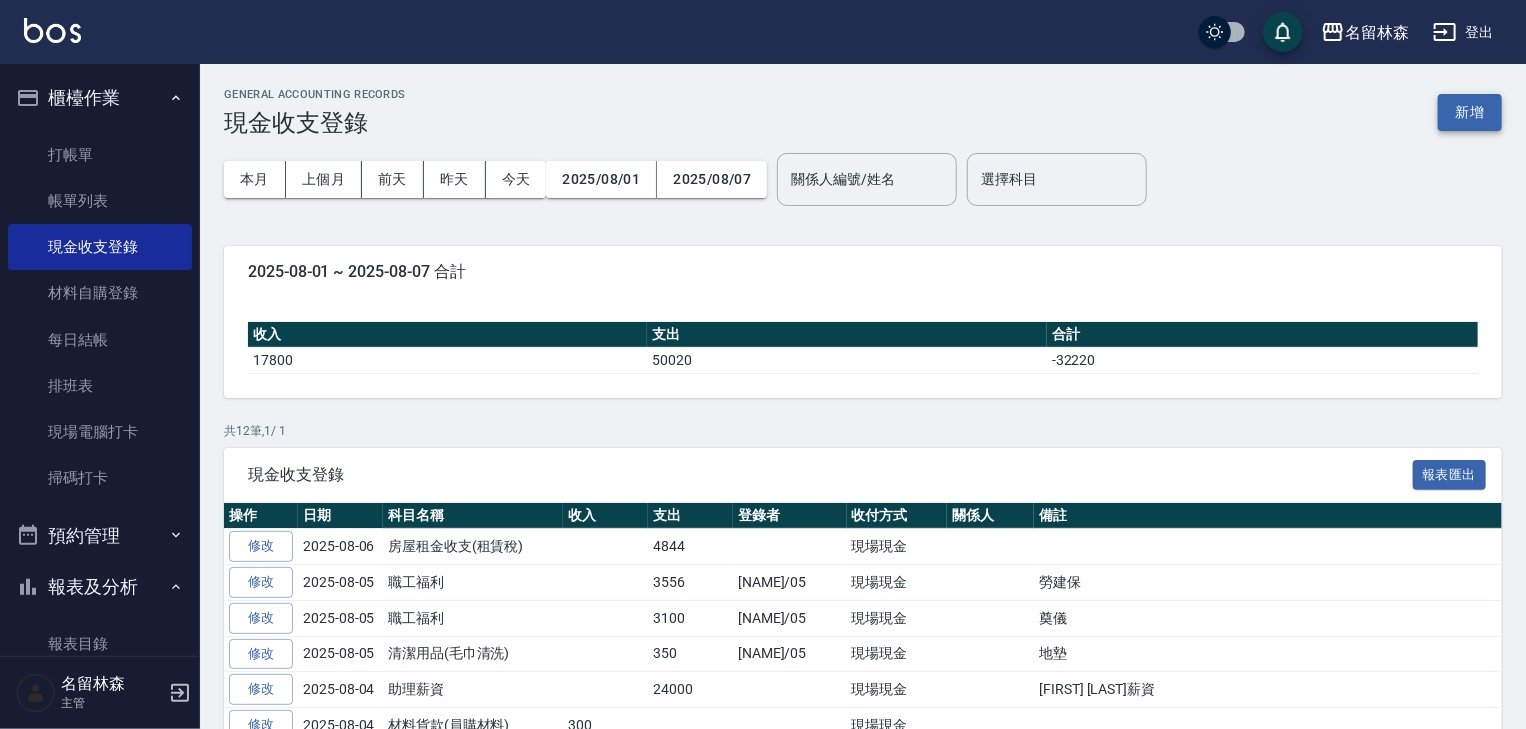 click on "新增" at bounding box center (1470, 112) 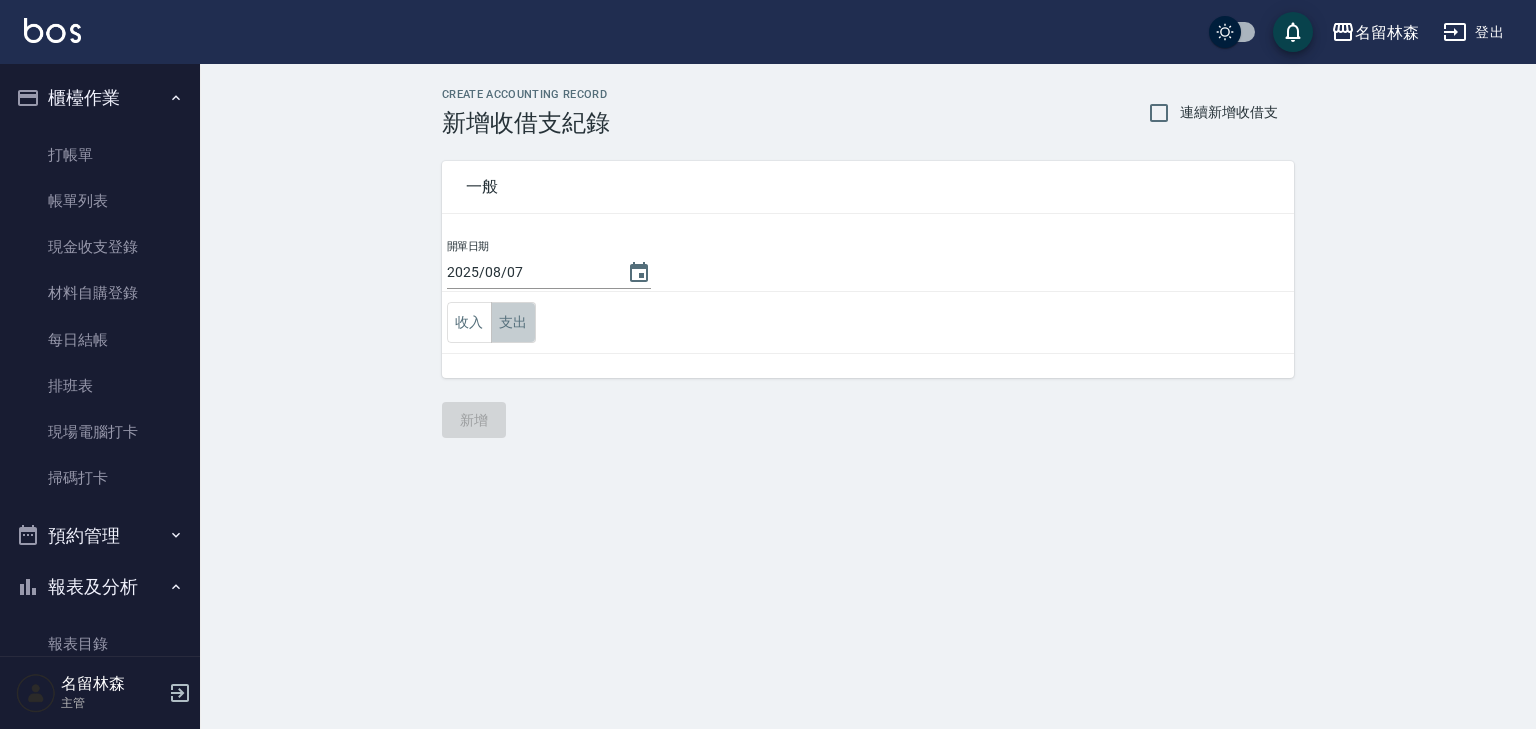 click on "支出" at bounding box center [513, 322] 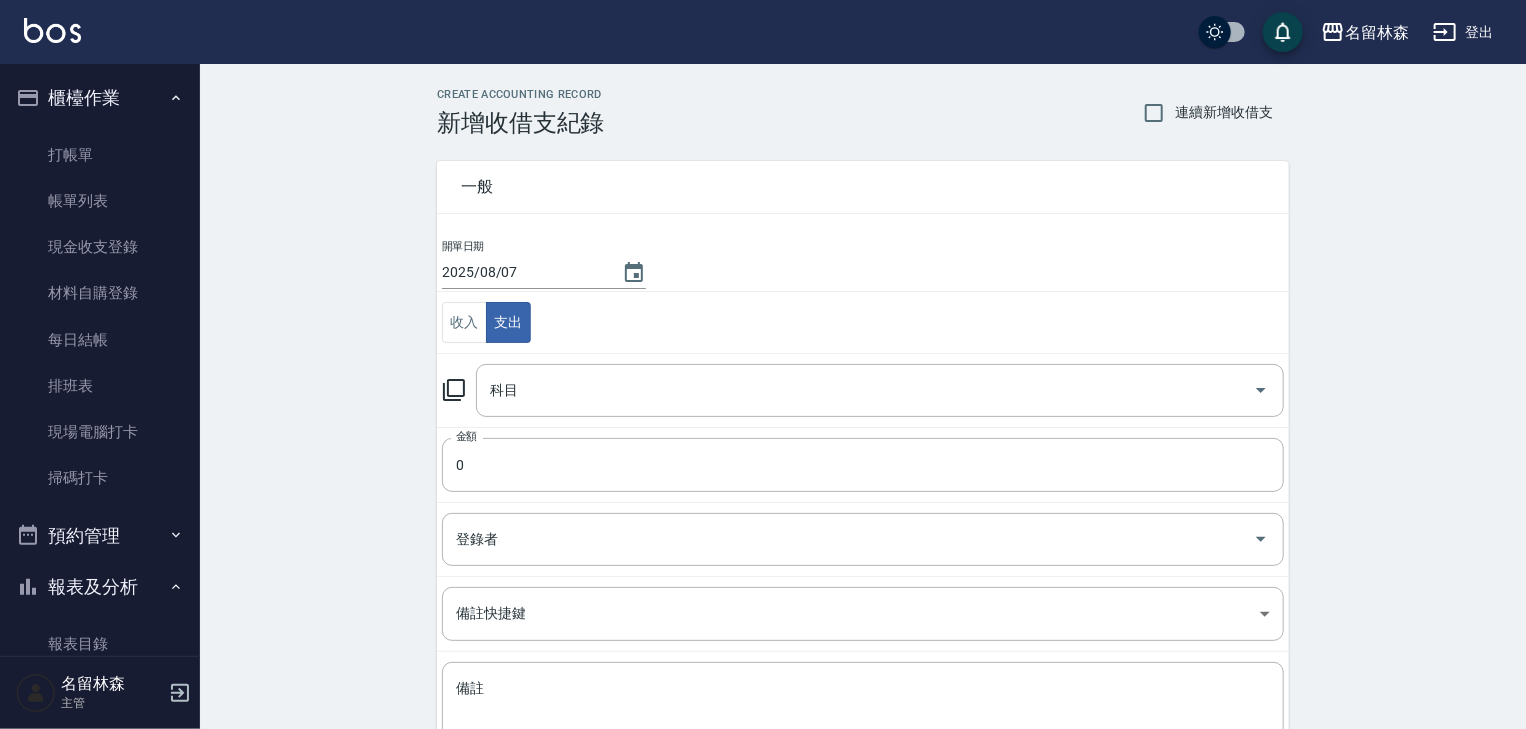 click 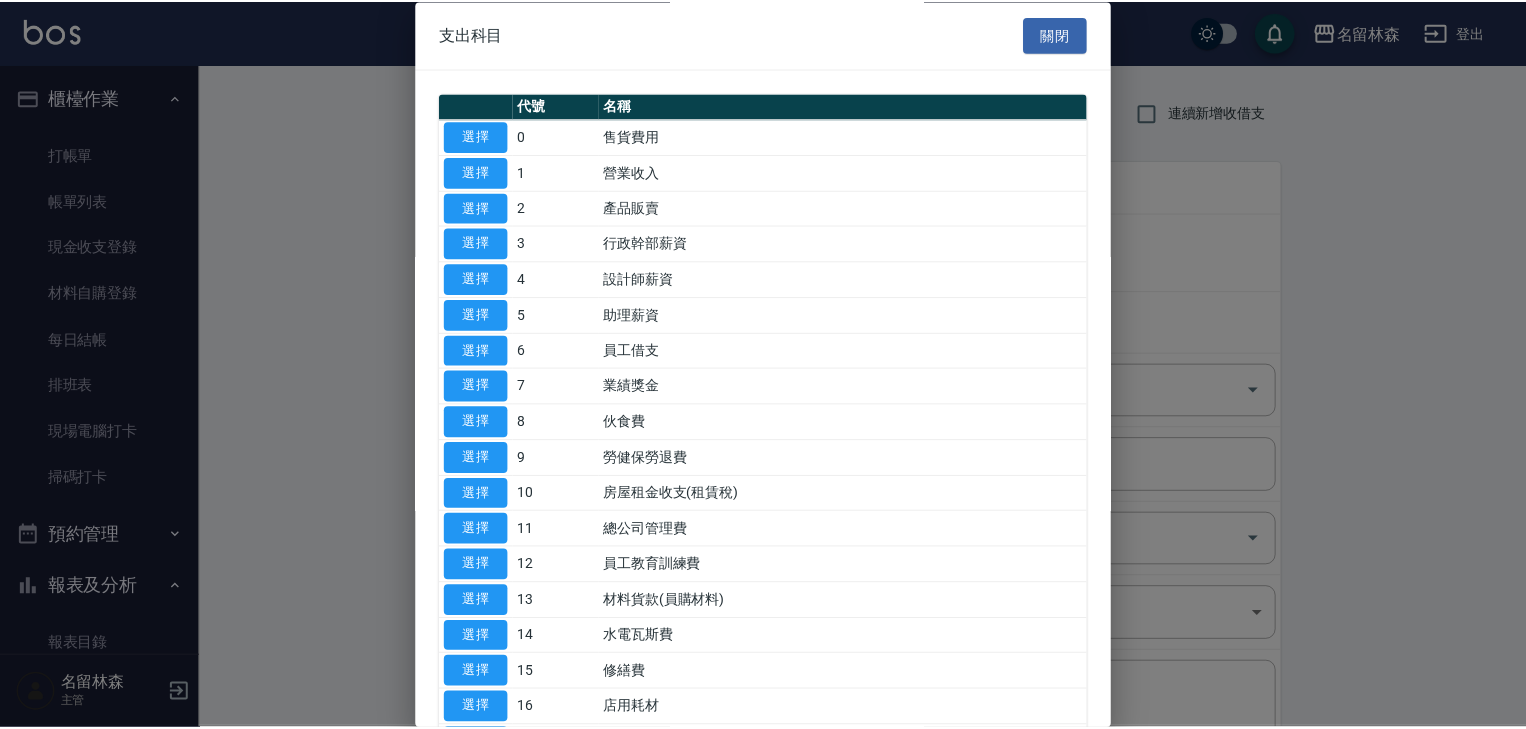 scroll, scrollTop: 320, scrollLeft: 0, axis: vertical 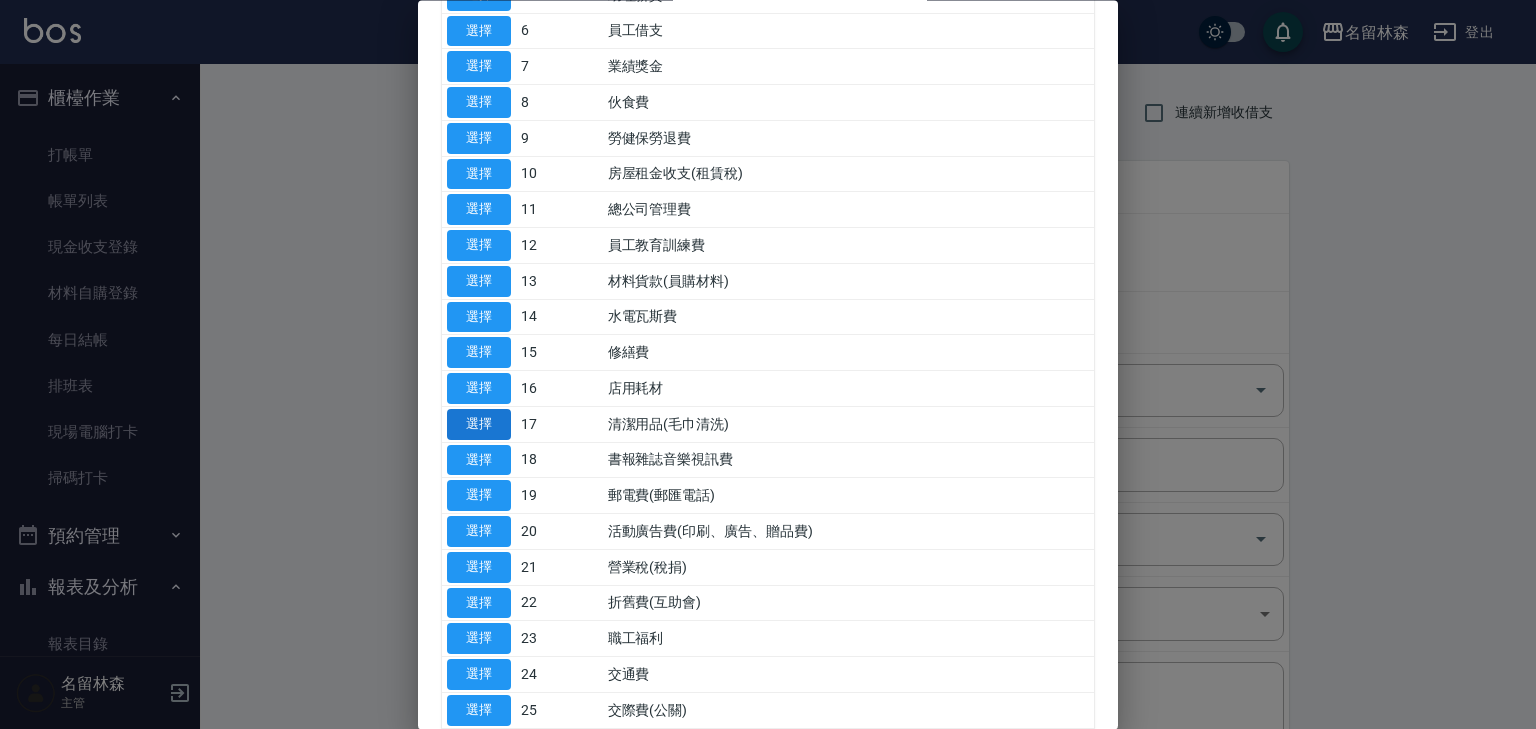 click on "選擇" at bounding box center [479, 424] 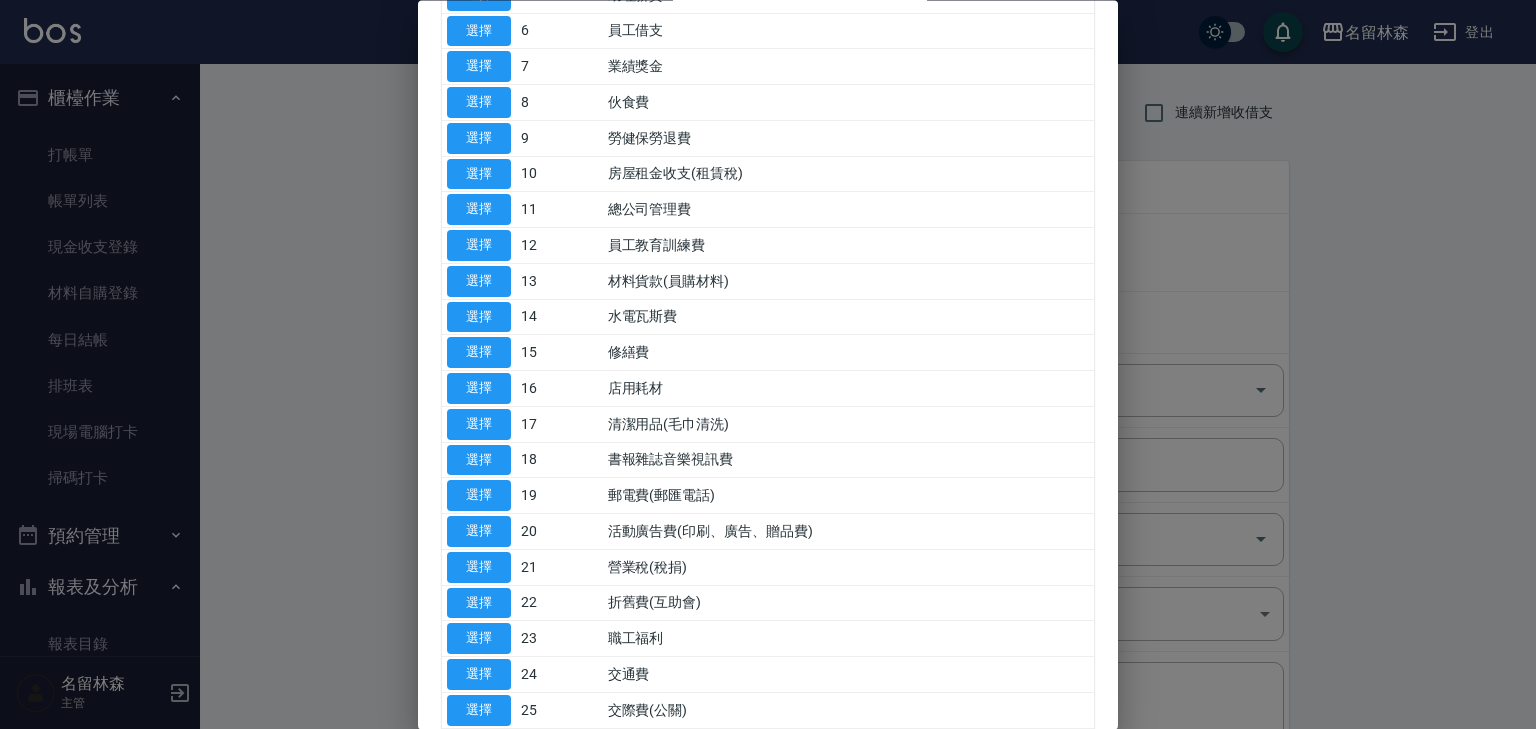 type on "17 清潔用品(毛巾清洗)" 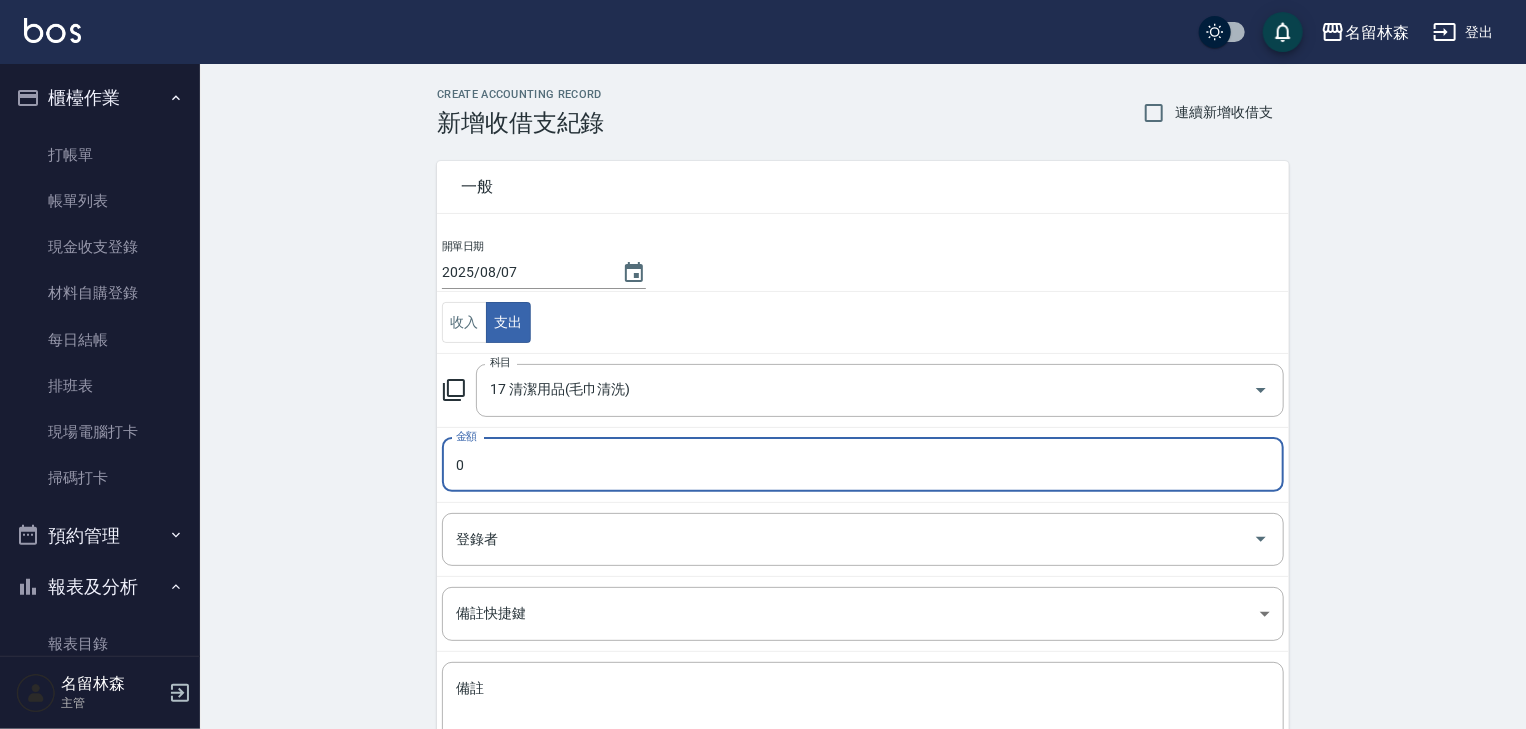 click on "0" at bounding box center [863, 465] 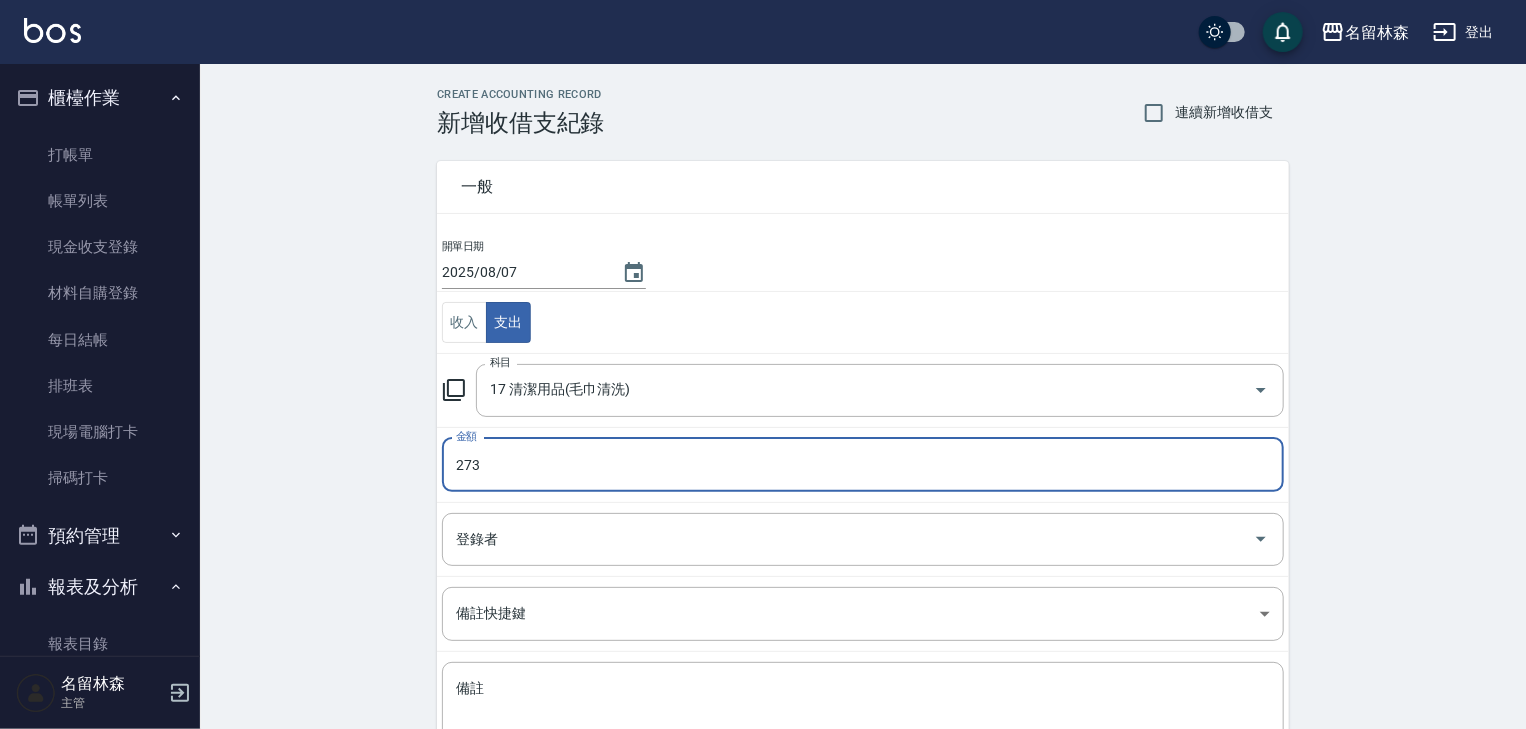 type on "273" 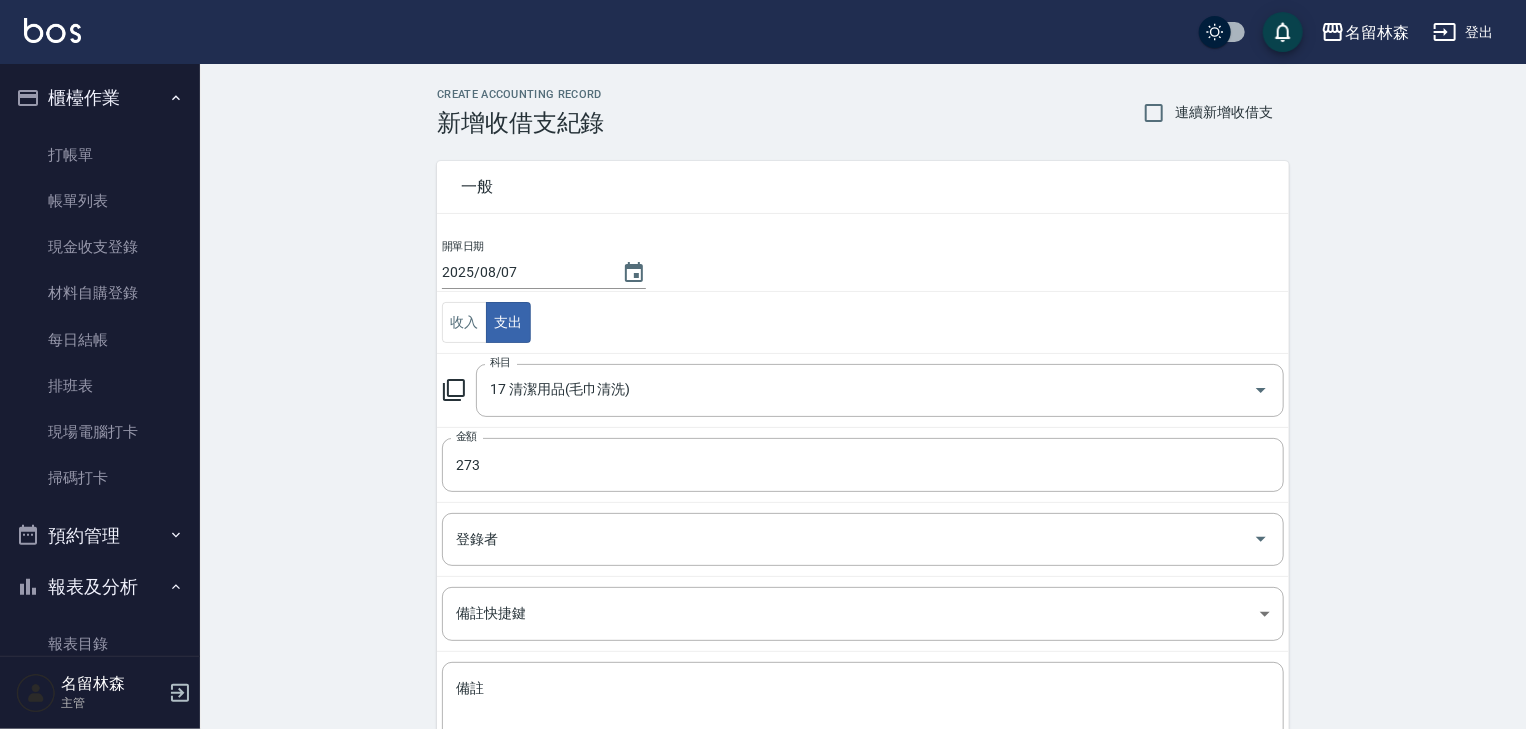 scroll, scrollTop: 152, scrollLeft: 0, axis: vertical 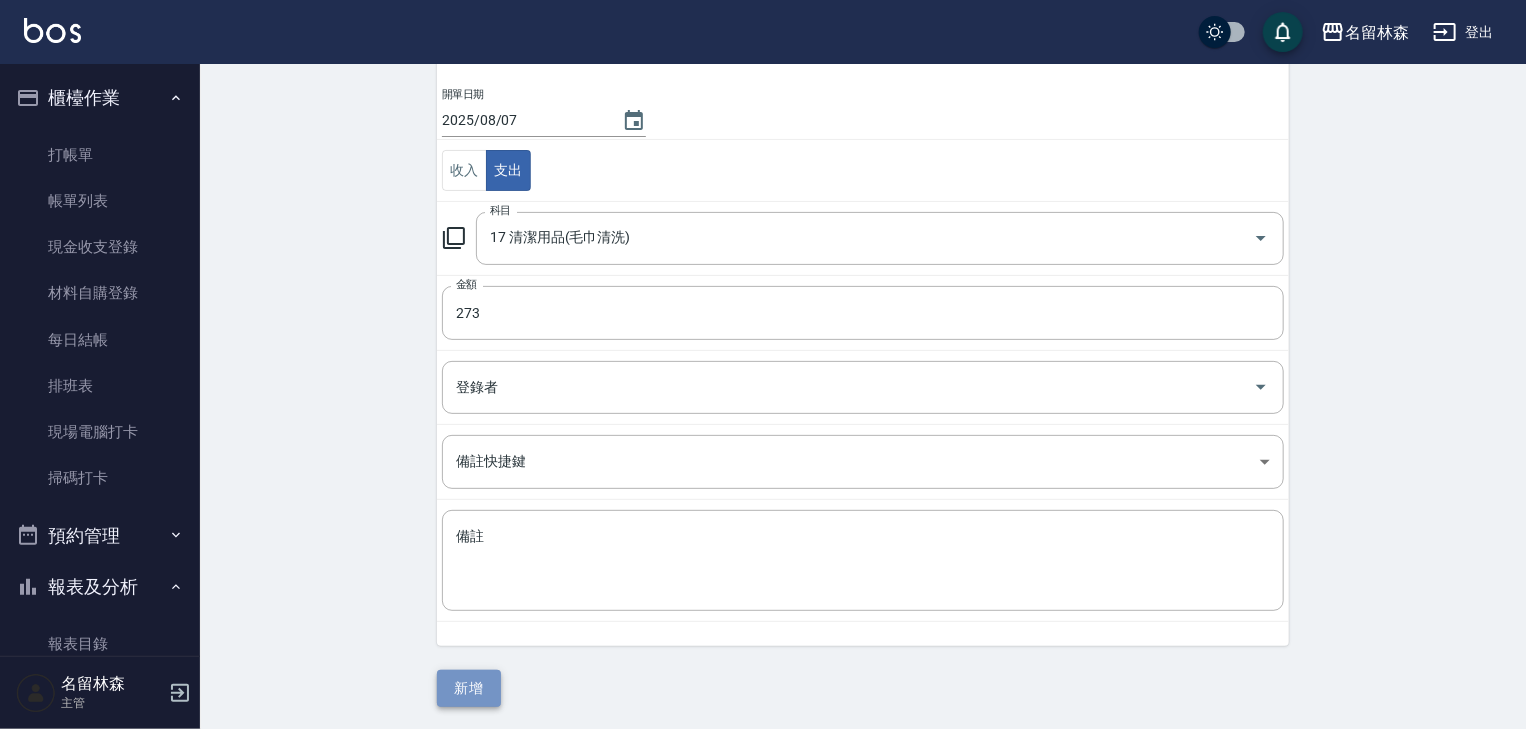 click on "新增" at bounding box center [469, 688] 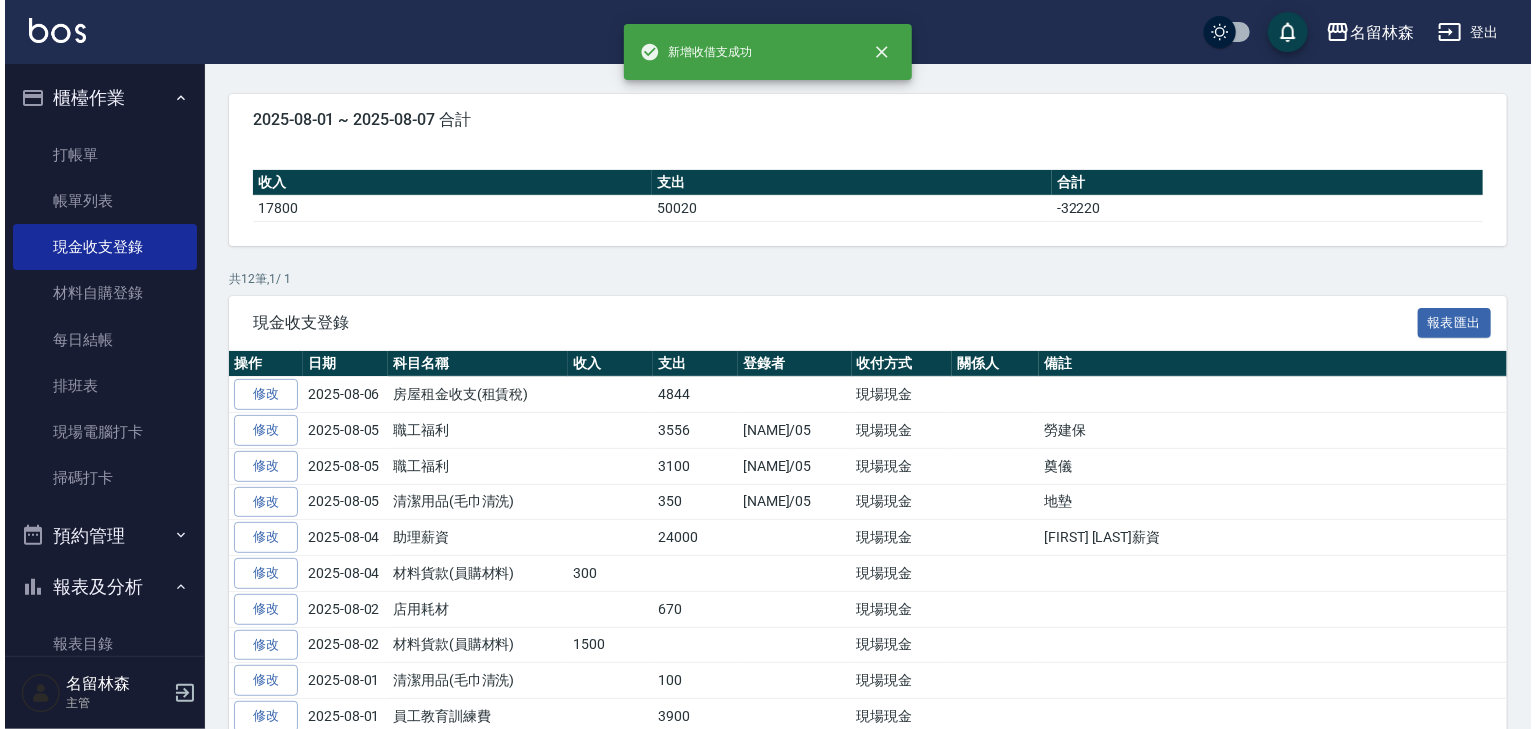 scroll, scrollTop: 0, scrollLeft: 0, axis: both 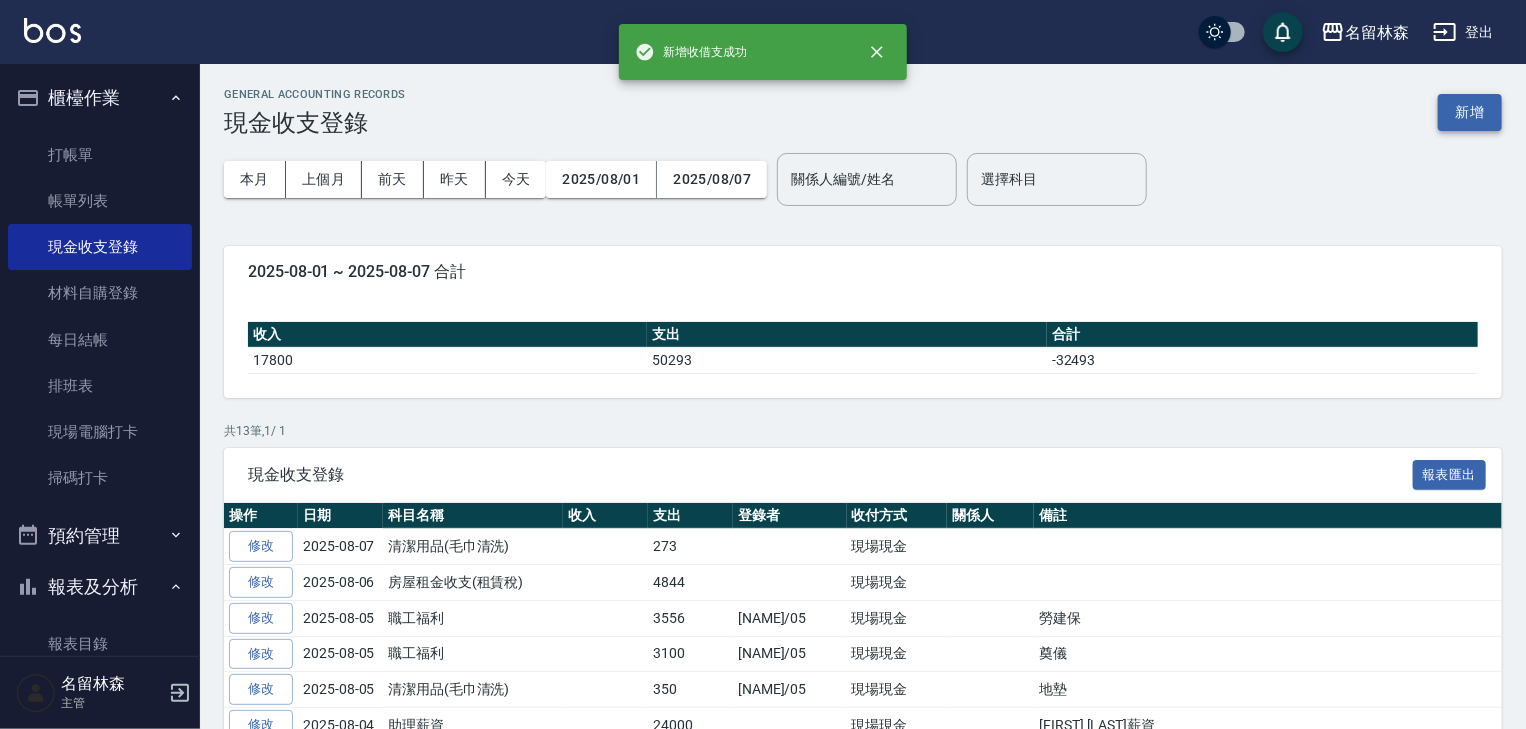 click on "新增" at bounding box center [1470, 112] 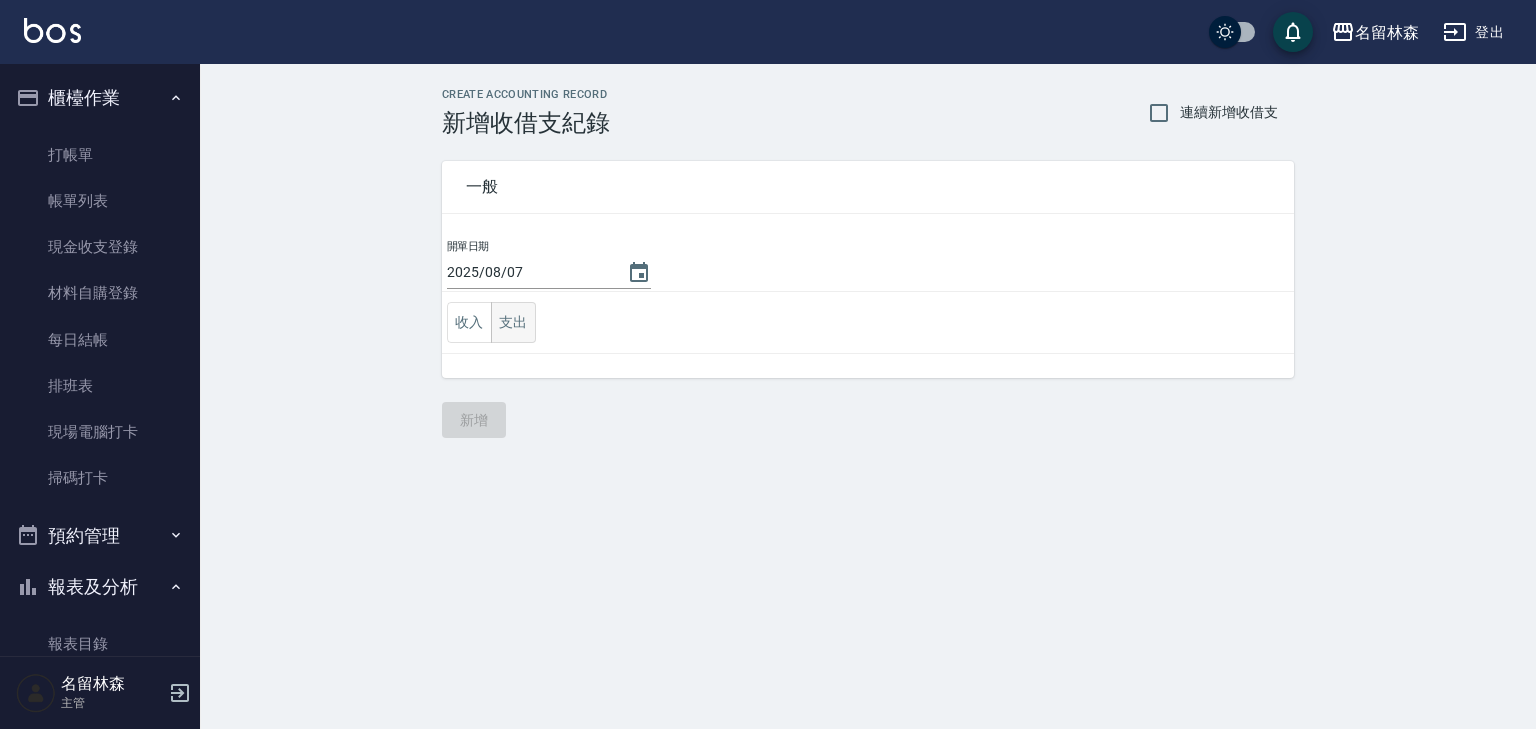 click on "支出" at bounding box center [513, 322] 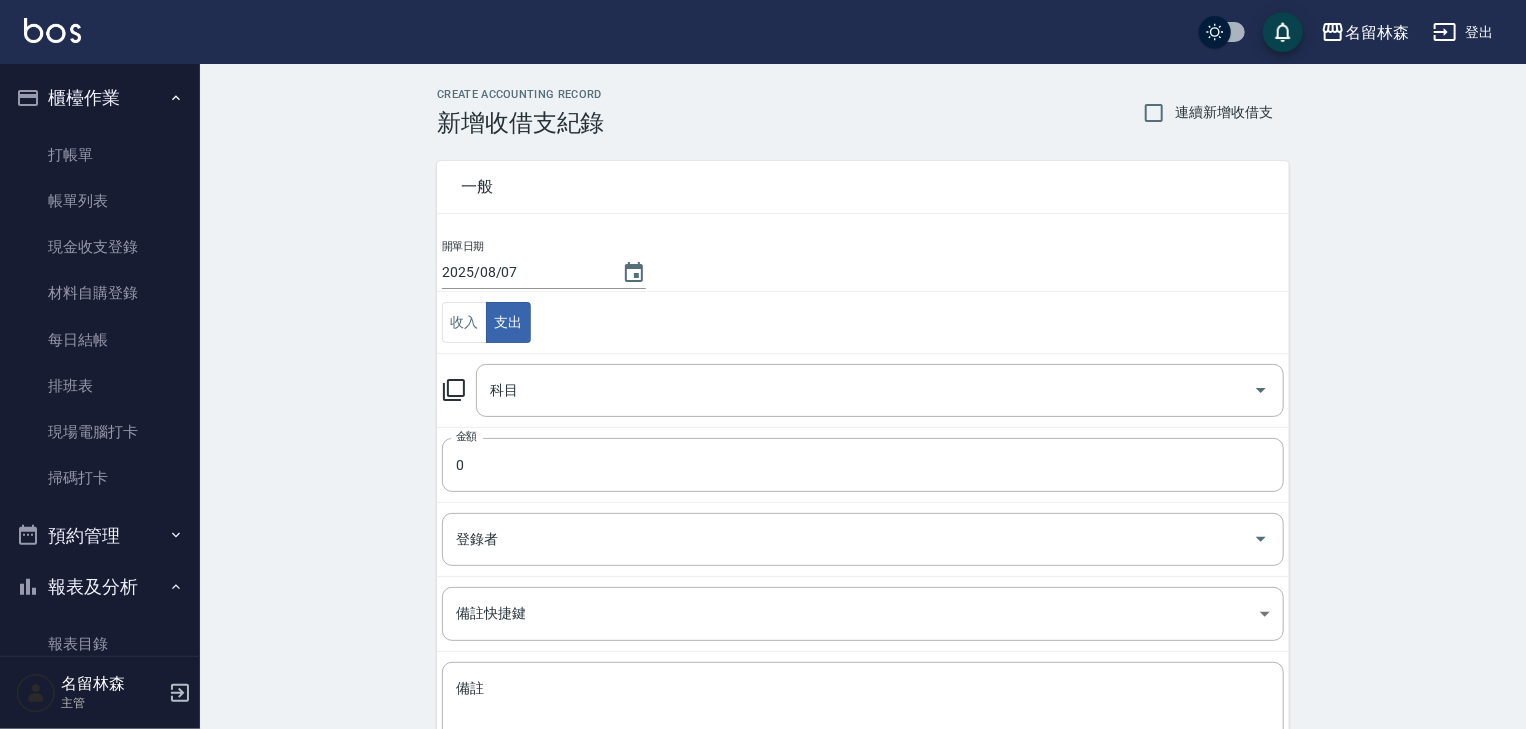 click 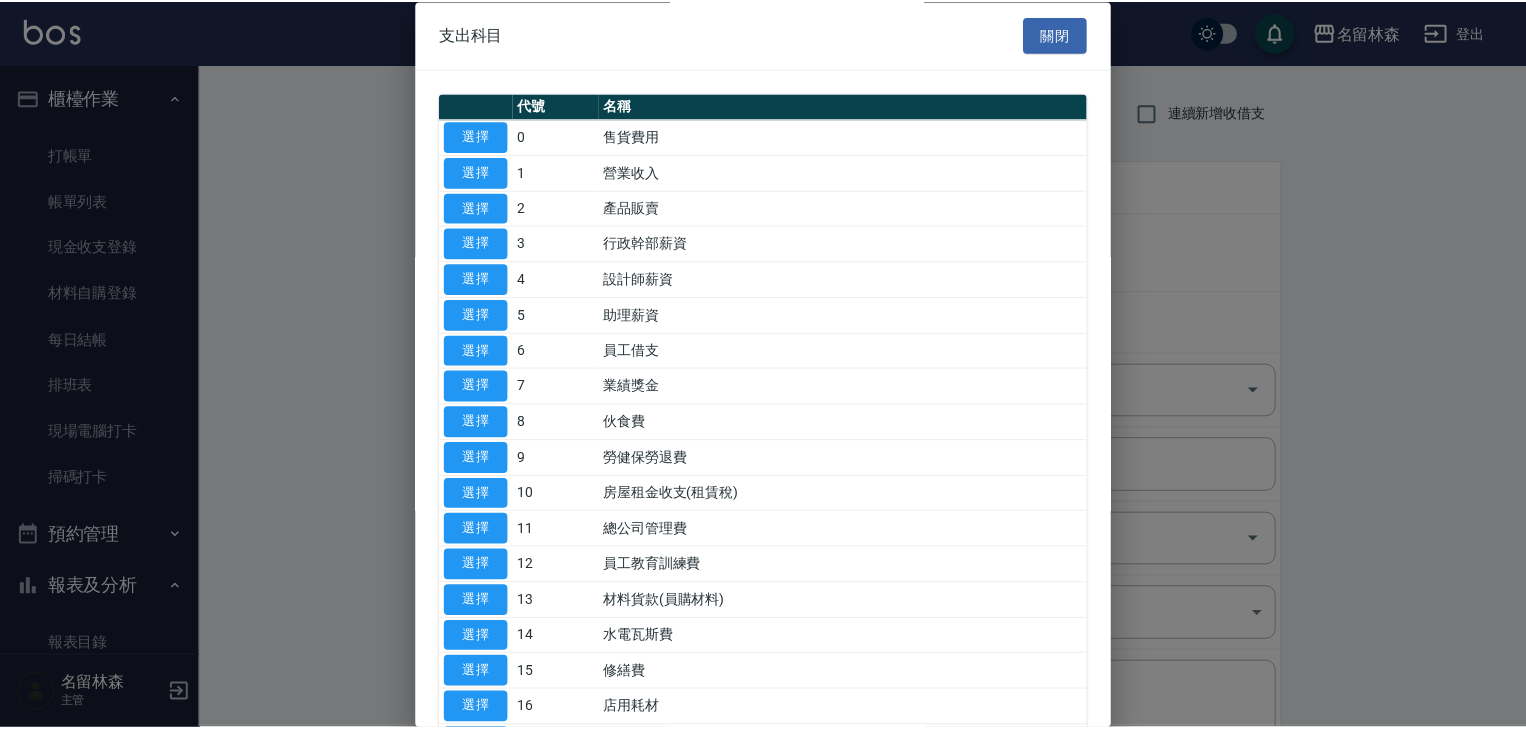 scroll, scrollTop: 106, scrollLeft: 0, axis: vertical 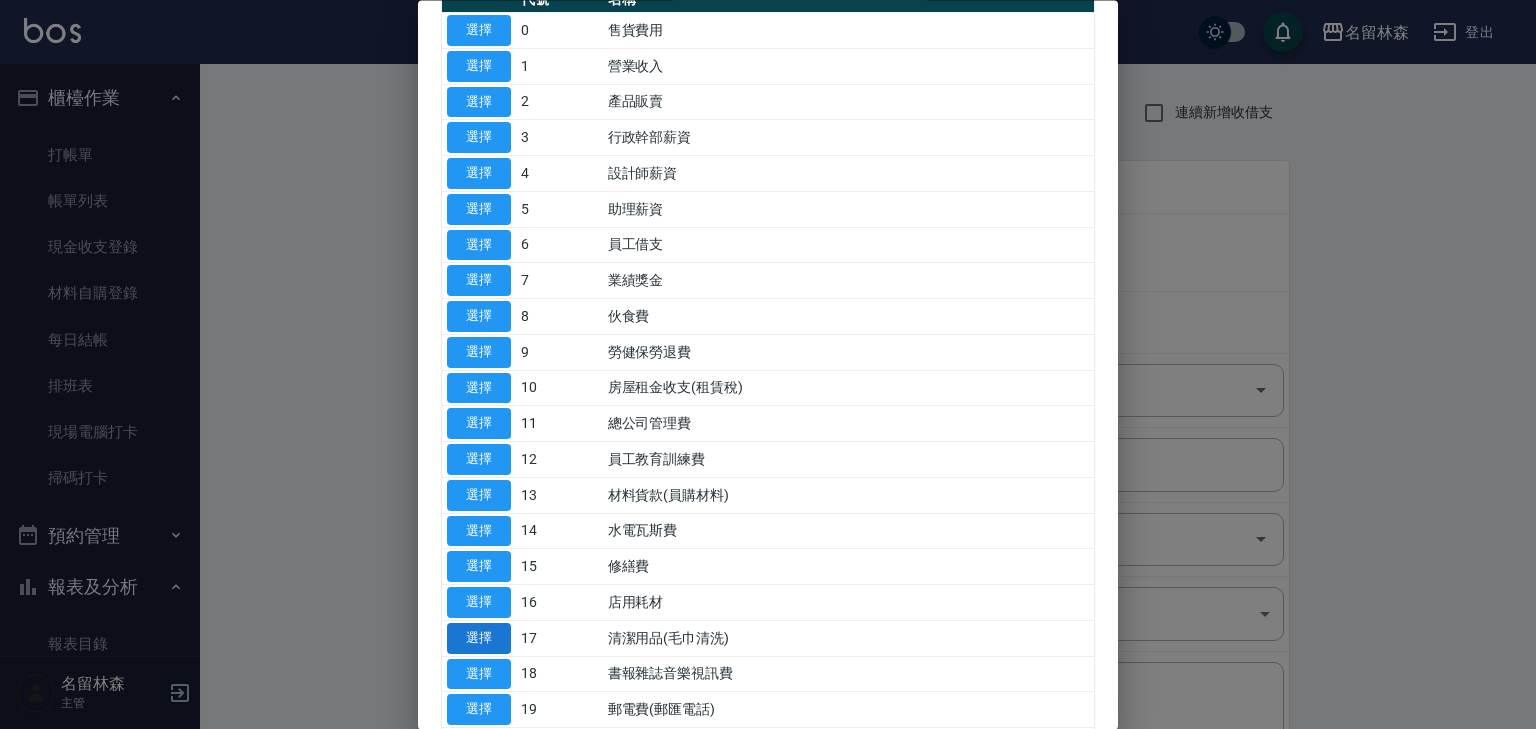 click on "選擇" at bounding box center (479, 638) 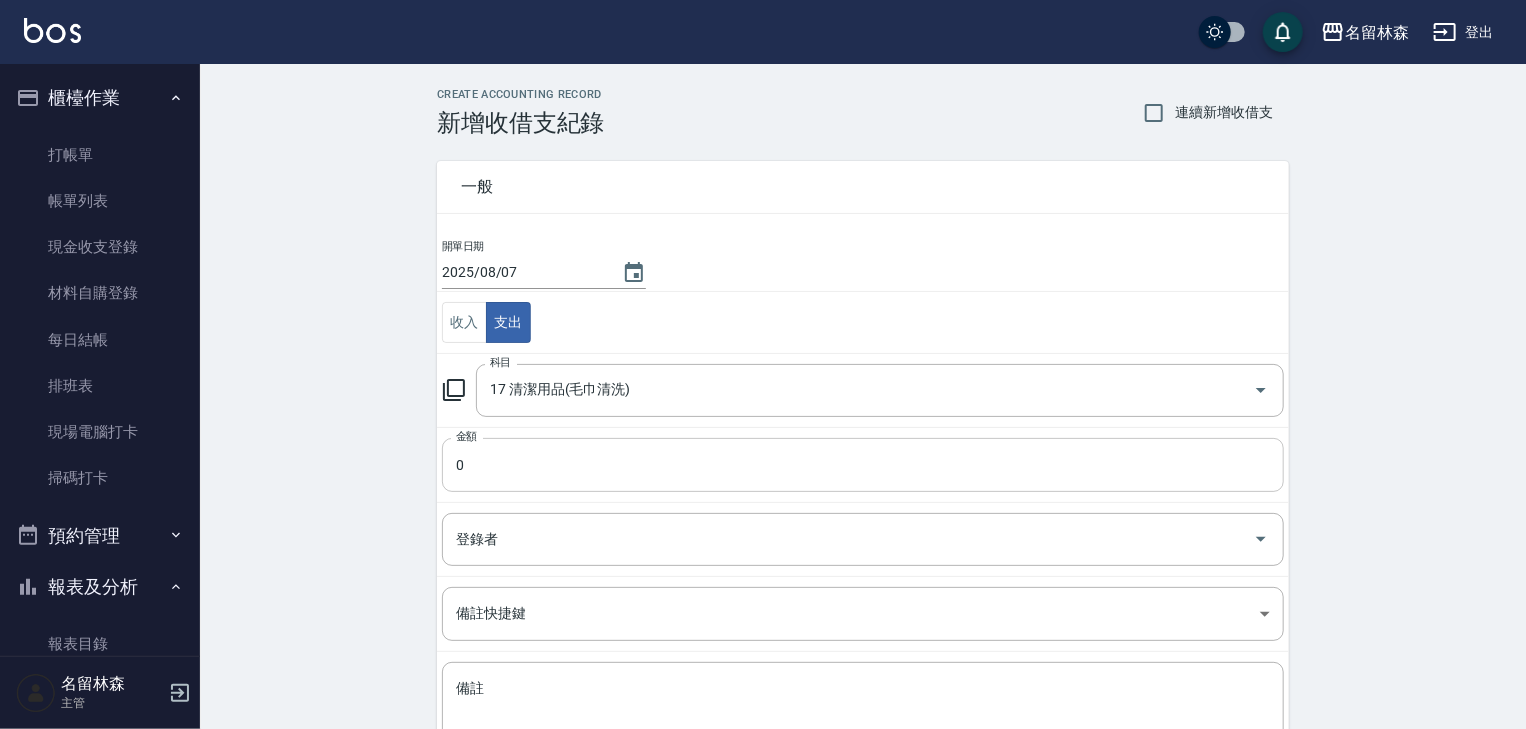 click on "0" at bounding box center (863, 465) 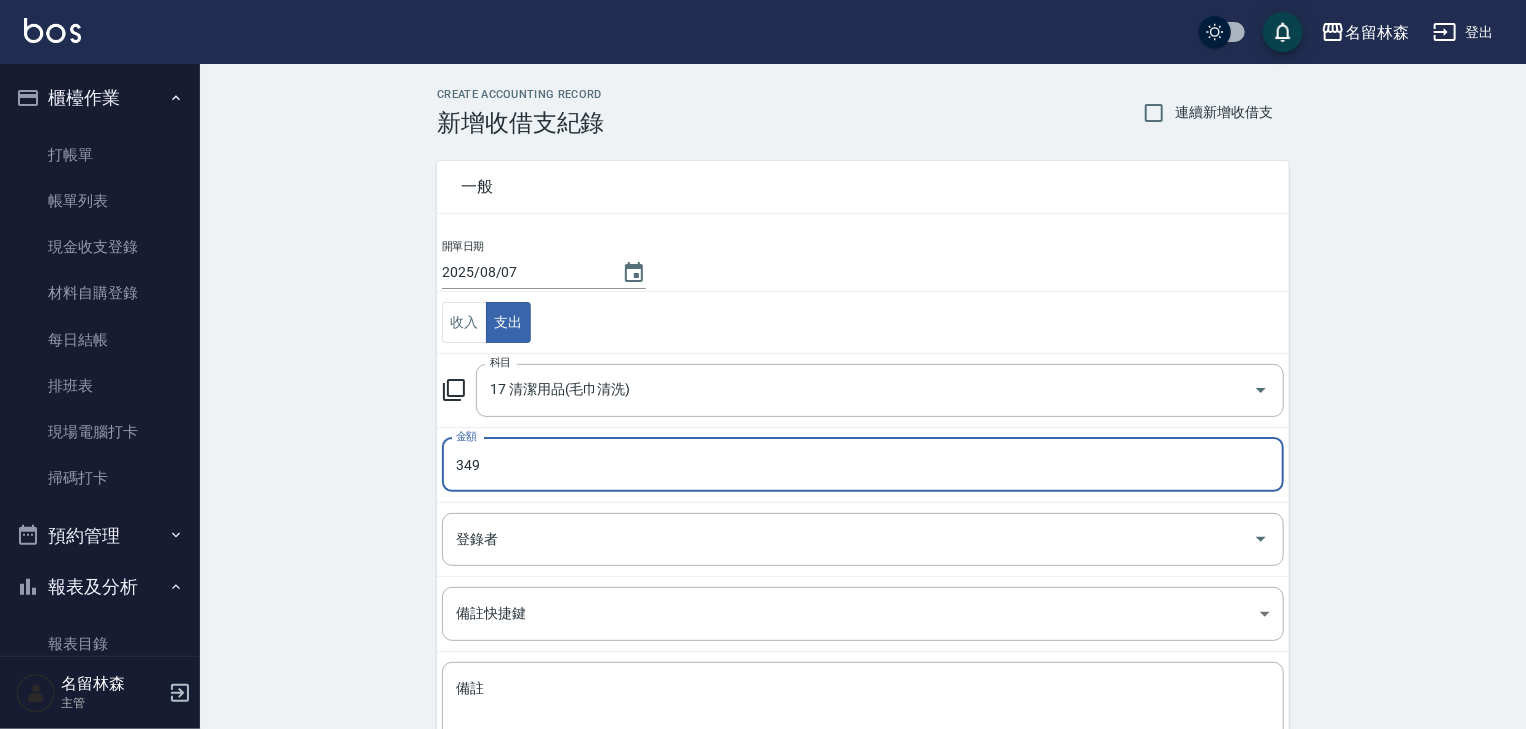 scroll, scrollTop: 152, scrollLeft: 0, axis: vertical 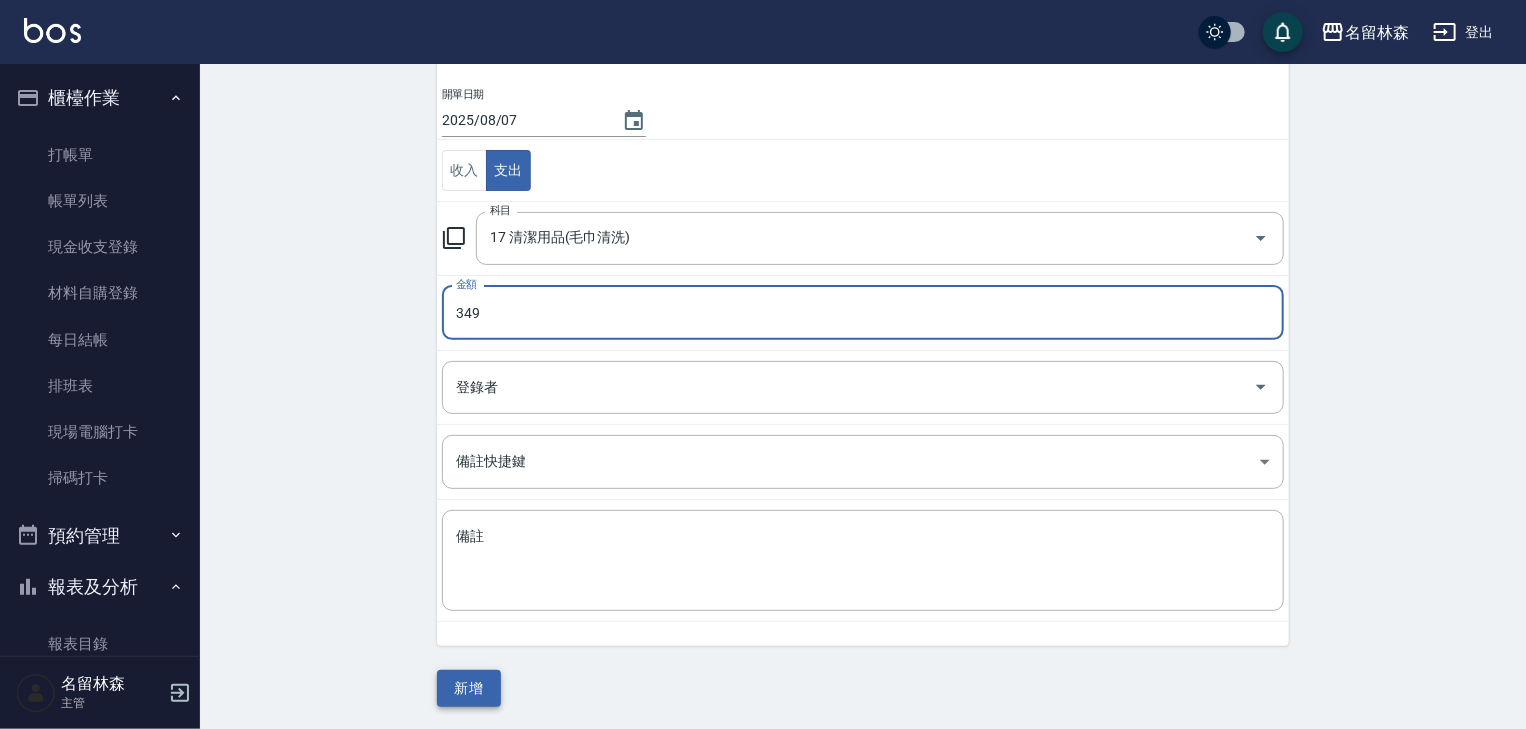 type on "349" 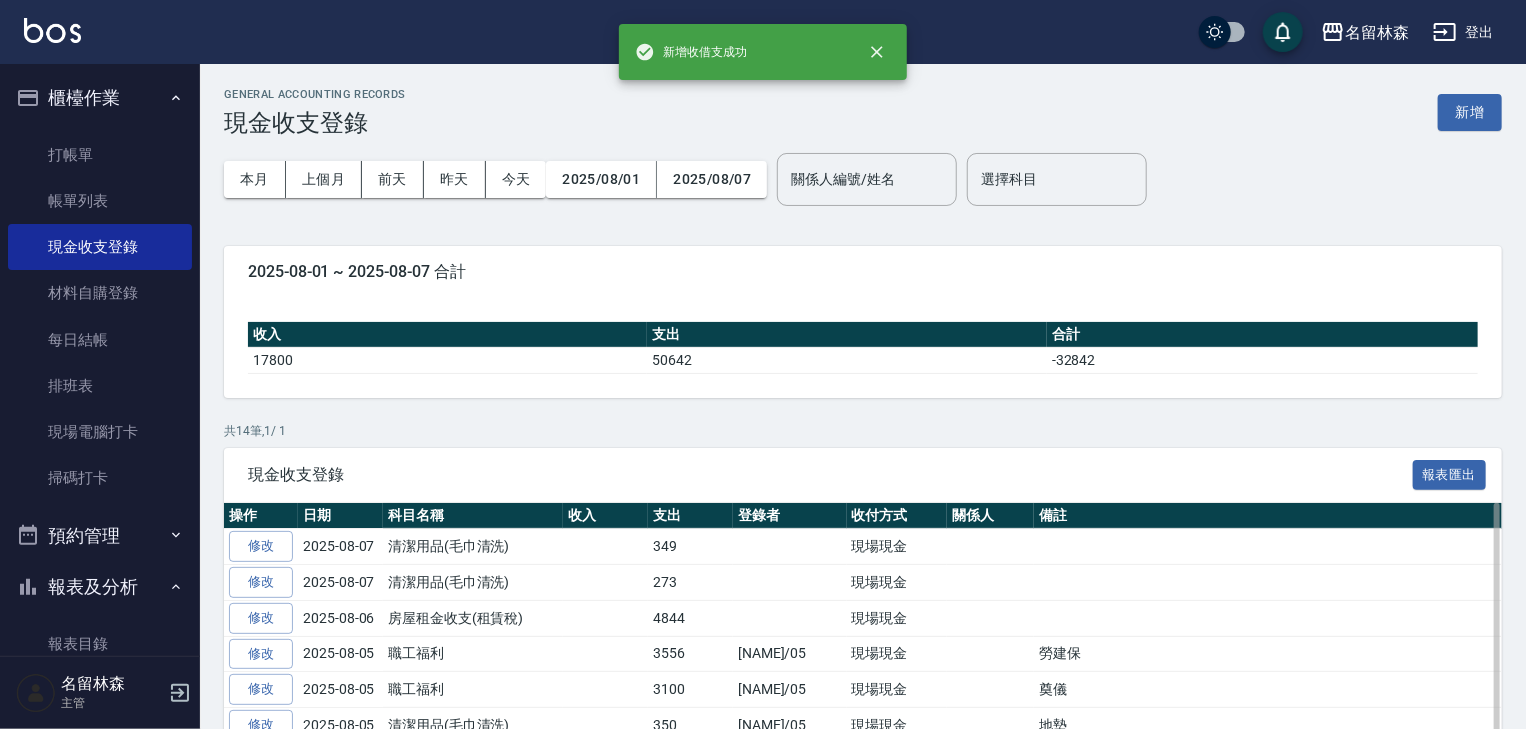 scroll, scrollTop: 213, scrollLeft: 0, axis: vertical 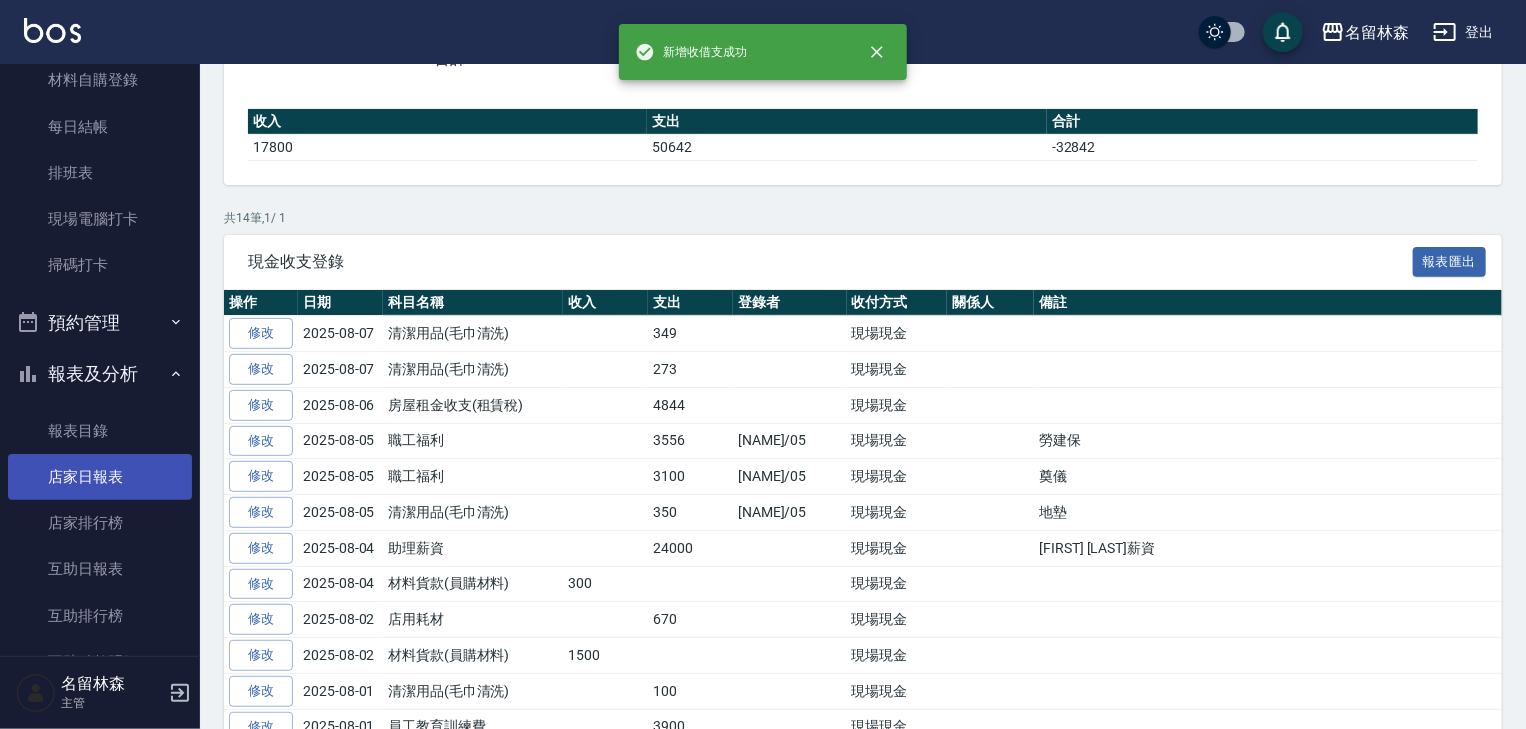 click on "店家日報表" at bounding box center (100, 477) 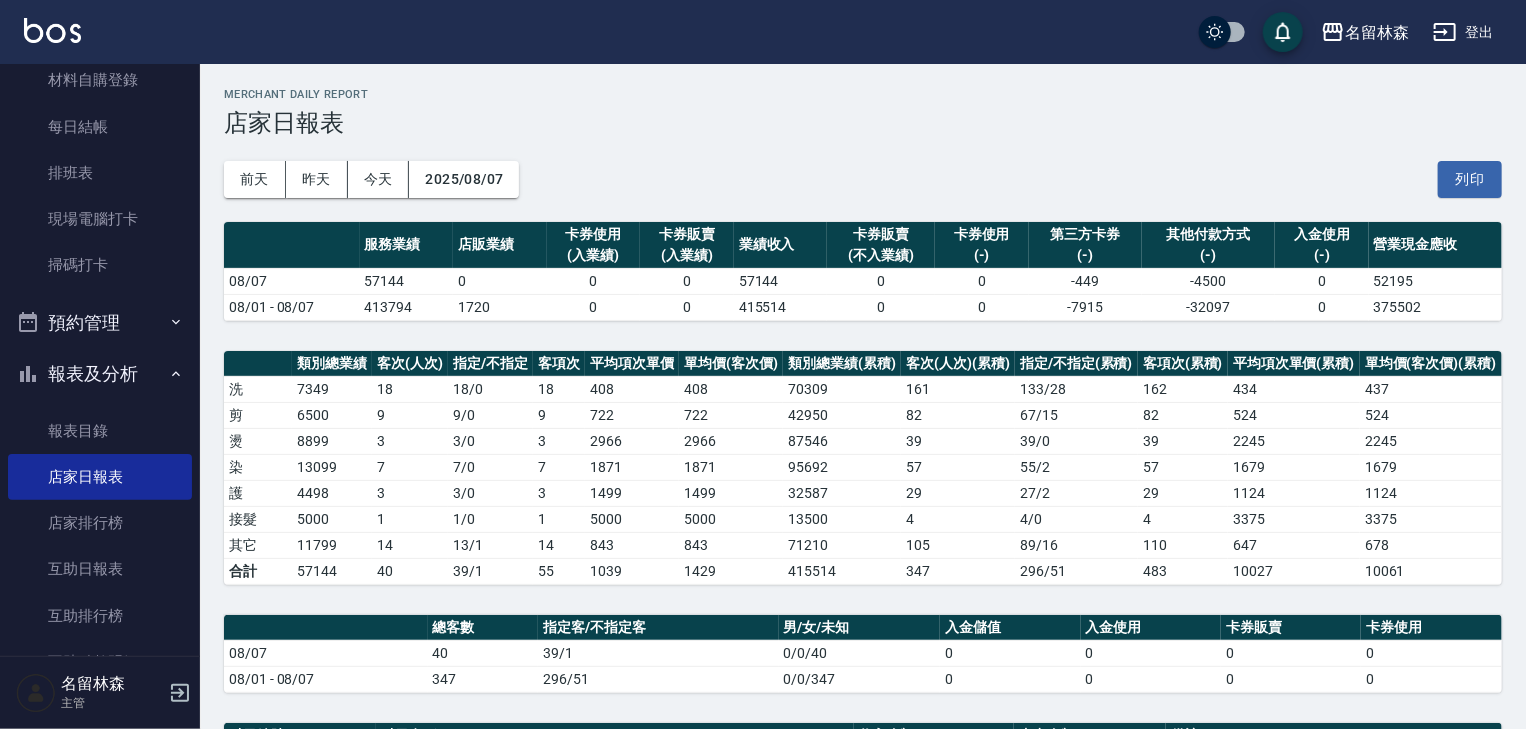 scroll, scrollTop: 320, scrollLeft: 0, axis: vertical 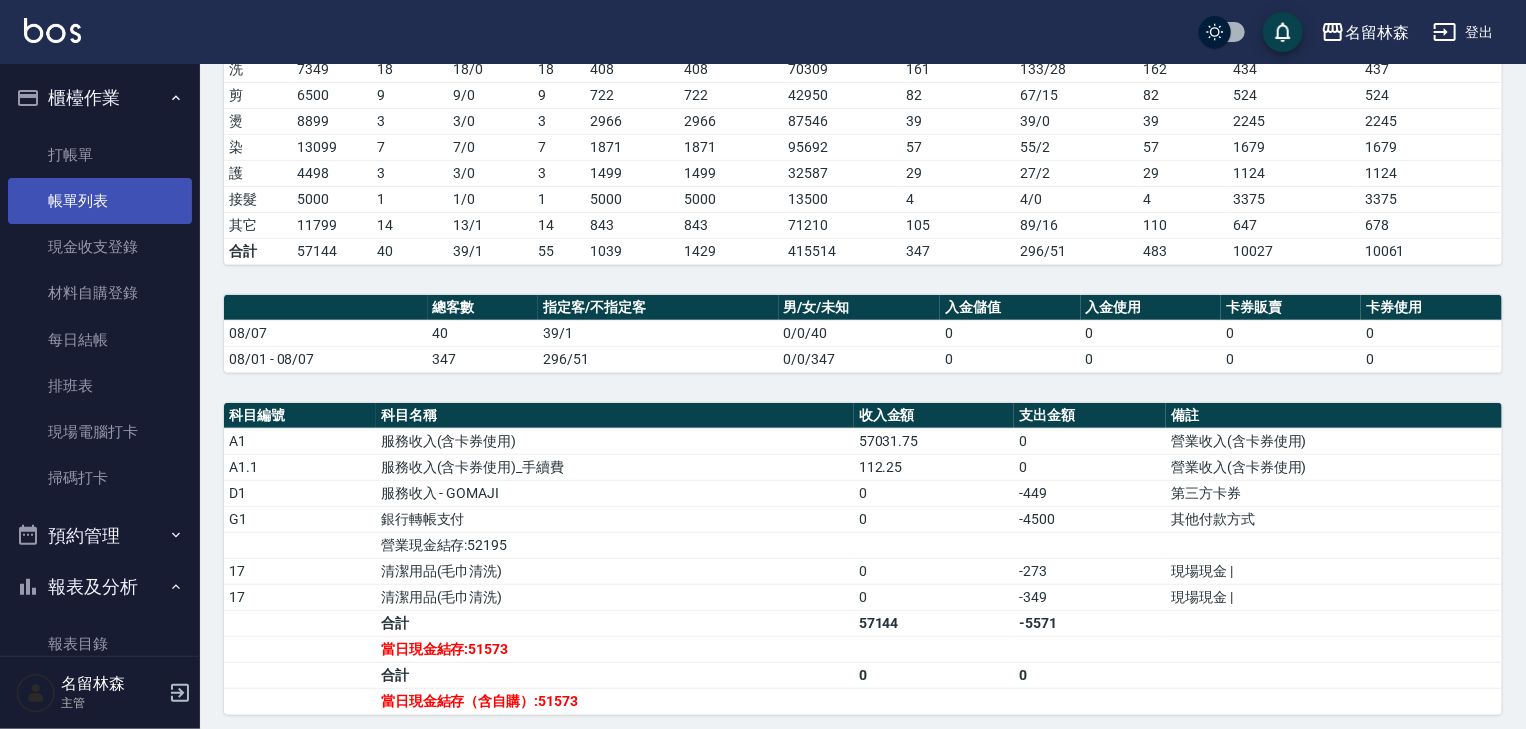 click on "帳單列表" at bounding box center (100, 201) 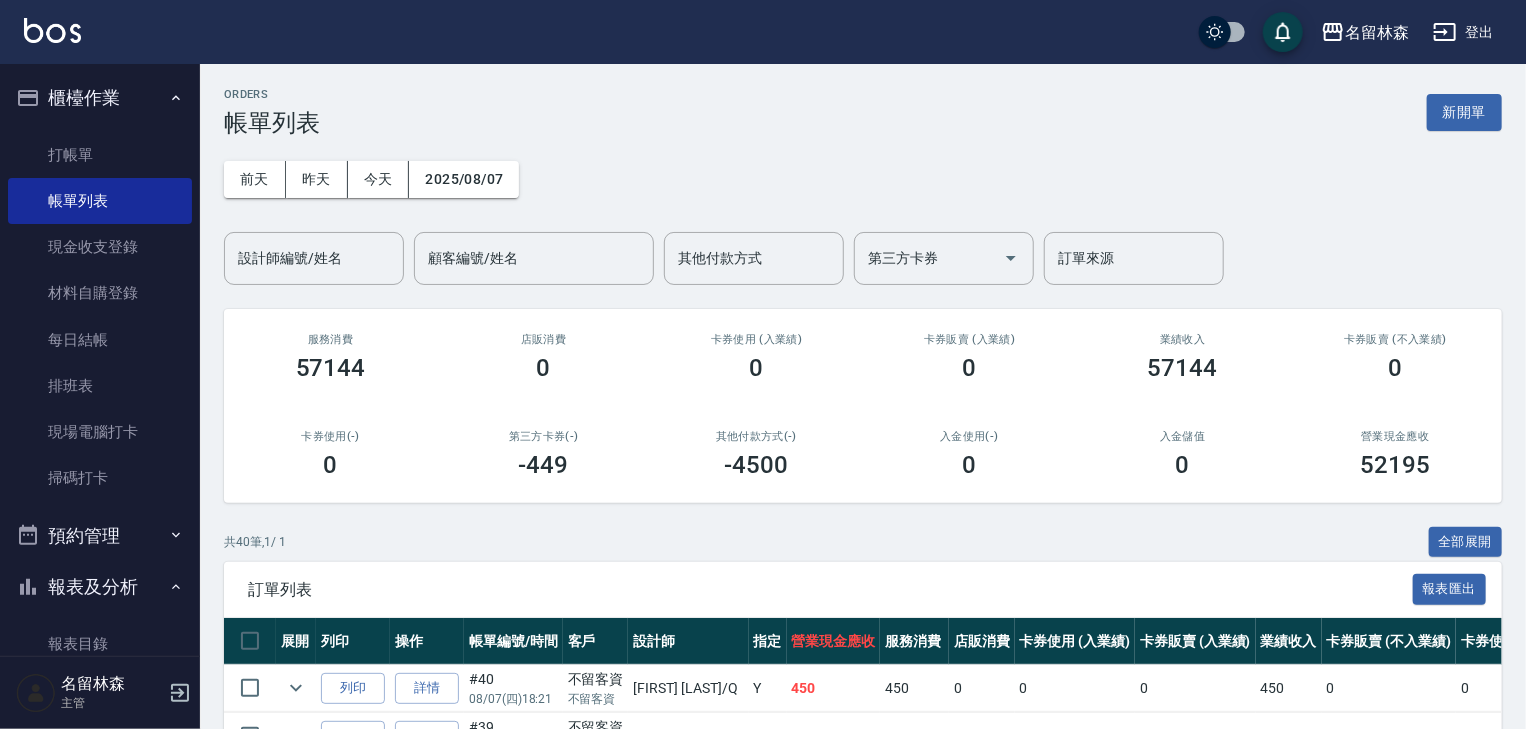 scroll, scrollTop: 320, scrollLeft: 0, axis: vertical 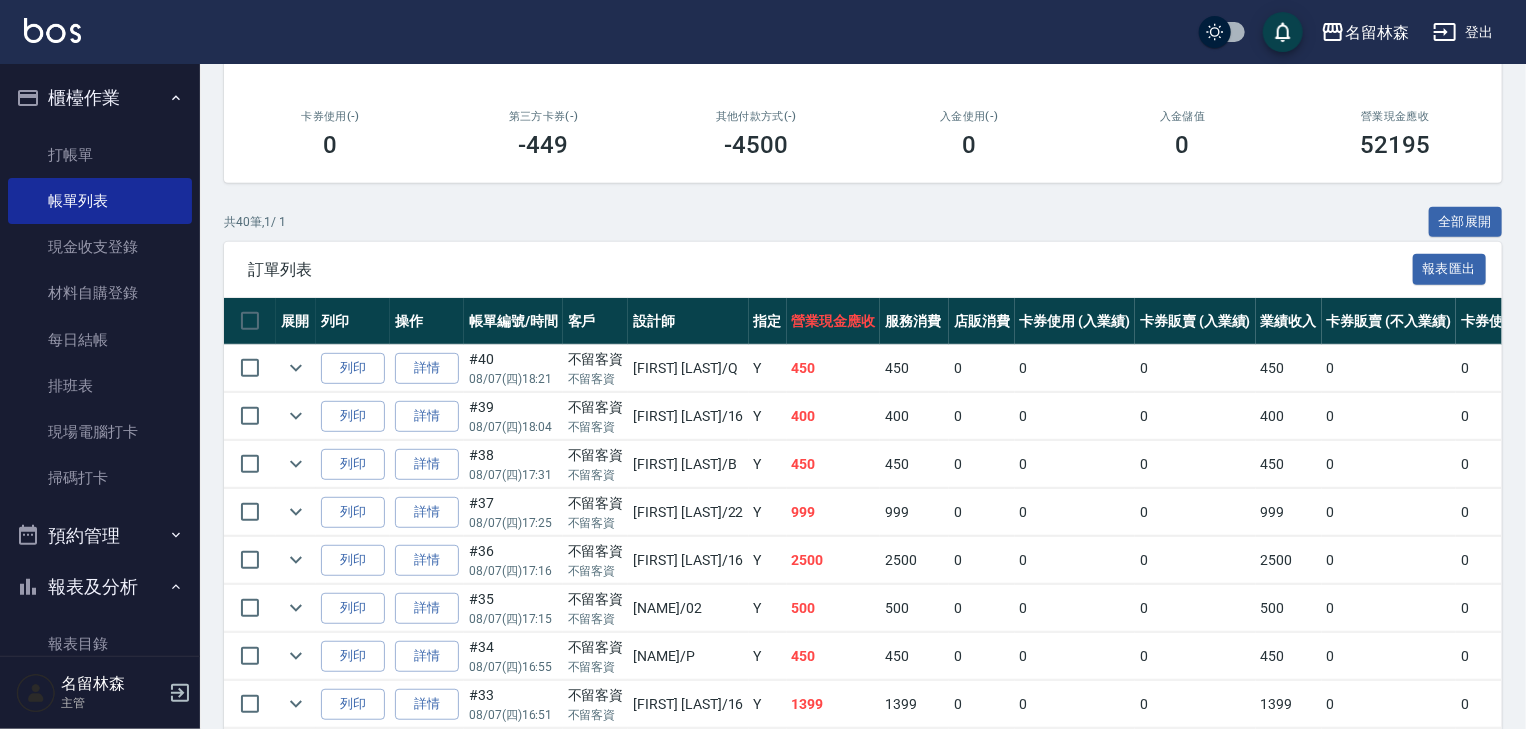 click at bounding box center [296, 416] 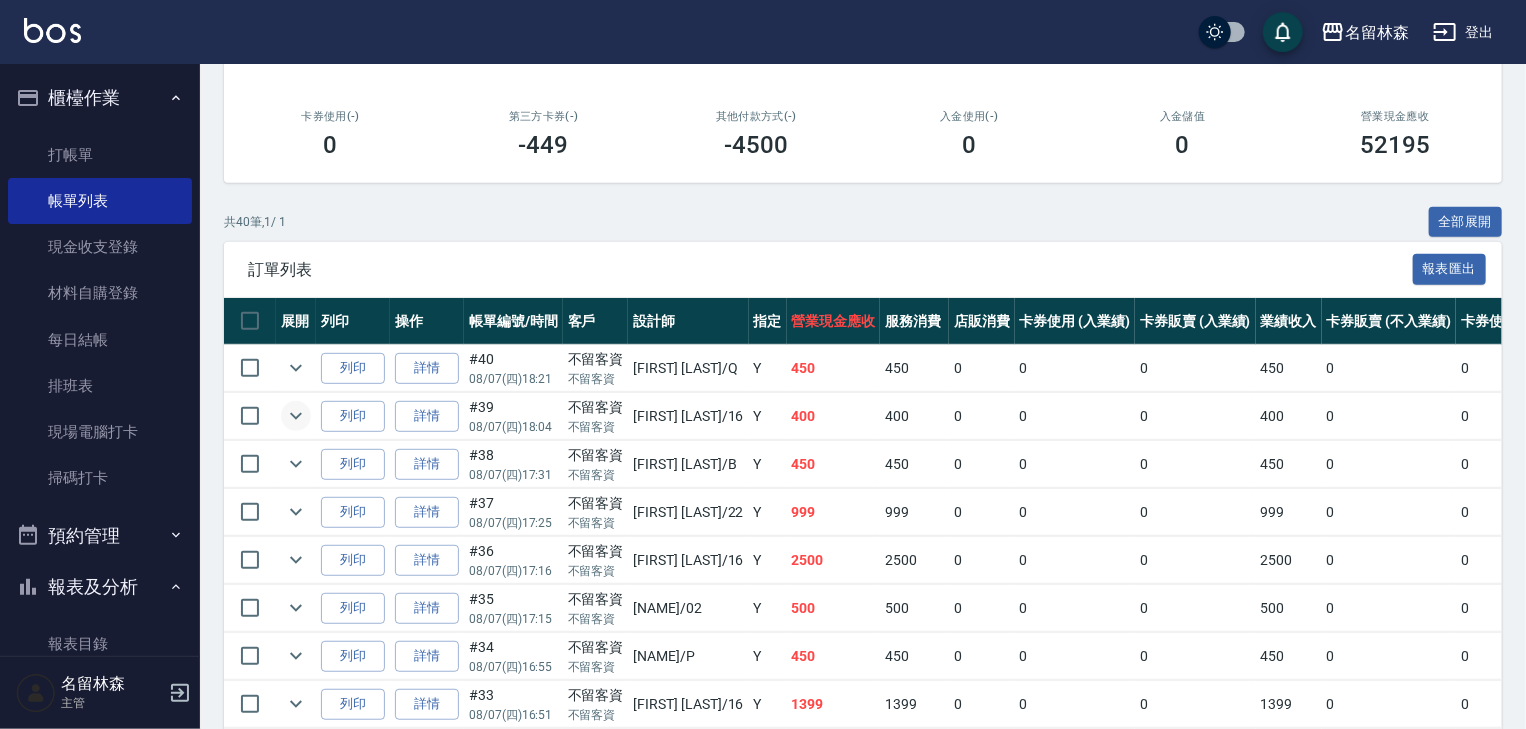 click 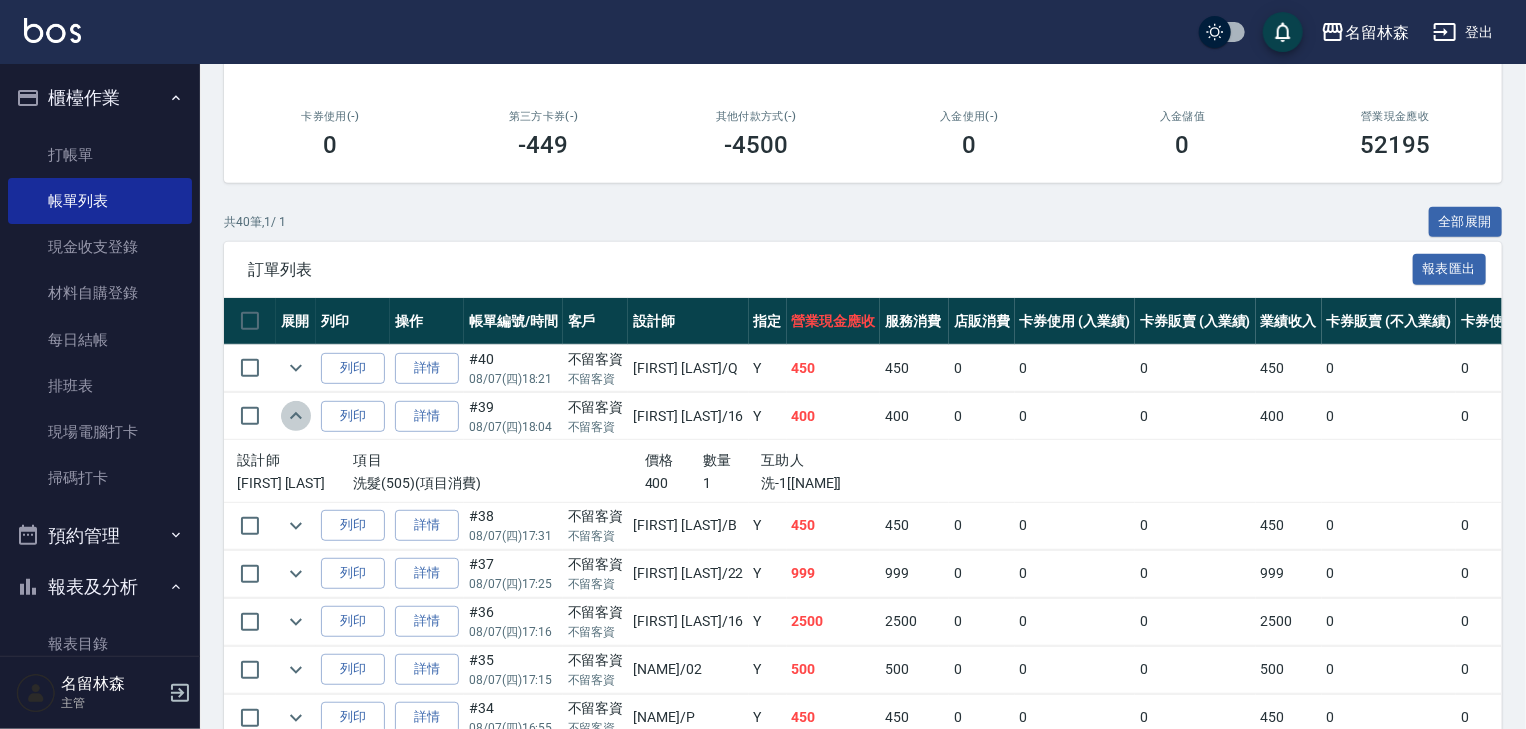 click 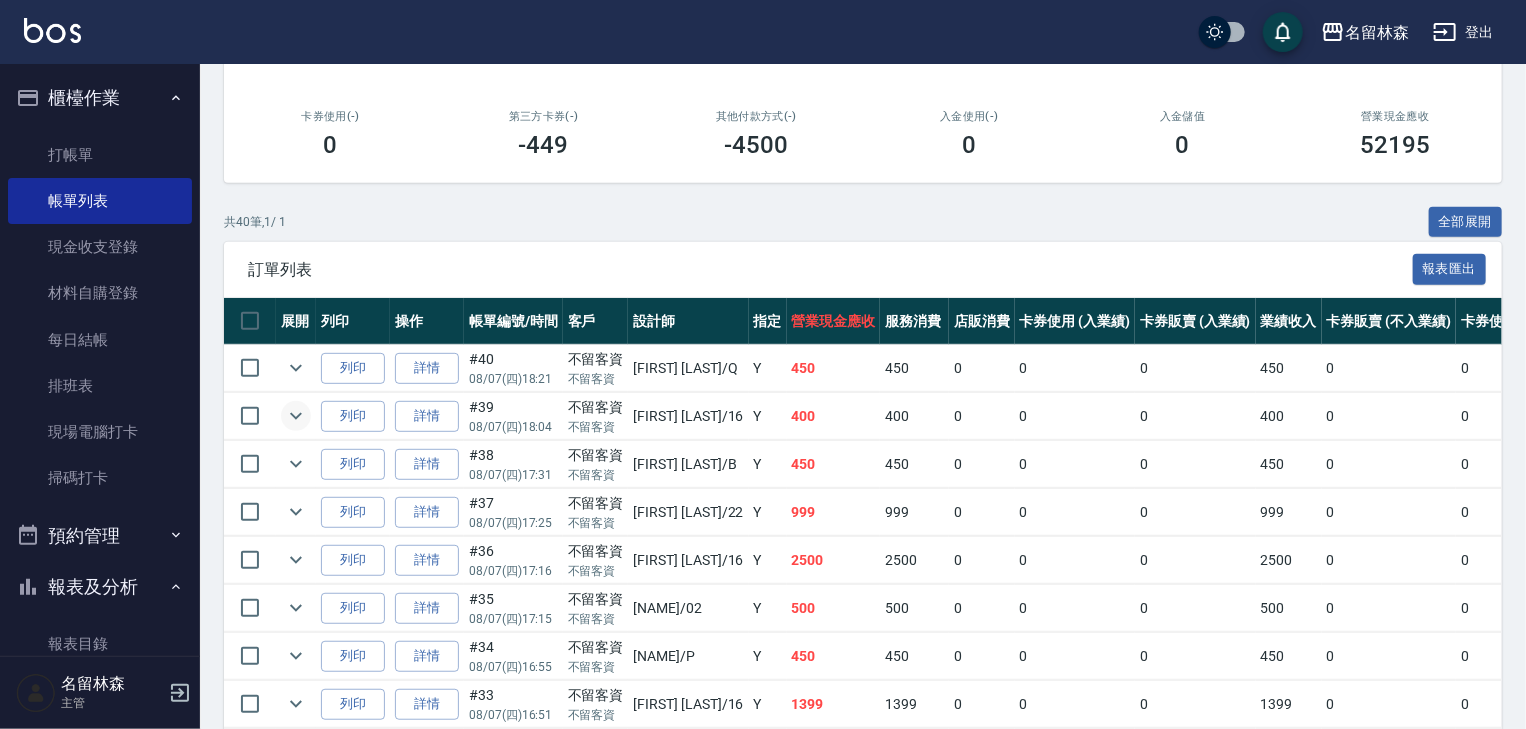 click at bounding box center (52, 30) 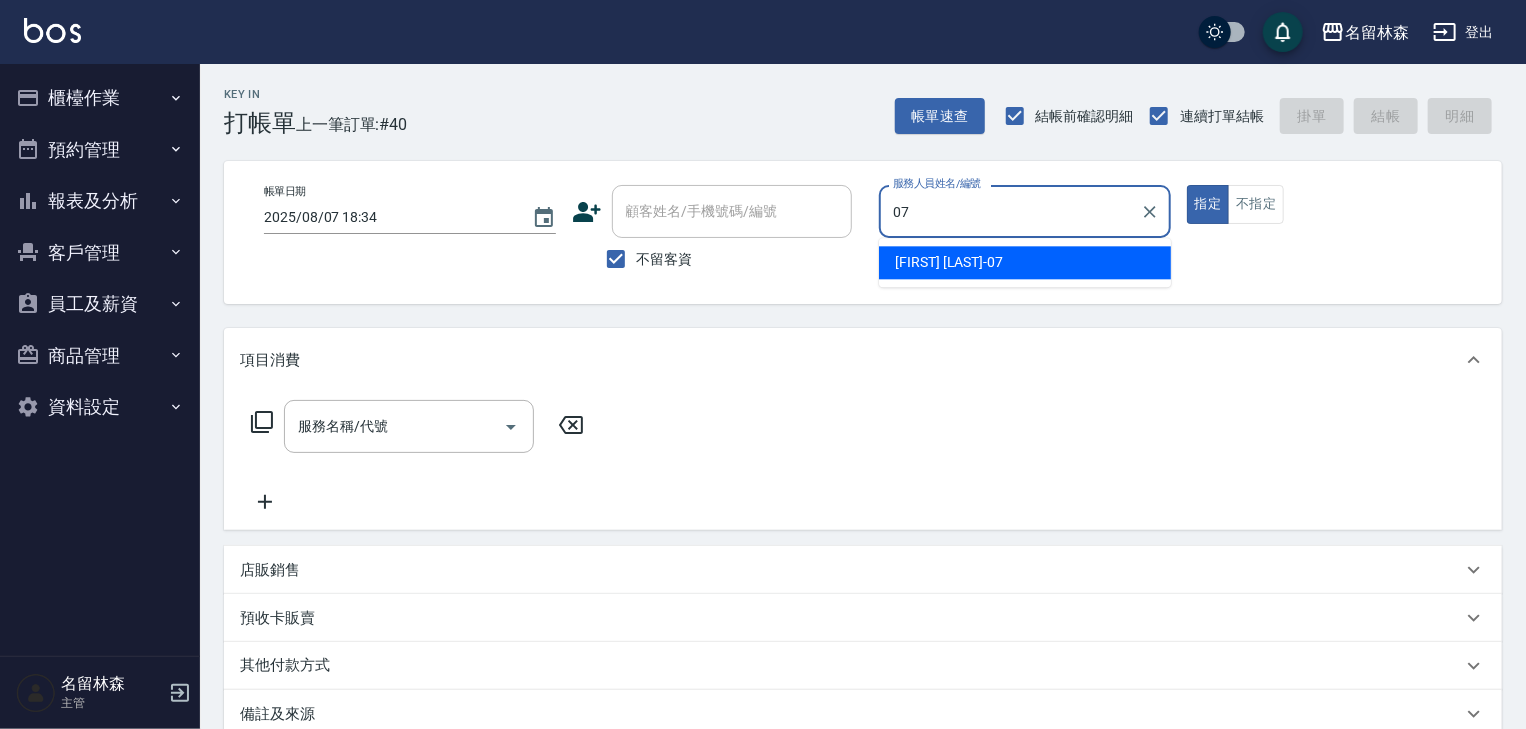 type on "[FIRST] [LAST]-07" 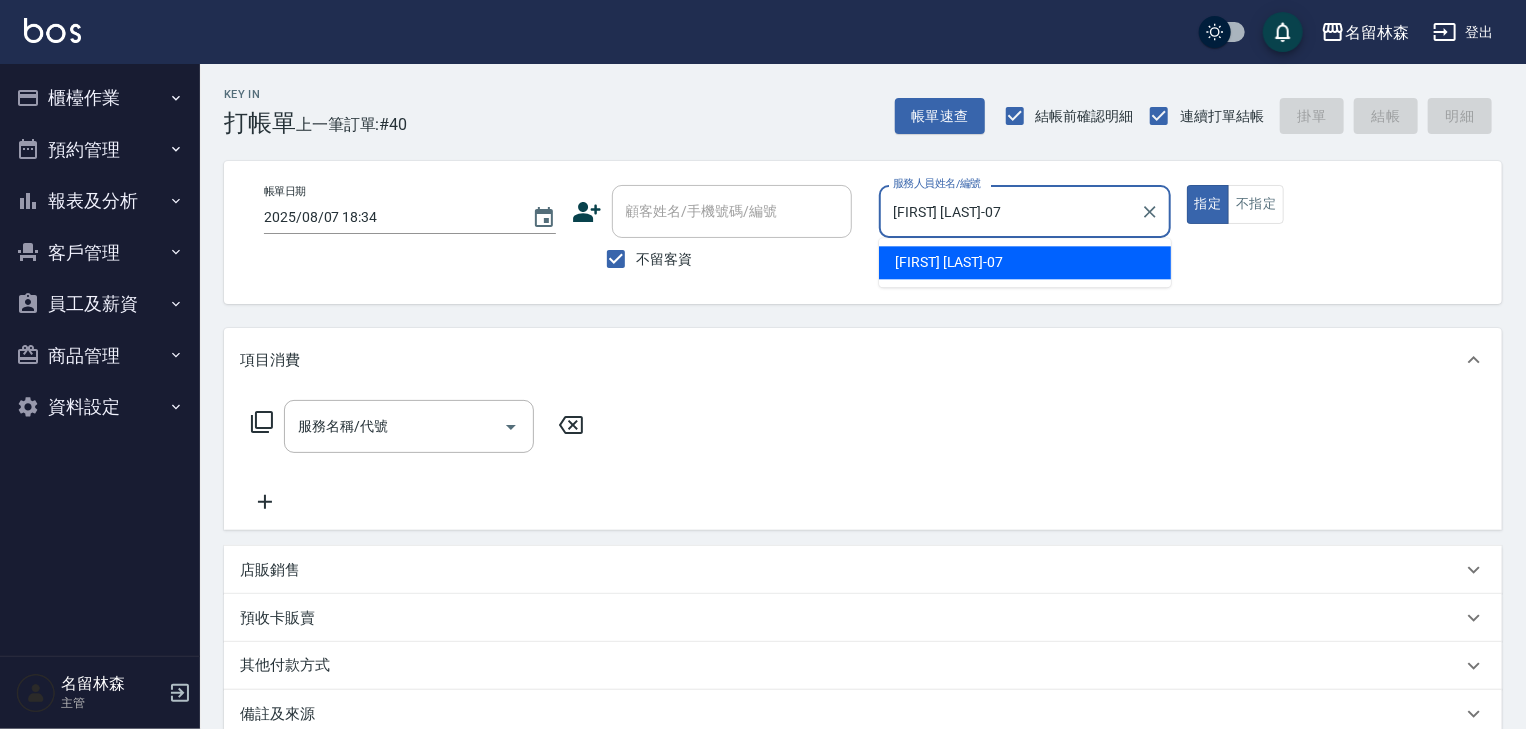 type on "true" 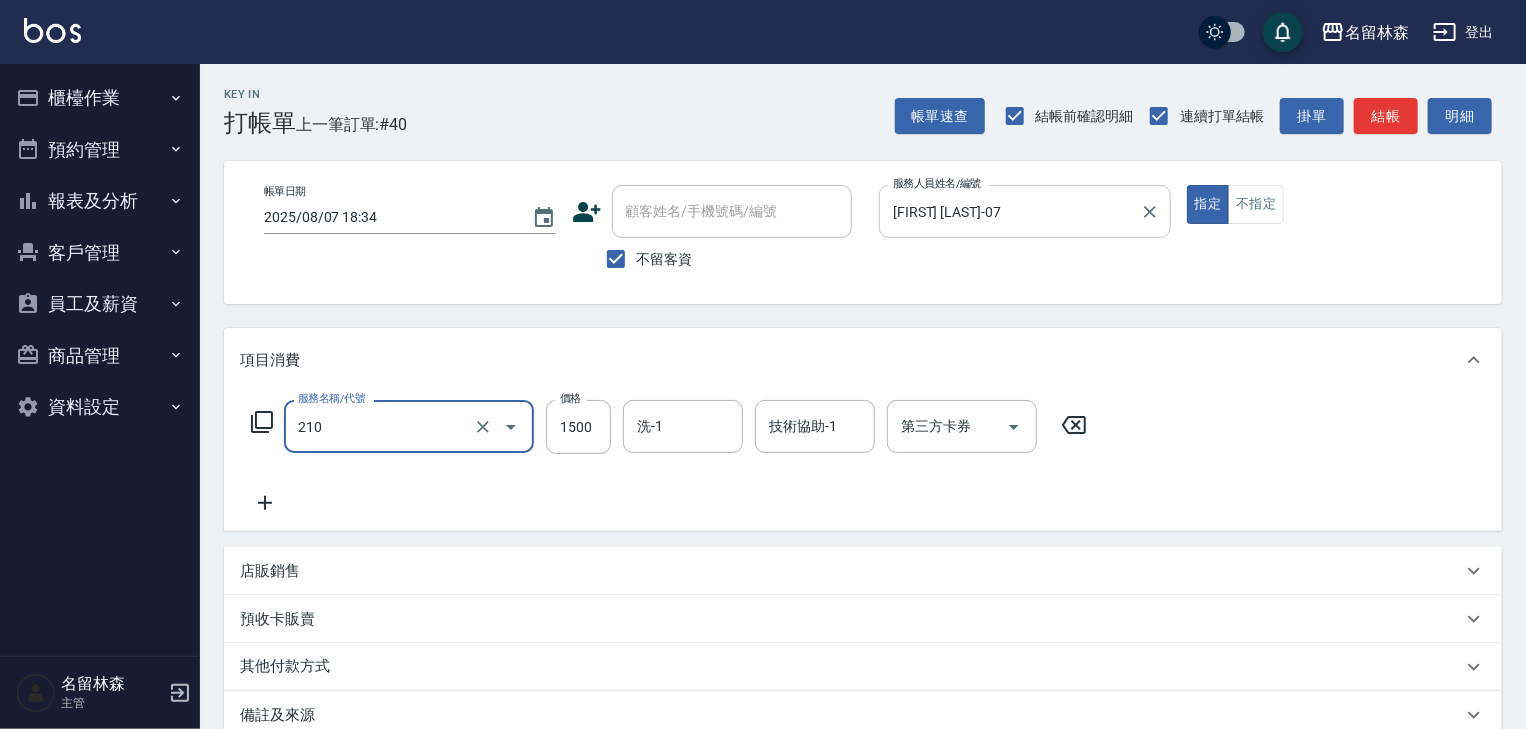 type on "離子燙(自備)(210)" 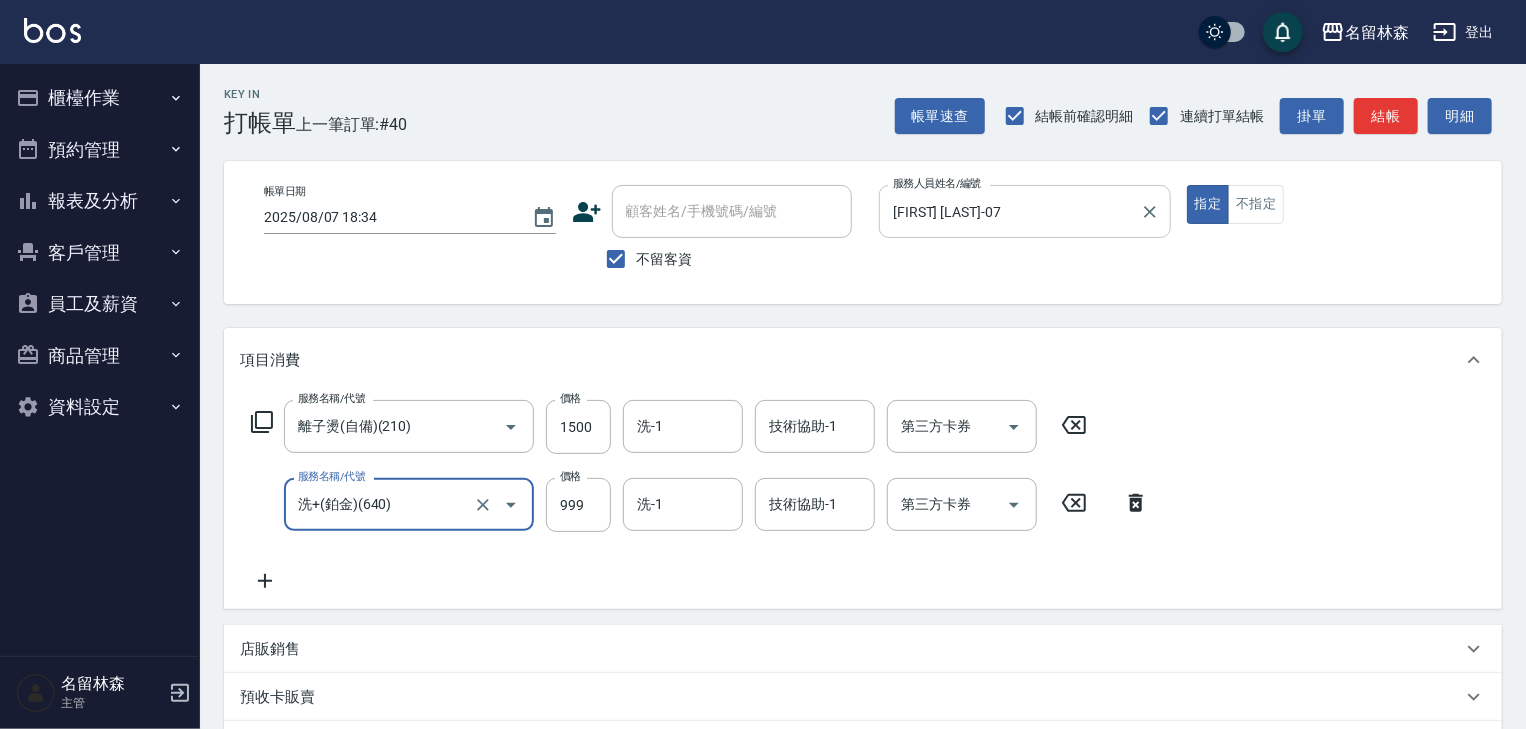 type on "洗+(鉑金)(640)" 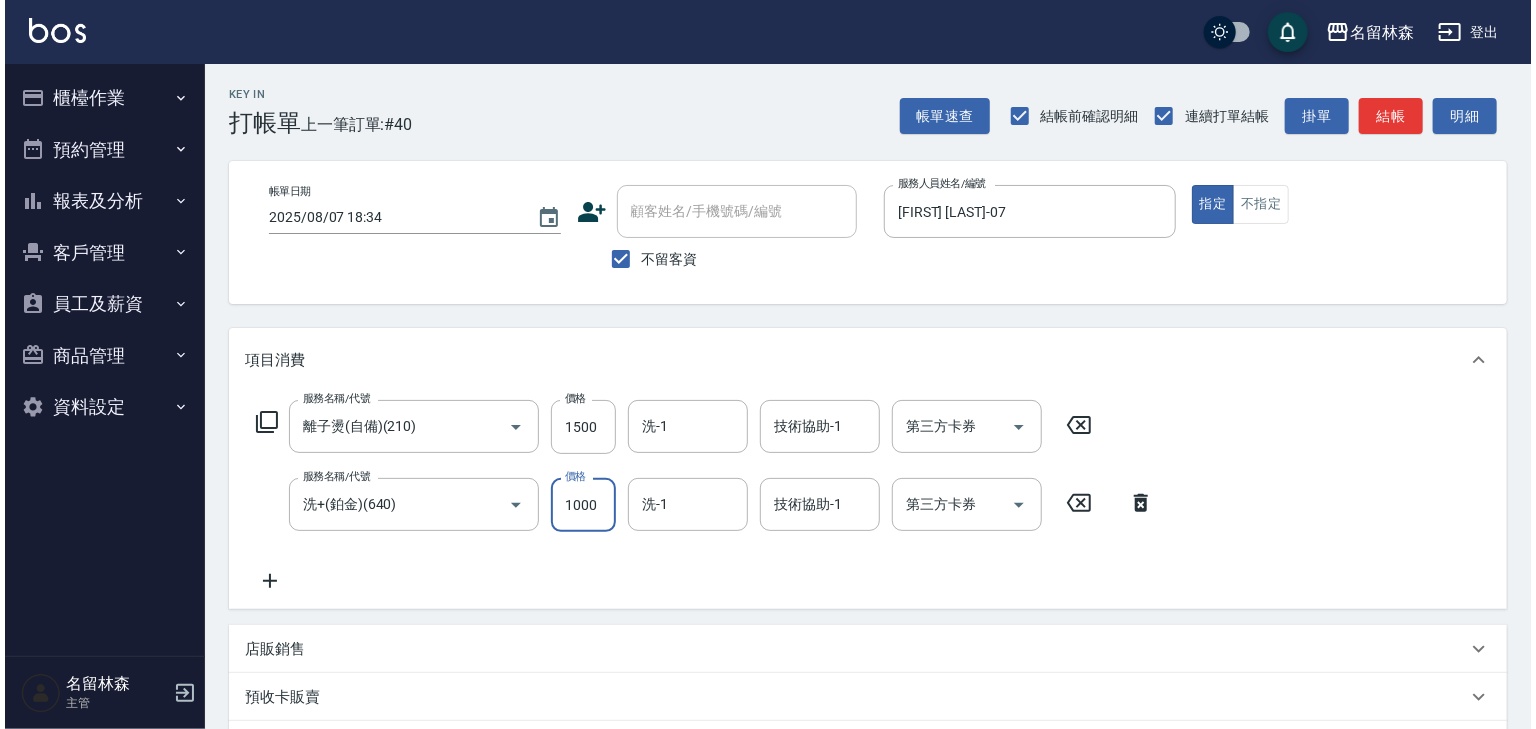 scroll, scrollTop: 312, scrollLeft: 0, axis: vertical 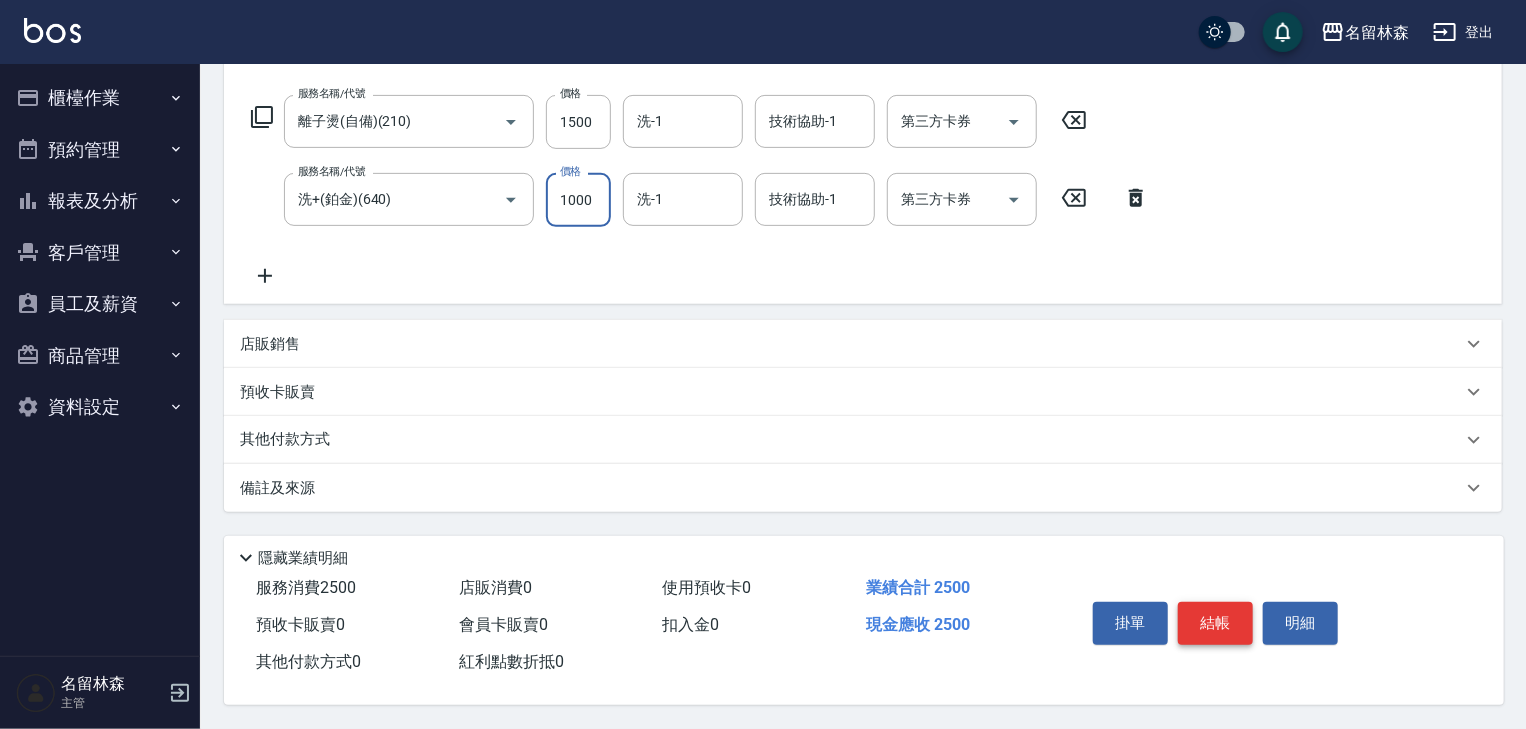 type on "1000" 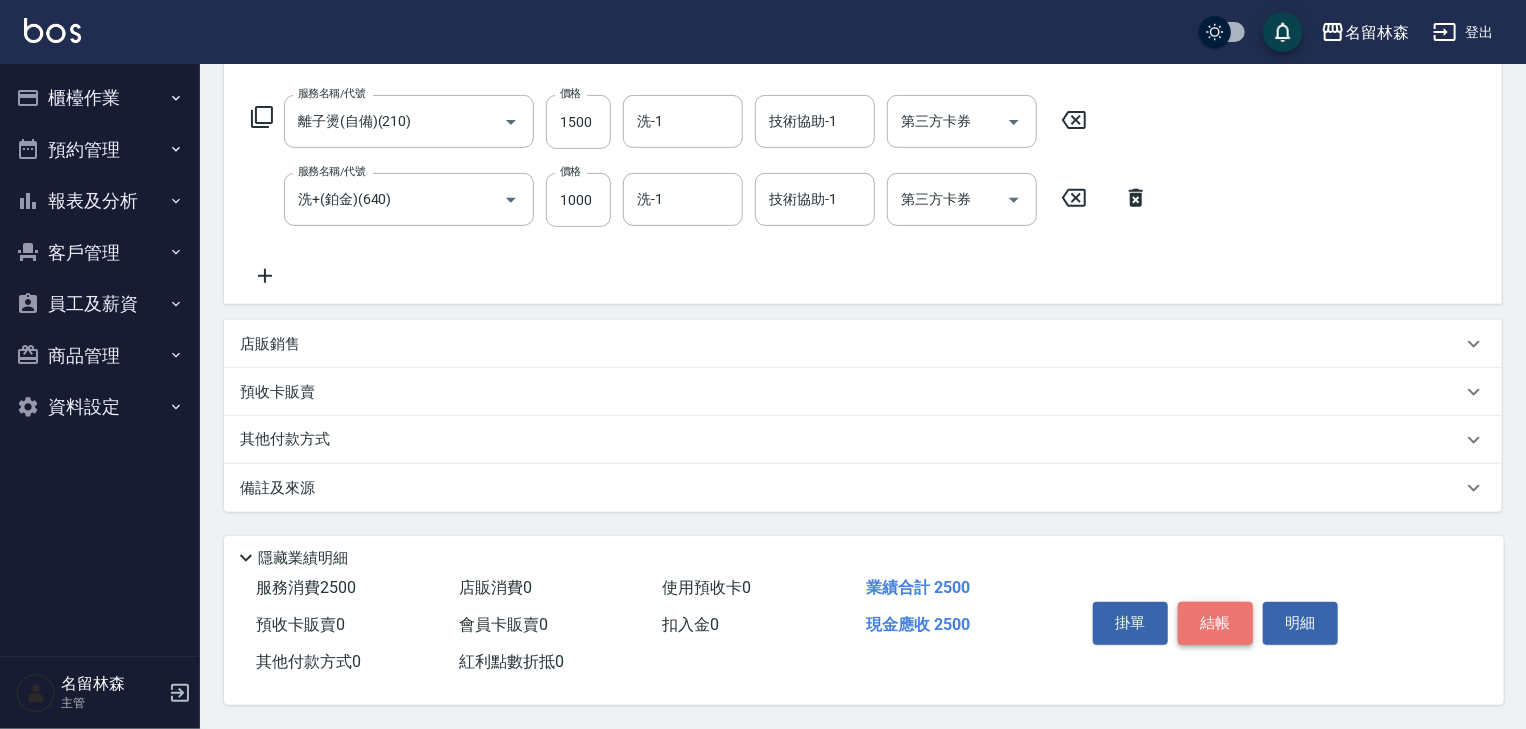 click on "結帳" at bounding box center [1215, 623] 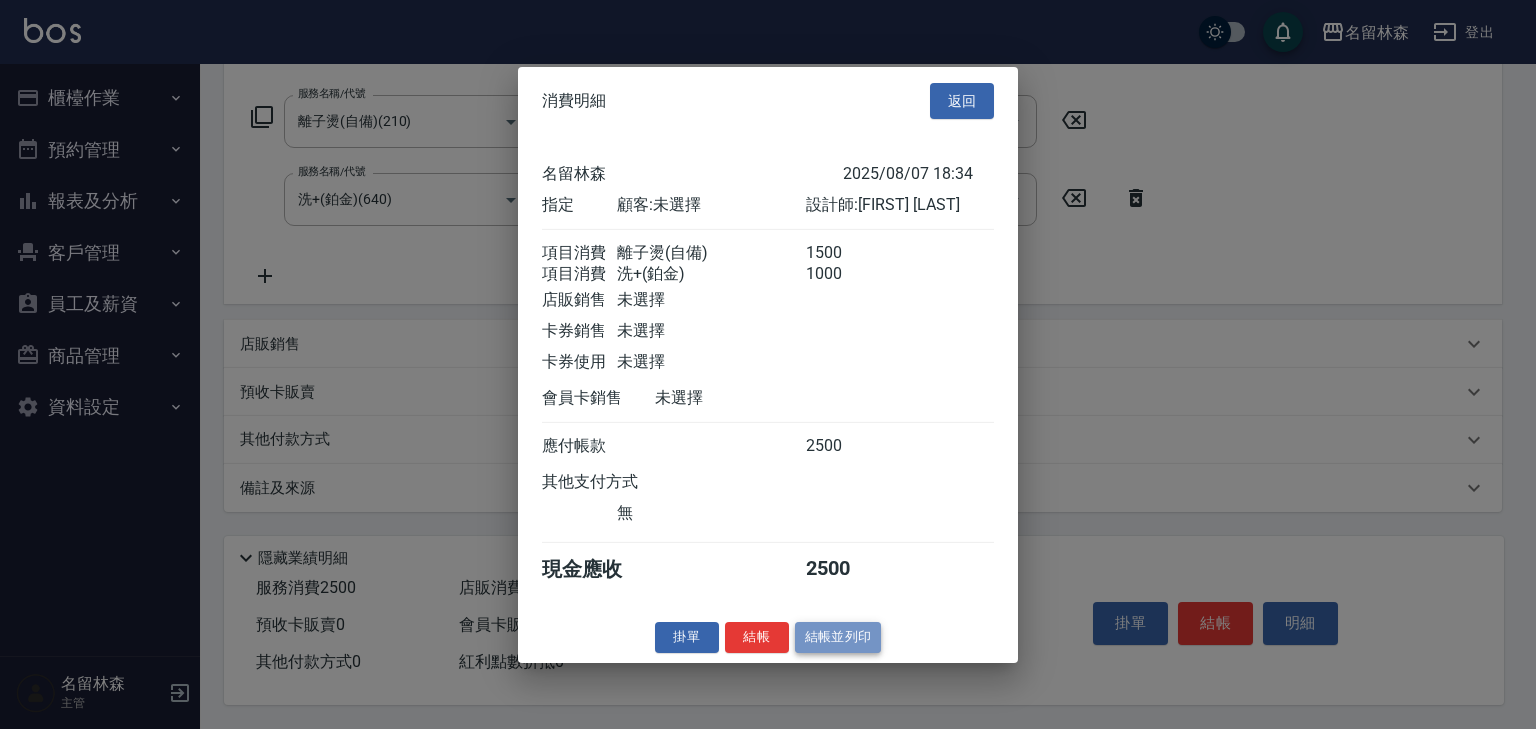 click on "結帳並列印" at bounding box center (838, 637) 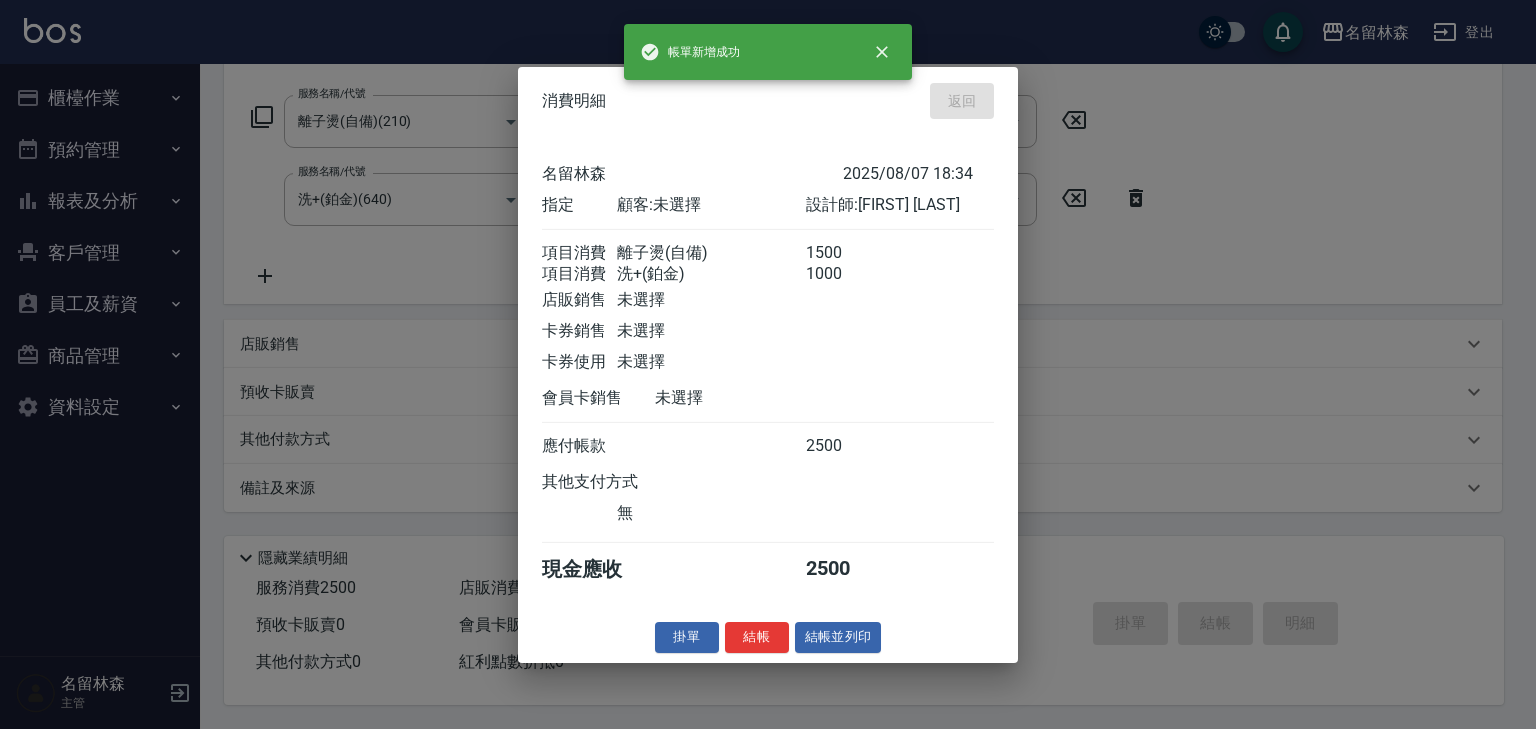 type 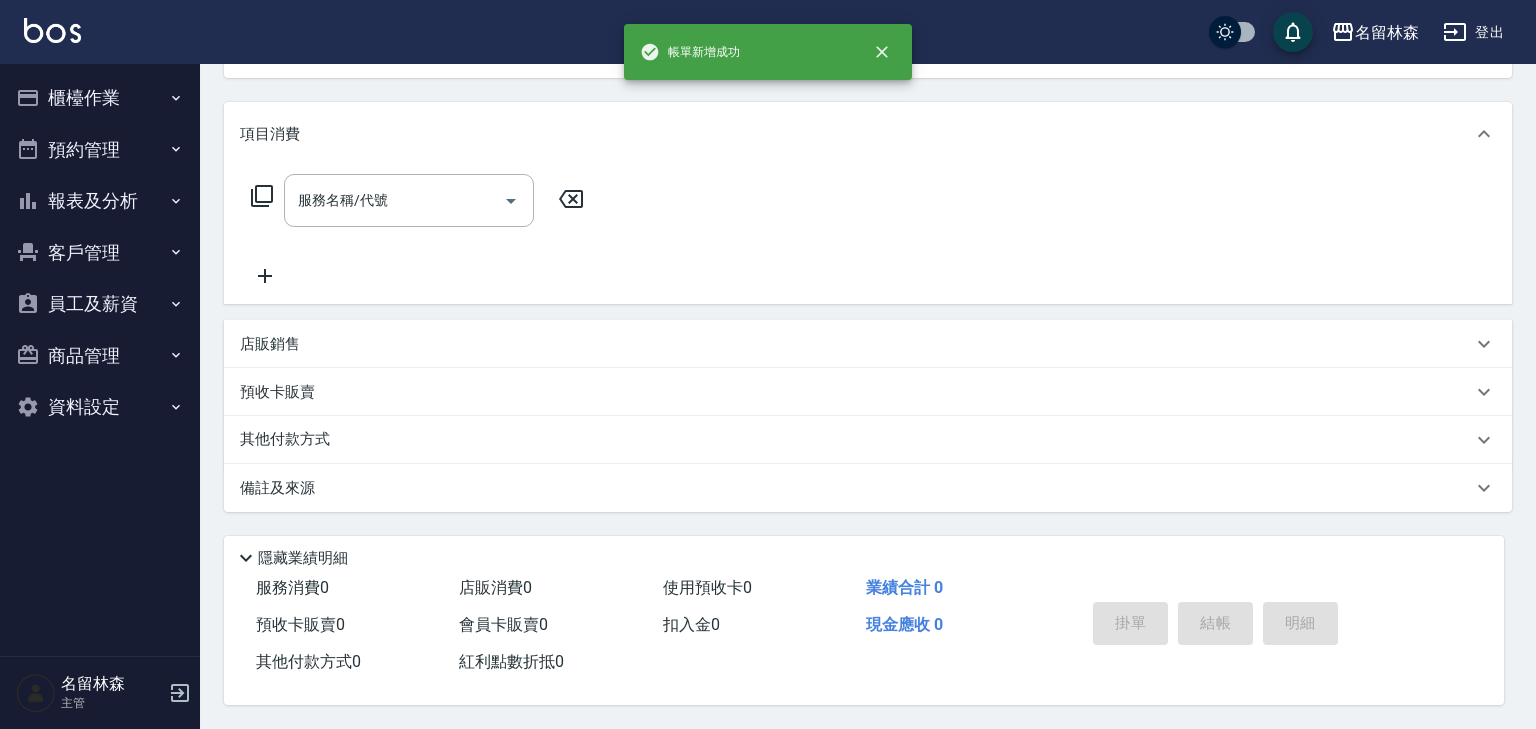 scroll, scrollTop: 0, scrollLeft: 0, axis: both 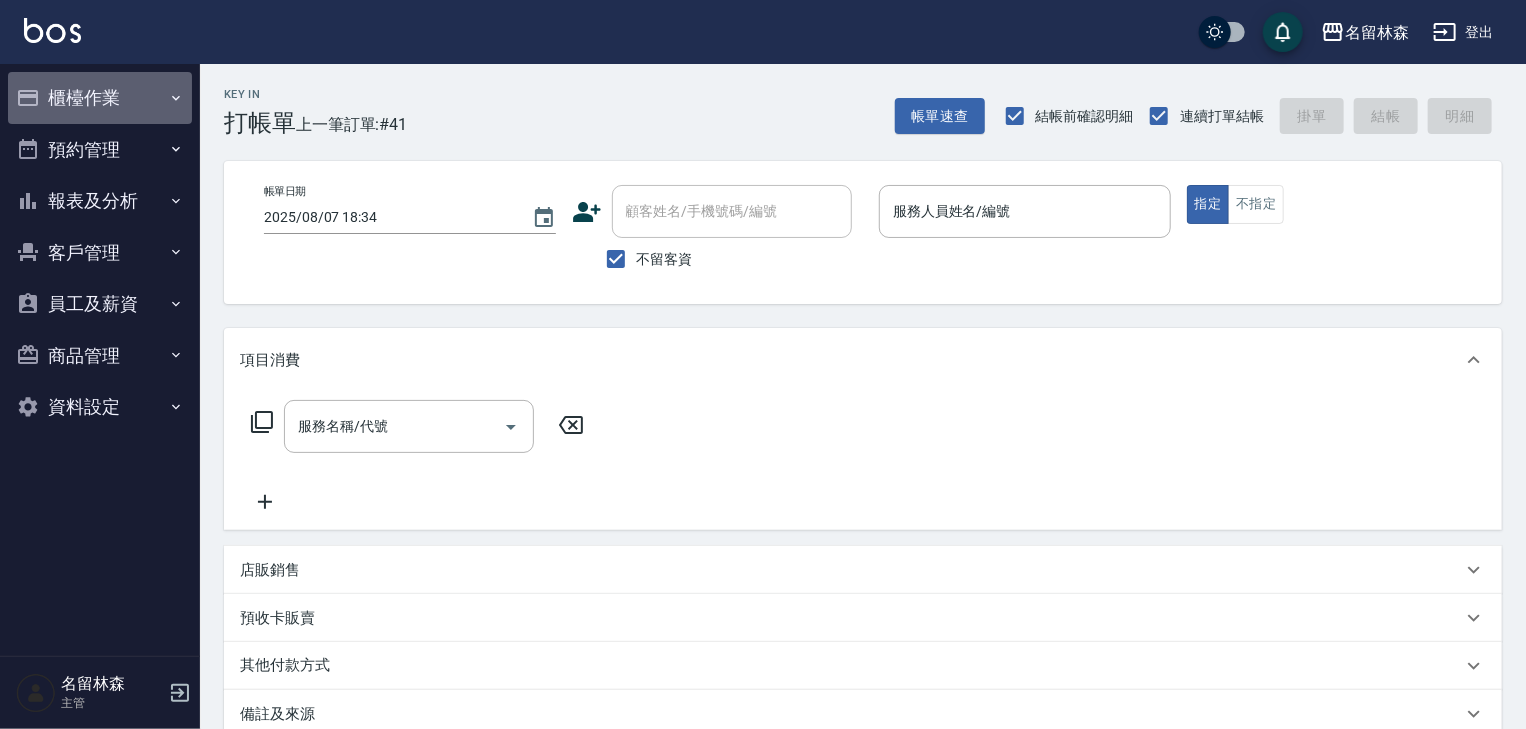 click on "櫃檯作業" at bounding box center (100, 98) 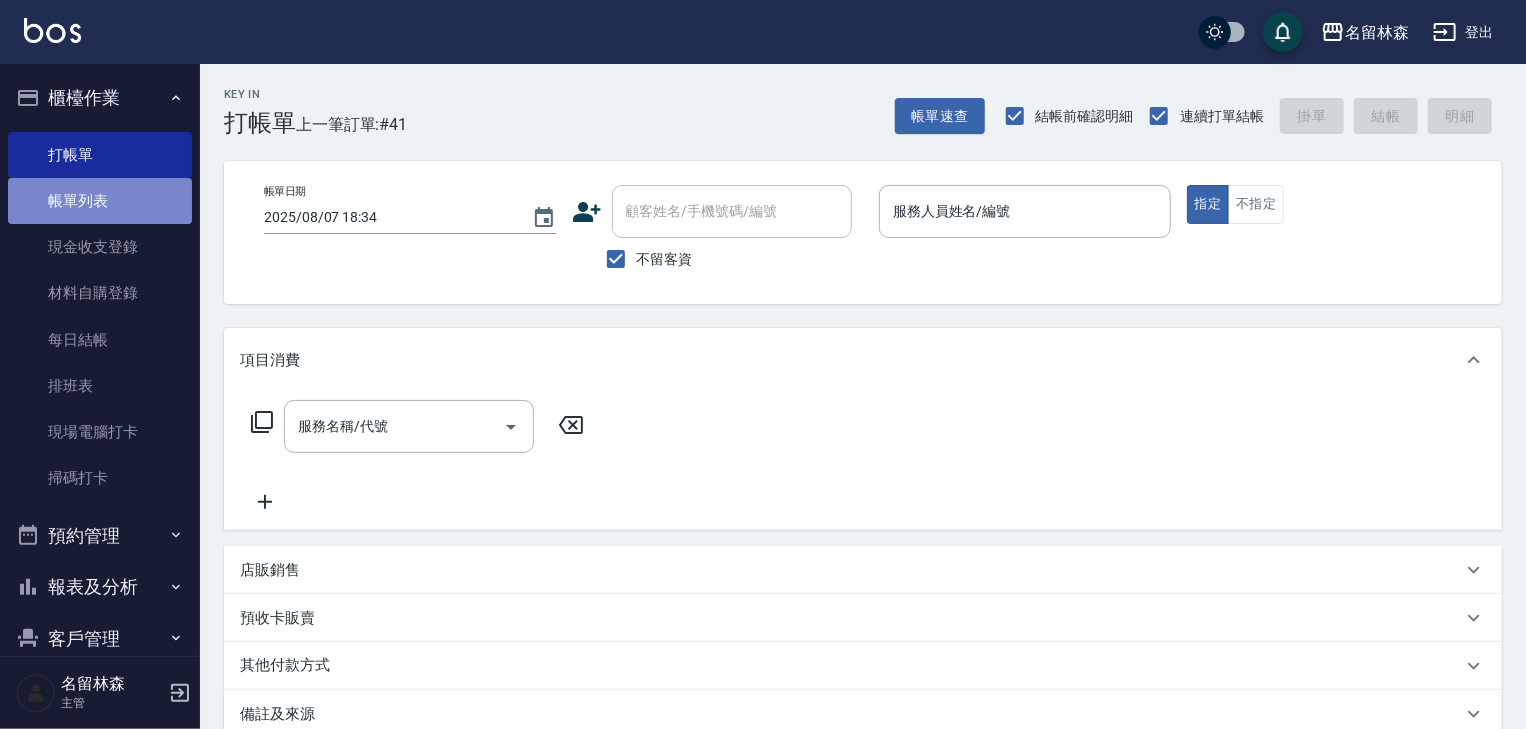 click on "帳單列表" at bounding box center [100, 201] 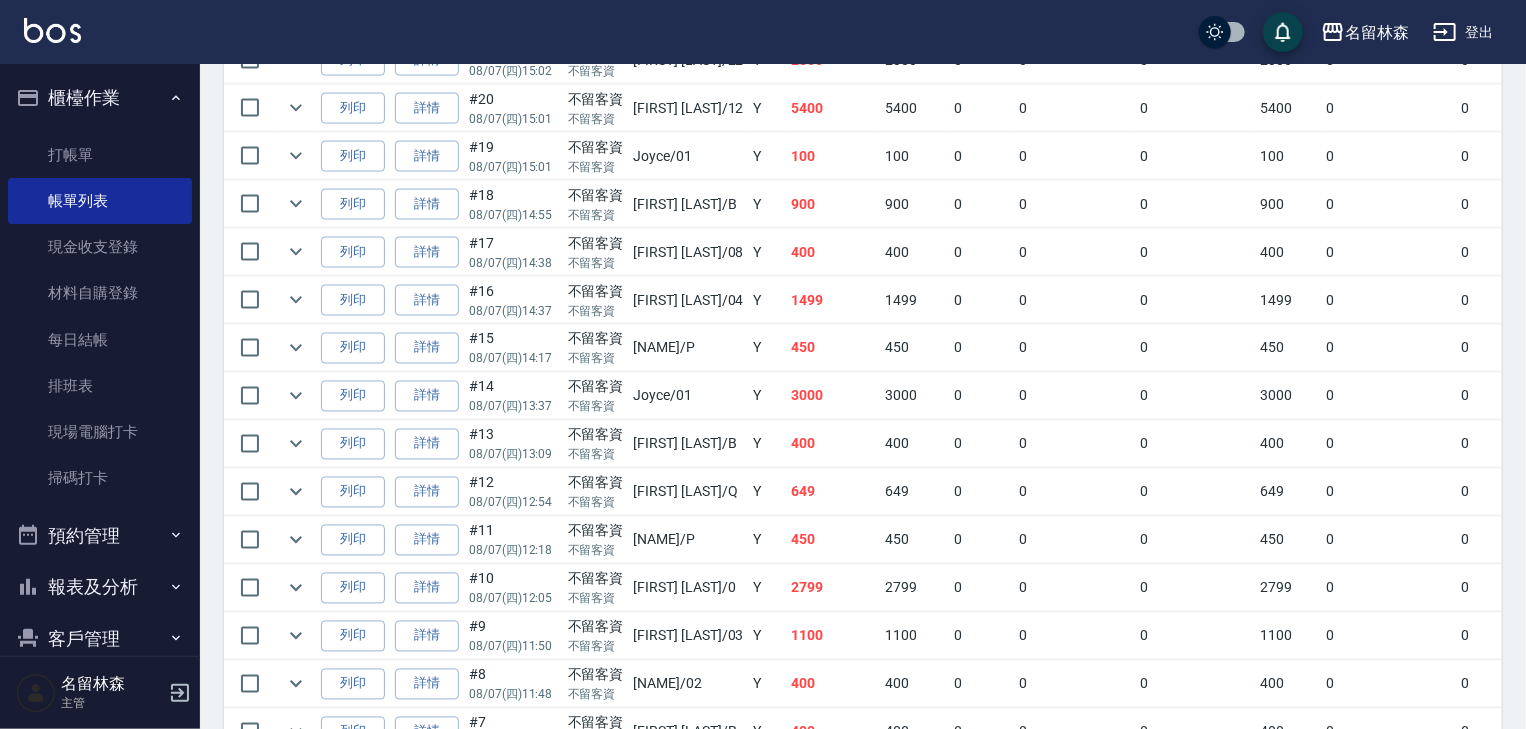 scroll, scrollTop: 1977, scrollLeft: 0, axis: vertical 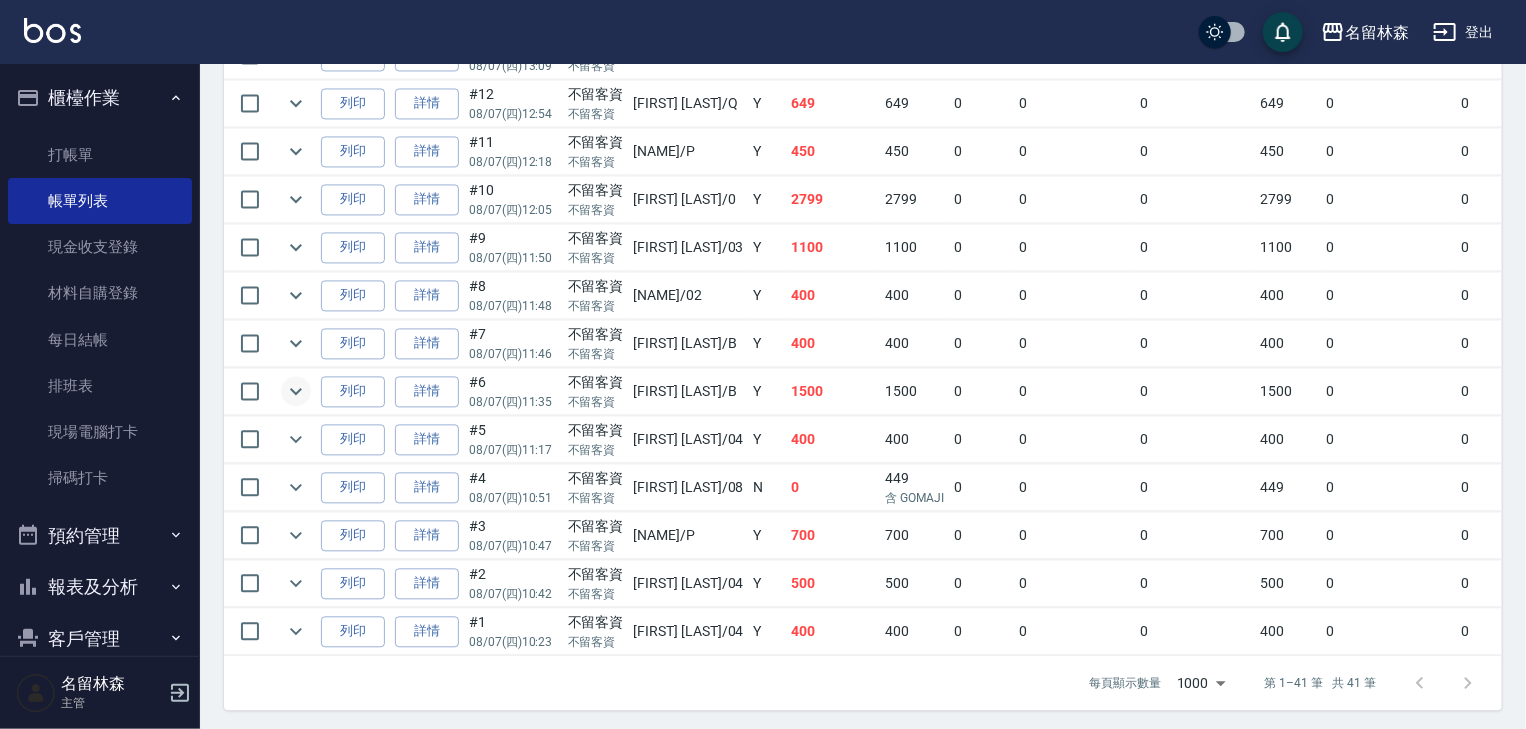 click 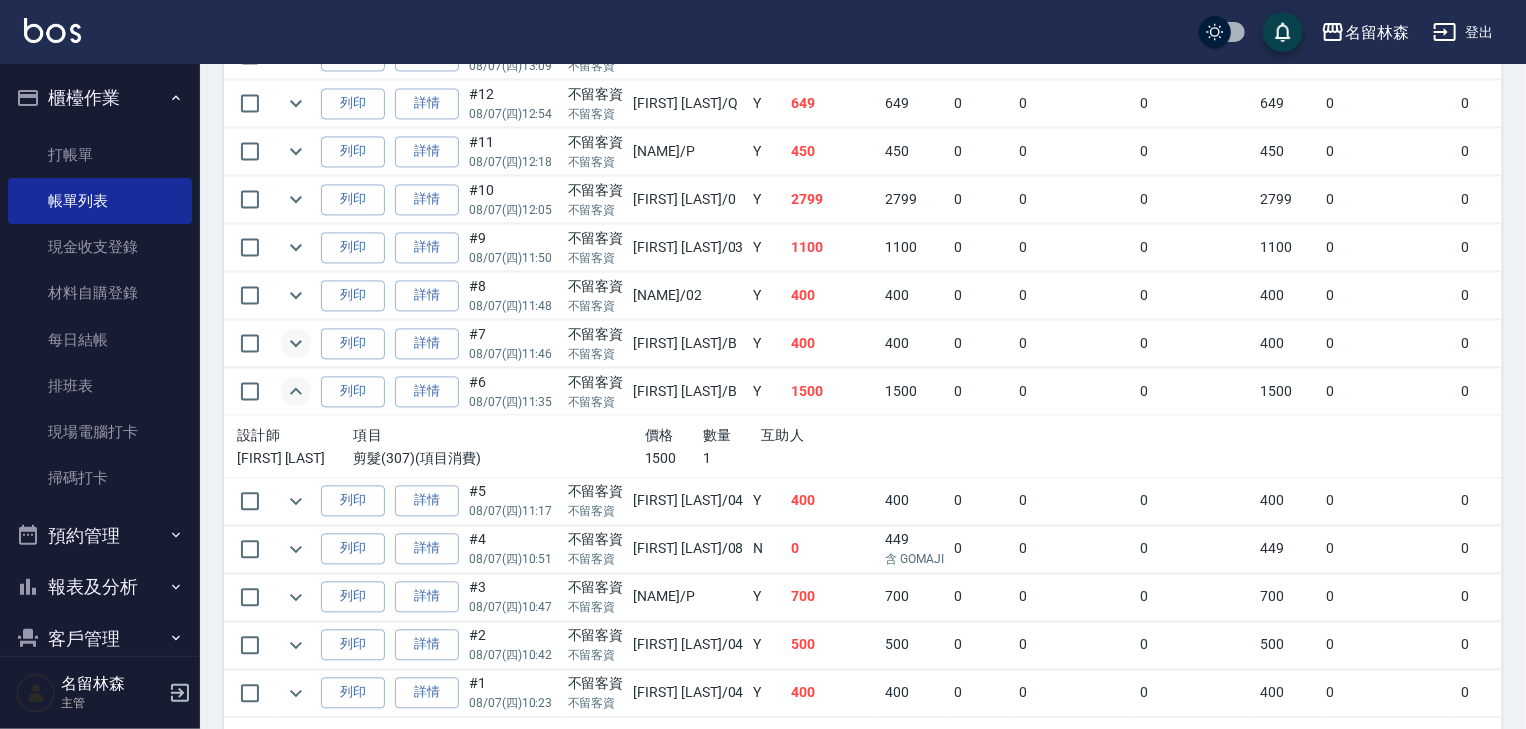 click 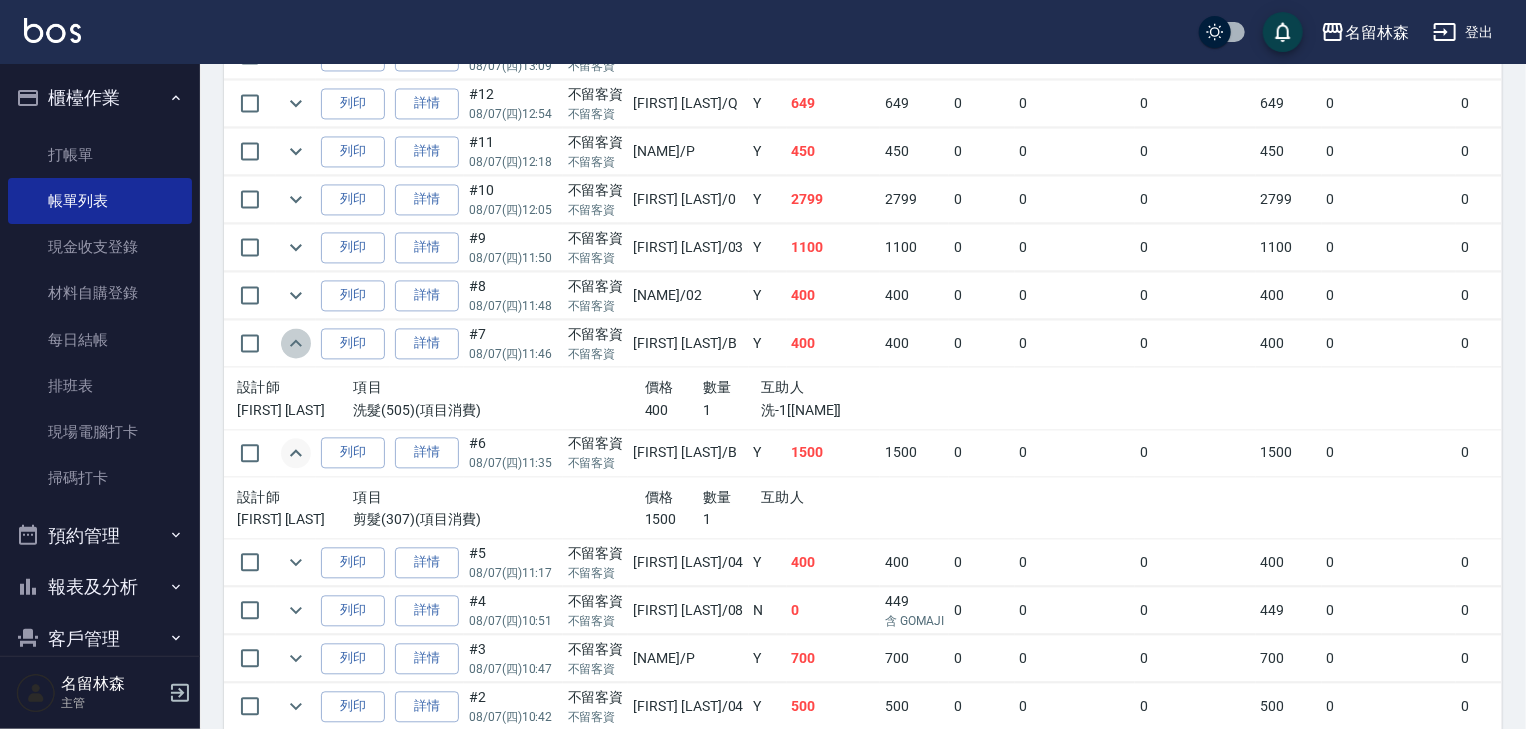 click 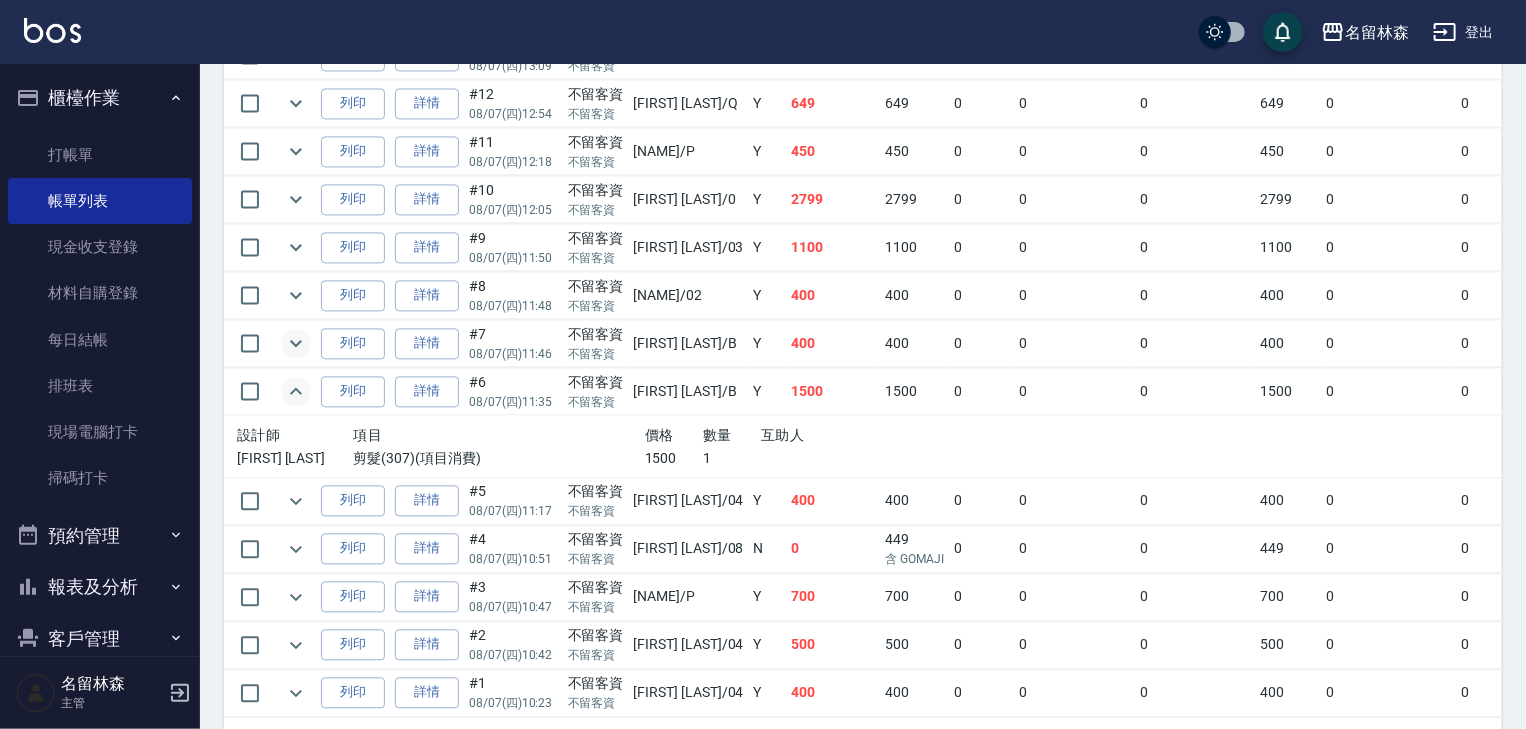 click at bounding box center [296, 391] 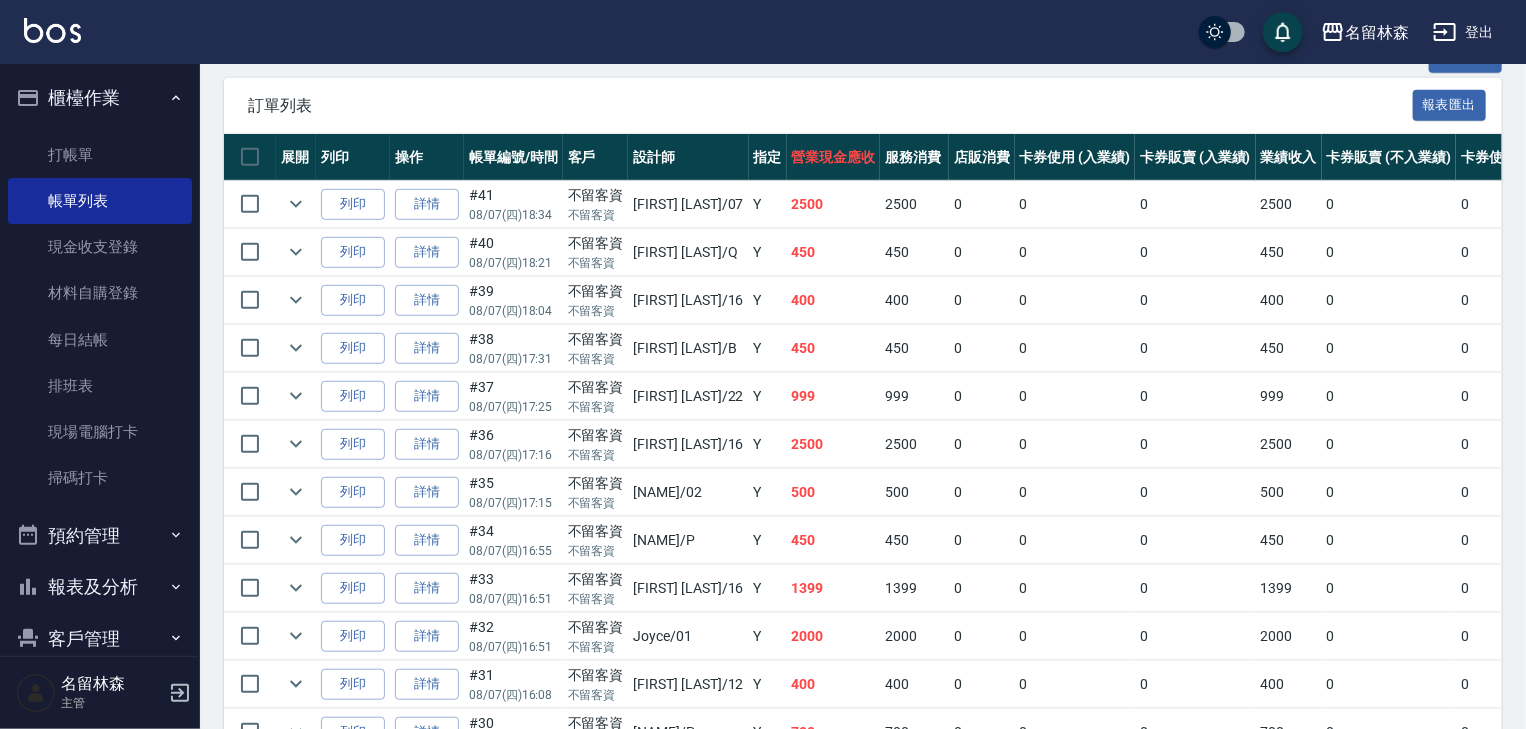 scroll, scrollTop: 164, scrollLeft: 0, axis: vertical 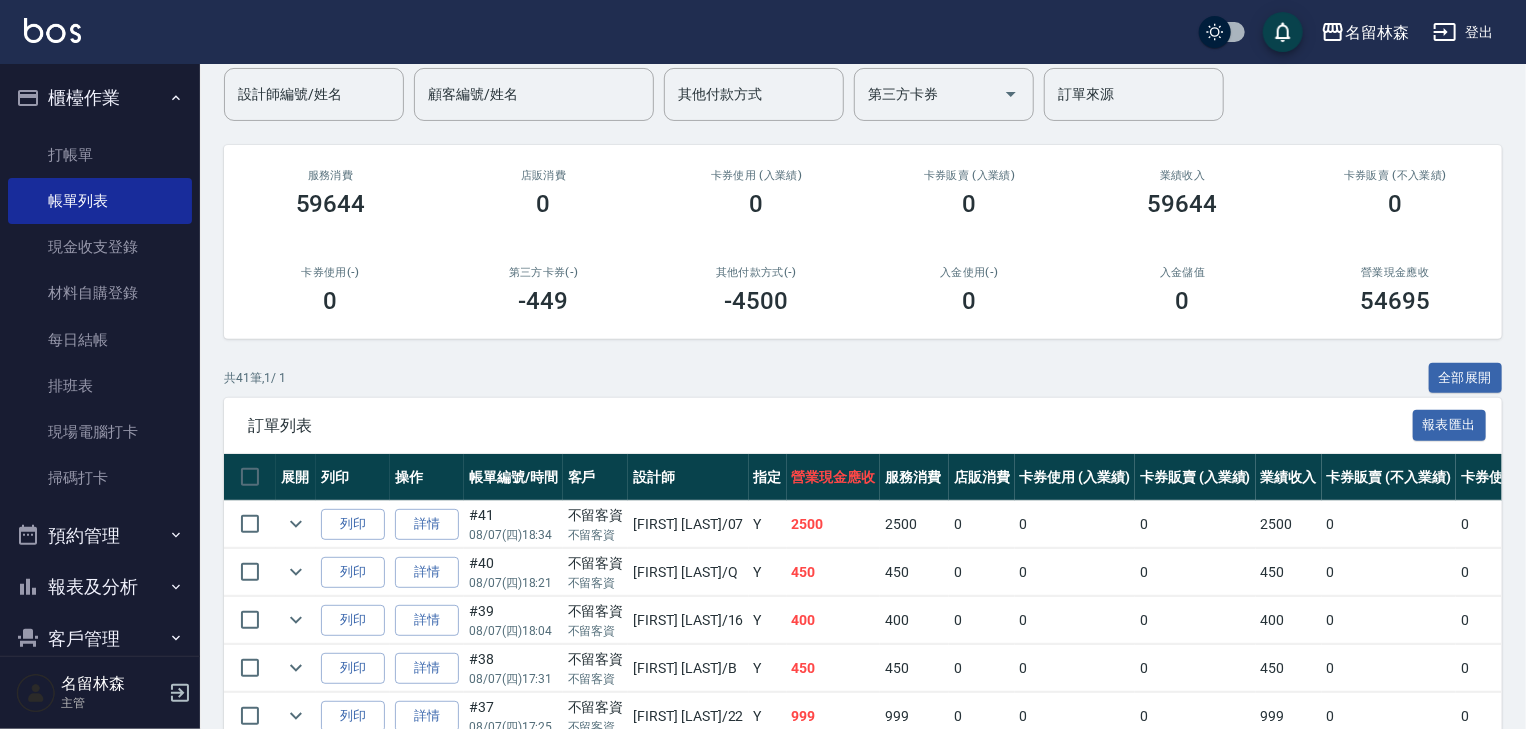 click at bounding box center [52, 32] 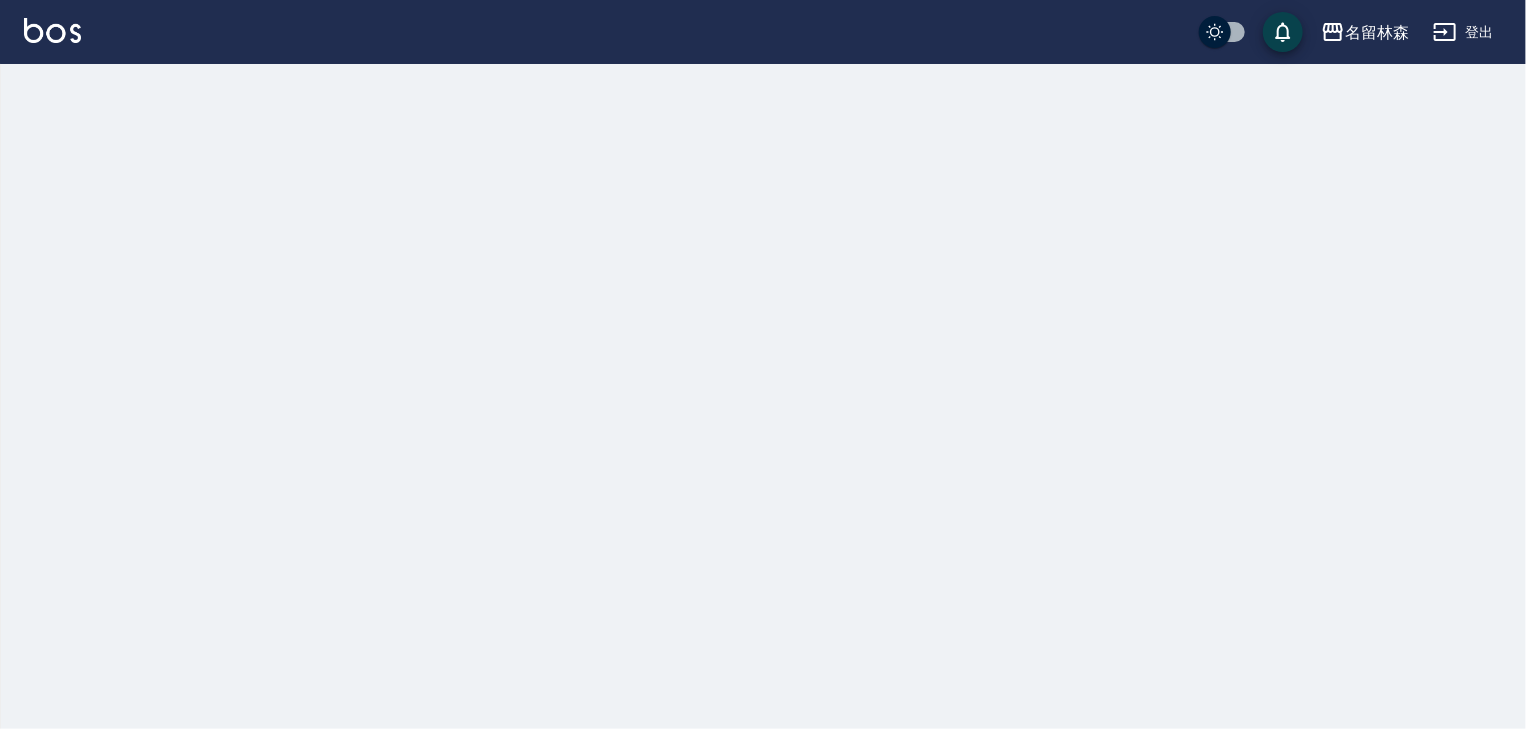 scroll, scrollTop: 0, scrollLeft: 0, axis: both 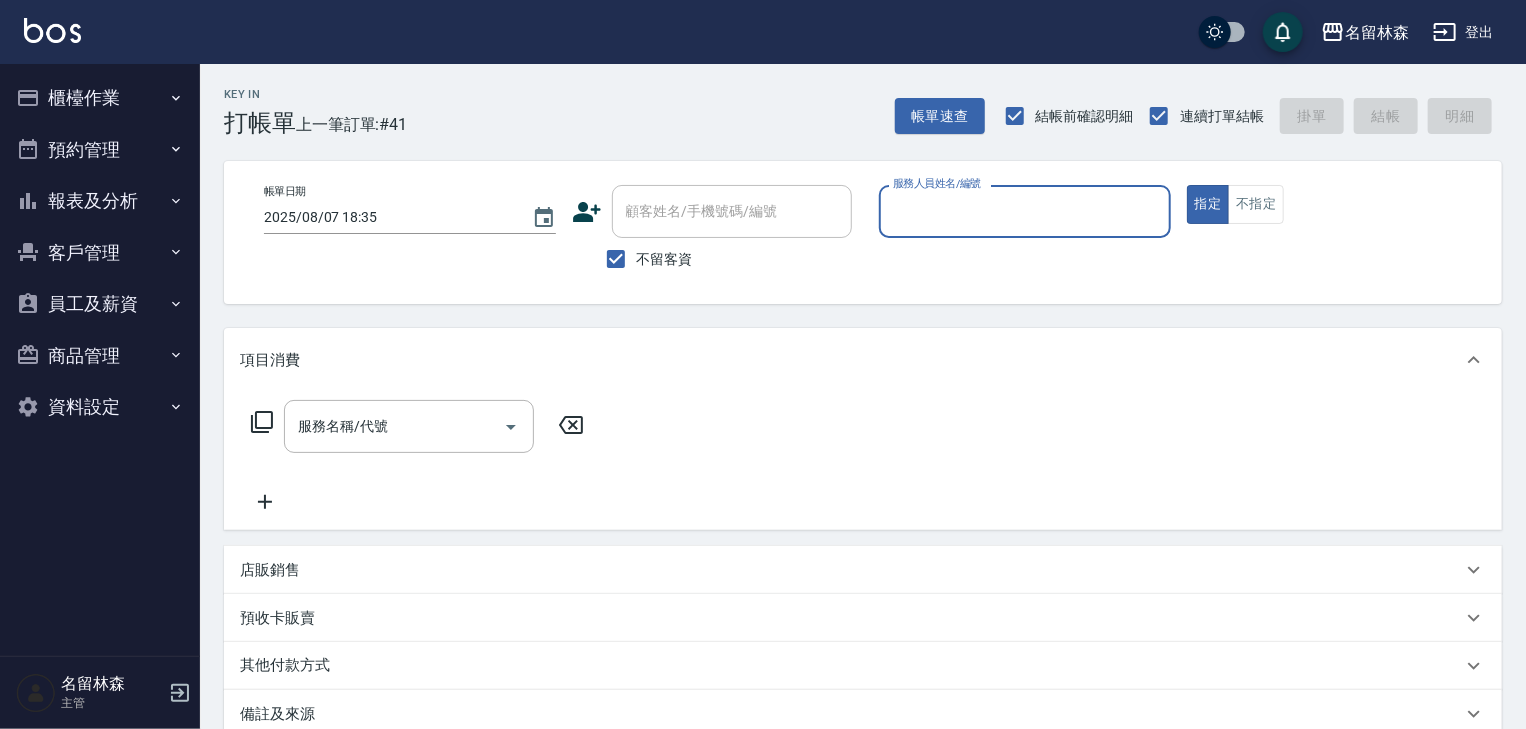 click on "櫃檯作業" at bounding box center (100, 98) 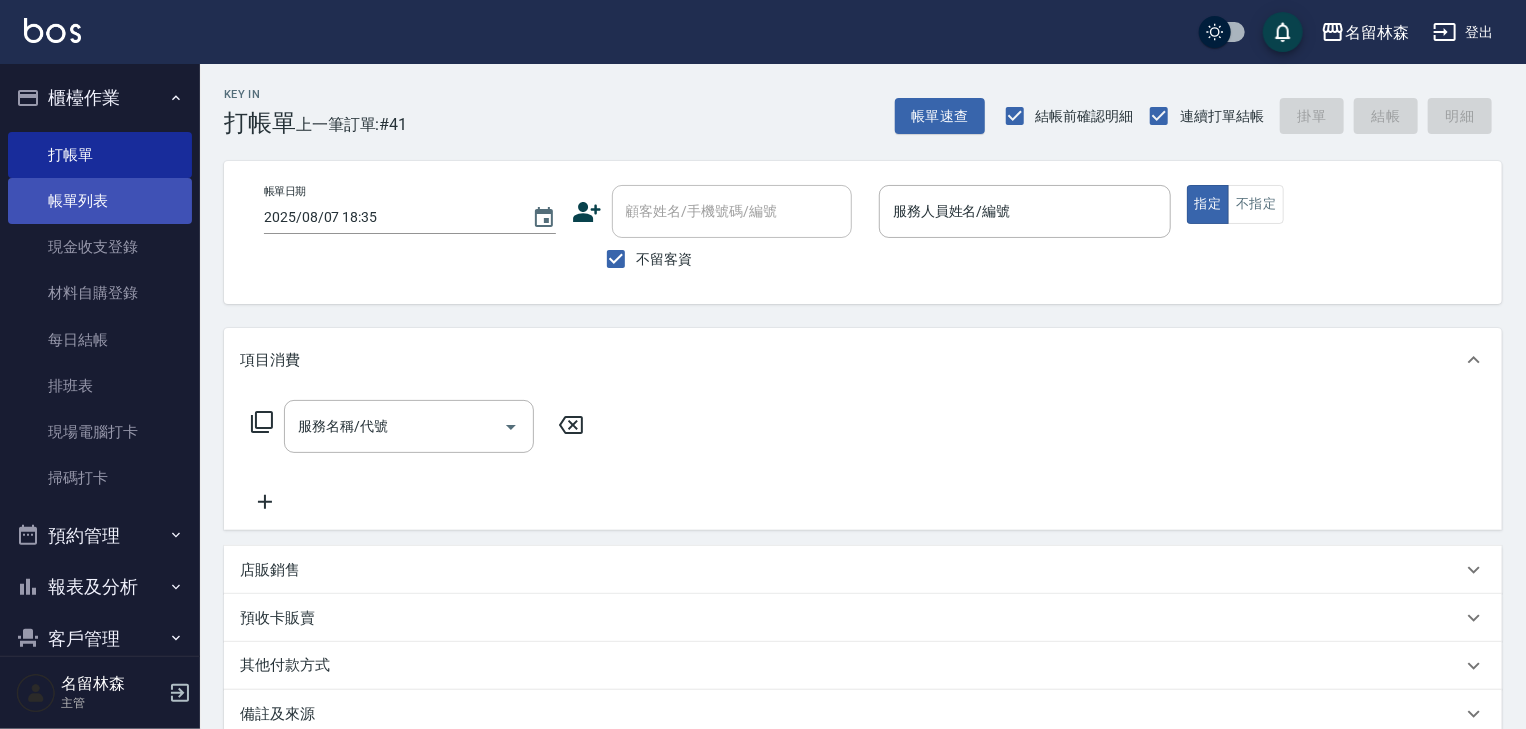 click on "帳單列表" at bounding box center (100, 201) 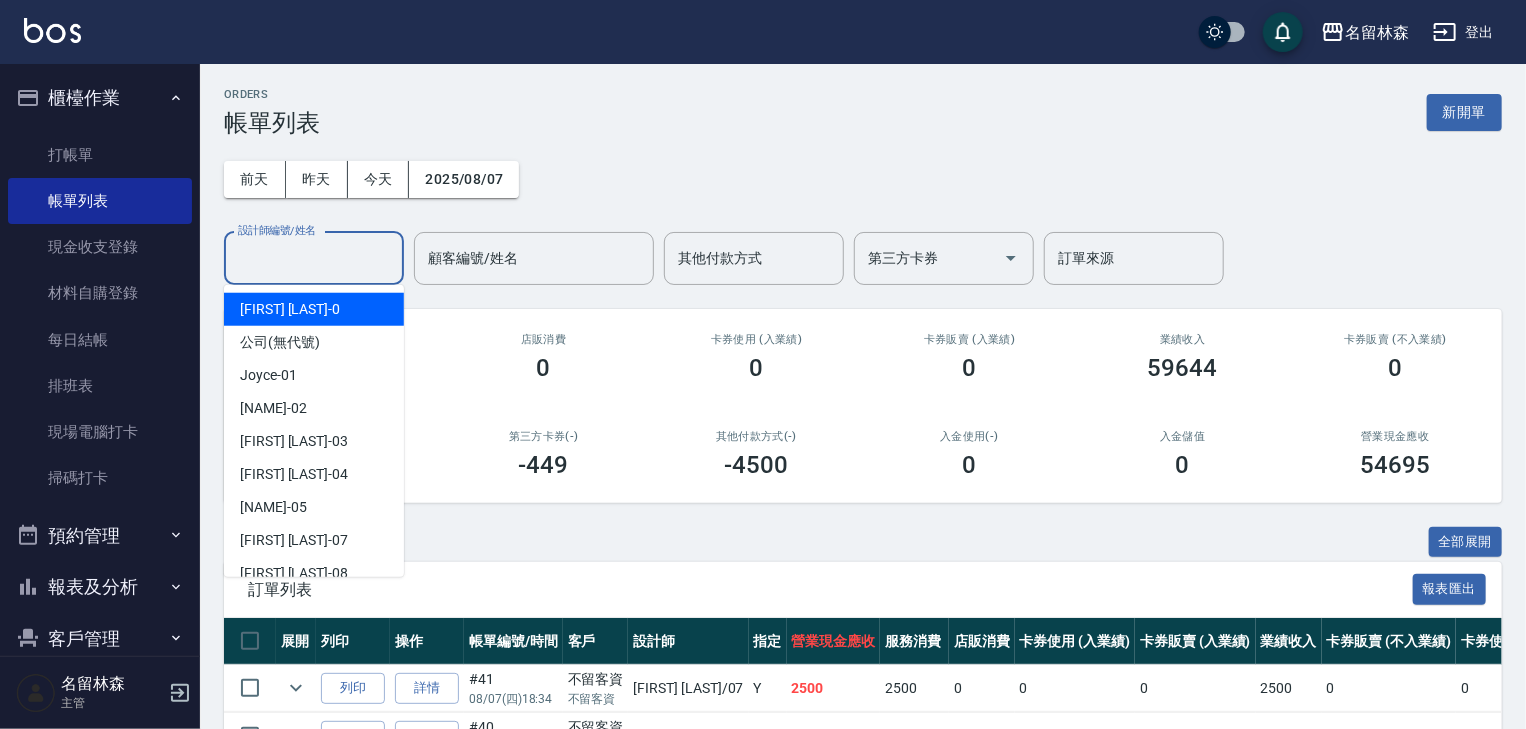 click on "設計師編號/姓名" at bounding box center [314, 258] 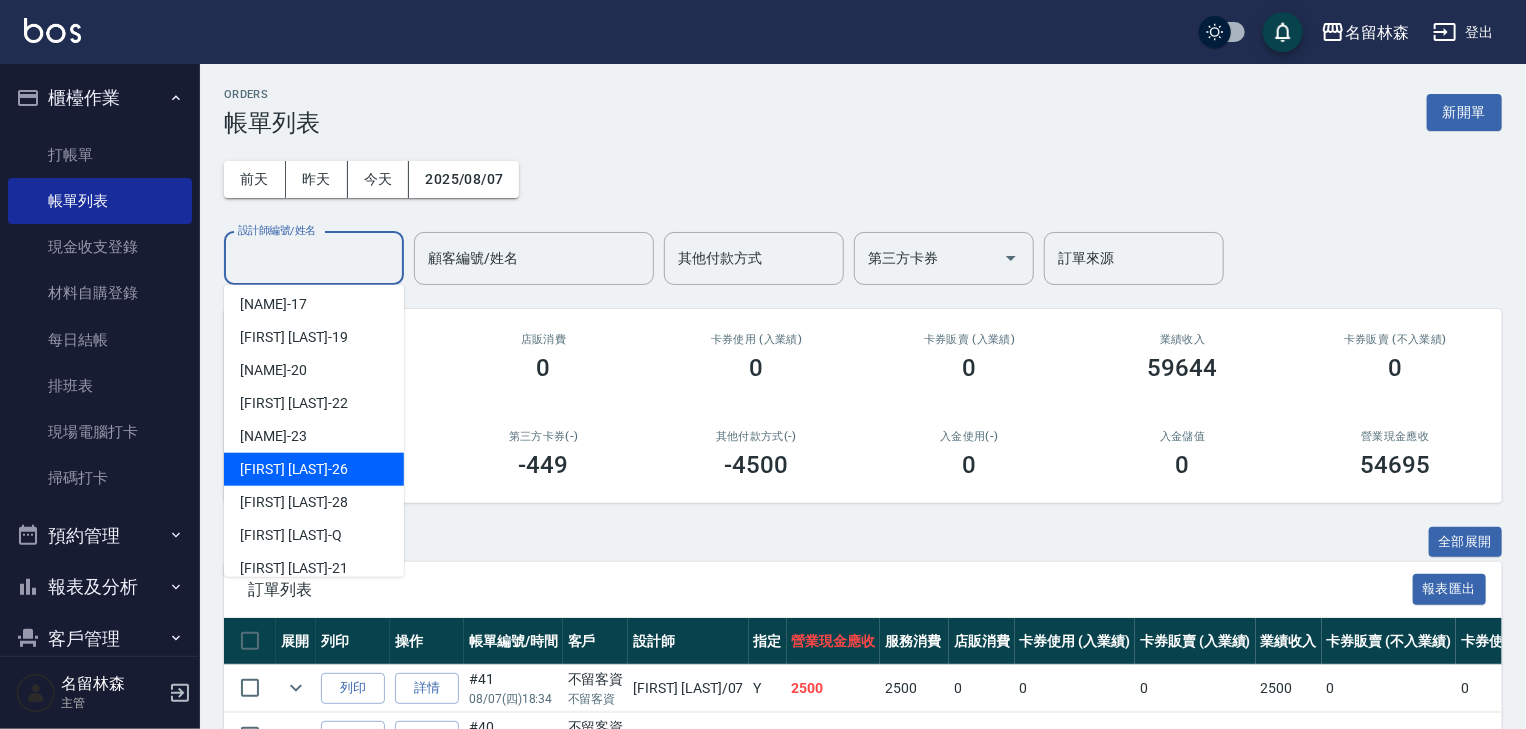 scroll, scrollTop: 681, scrollLeft: 0, axis: vertical 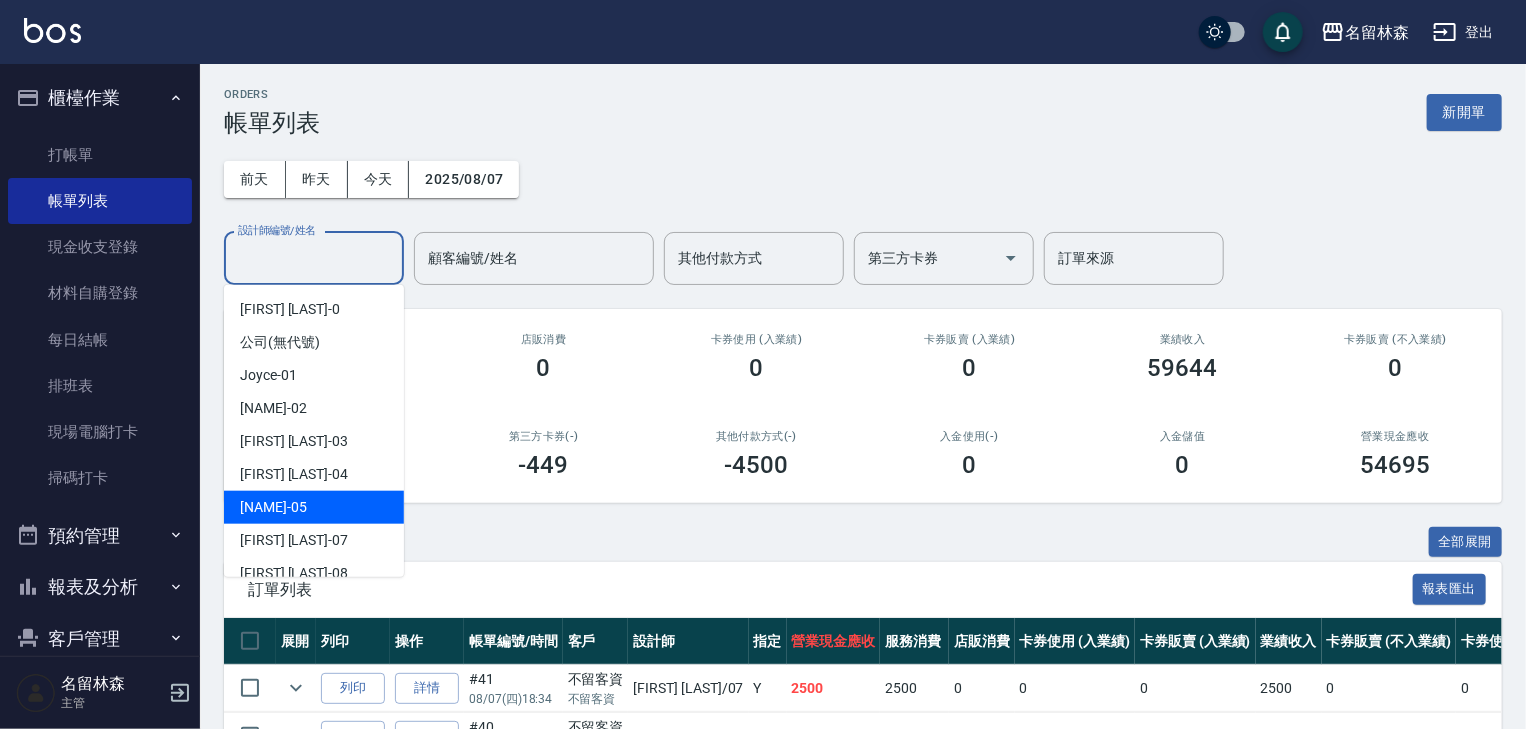 type on "ㄣ" 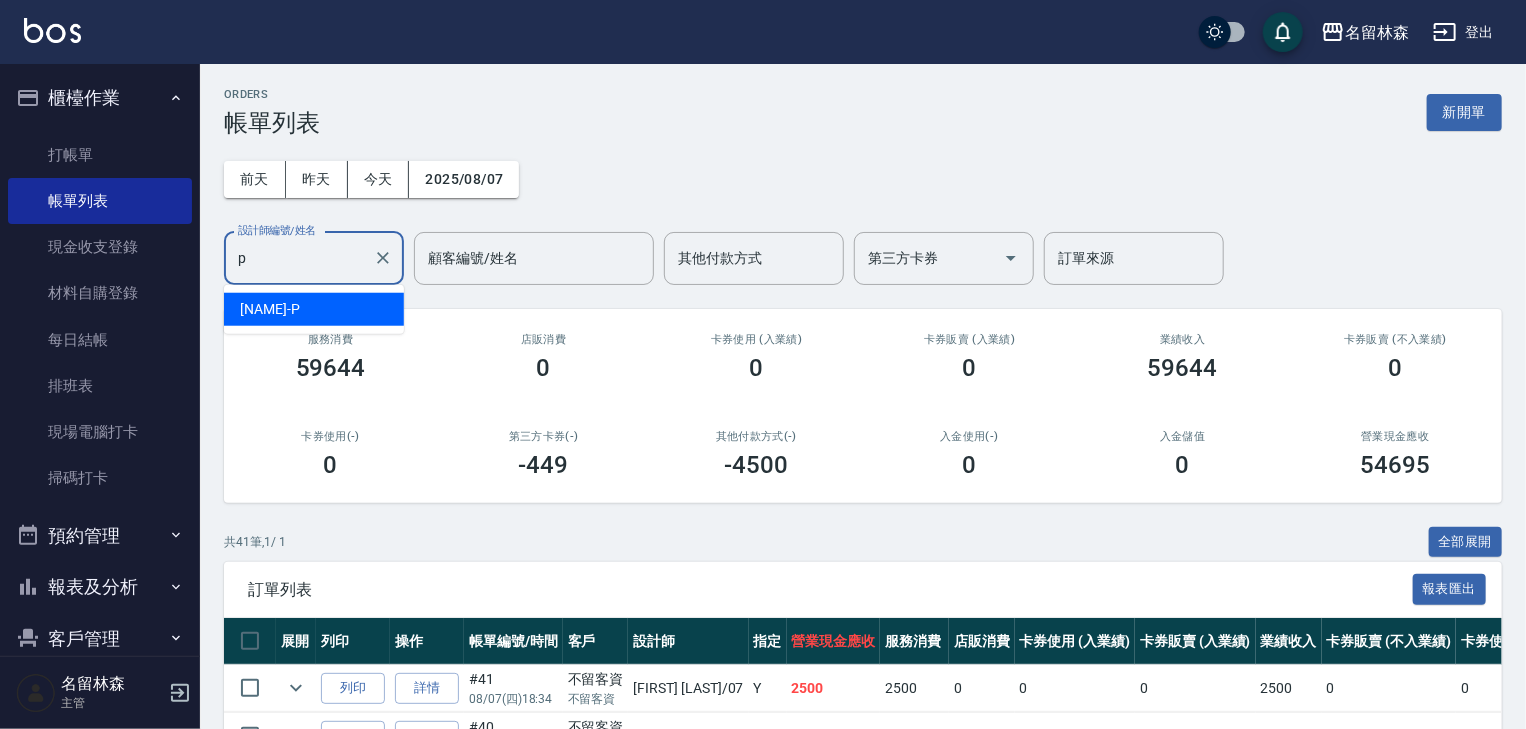click on "[NAME]-P" at bounding box center [314, 309] 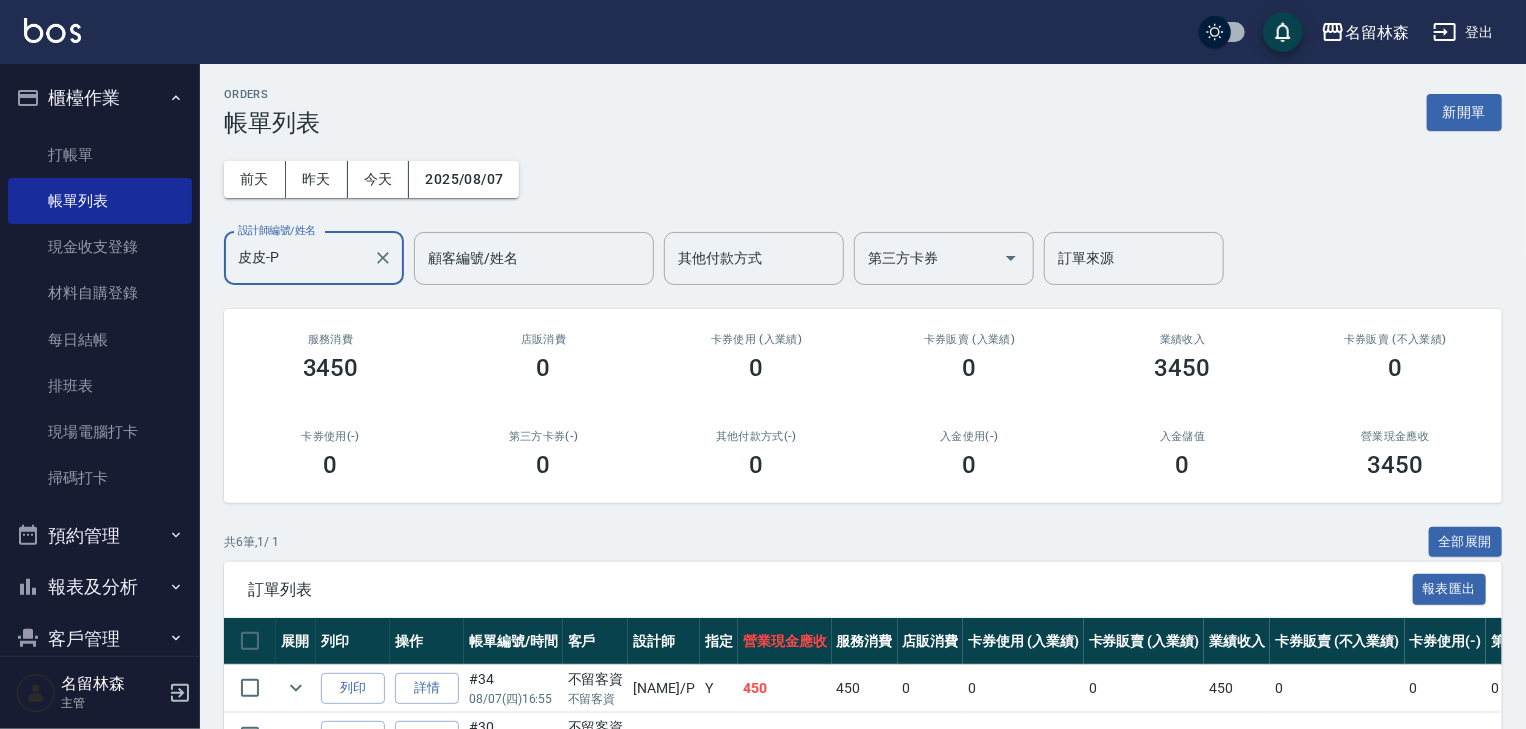 scroll, scrollTop: 312, scrollLeft: 0, axis: vertical 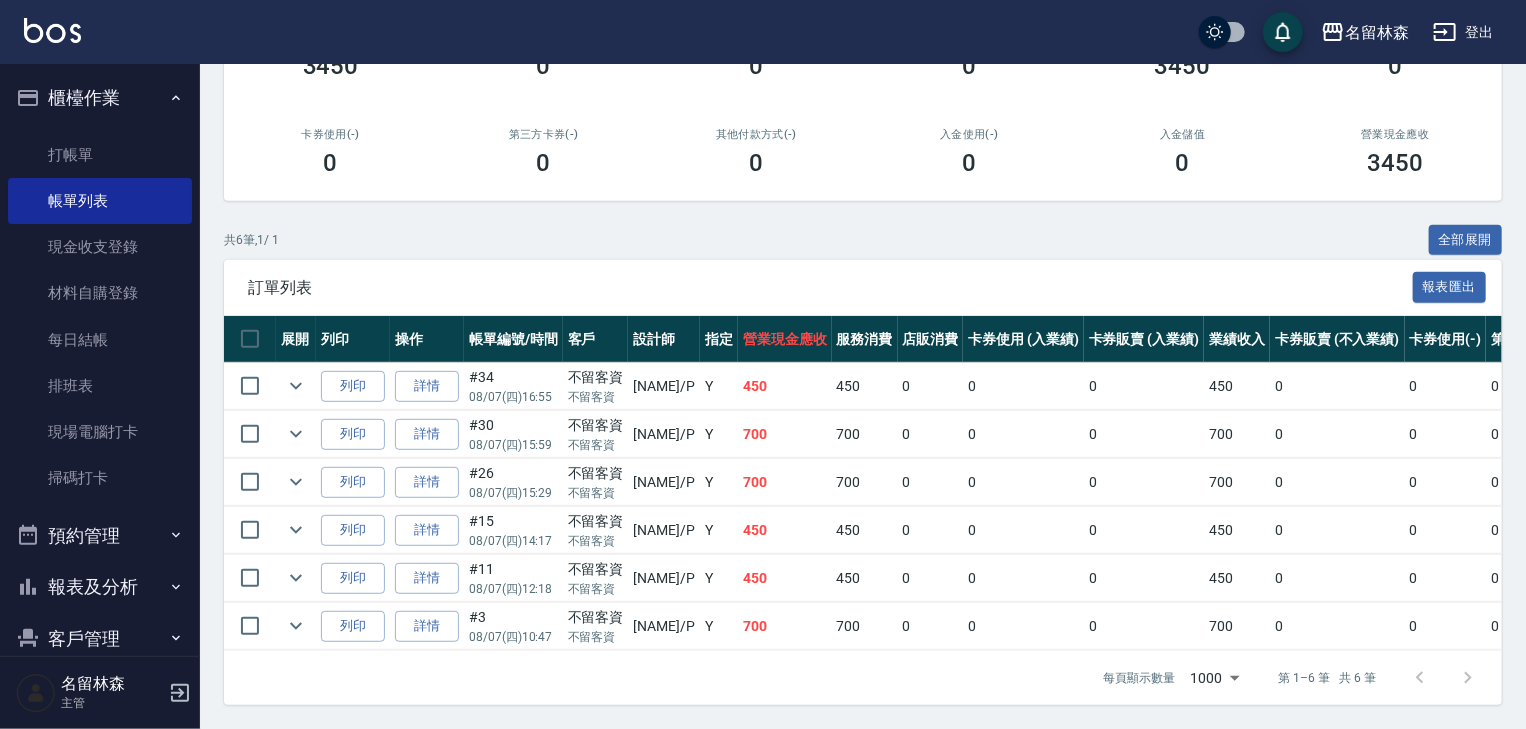 type on "皮皮-P" 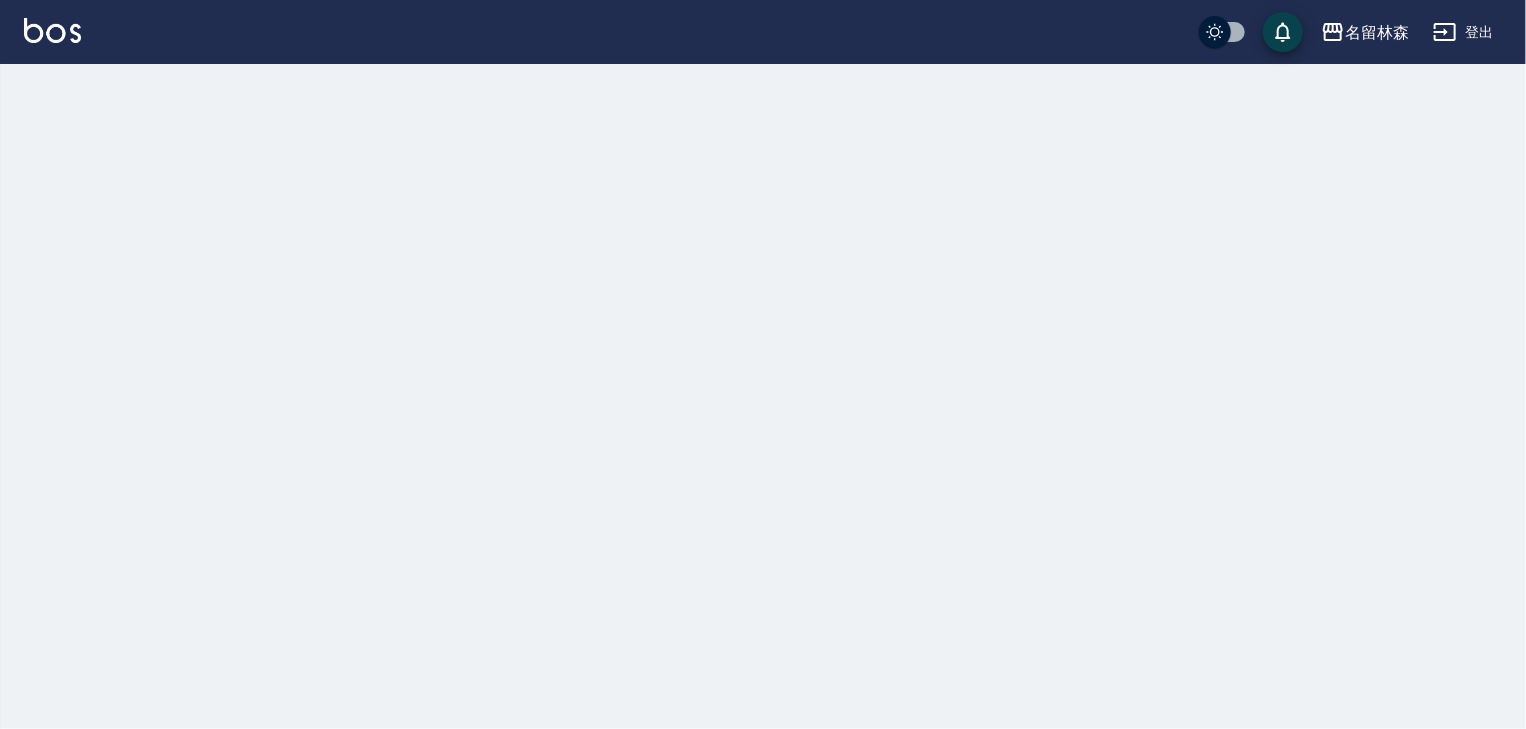 scroll, scrollTop: 0, scrollLeft: 0, axis: both 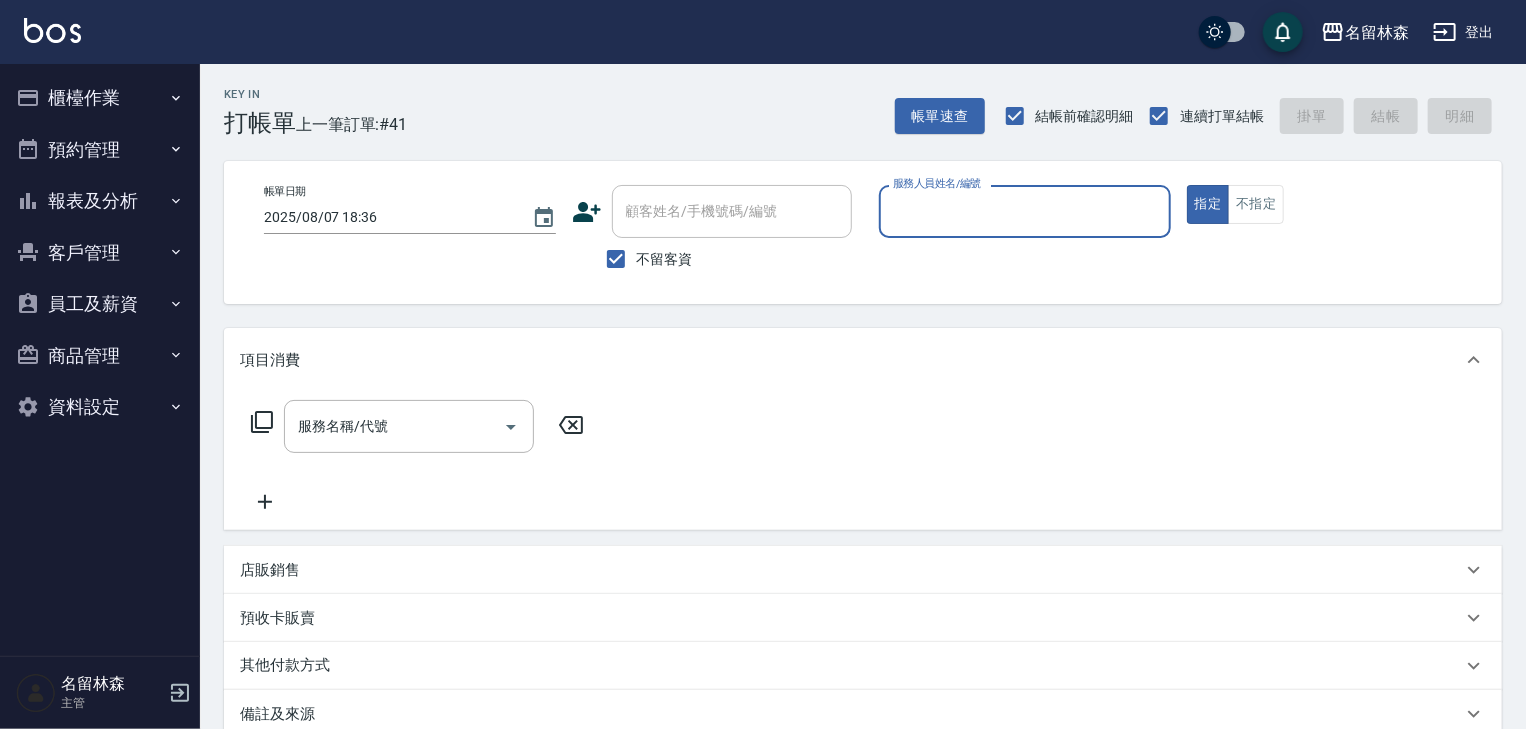 click on "報表及分析" at bounding box center (100, 201) 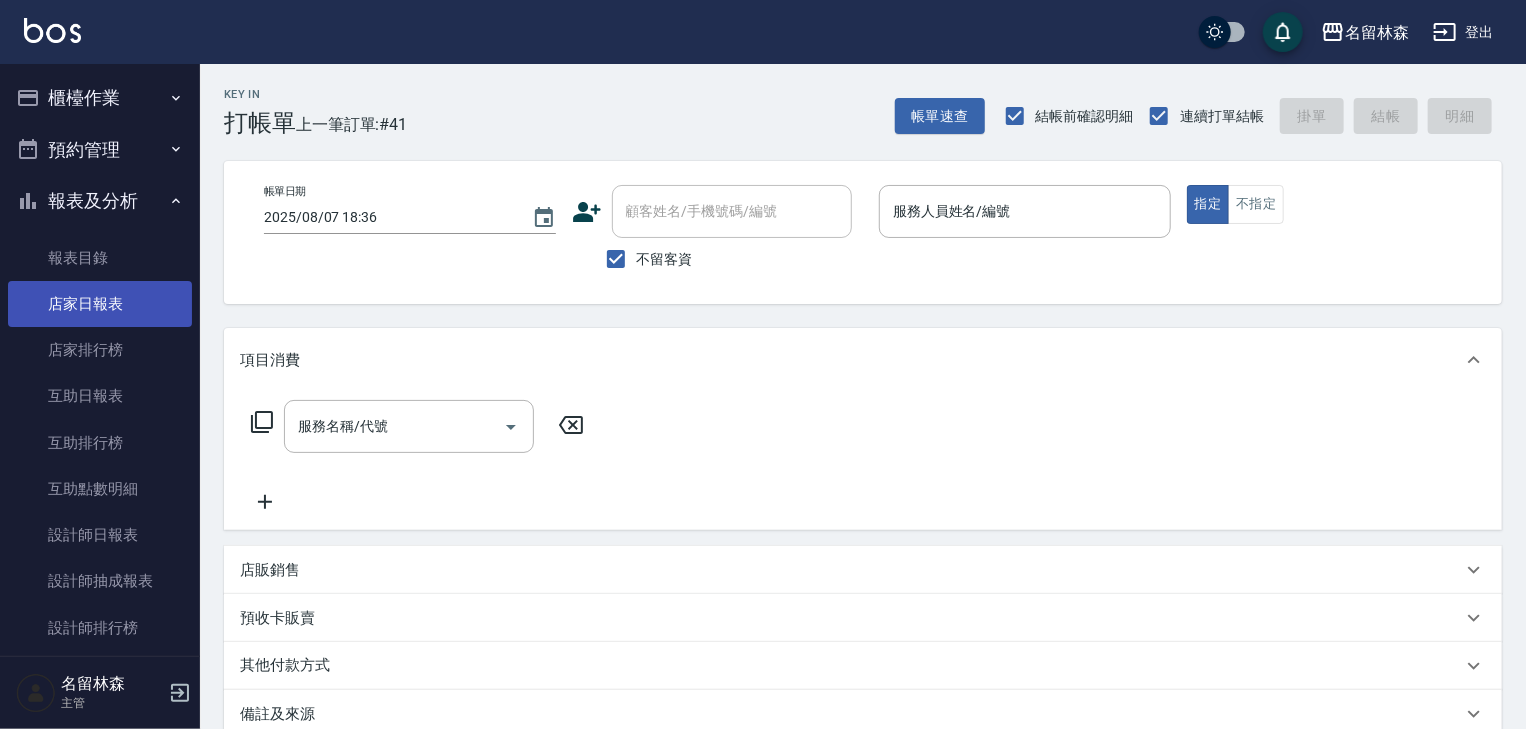 click on "店家日報表" at bounding box center (100, 304) 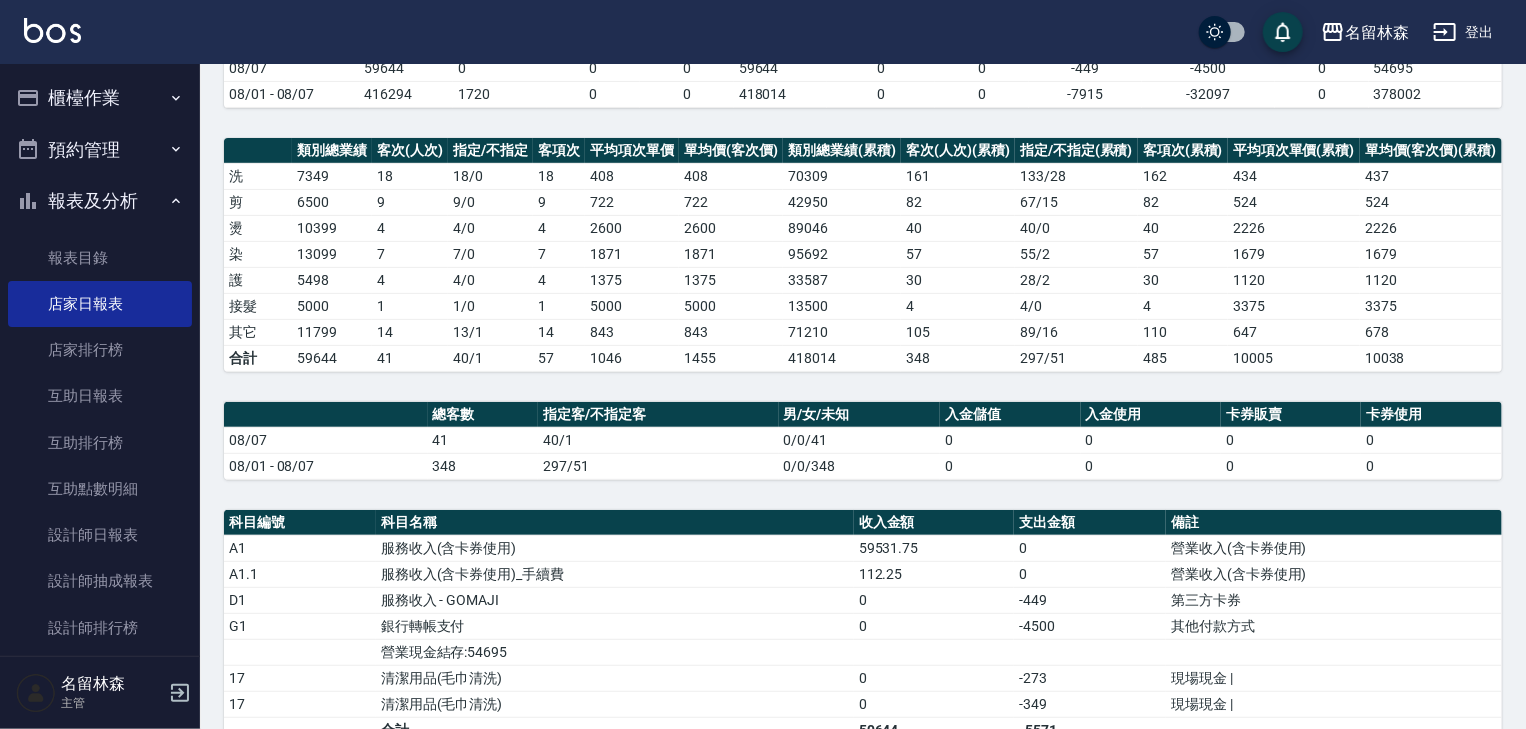 scroll, scrollTop: 320, scrollLeft: 0, axis: vertical 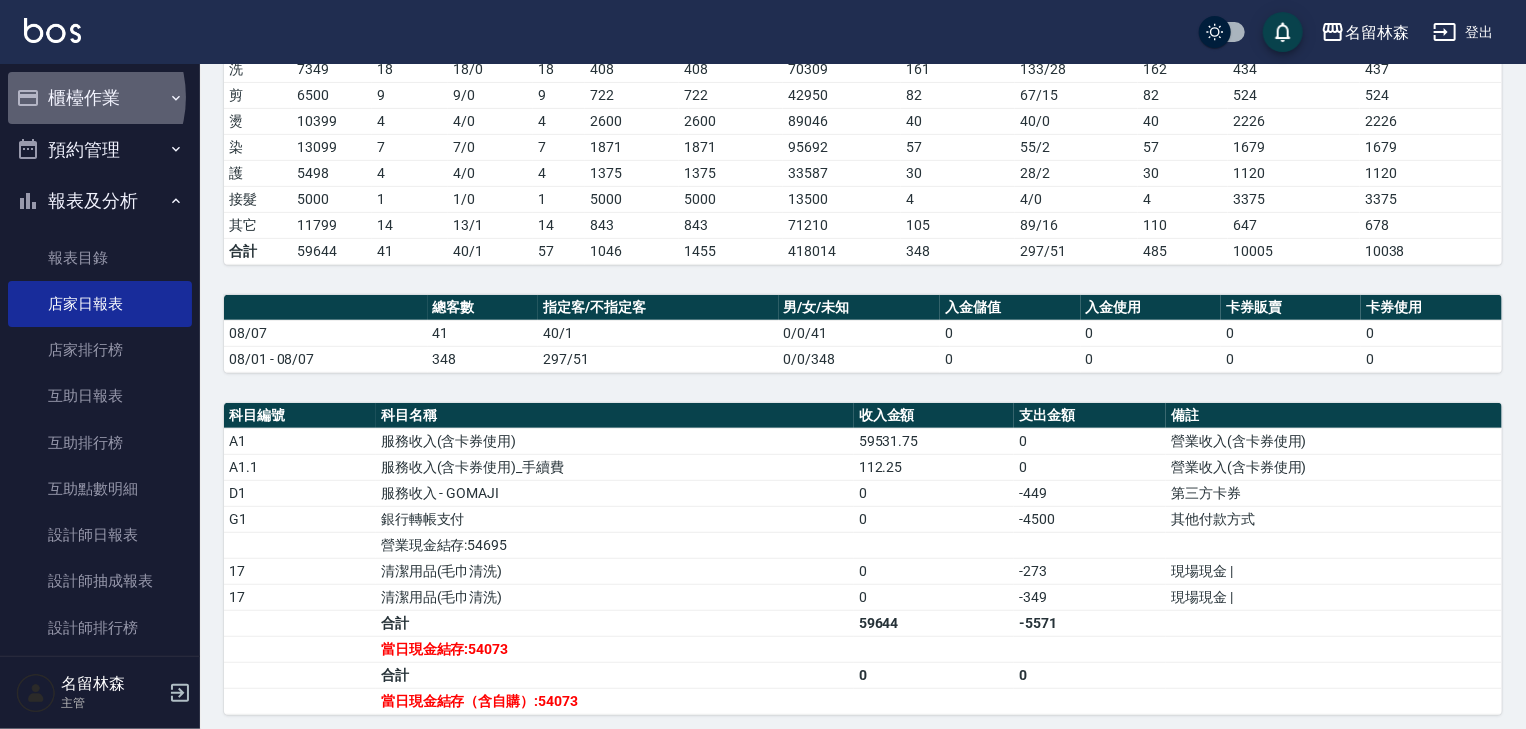 click on "櫃檯作業" at bounding box center [100, 98] 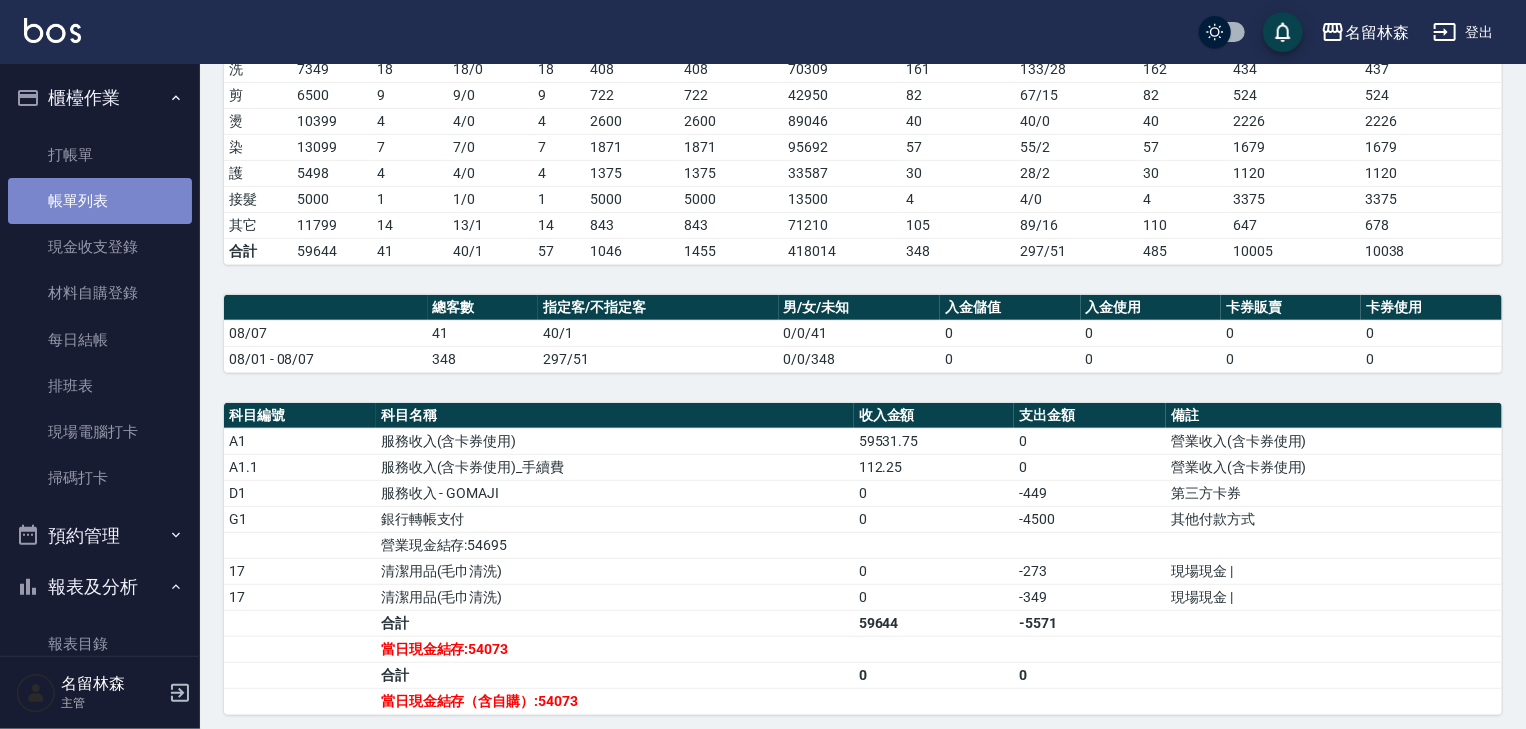 click on "帳單列表" at bounding box center (100, 201) 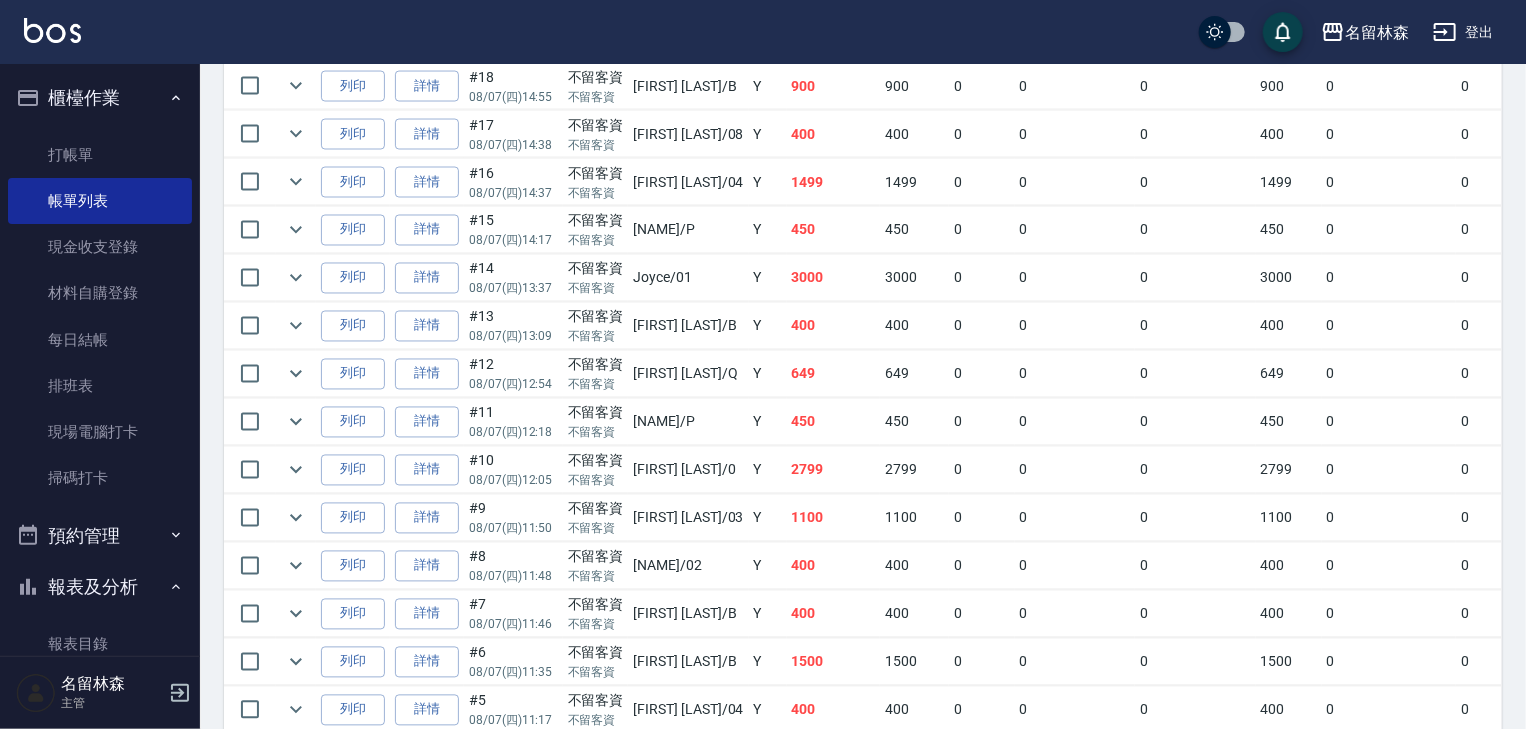 scroll, scrollTop: 1977, scrollLeft: 0, axis: vertical 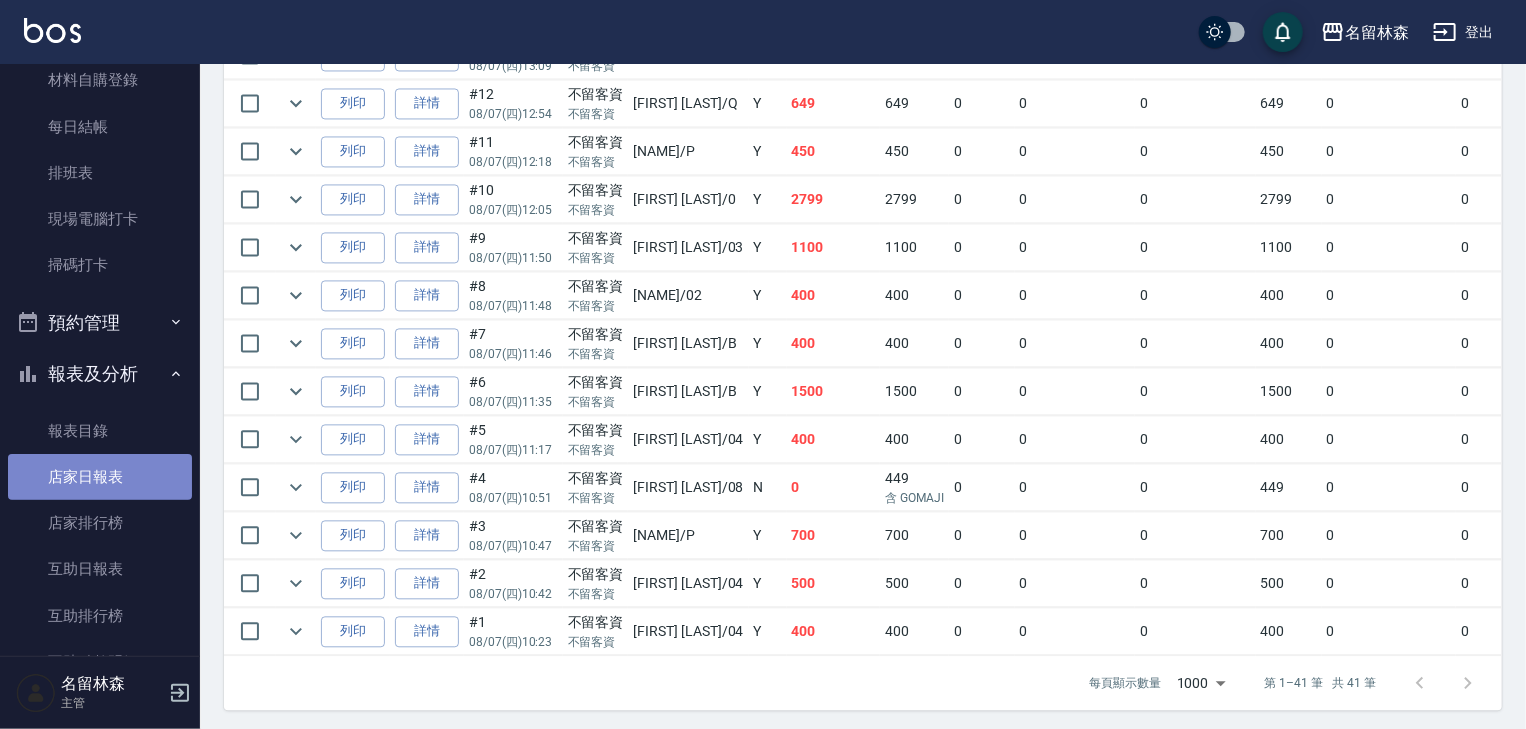 click on "店家日報表" at bounding box center [100, 477] 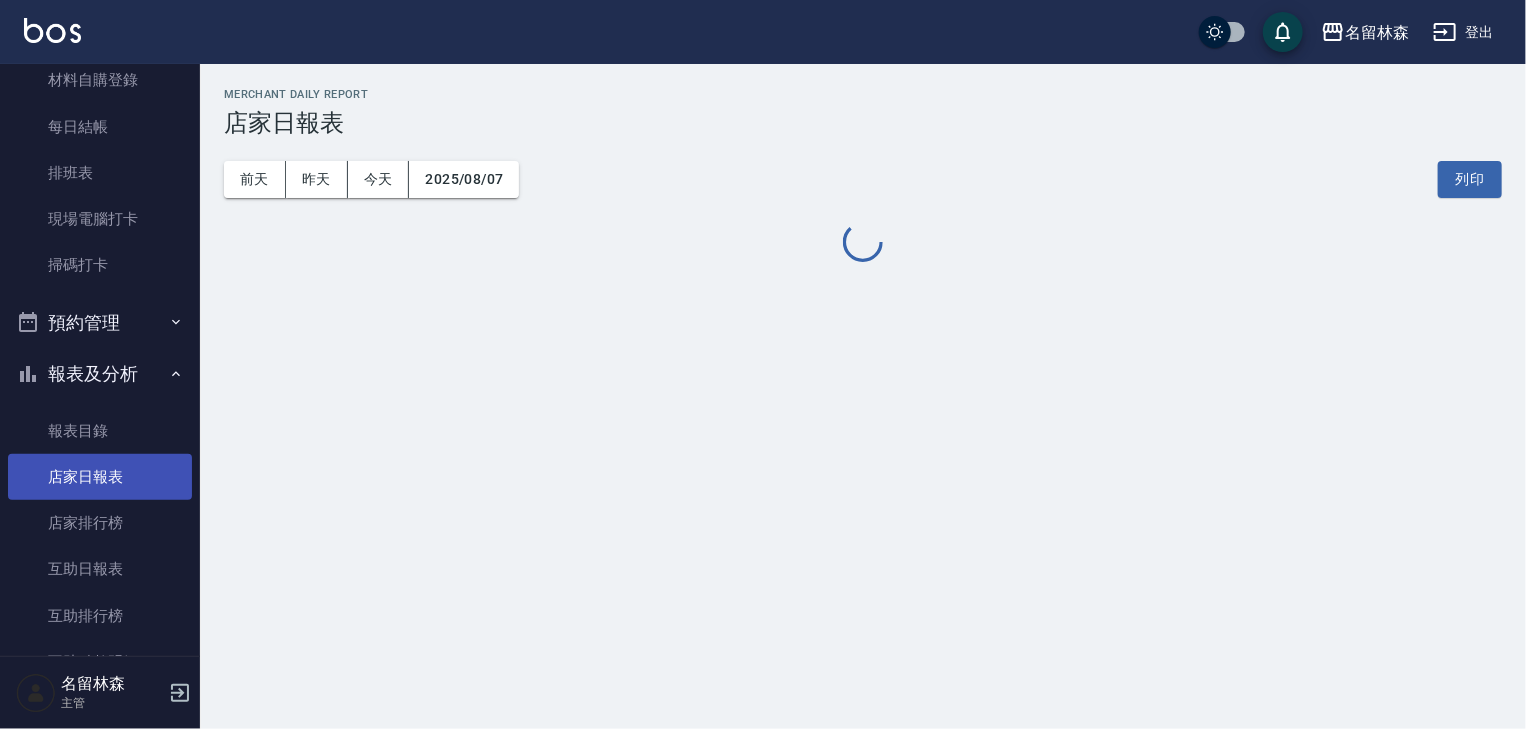 scroll, scrollTop: 0, scrollLeft: 0, axis: both 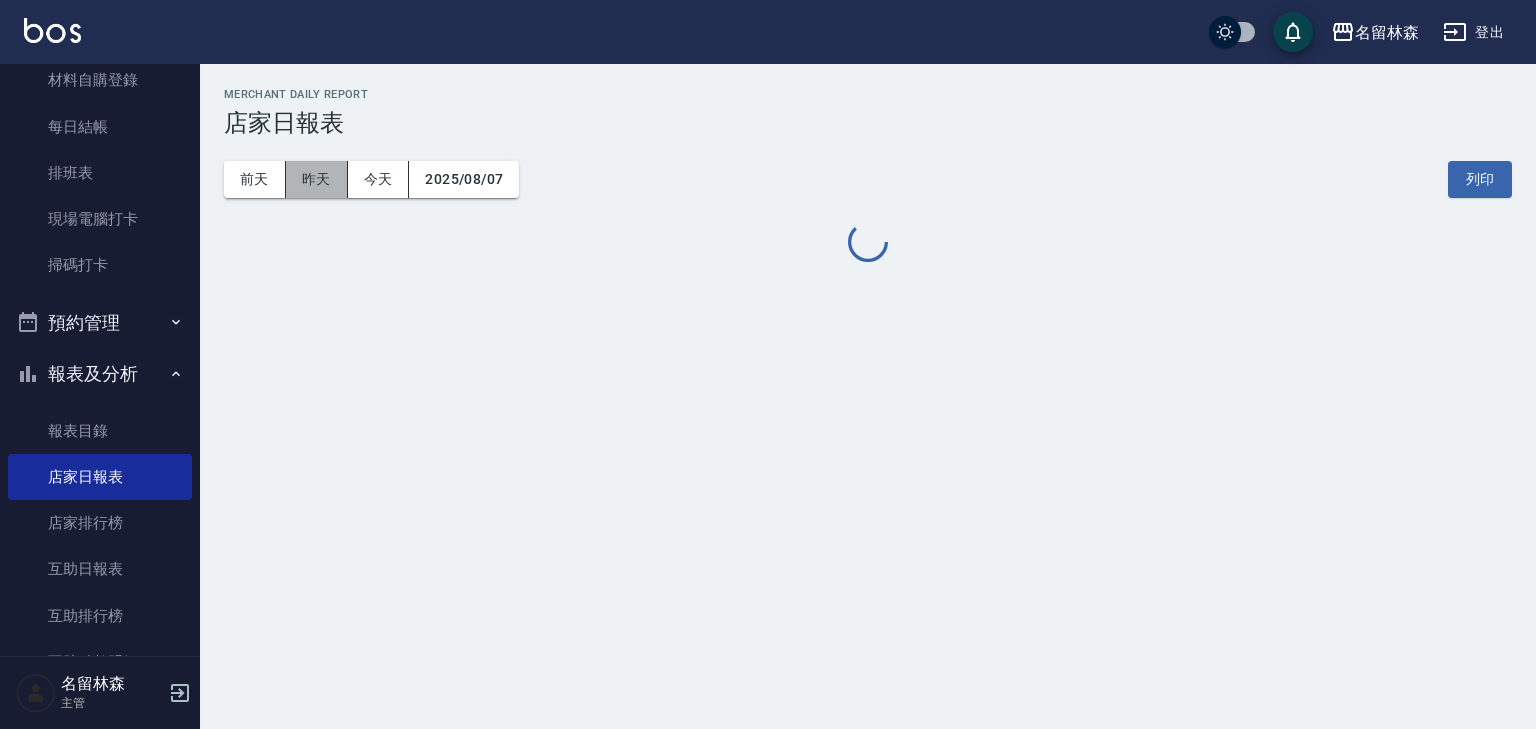 click on "昨天" at bounding box center (317, 179) 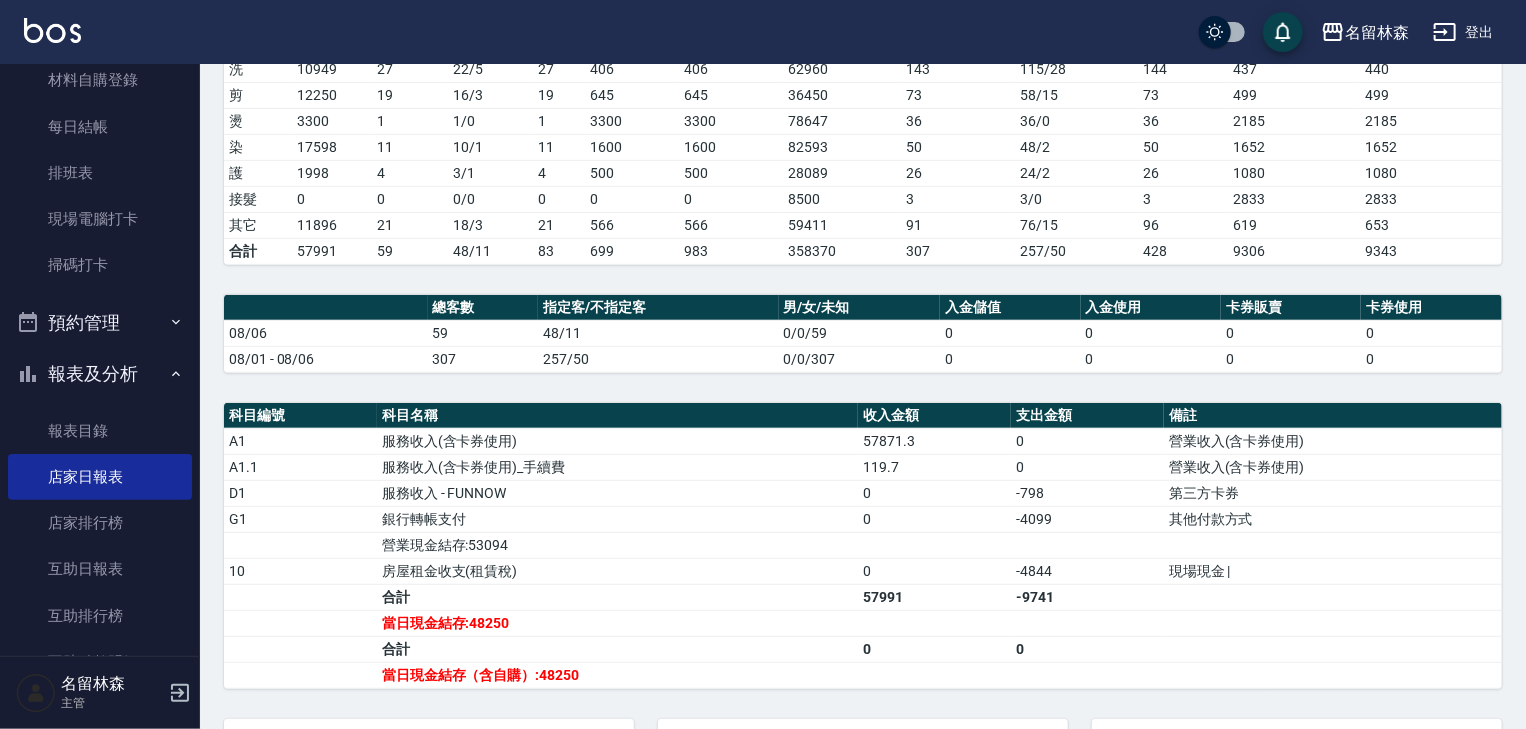 scroll, scrollTop: 0, scrollLeft: 0, axis: both 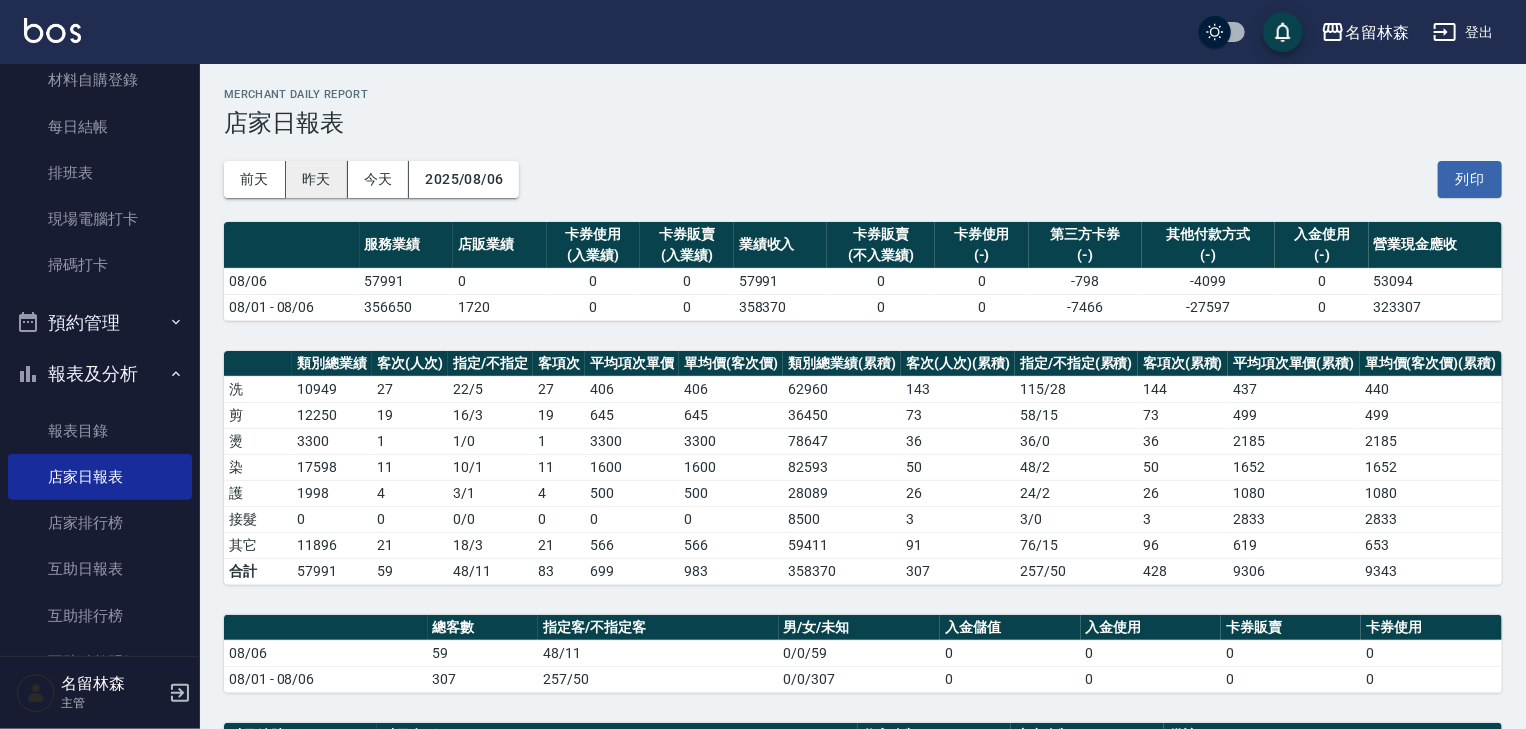 click on "昨天" at bounding box center [317, 179] 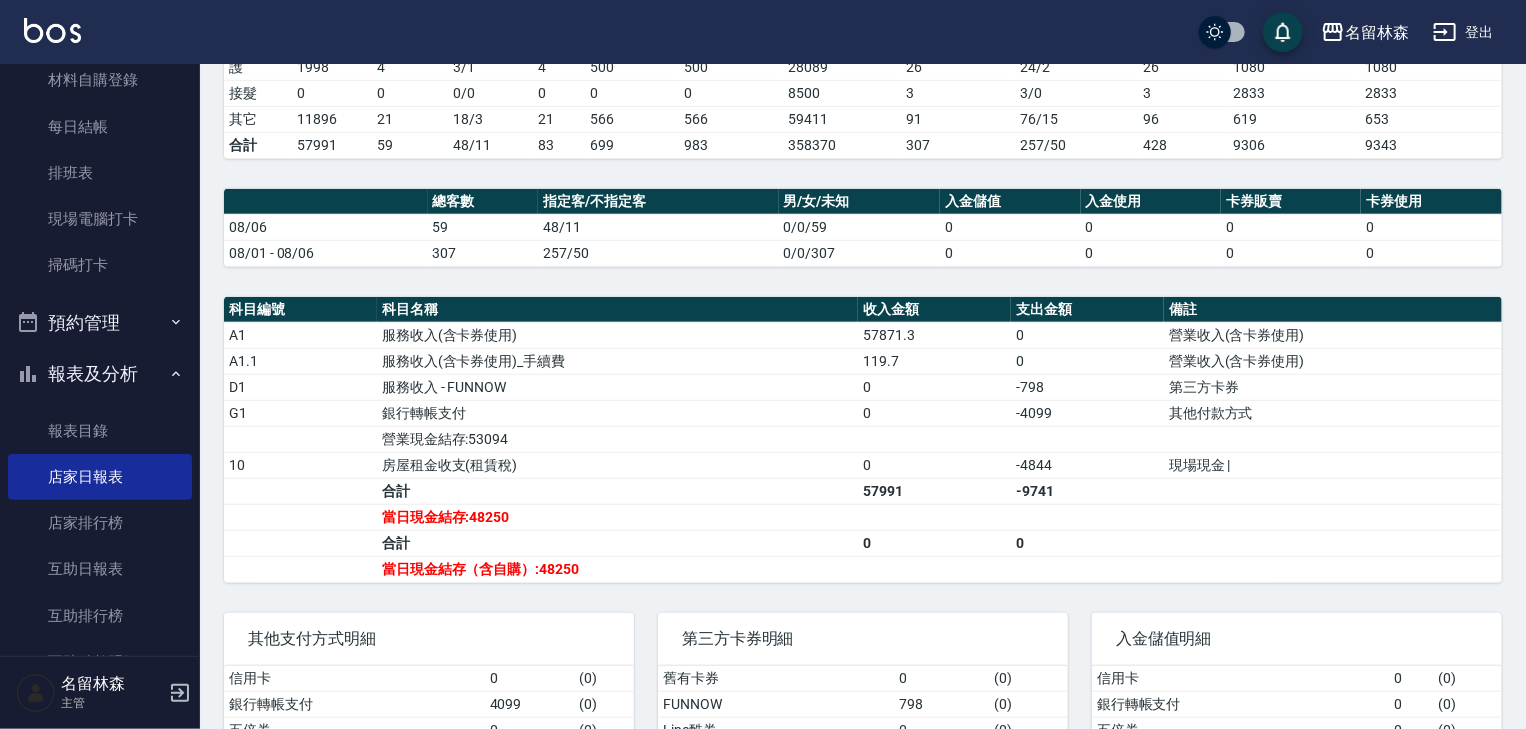 scroll, scrollTop: 320, scrollLeft: 0, axis: vertical 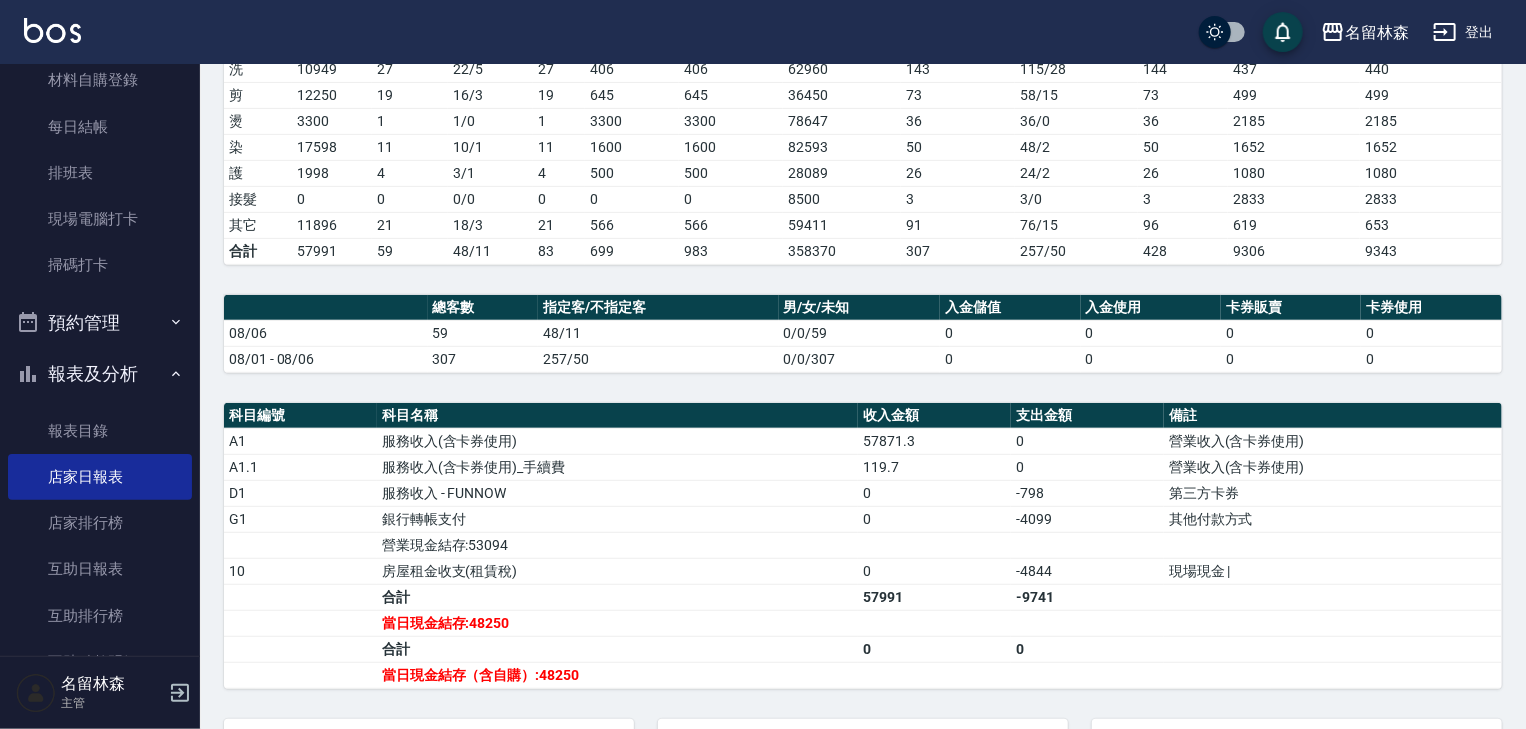 click on "0" at bounding box center [1010, 333] 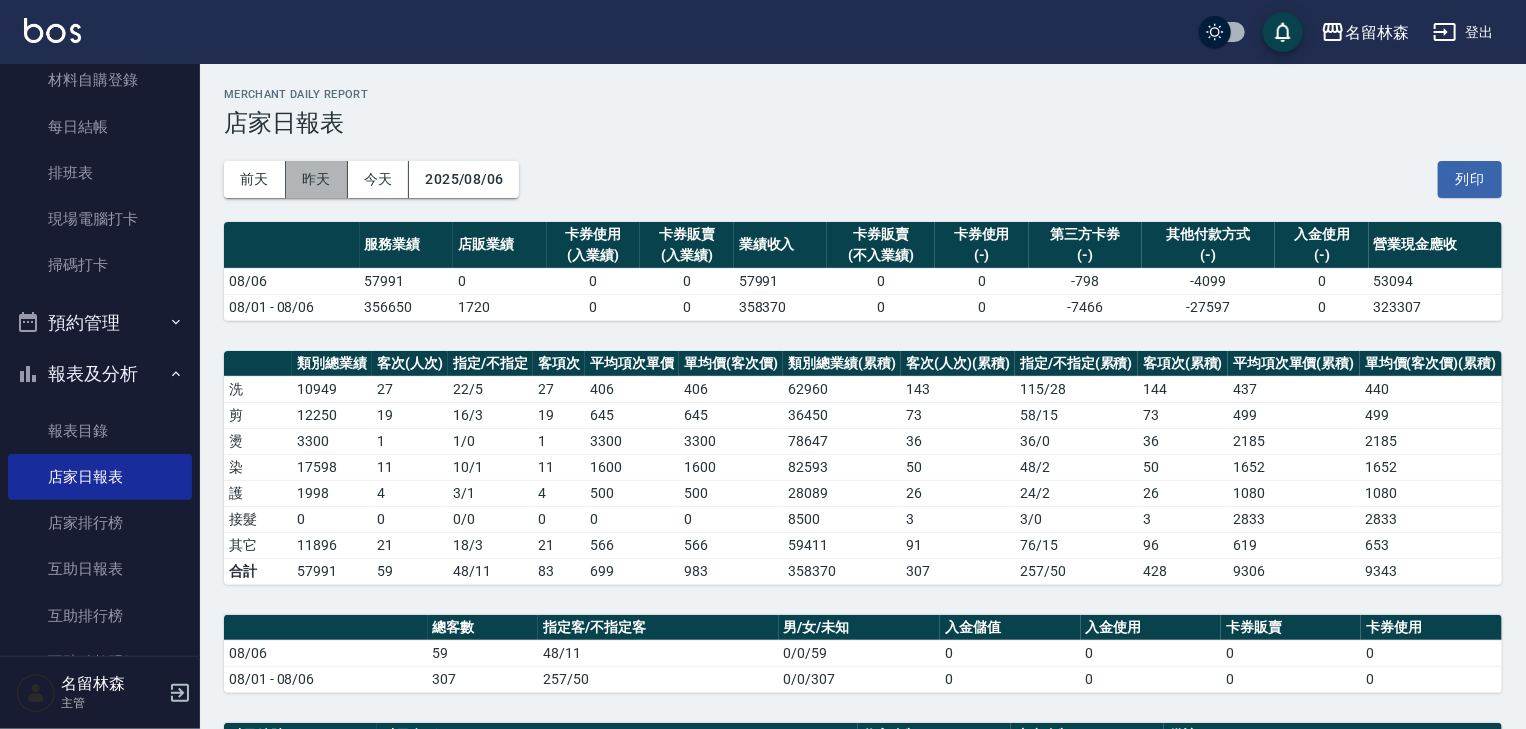 click on "昨天" at bounding box center (317, 179) 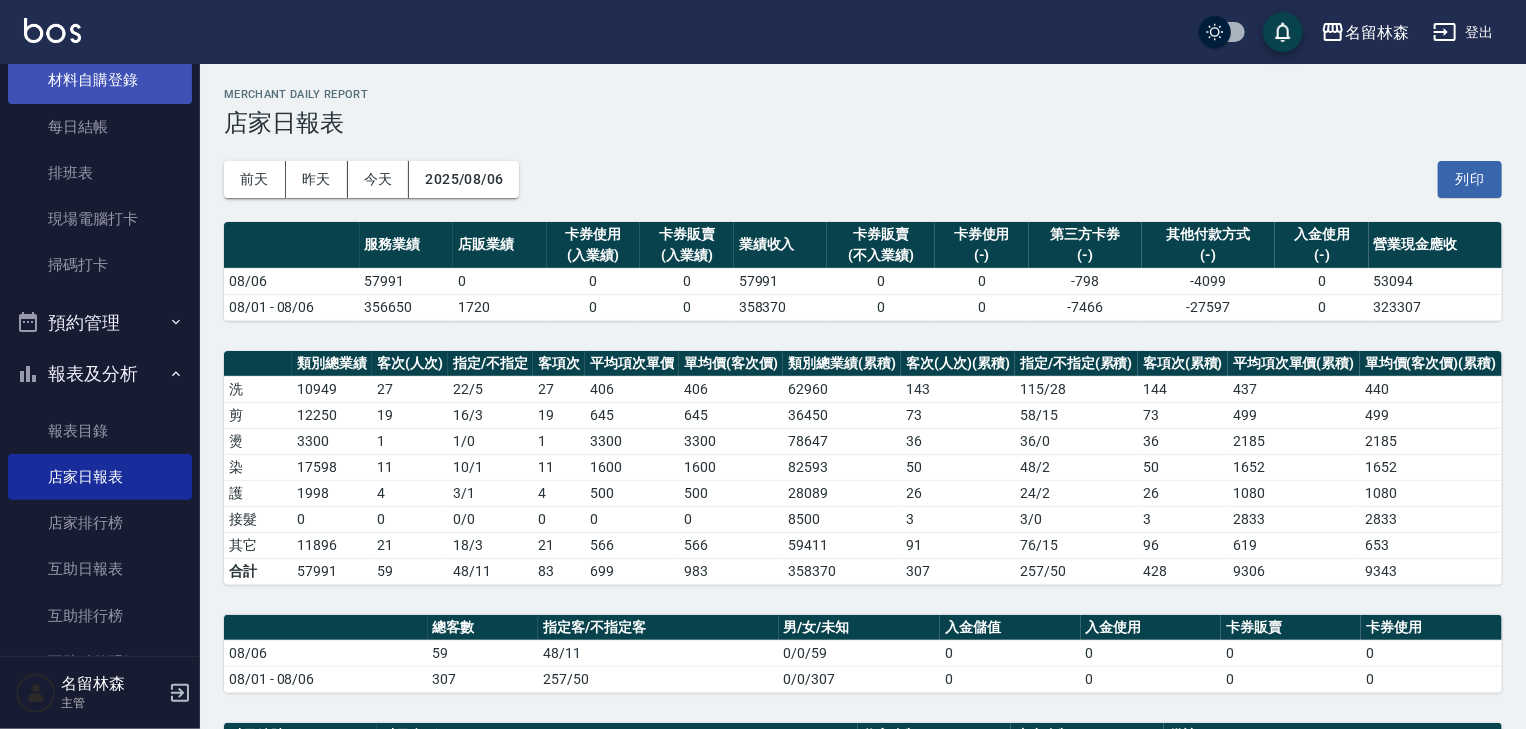 scroll, scrollTop: 0, scrollLeft: 0, axis: both 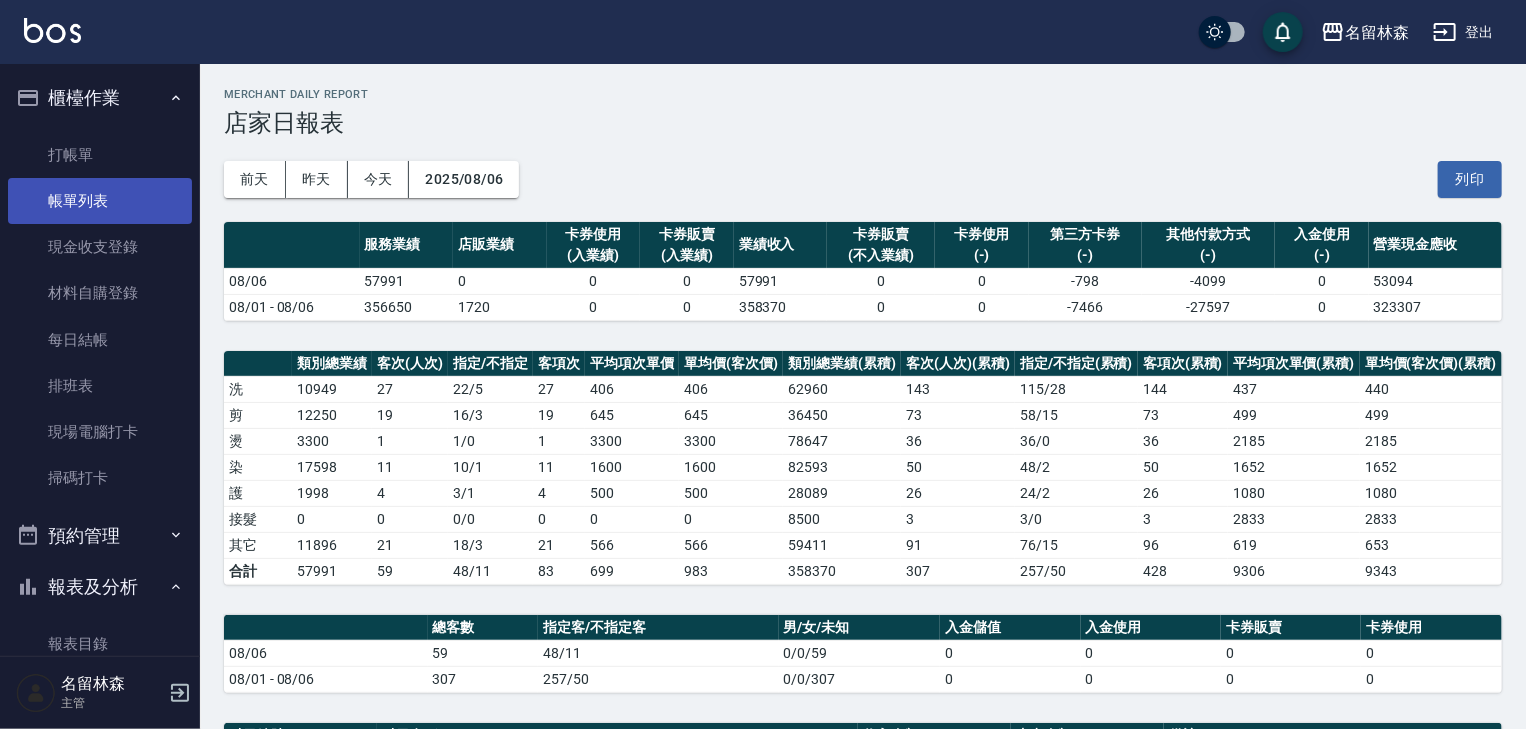 click on "帳單列表" at bounding box center (100, 201) 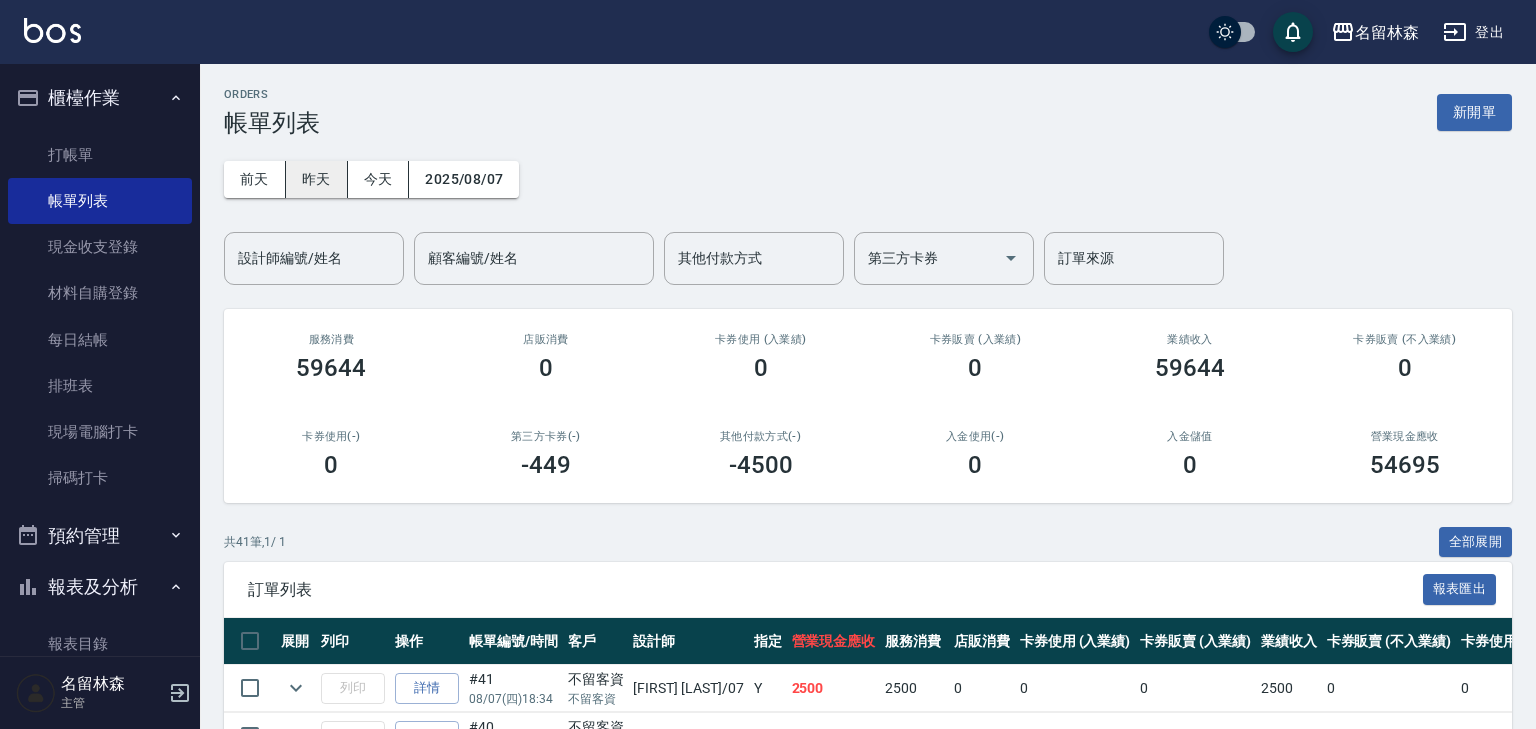 click on "昨天" at bounding box center (317, 179) 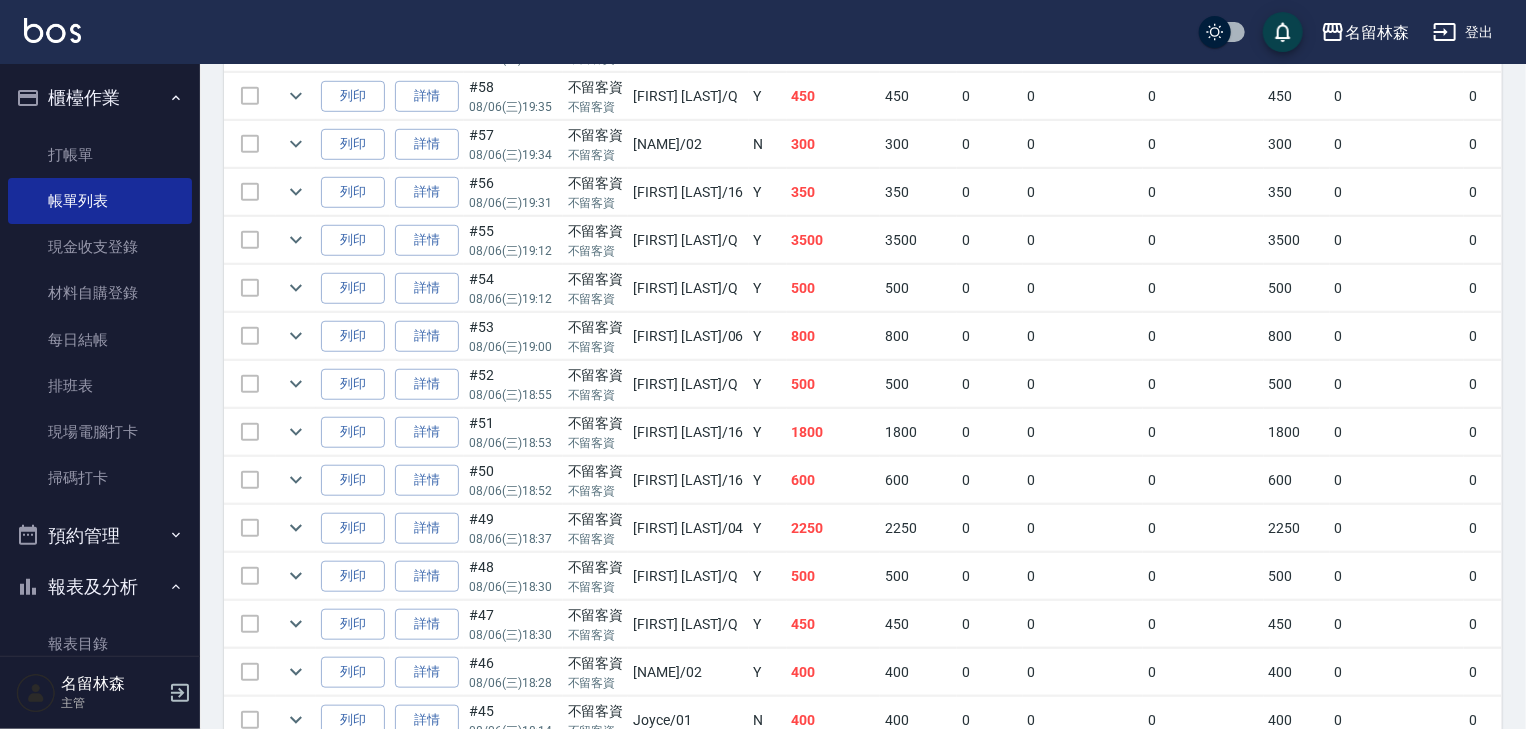 scroll, scrollTop: 0, scrollLeft: 0, axis: both 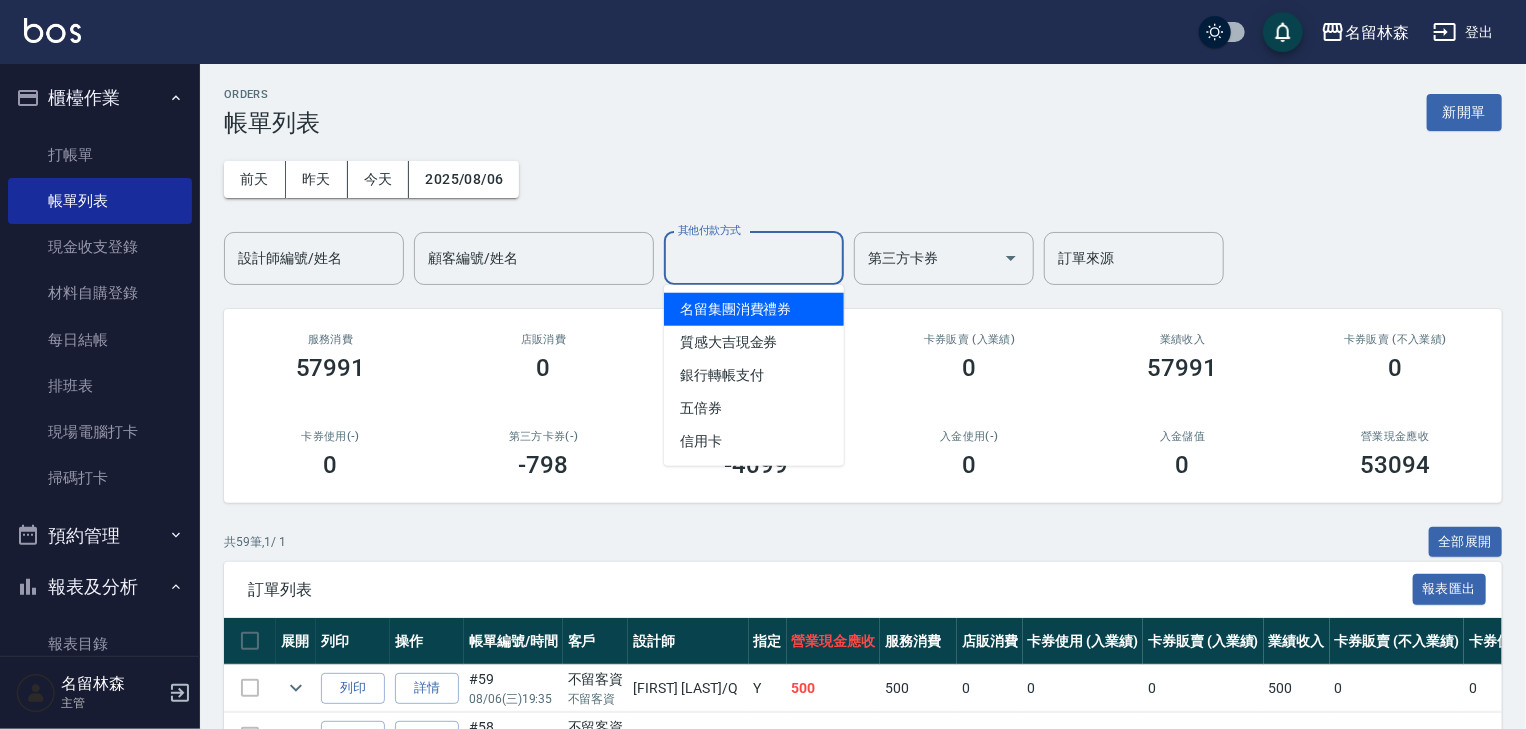 click on "其他付款方式" at bounding box center (754, 258) 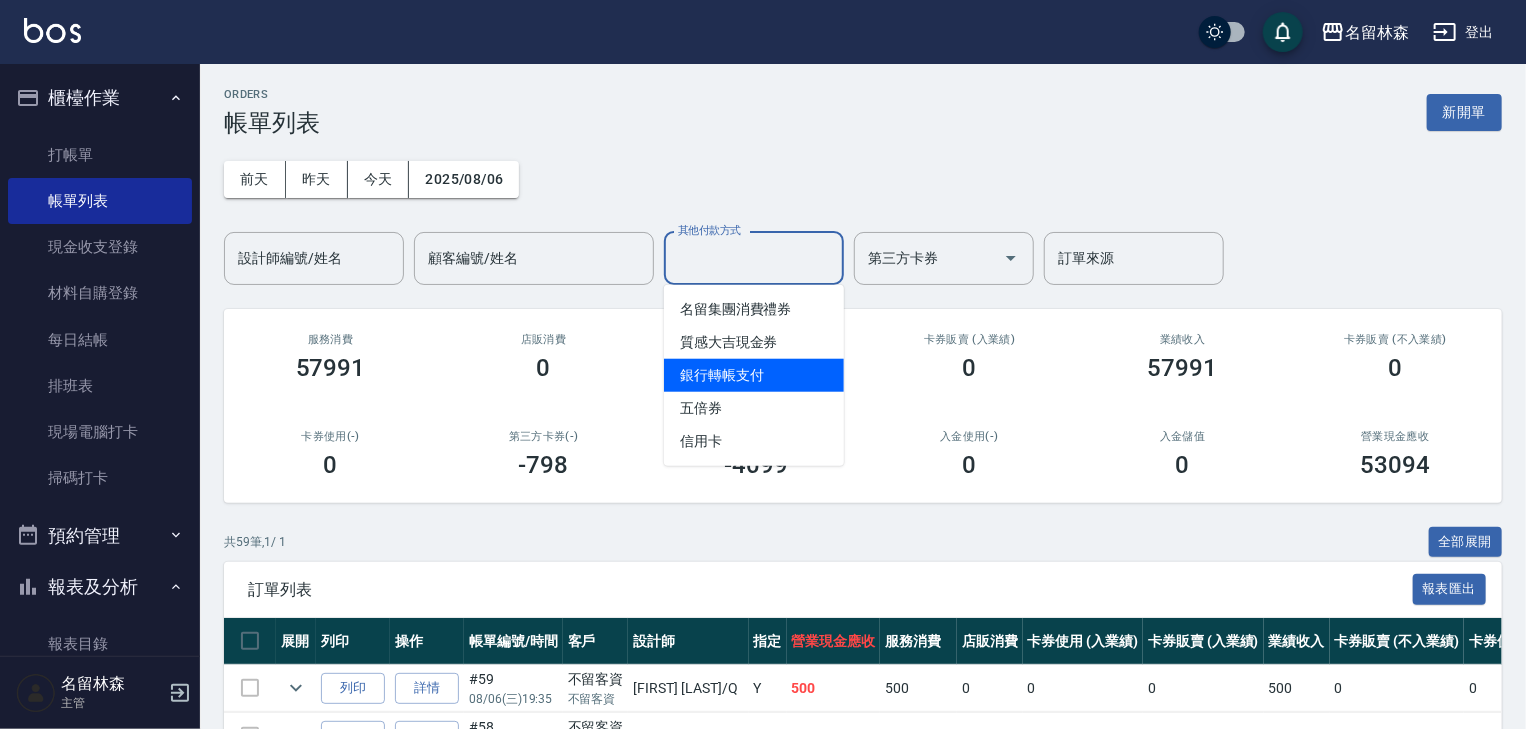 click on "銀行轉帳支付" at bounding box center [754, 375] 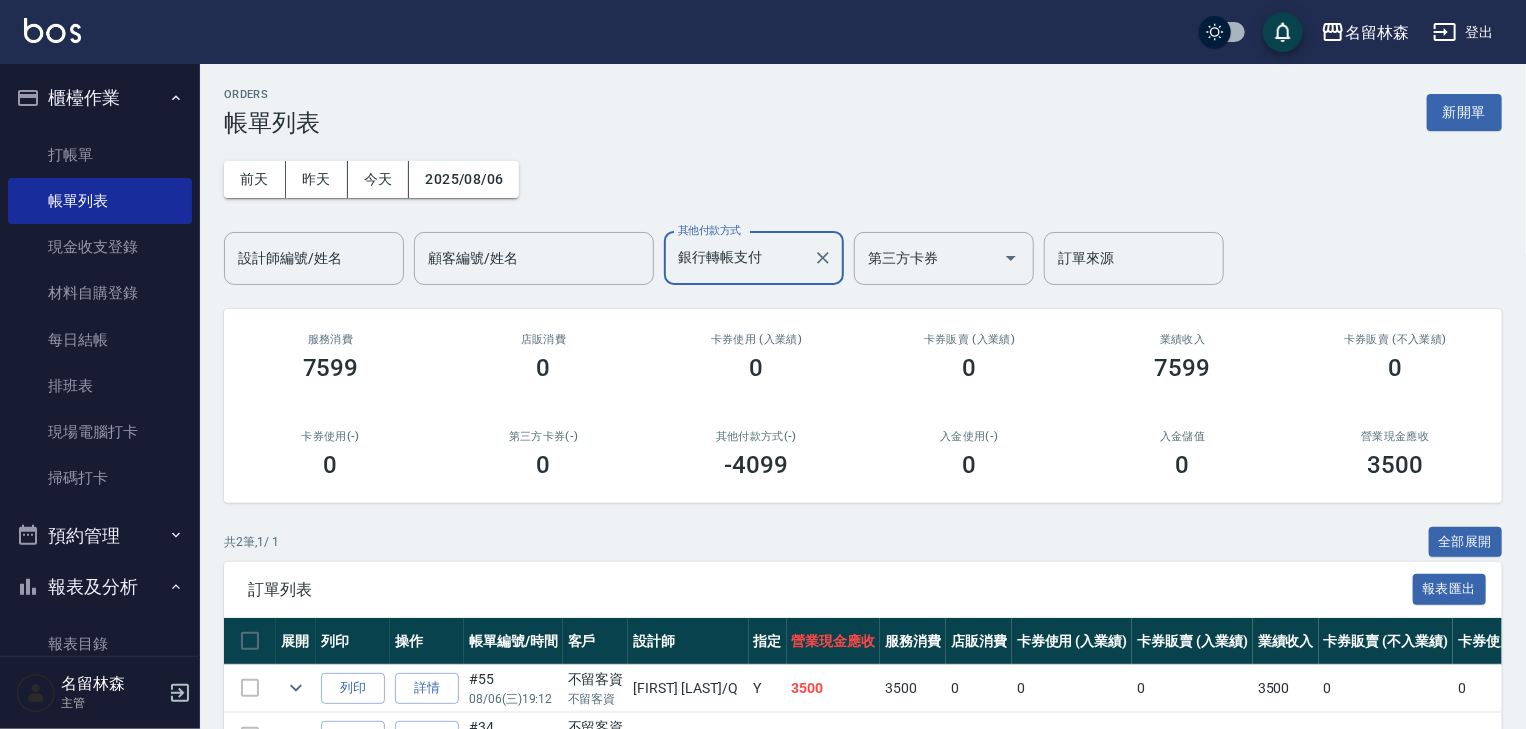 scroll, scrollTop: 121, scrollLeft: 0, axis: vertical 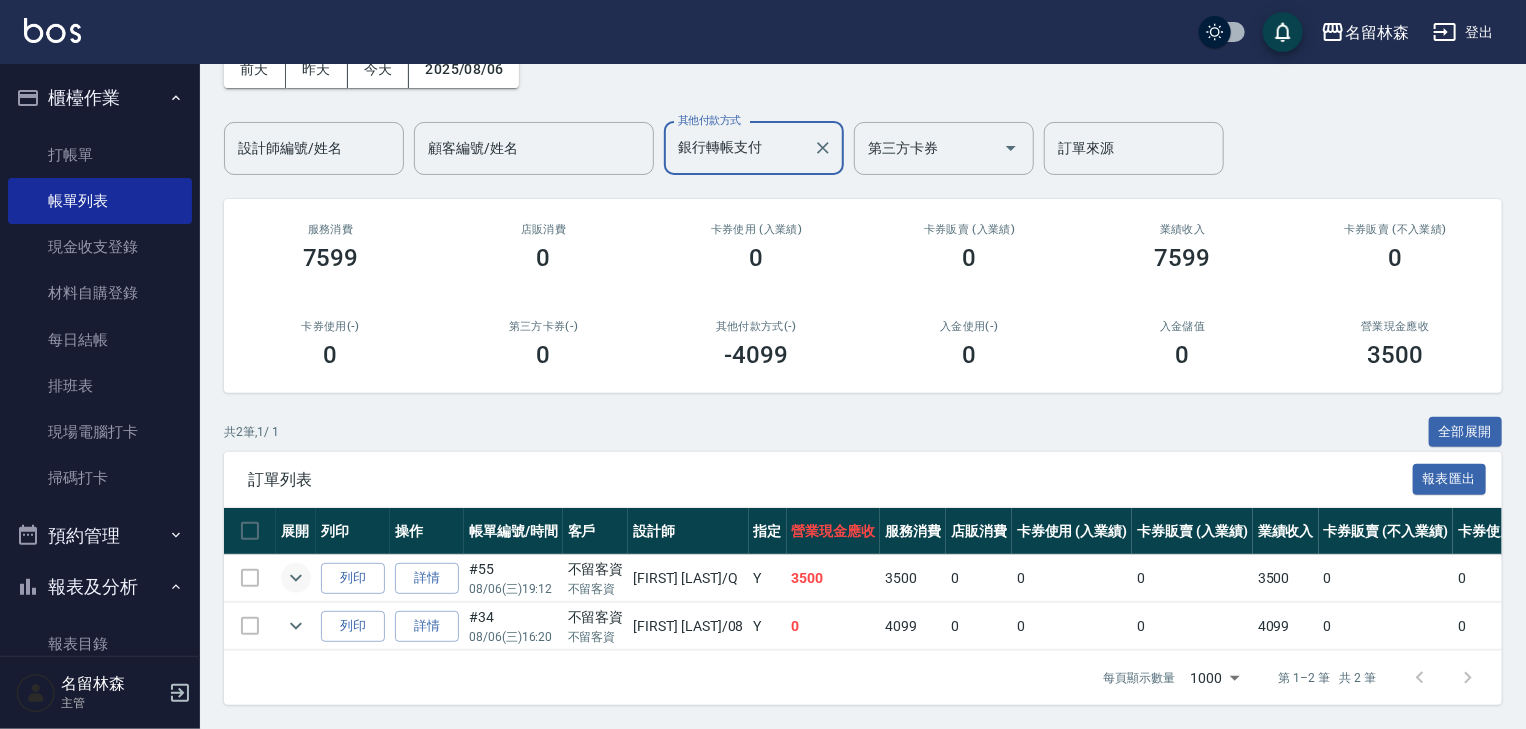 click at bounding box center [296, 578] 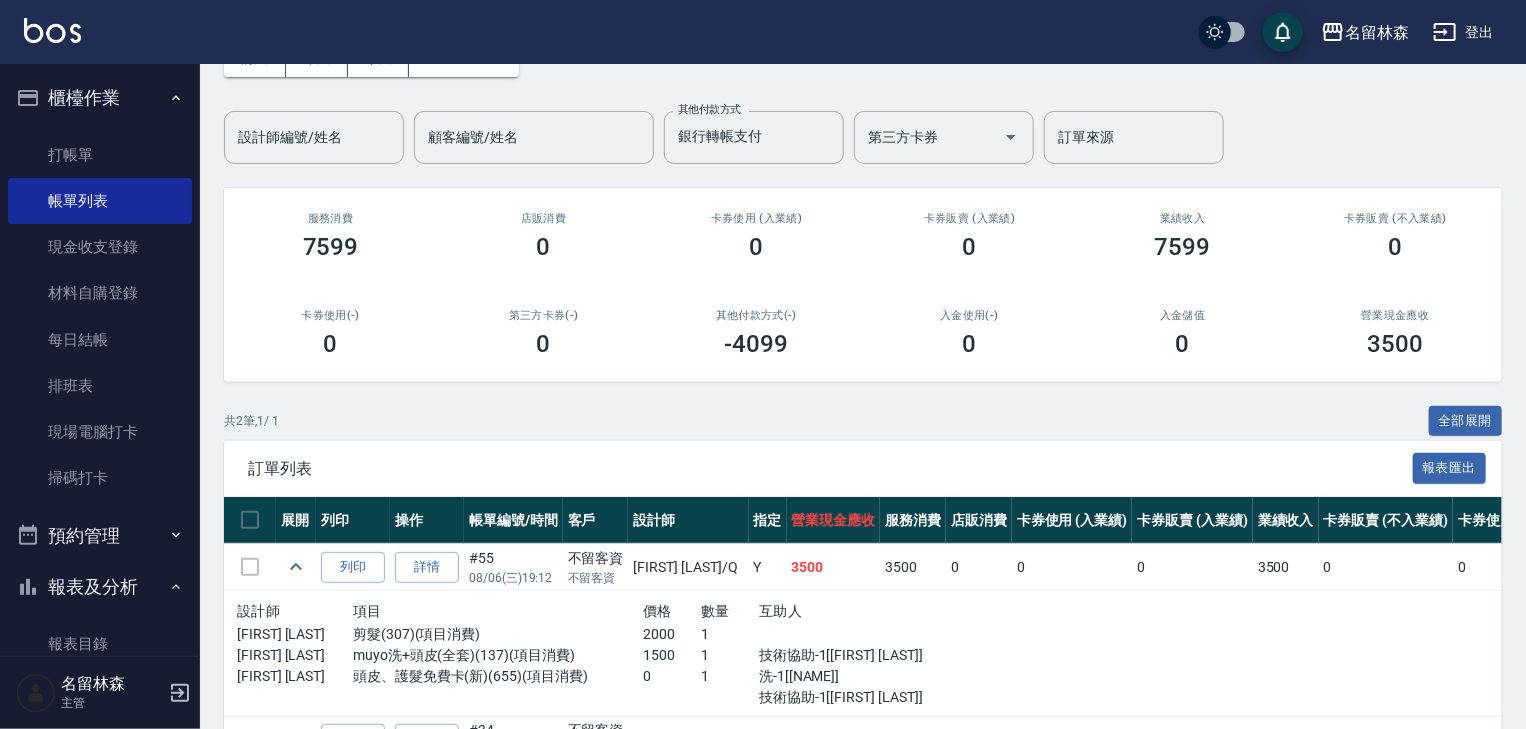 click at bounding box center [52, 30] 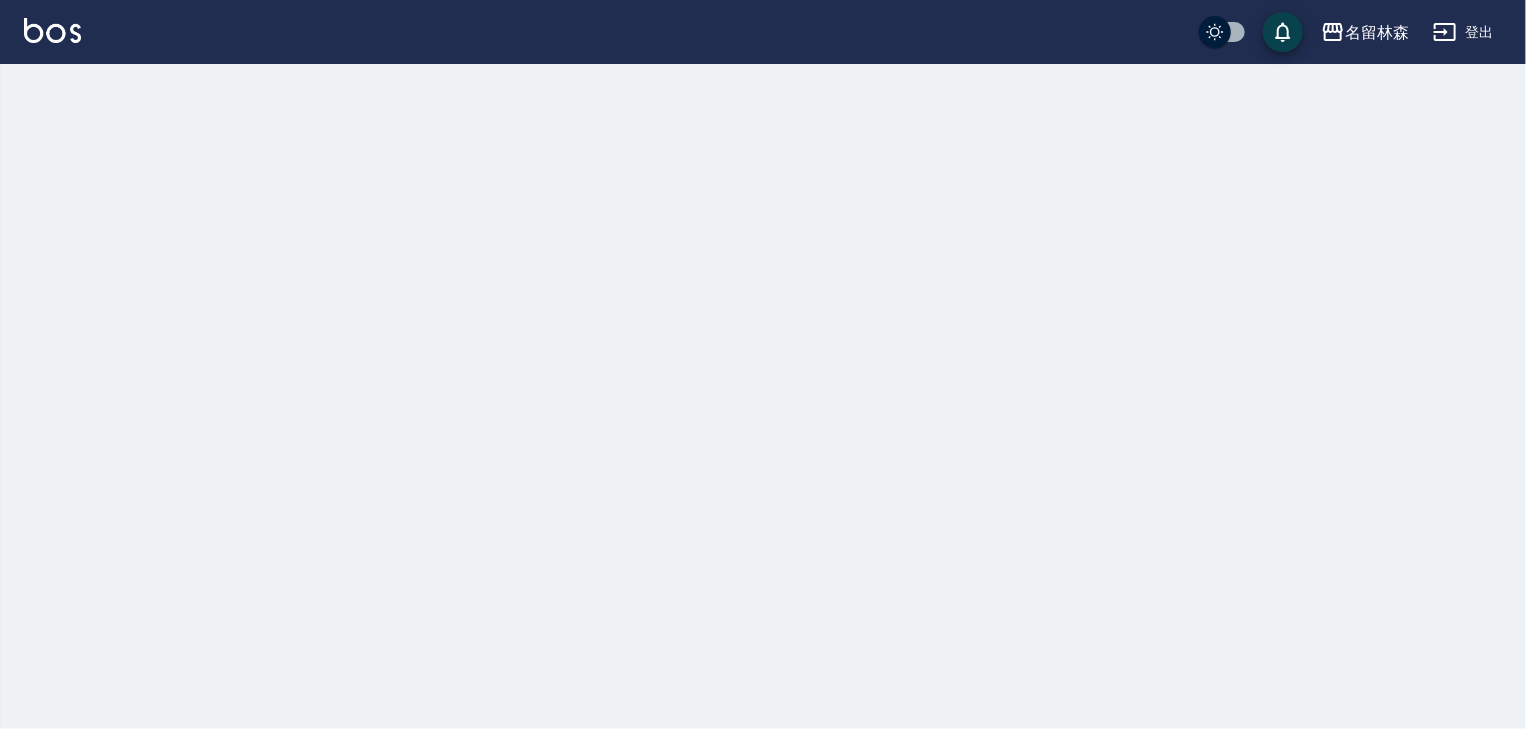 scroll, scrollTop: 0, scrollLeft: 0, axis: both 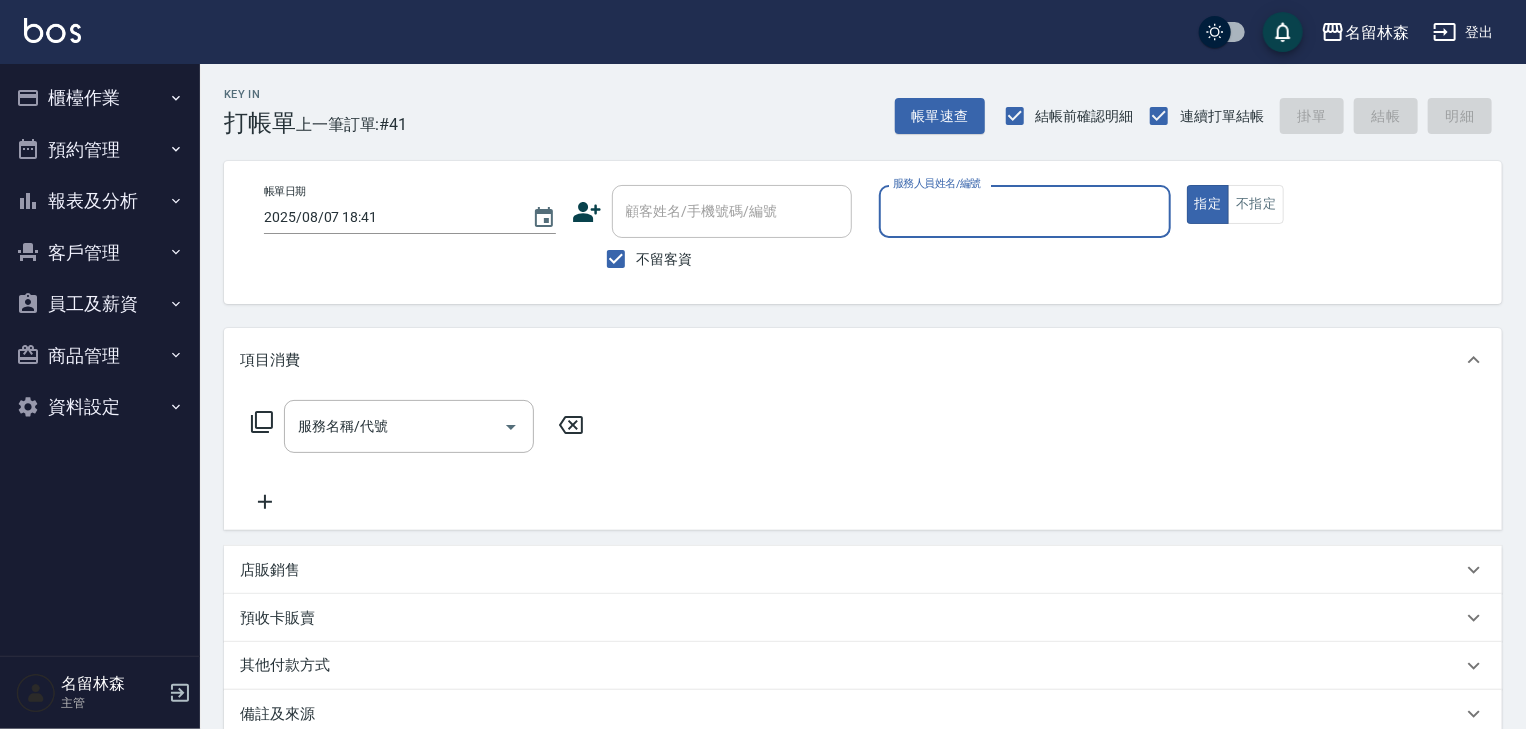 click on "報表及分析" at bounding box center [100, 201] 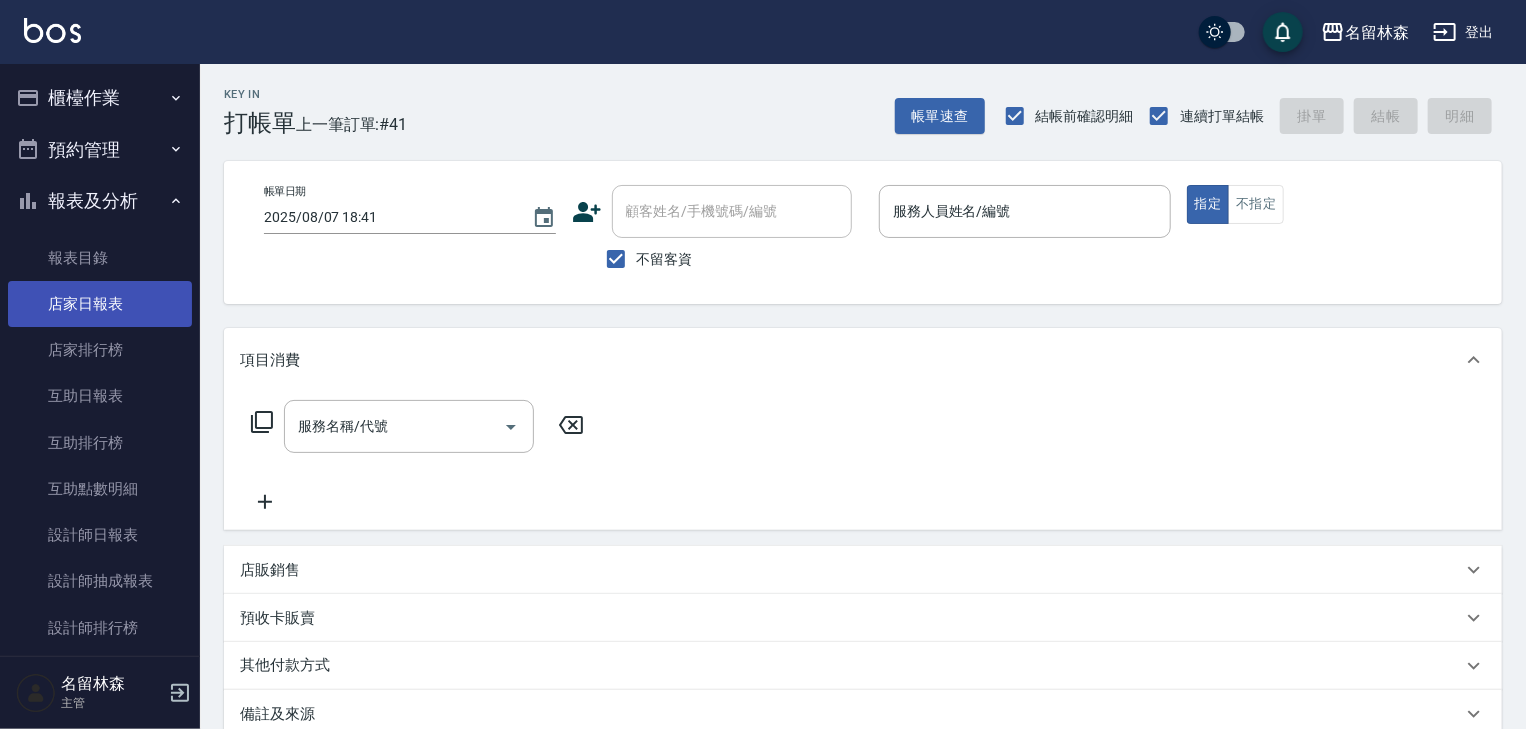 click on "店家日報表" at bounding box center (100, 304) 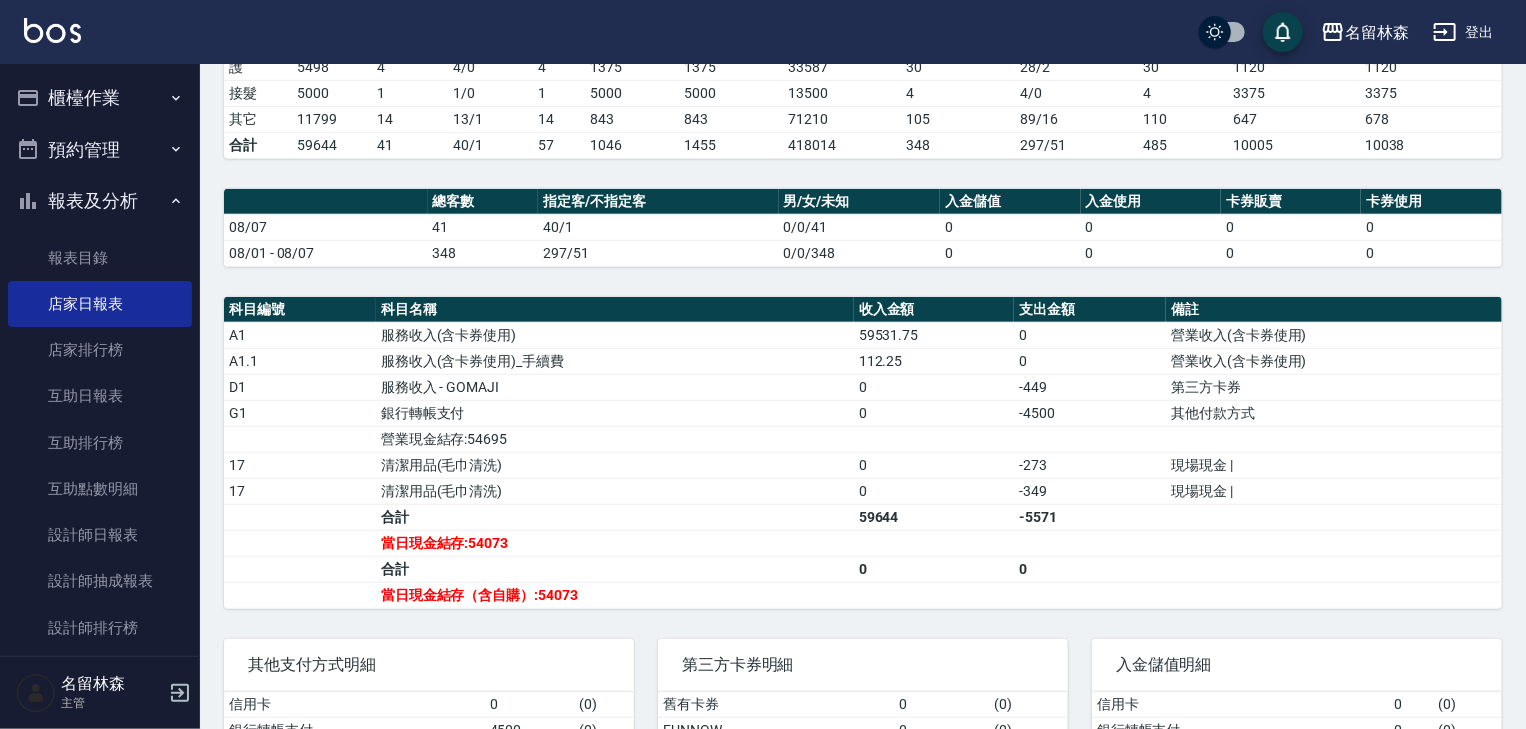 scroll, scrollTop: 0, scrollLeft: 0, axis: both 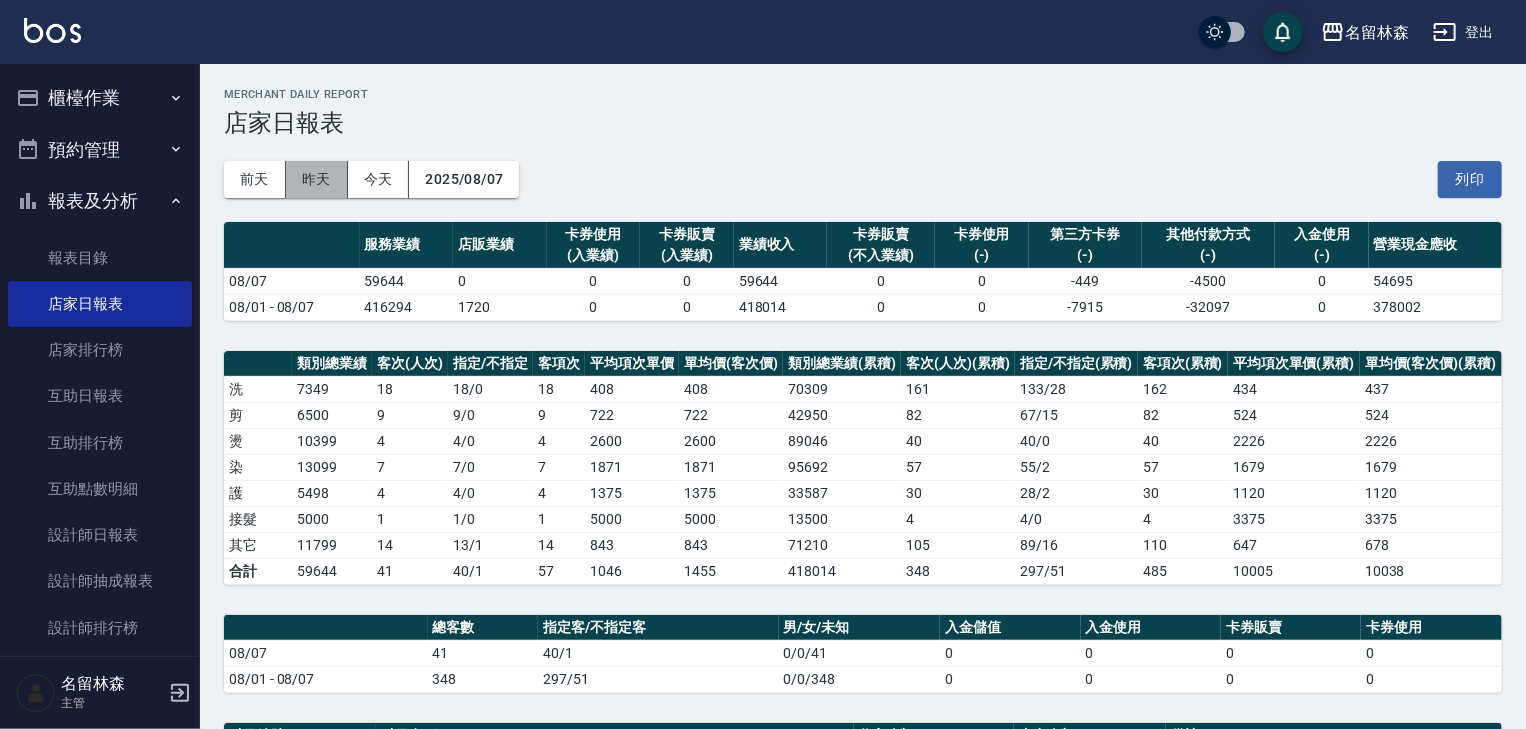 click on "昨天" at bounding box center [317, 179] 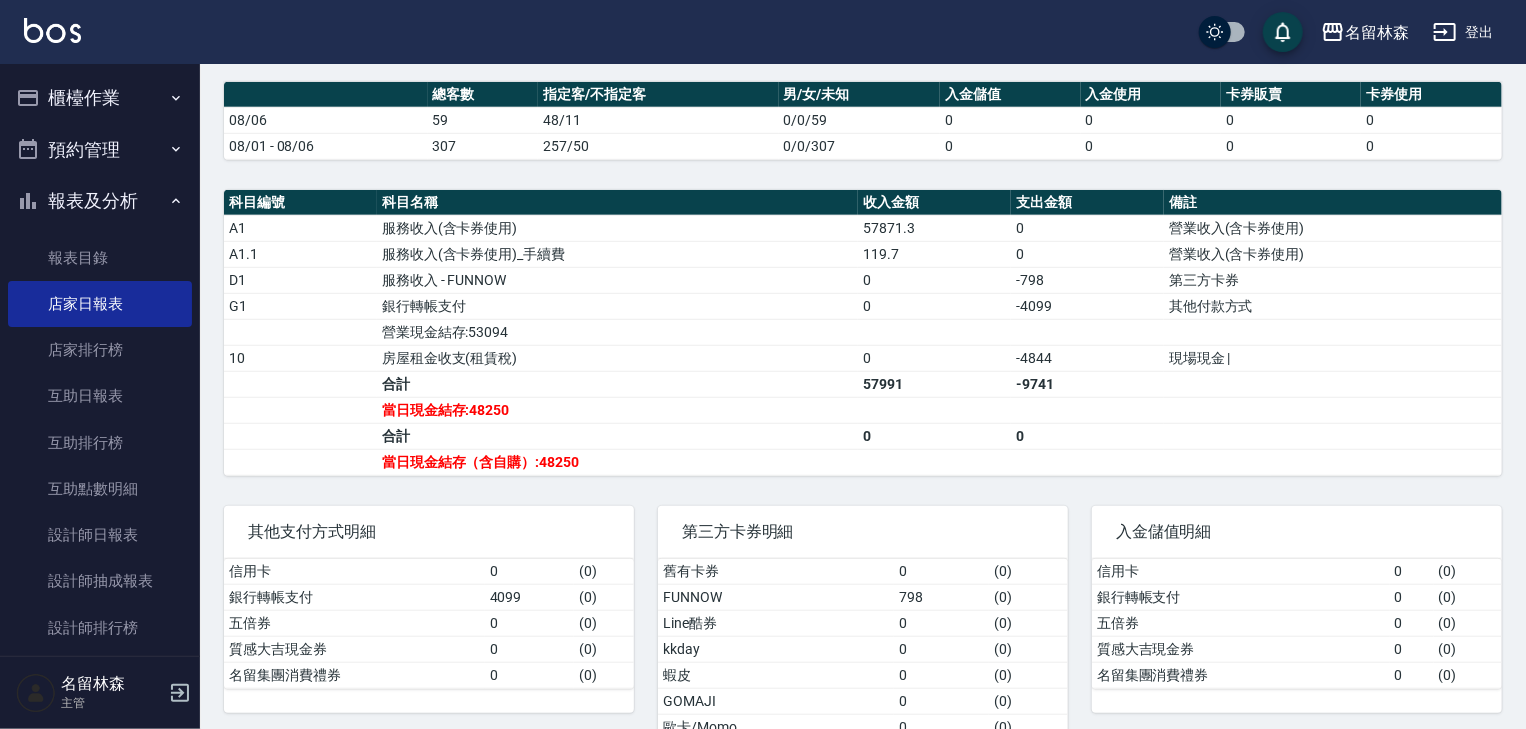 scroll, scrollTop: 0, scrollLeft: 0, axis: both 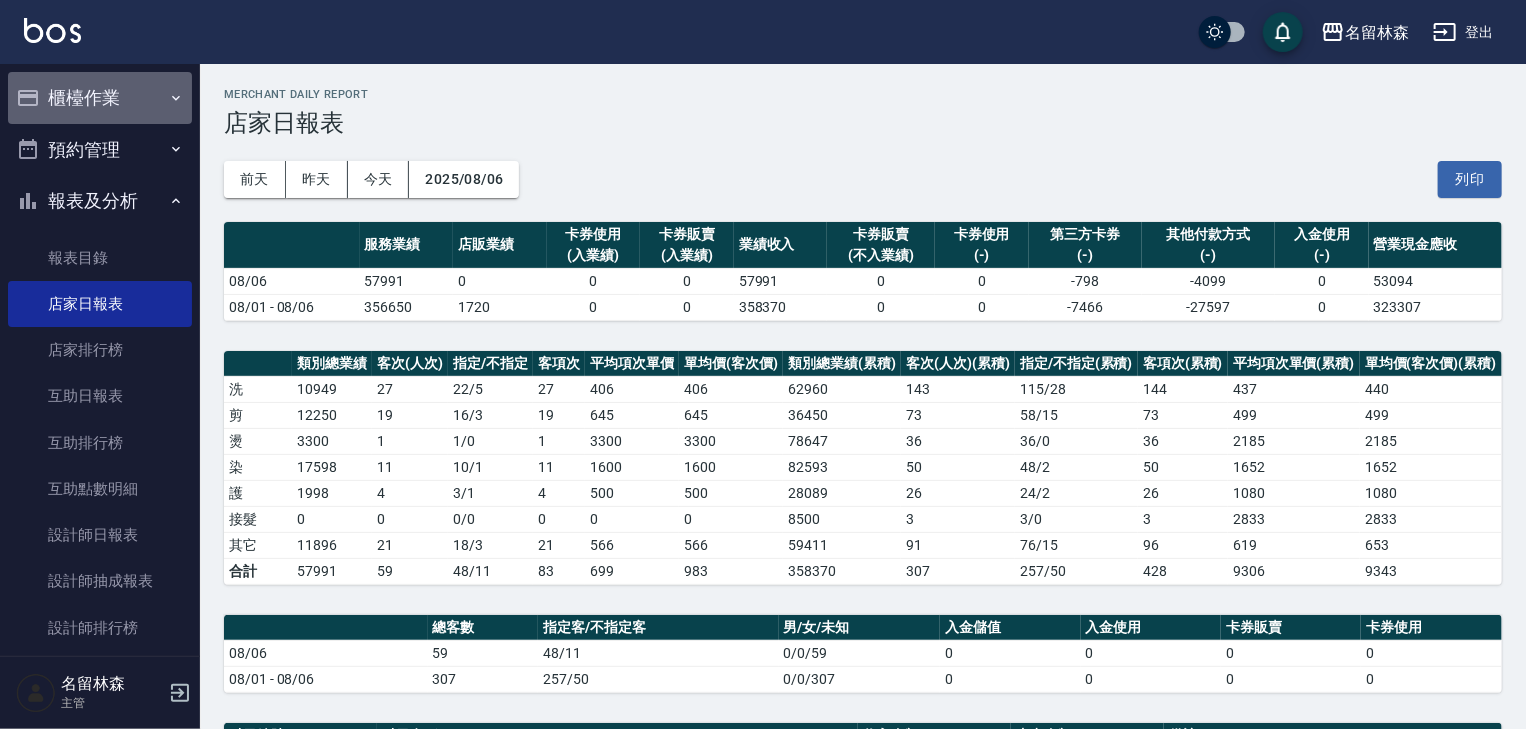 click on "櫃檯作業" at bounding box center [100, 98] 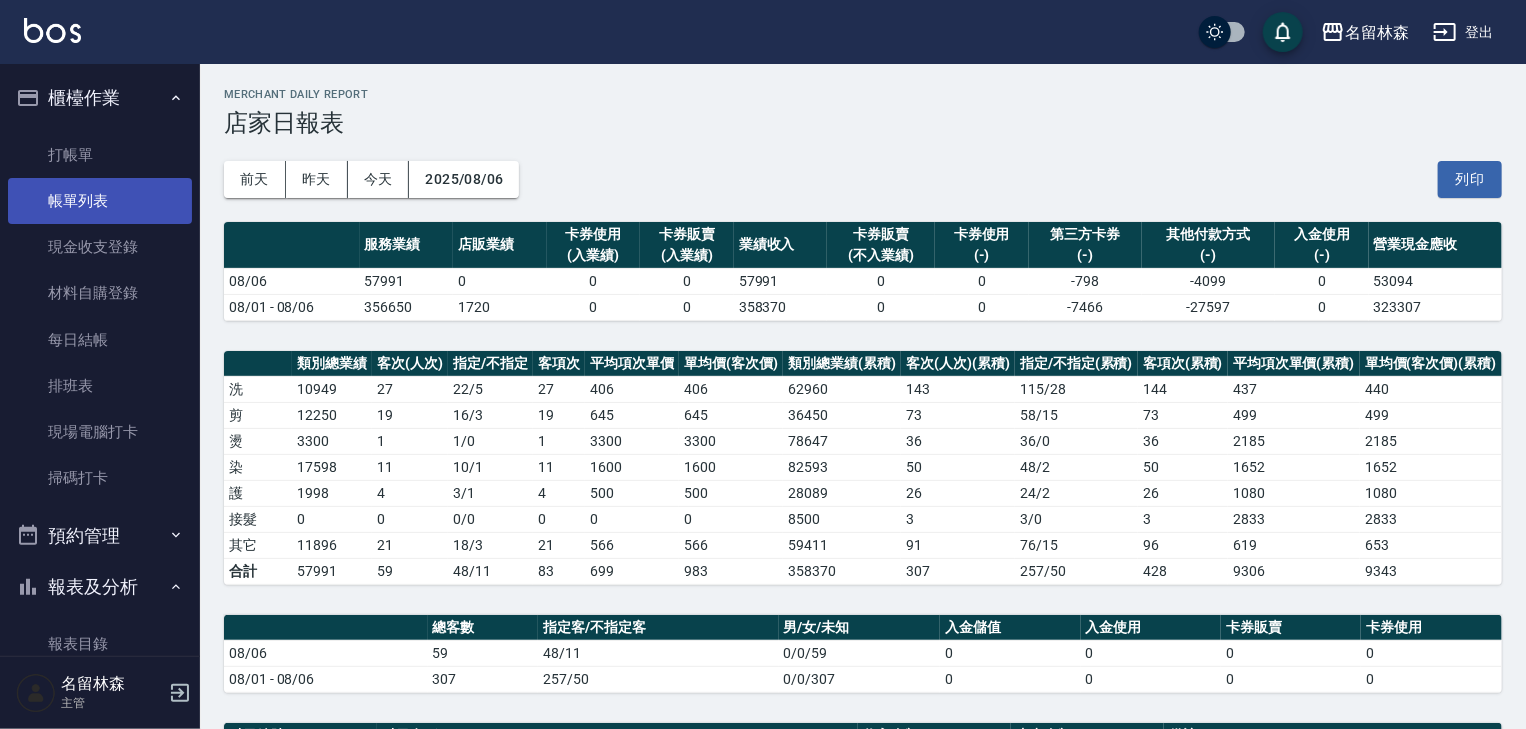click on "帳單列表" at bounding box center (100, 201) 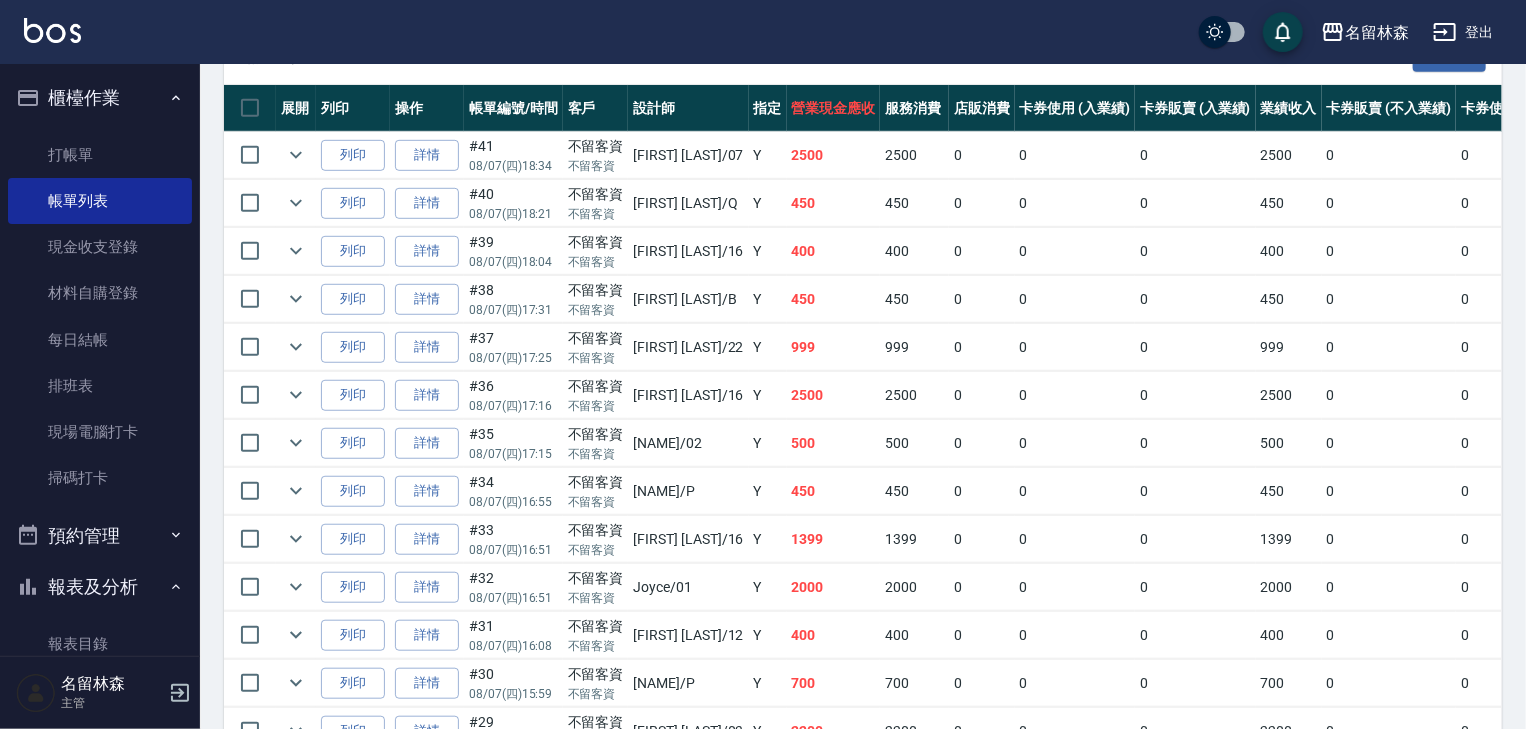 scroll, scrollTop: 0, scrollLeft: 0, axis: both 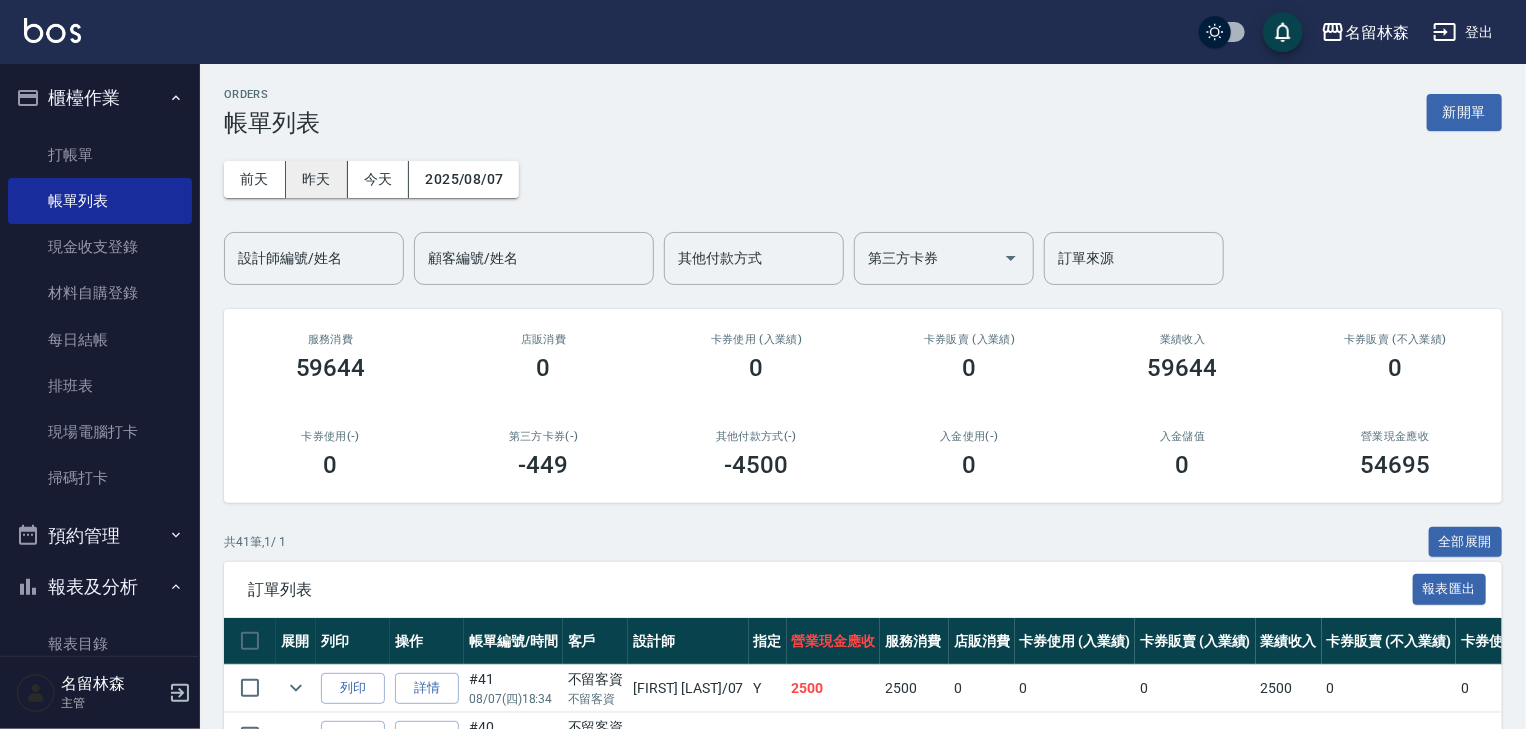 click on "昨天" at bounding box center [317, 179] 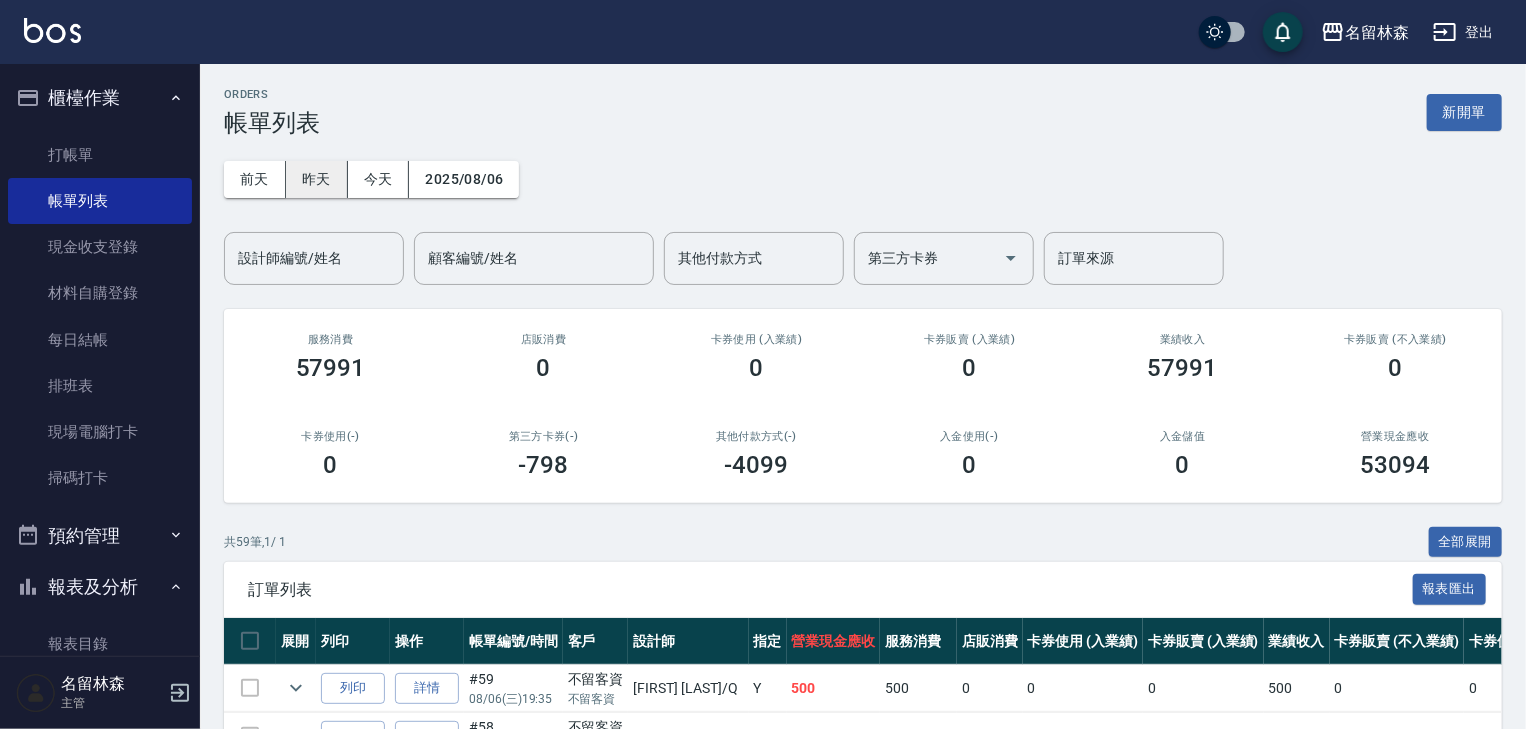 scroll, scrollTop: 533, scrollLeft: 0, axis: vertical 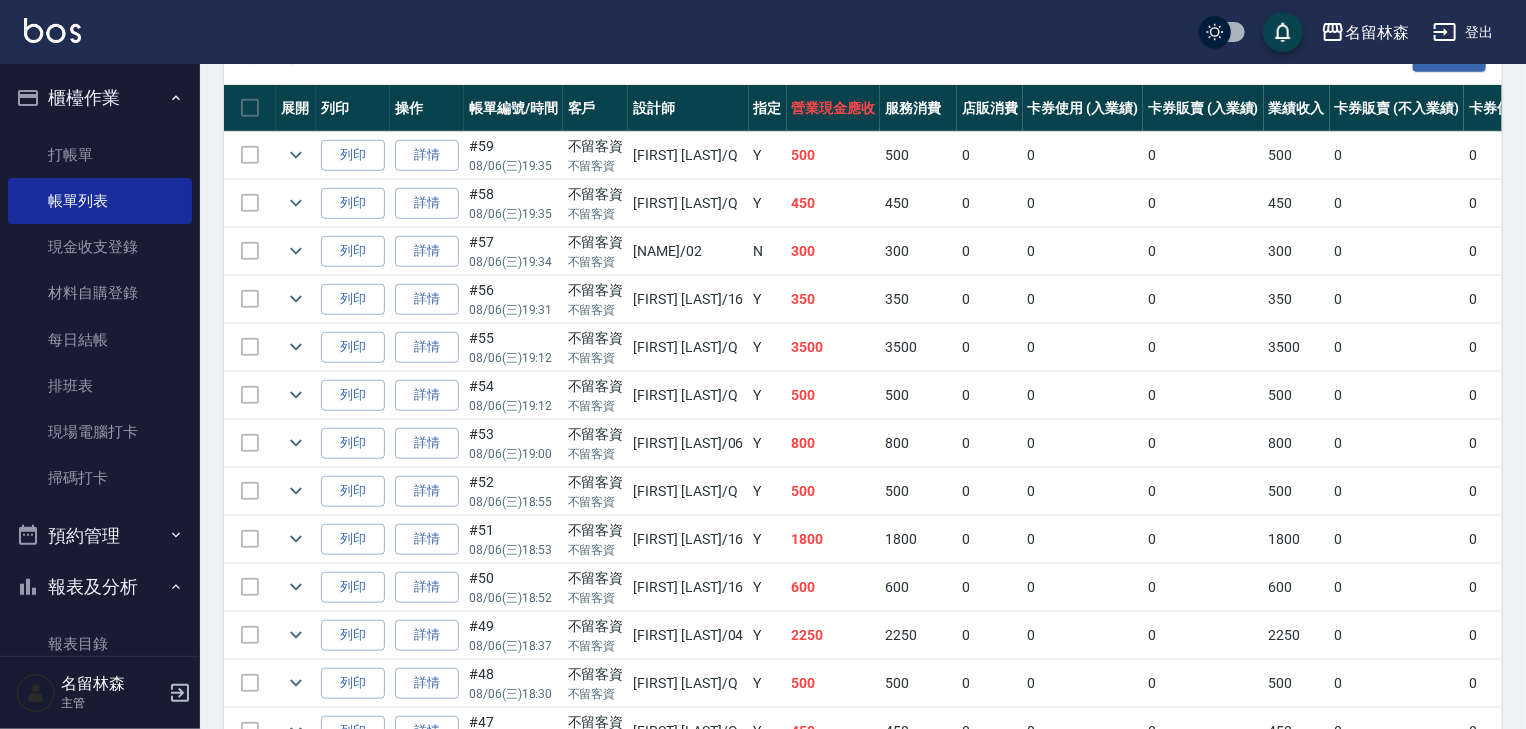 click on "08/06 (三) 19:12" 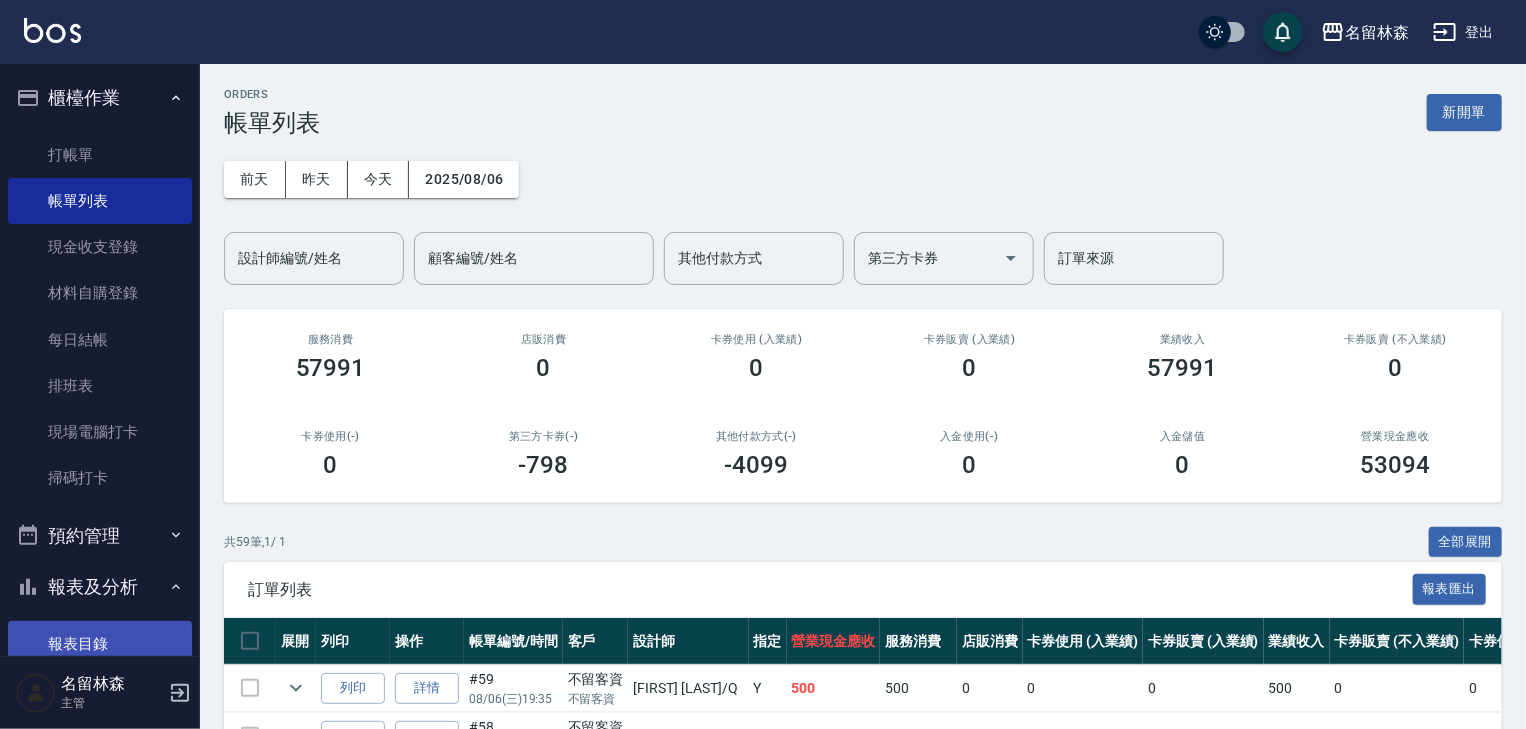 scroll, scrollTop: 213, scrollLeft: 0, axis: vertical 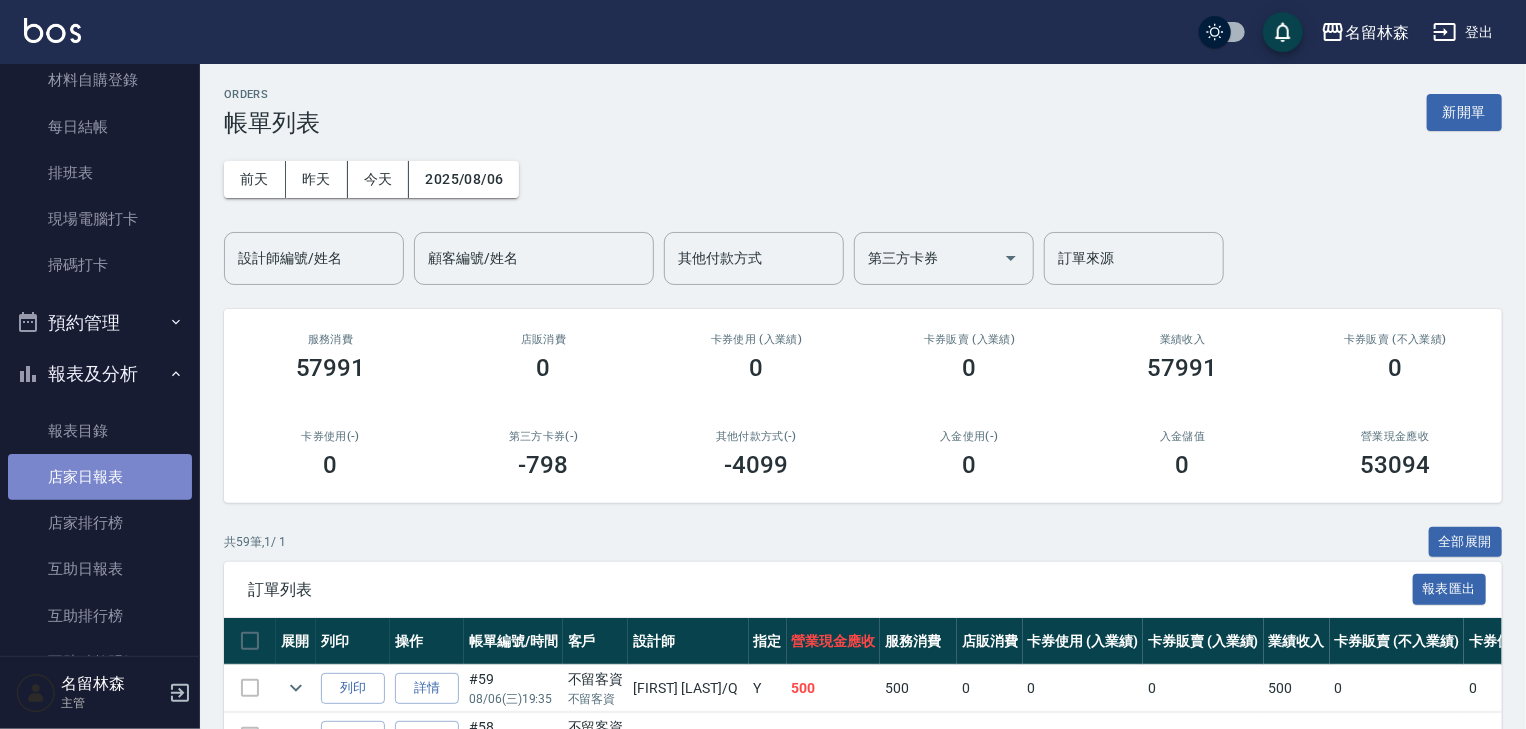 click on "店家日報表" at bounding box center (100, 477) 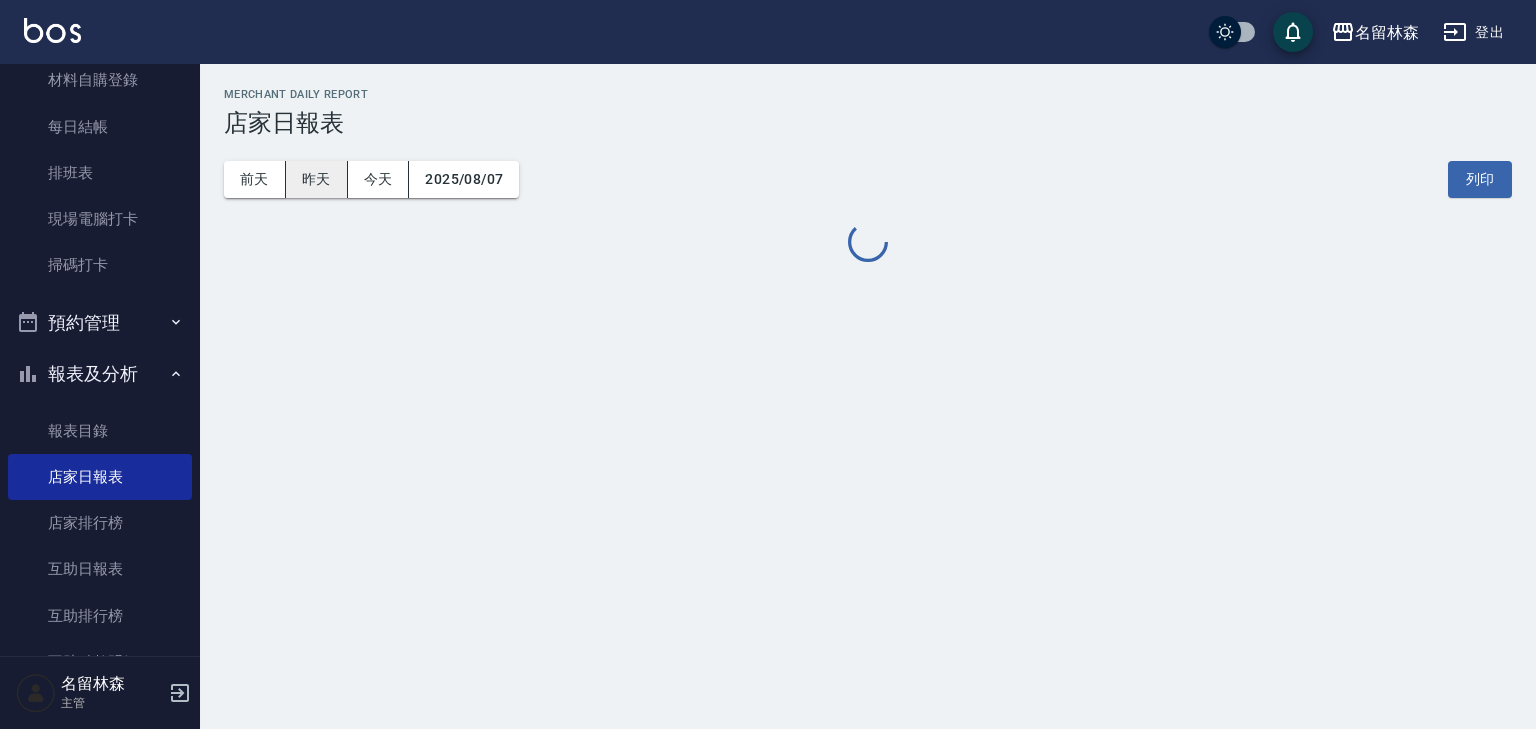 click on "昨天" at bounding box center [317, 179] 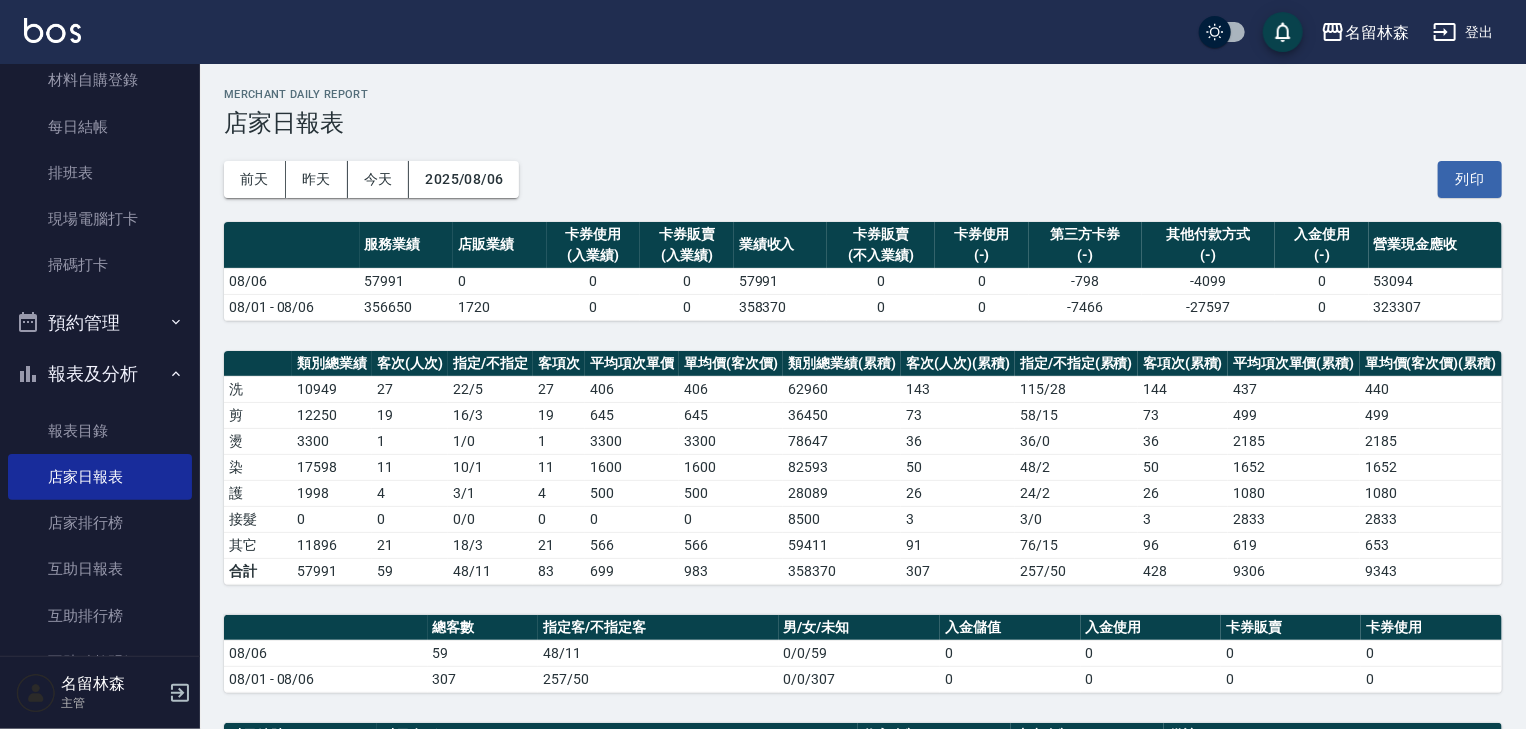 scroll, scrollTop: 426, scrollLeft: 0, axis: vertical 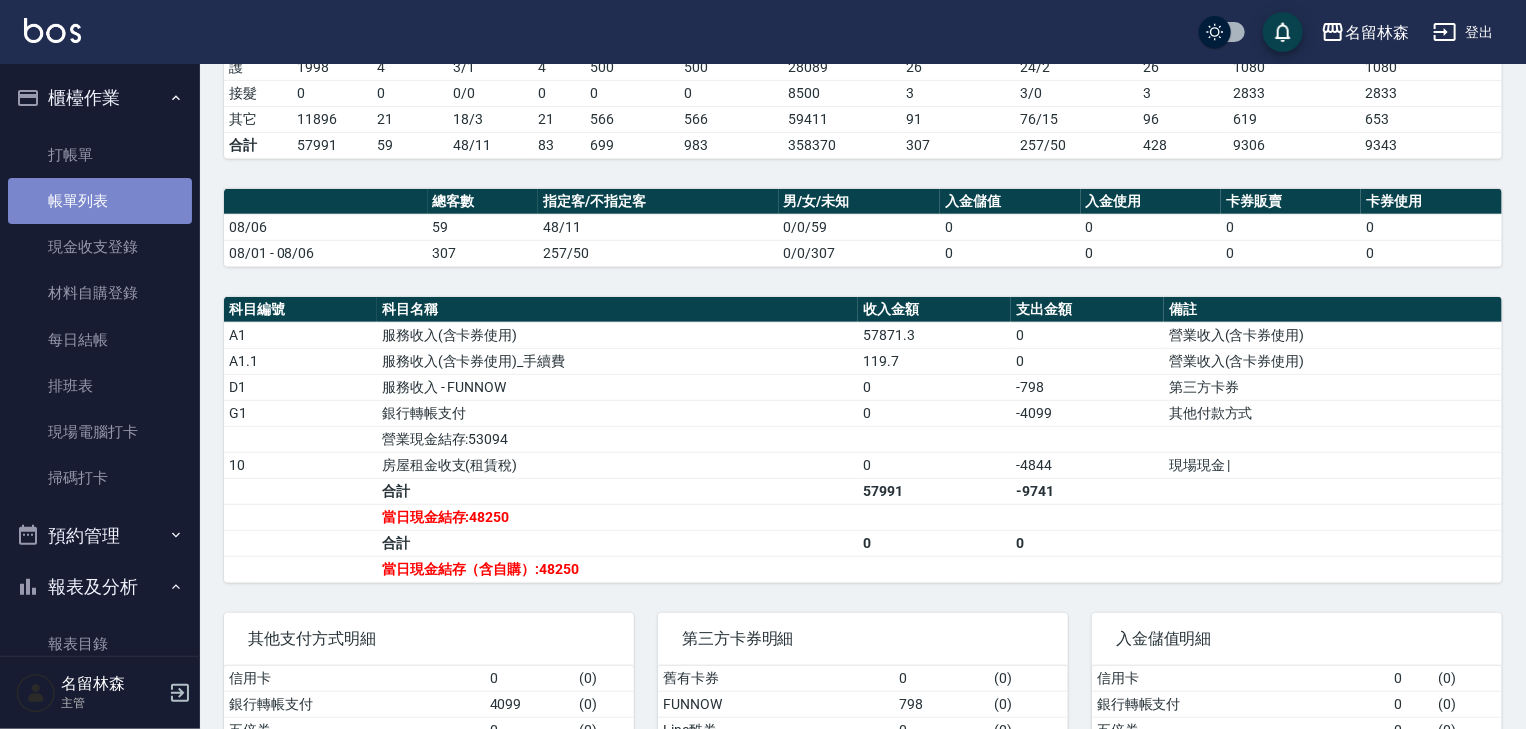 click on "帳單列表" at bounding box center [100, 201] 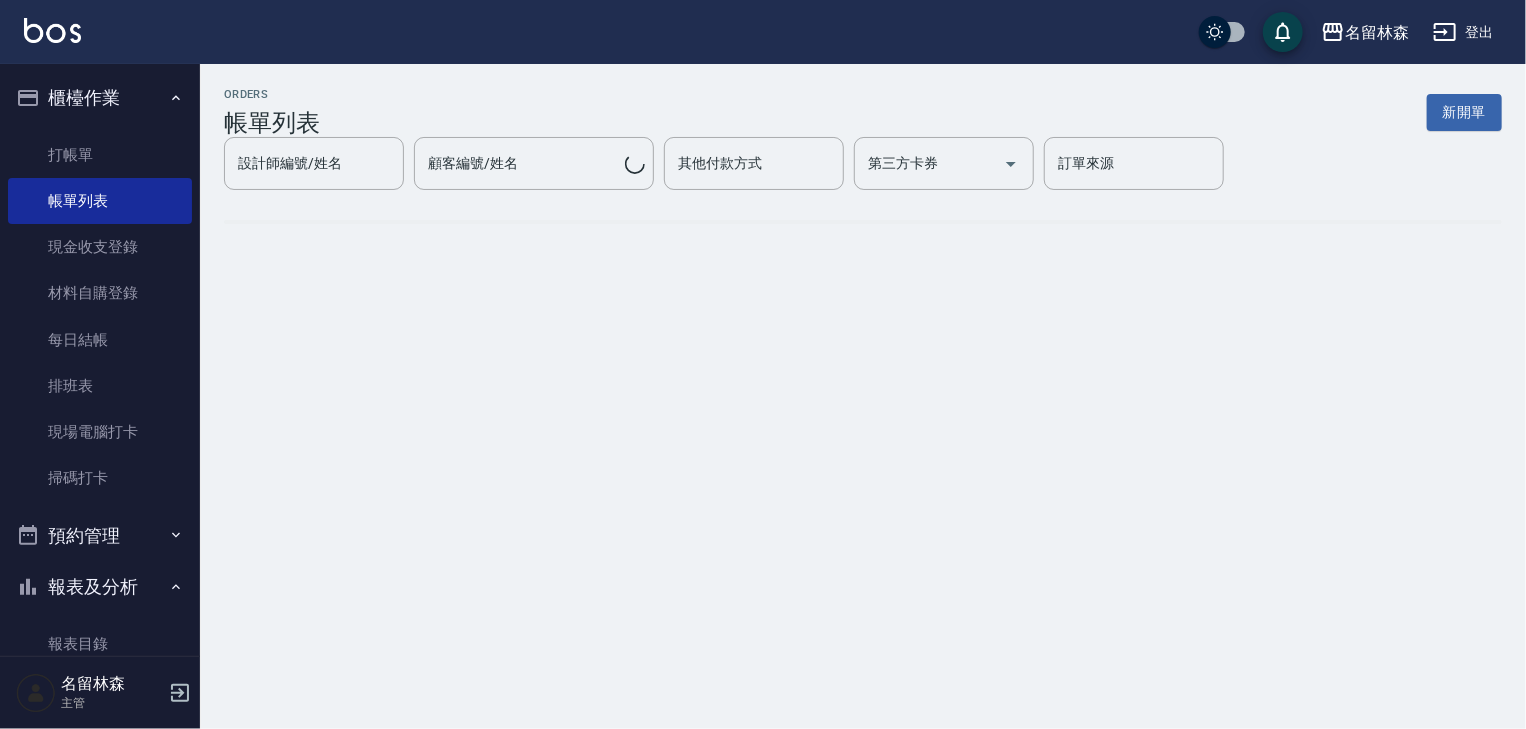 scroll, scrollTop: 0, scrollLeft: 0, axis: both 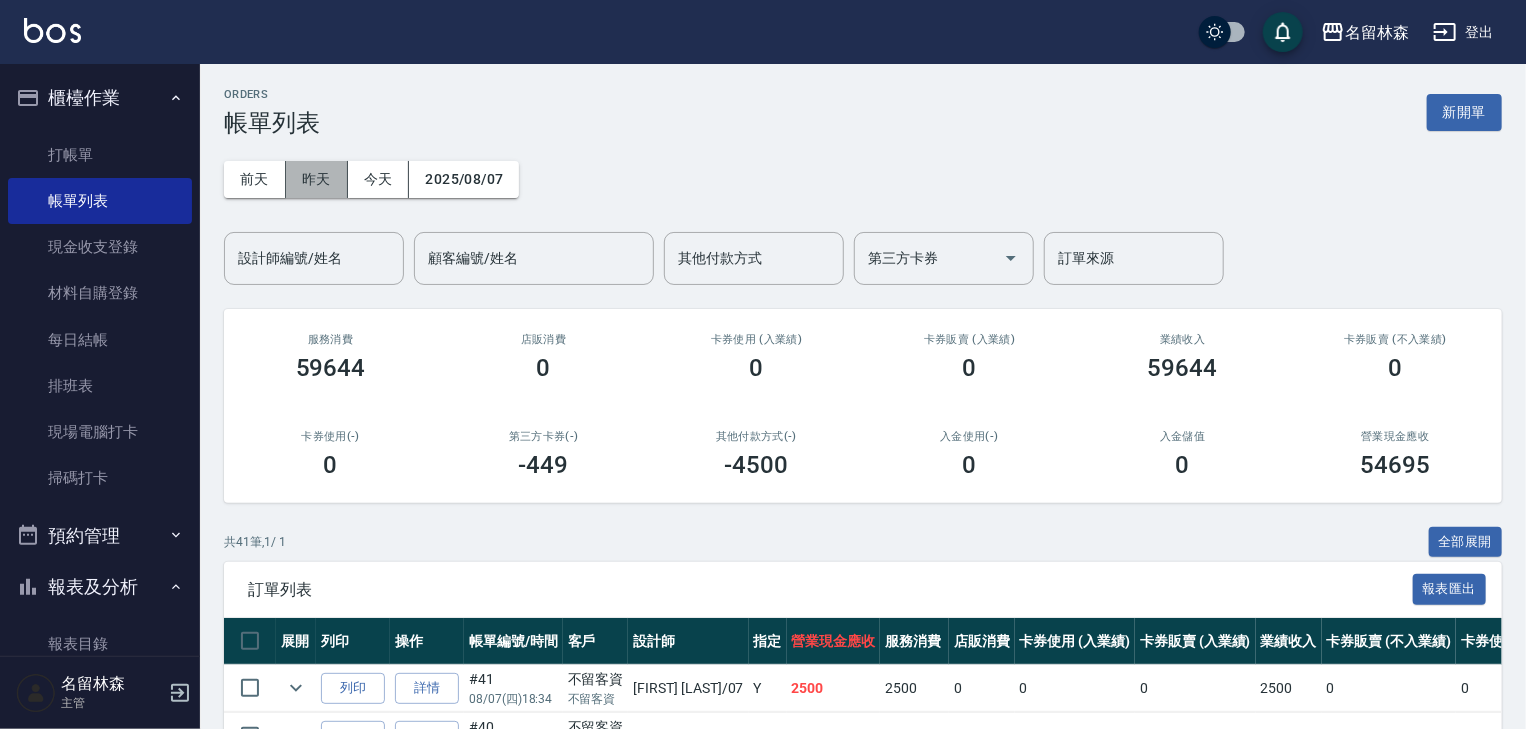 click on "昨天" at bounding box center [317, 179] 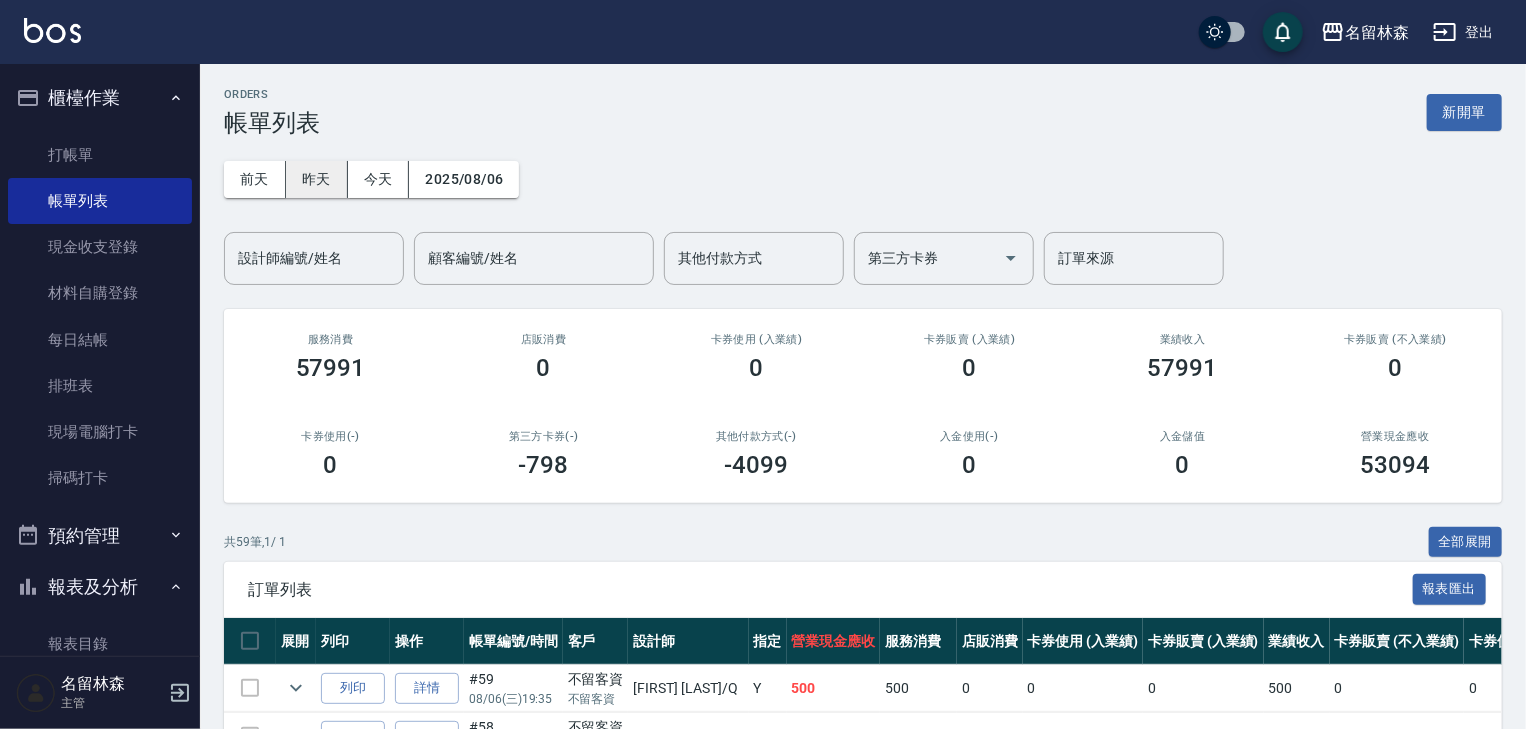 scroll, scrollTop: 533, scrollLeft: 0, axis: vertical 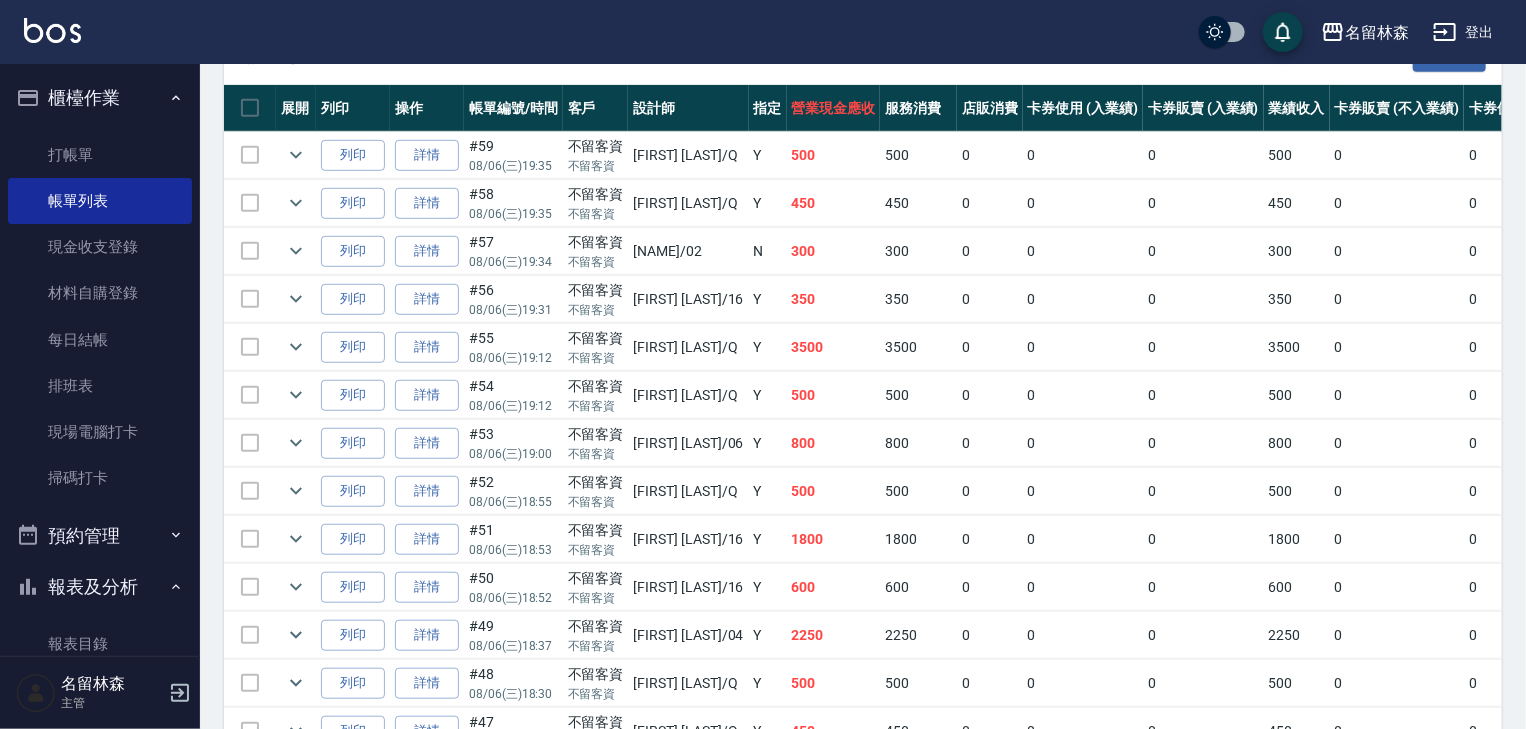click at bounding box center [52, 30] 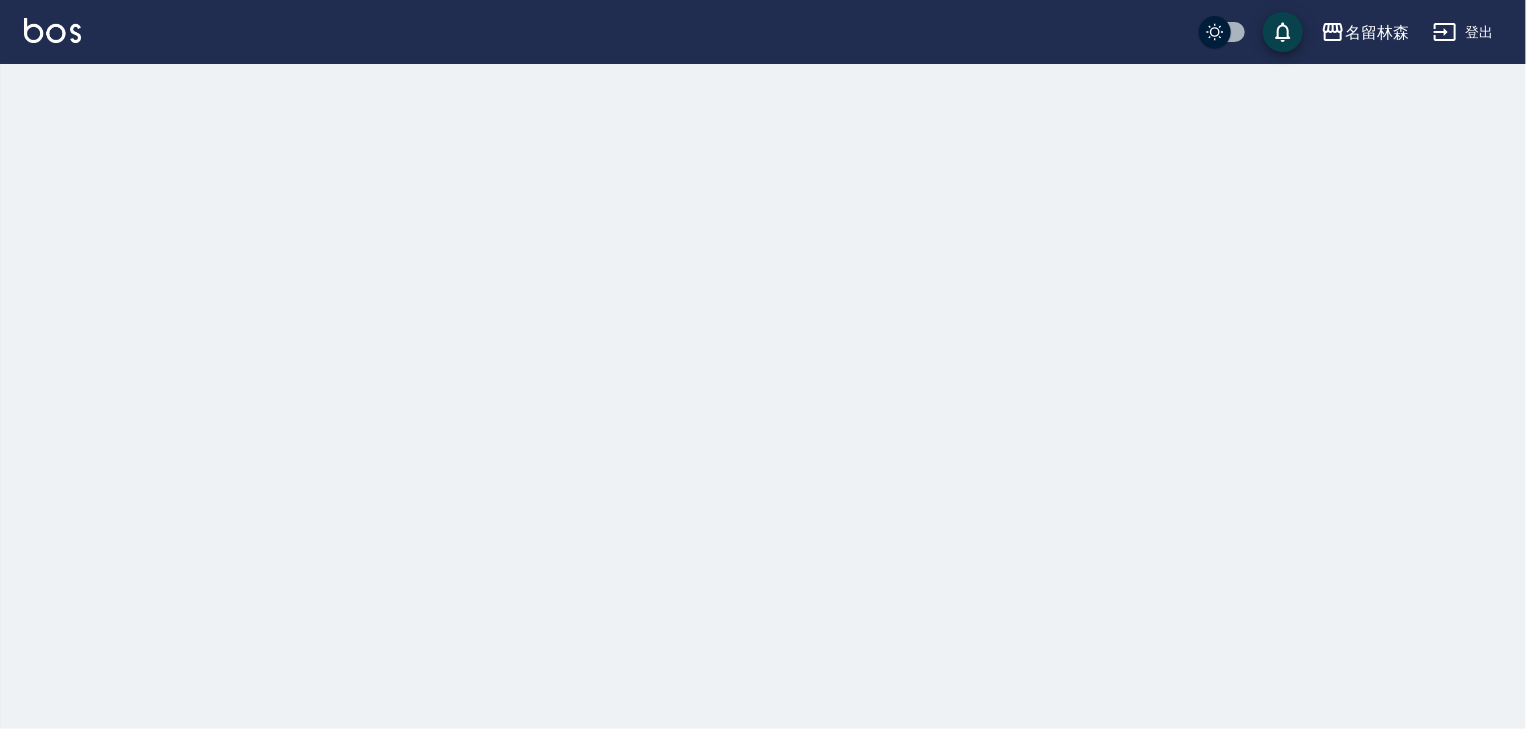 scroll, scrollTop: 0, scrollLeft: 0, axis: both 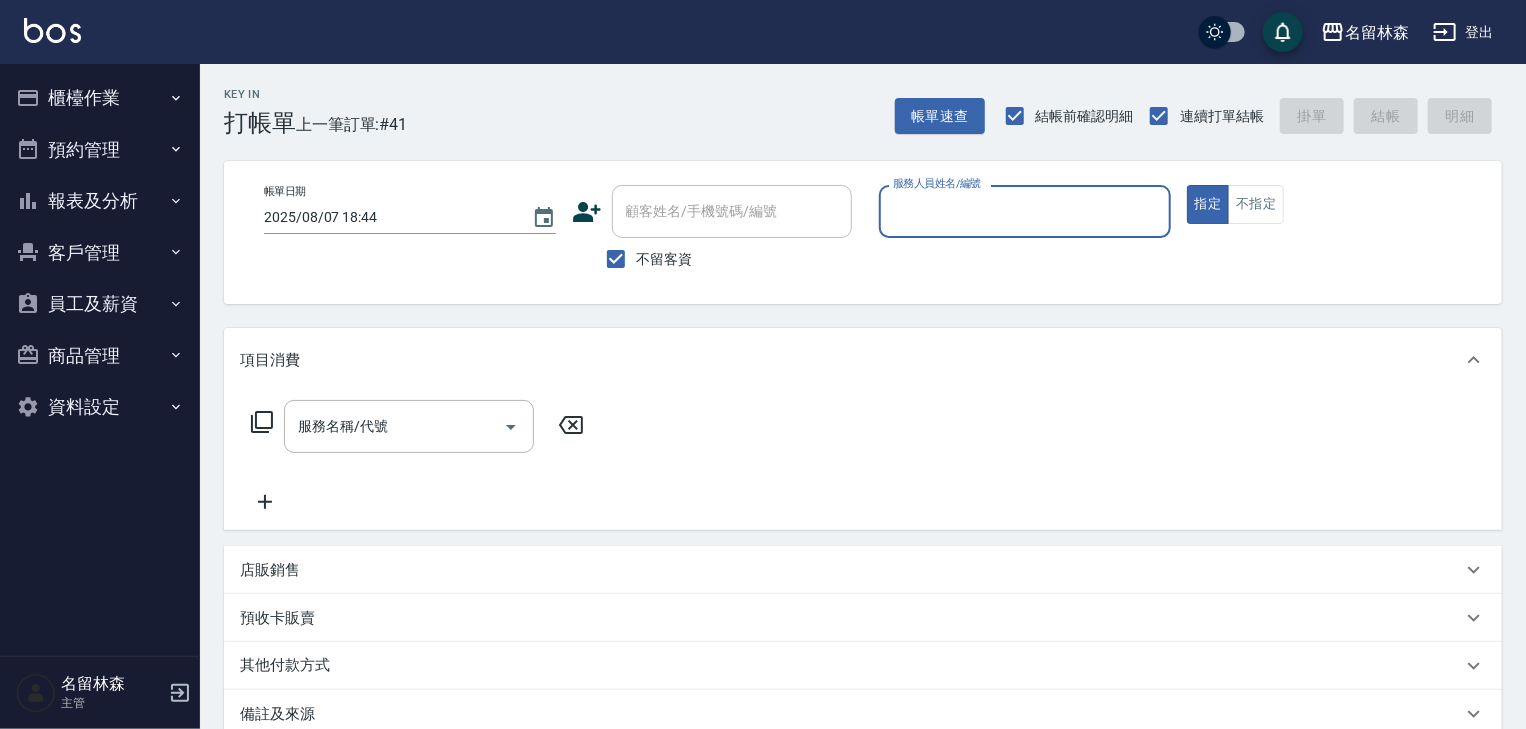 click on "櫃檯作業" at bounding box center [100, 98] 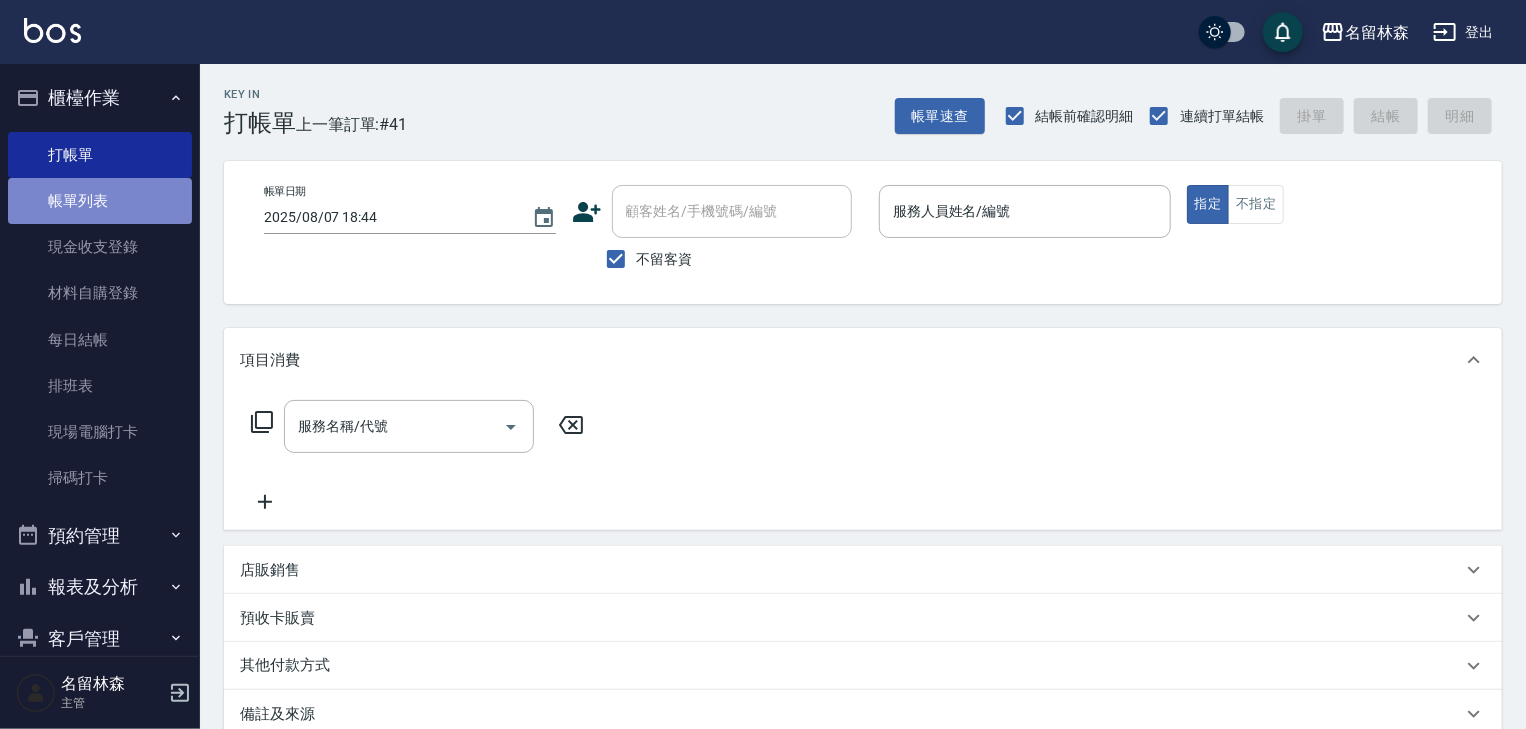 click on "帳單列表" at bounding box center (100, 201) 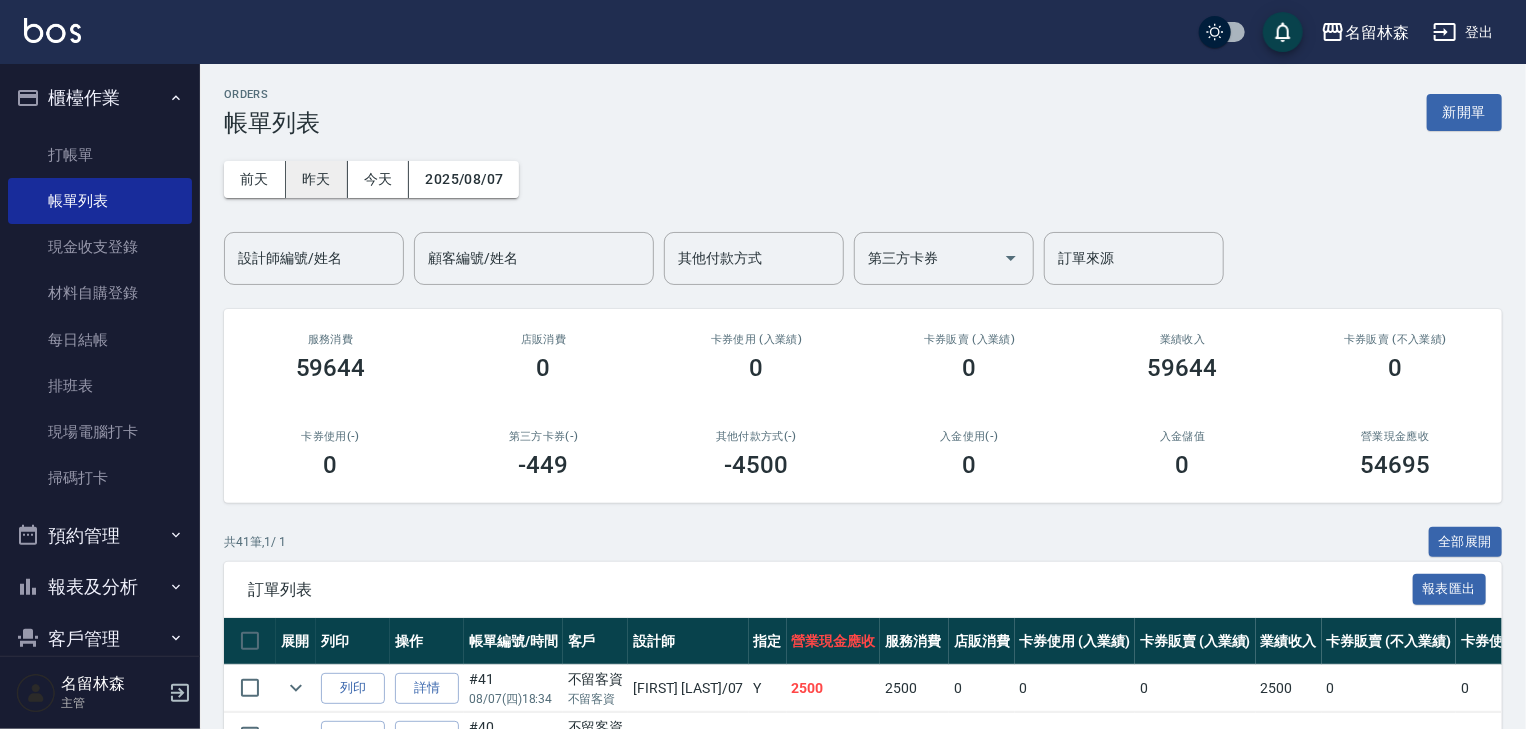 click on "昨天" at bounding box center (317, 179) 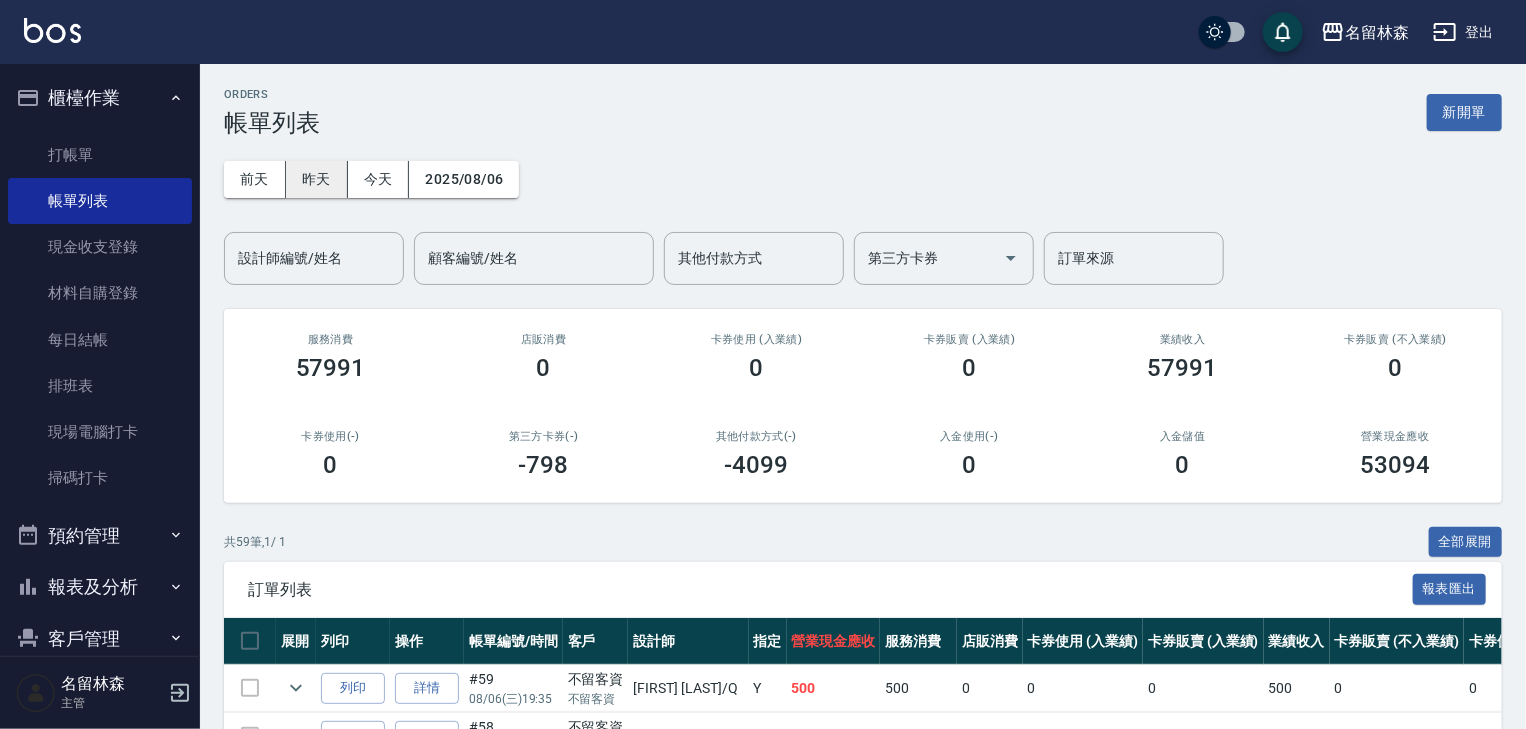 scroll, scrollTop: 426, scrollLeft: 0, axis: vertical 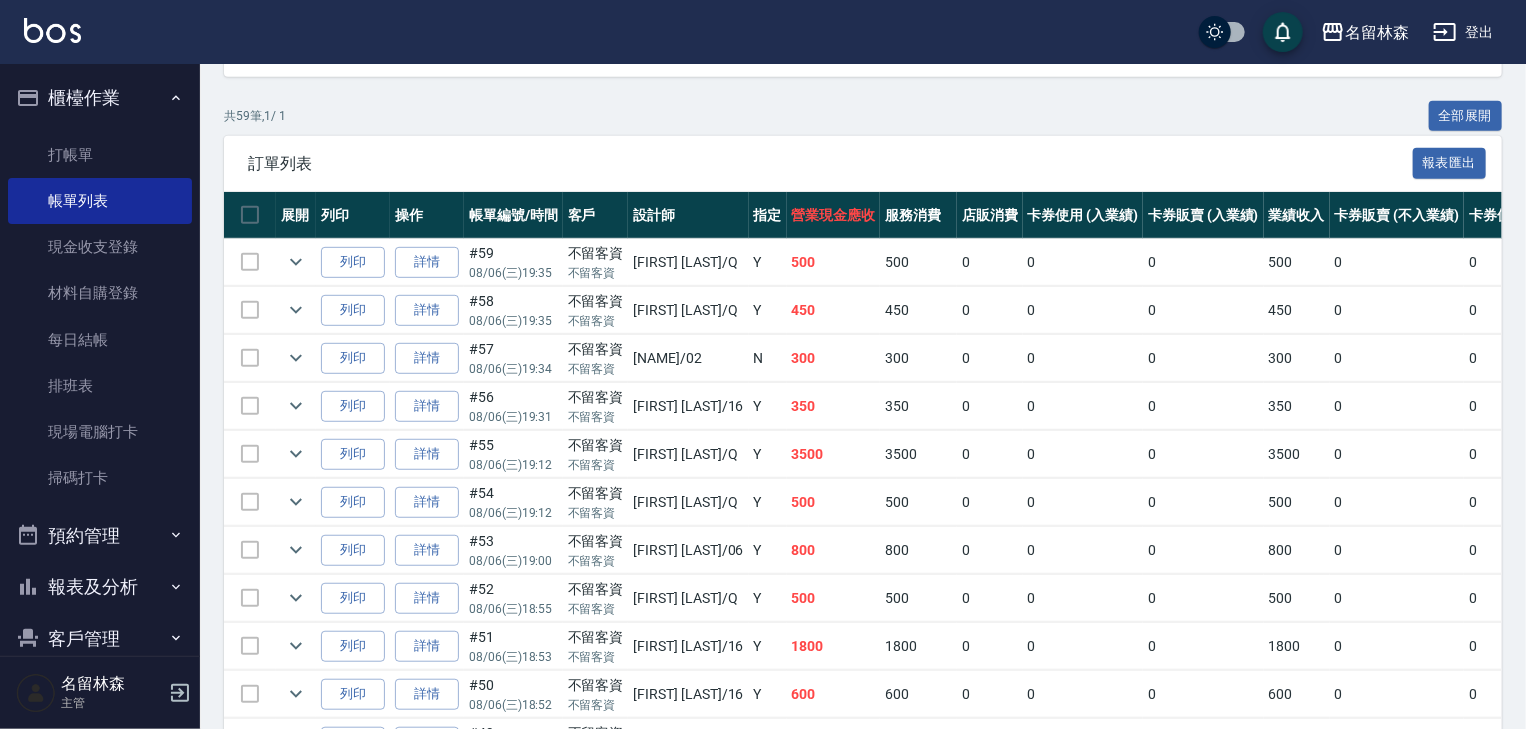 click at bounding box center (52, 30) 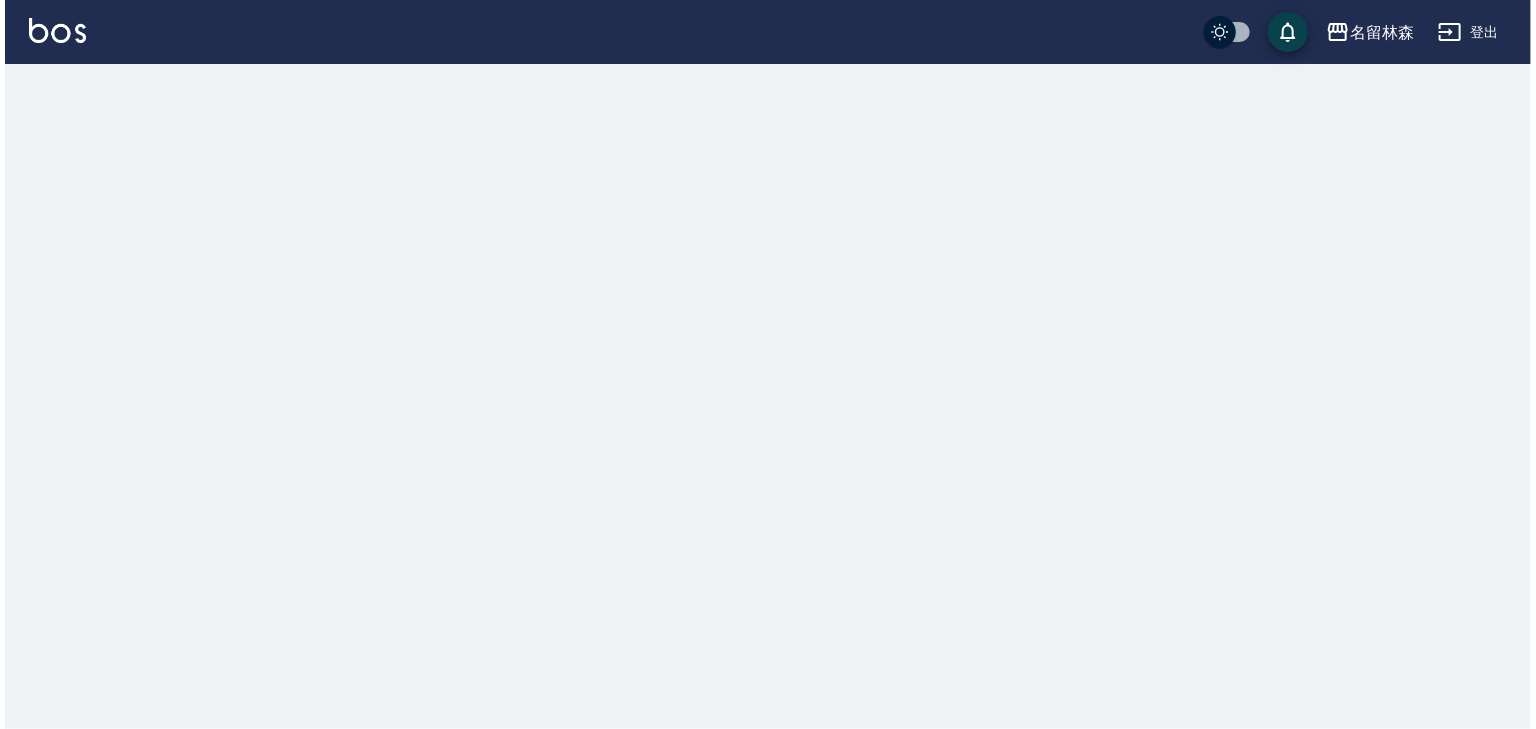 scroll, scrollTop: 0, scrollLeft: 0, axis: both 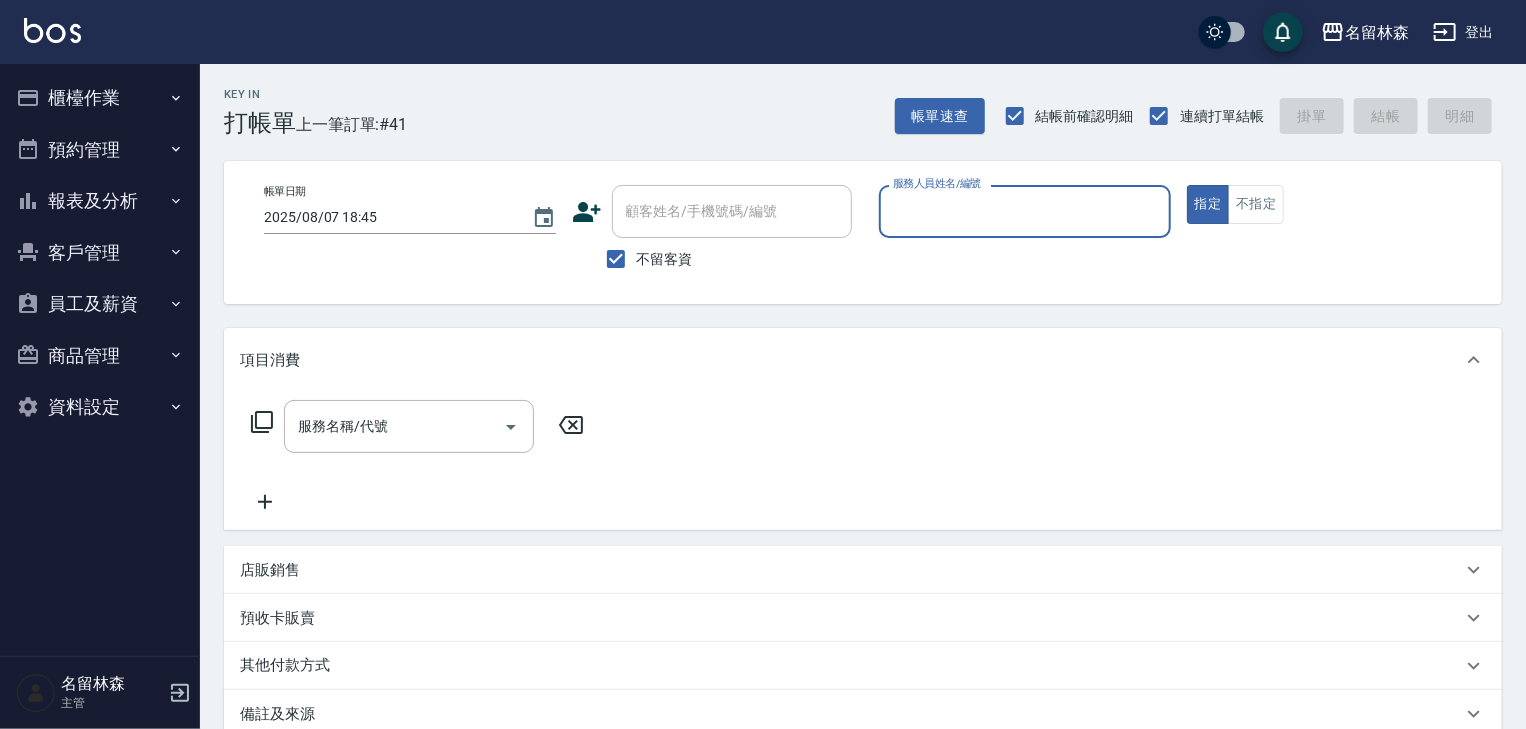 click on "櫃檯作業" at bounding box center [100, 98] 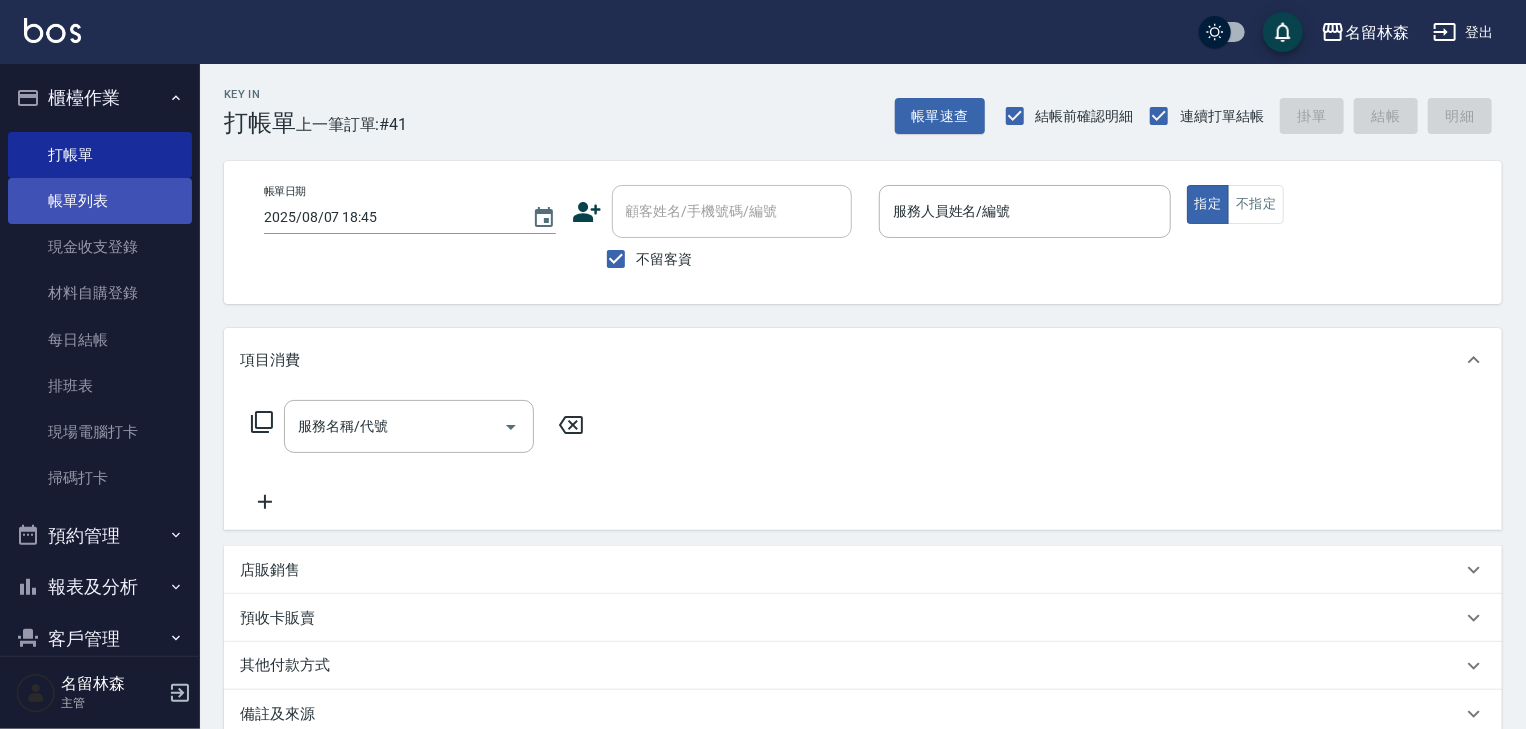 click on "帳單列表" at bounding box center (100, 201) 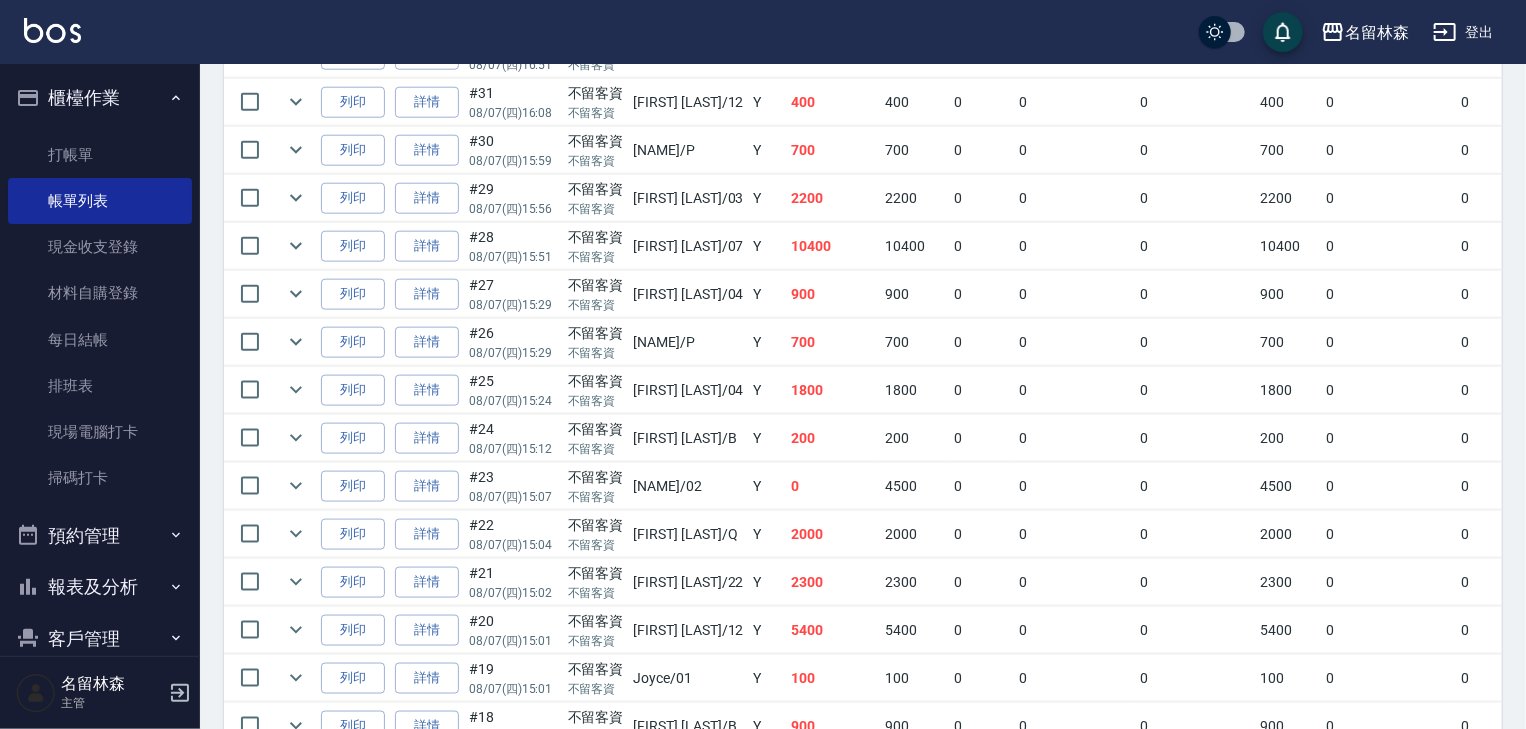 scroll, scrollTop: 1386, scrollLeft: 0, axis: vertical 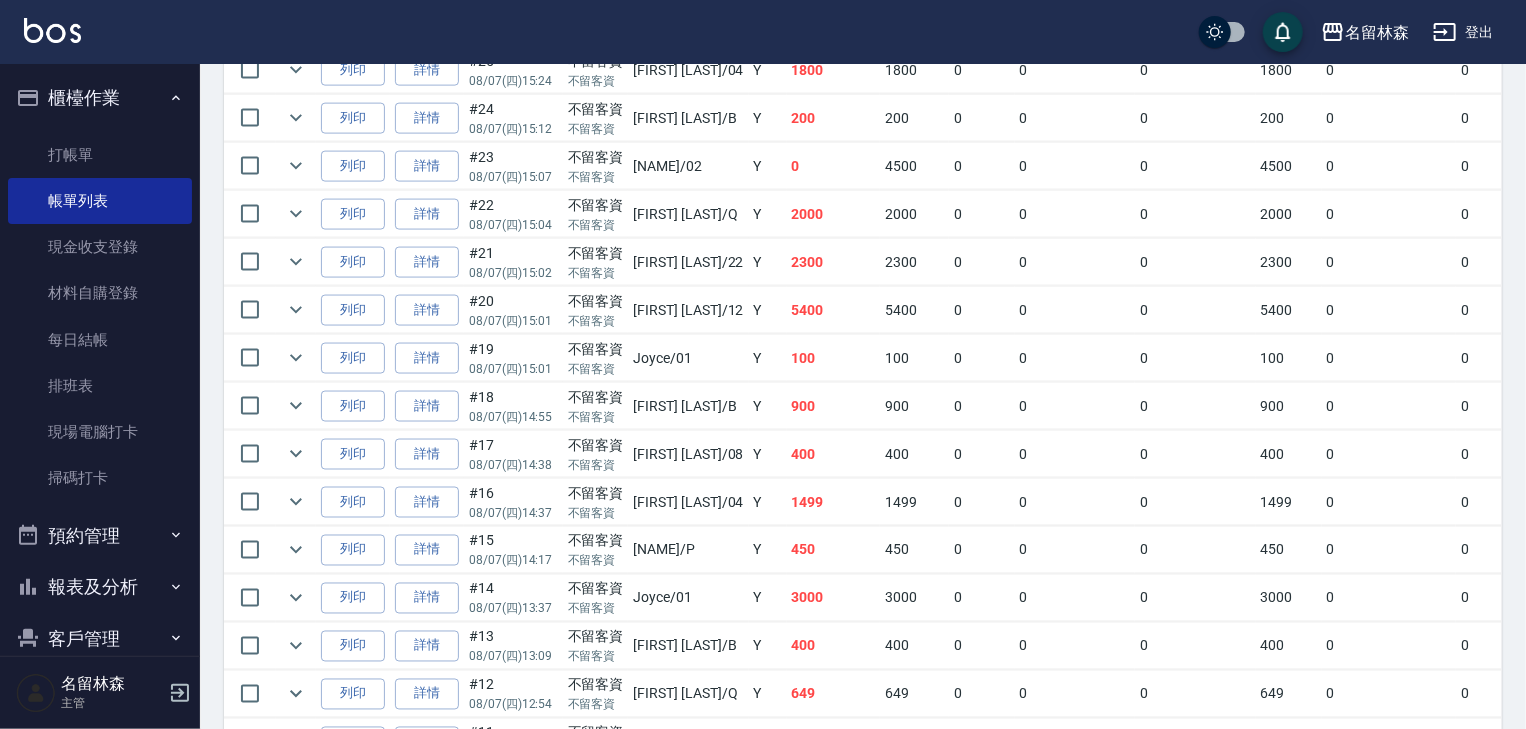 click on "0" at bounding box center [1075, 214] 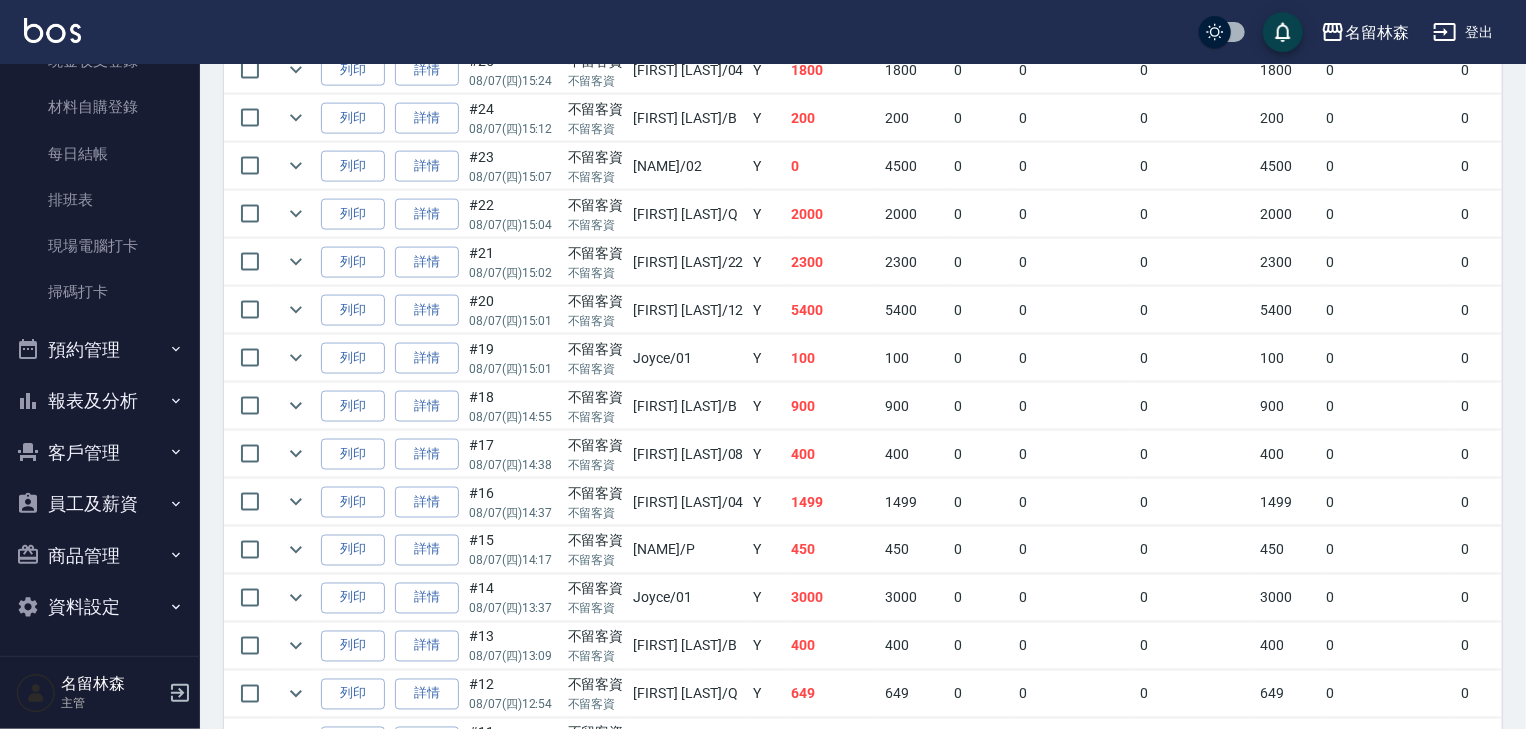 scroll, scrollTop: 1600, scrollLeft: 0, axis: vertical 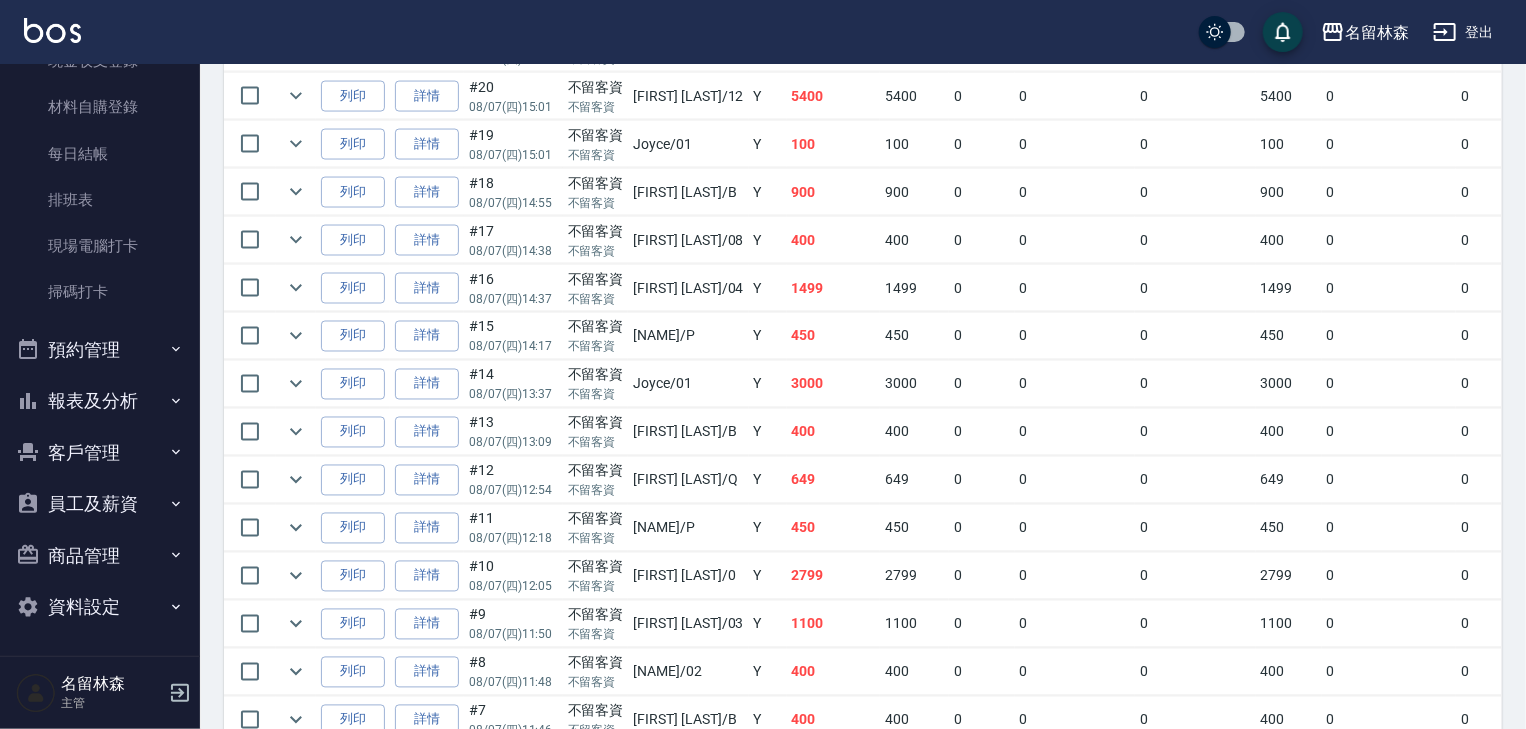 click on "報表及分析" at bounding box center (100, 401) 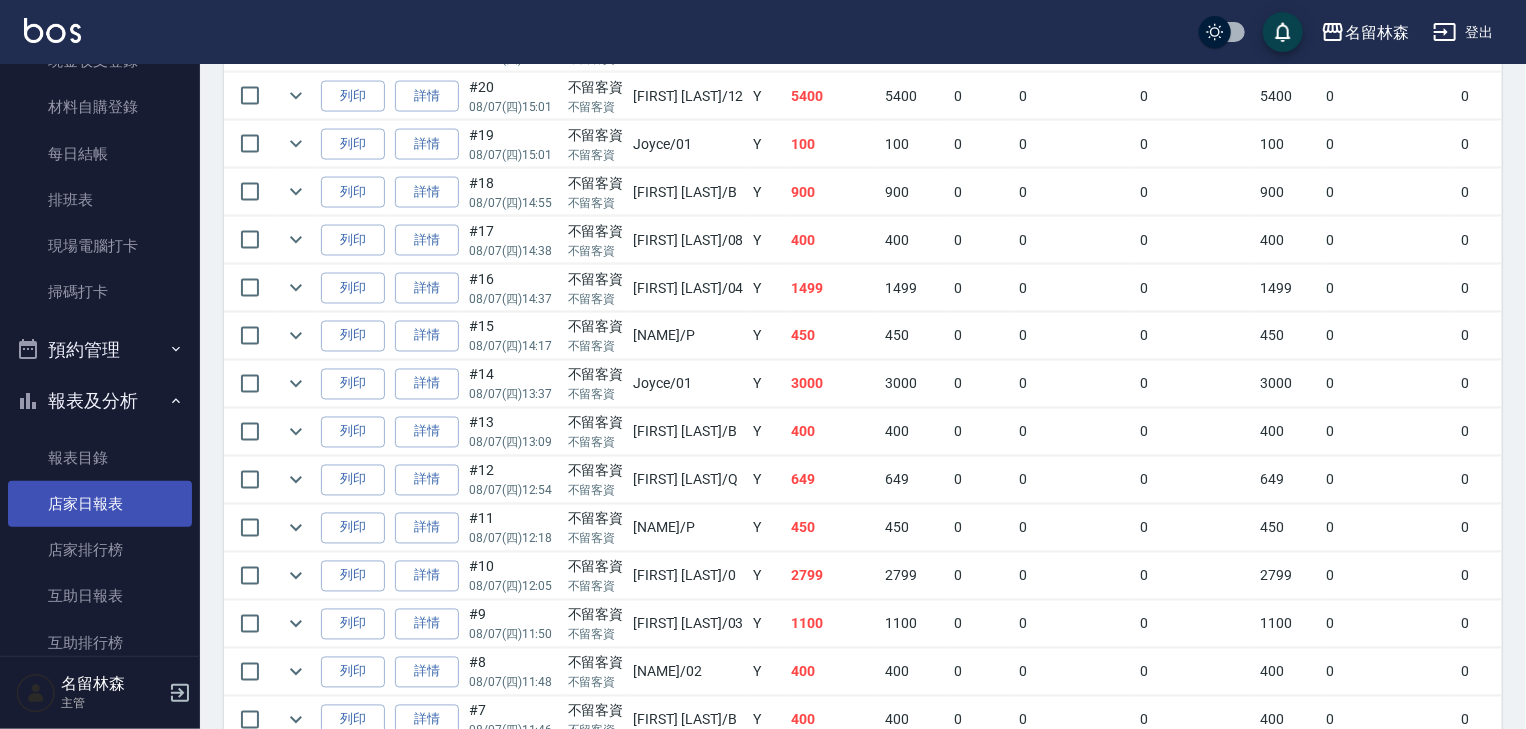 click on "店家日報表" at bounding box center (100, 504) 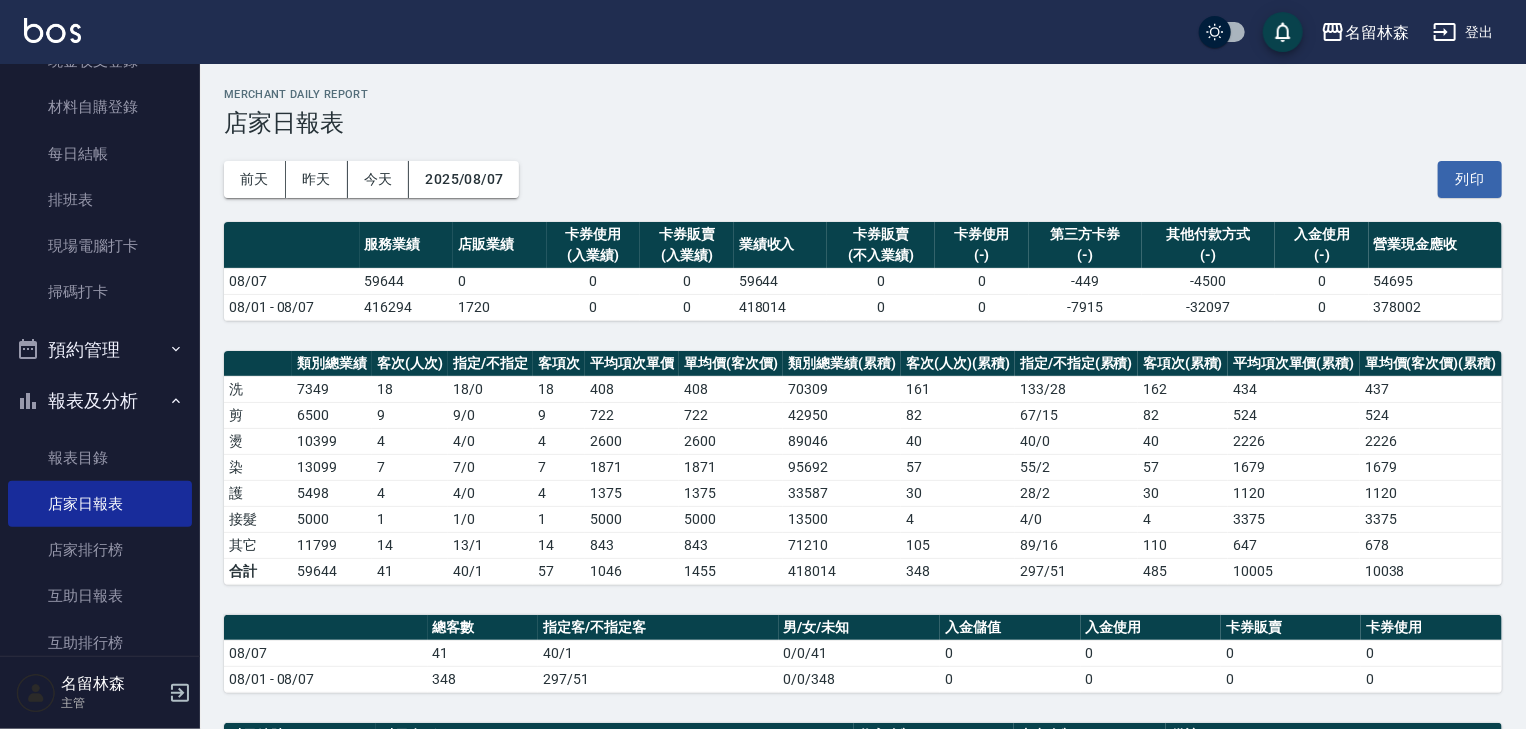 scroll, scrollTop: 533, scrollLeft: 0, axis: vertical 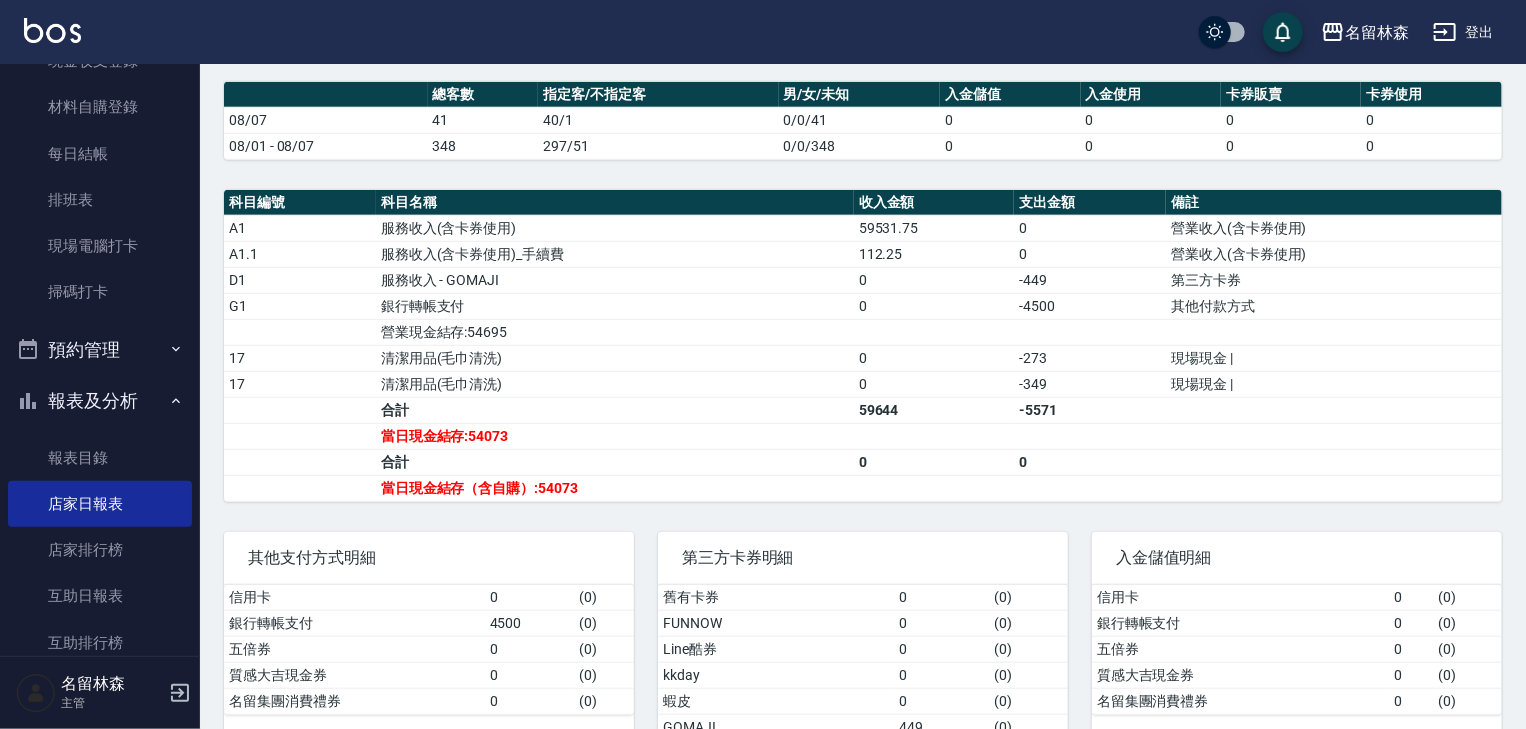 click on "當日現金結存（含自購）:54073" at bounding box center [615, 488] 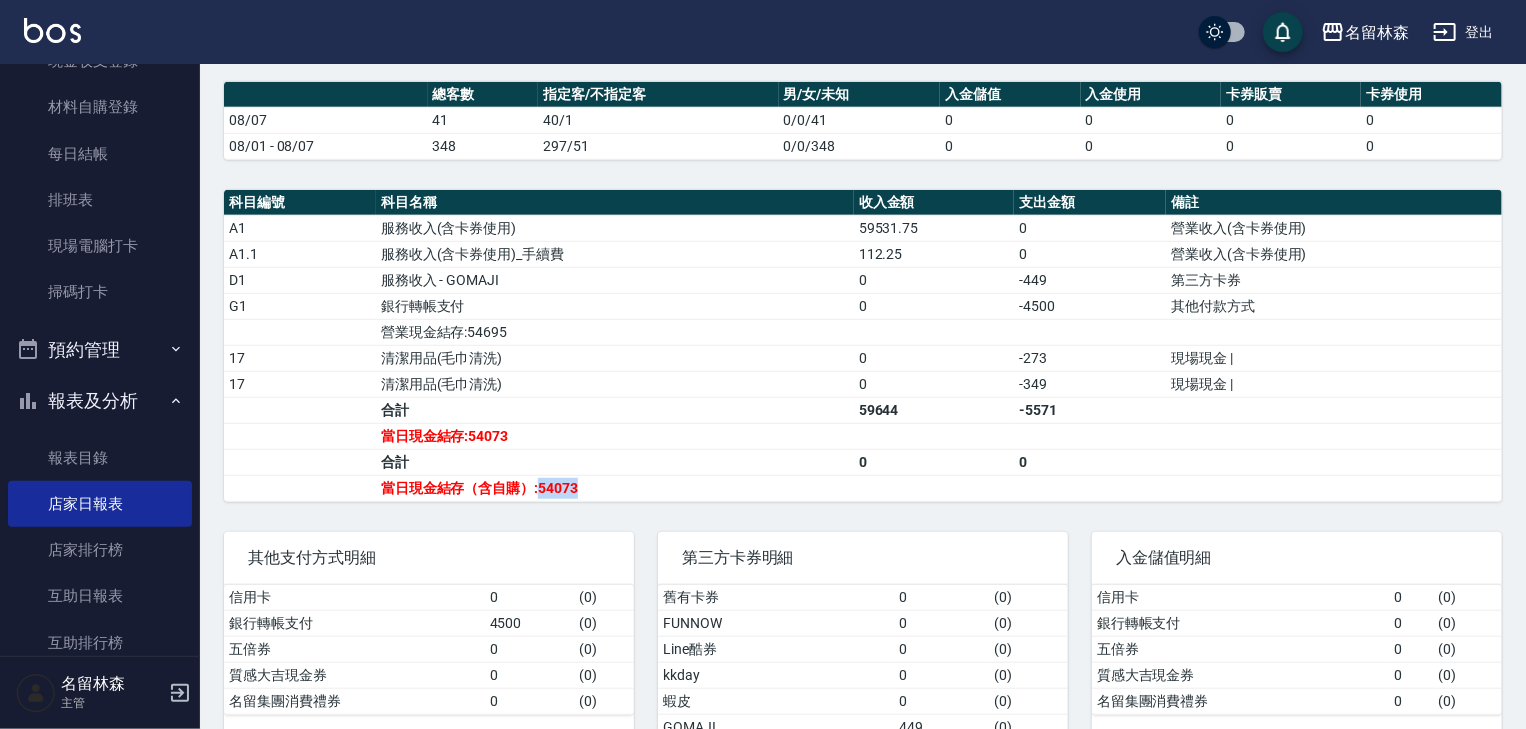 drag, startPoint x: 549, startPoint y: 503, endPoint x: 556, endPoint y: 492, distance: 13.038404 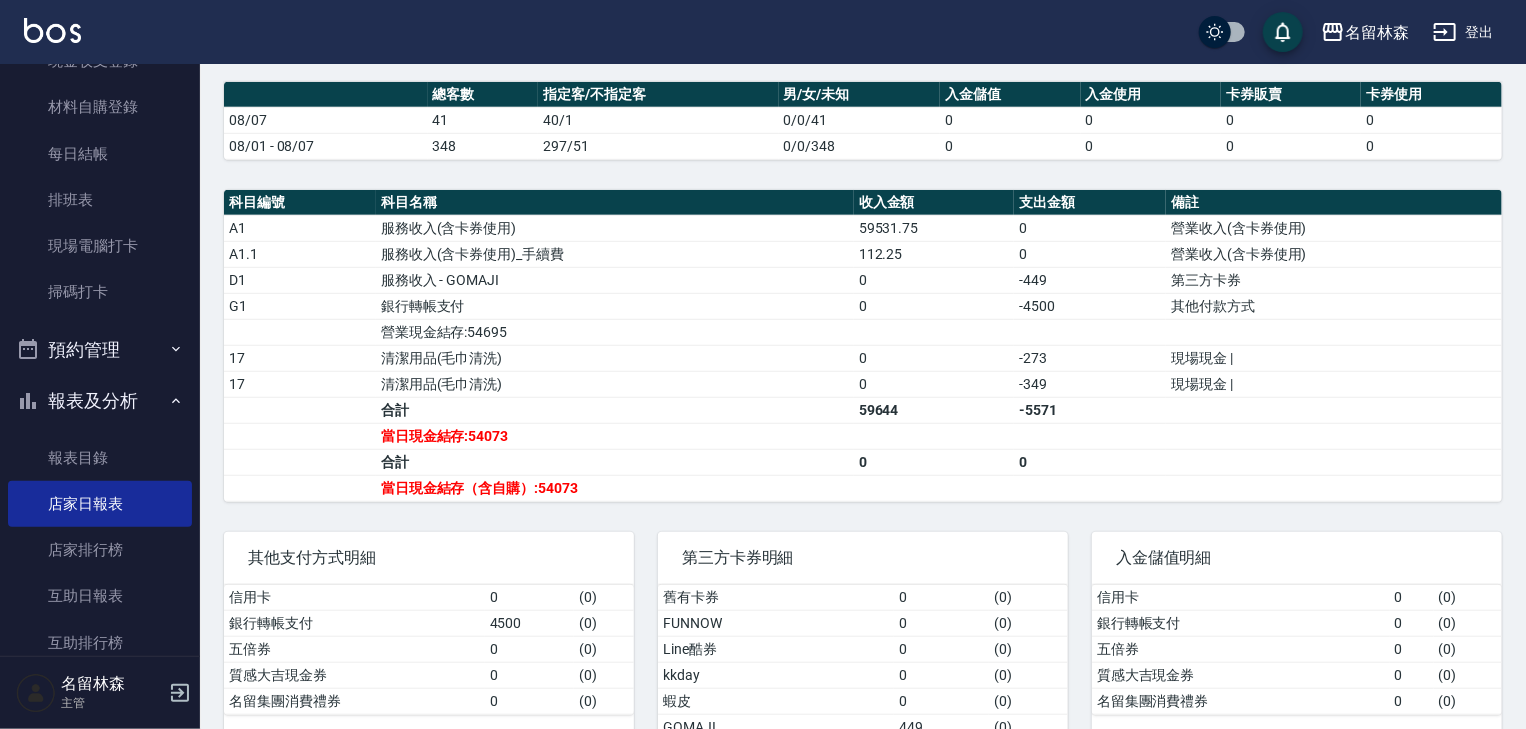 click on "當日現金結存（含自購）:54073" at bounding box center [615, 488] 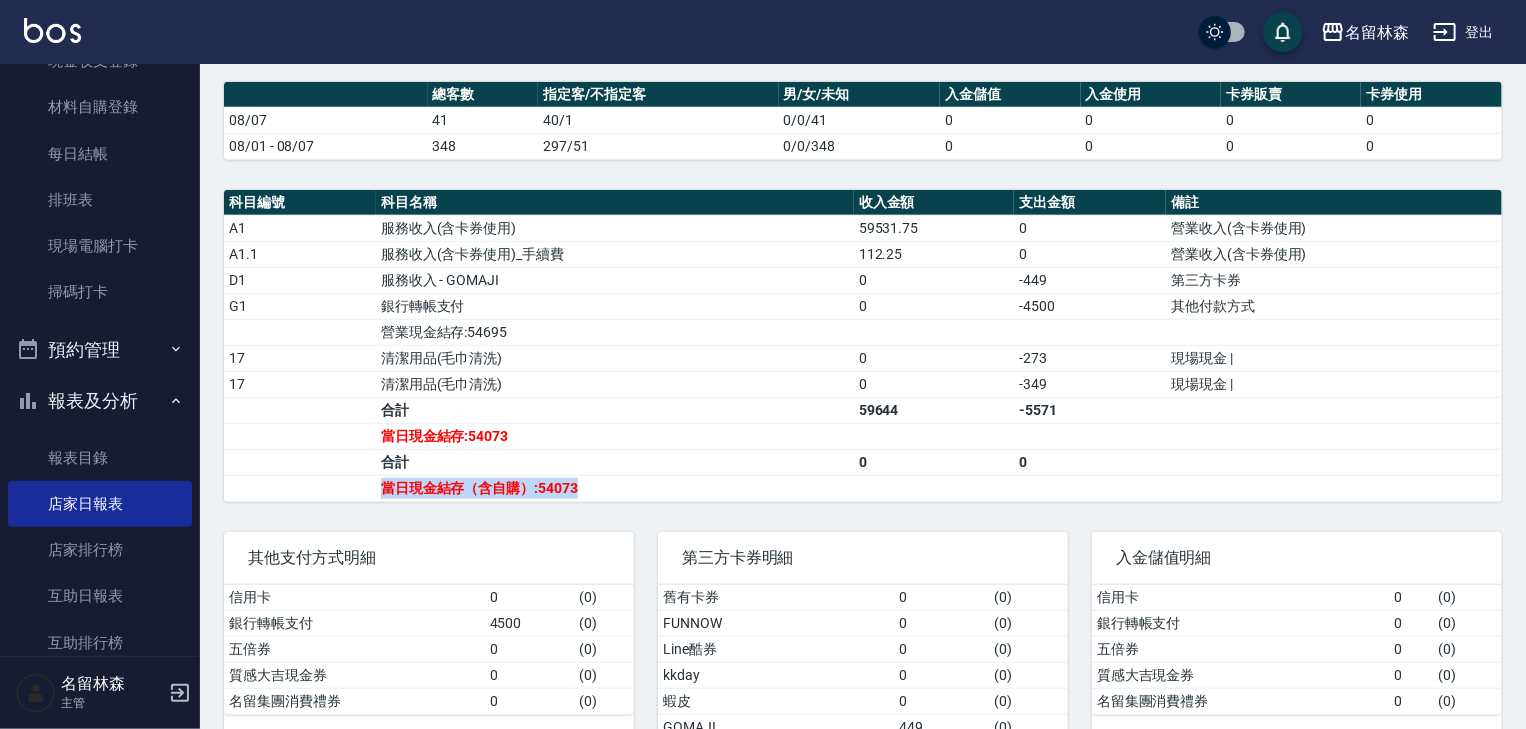 click on "當日現金結存（含自購）:54073" at bounding box center [615, 488] 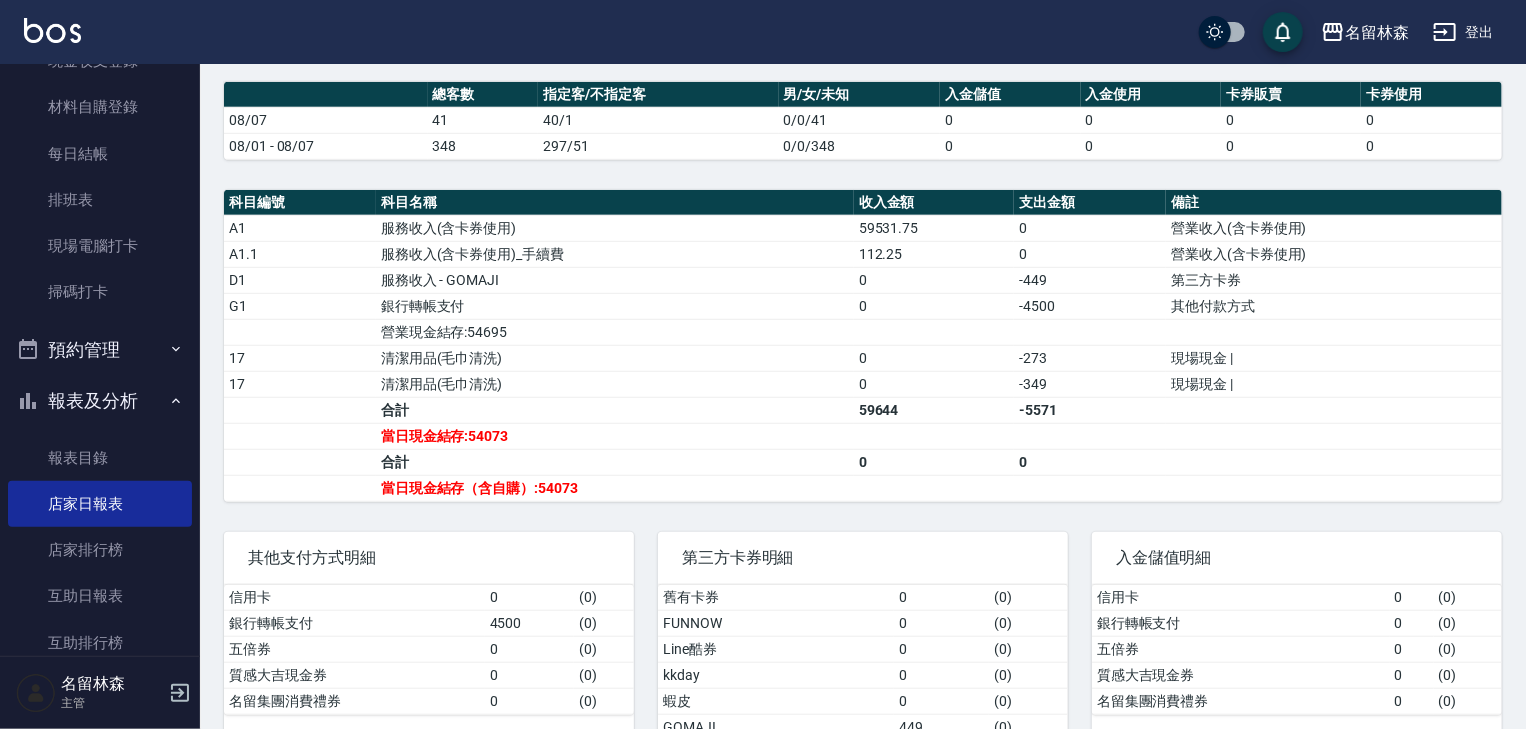 scroll, scrollTop: 0, scrollLeft: 0, axis: both 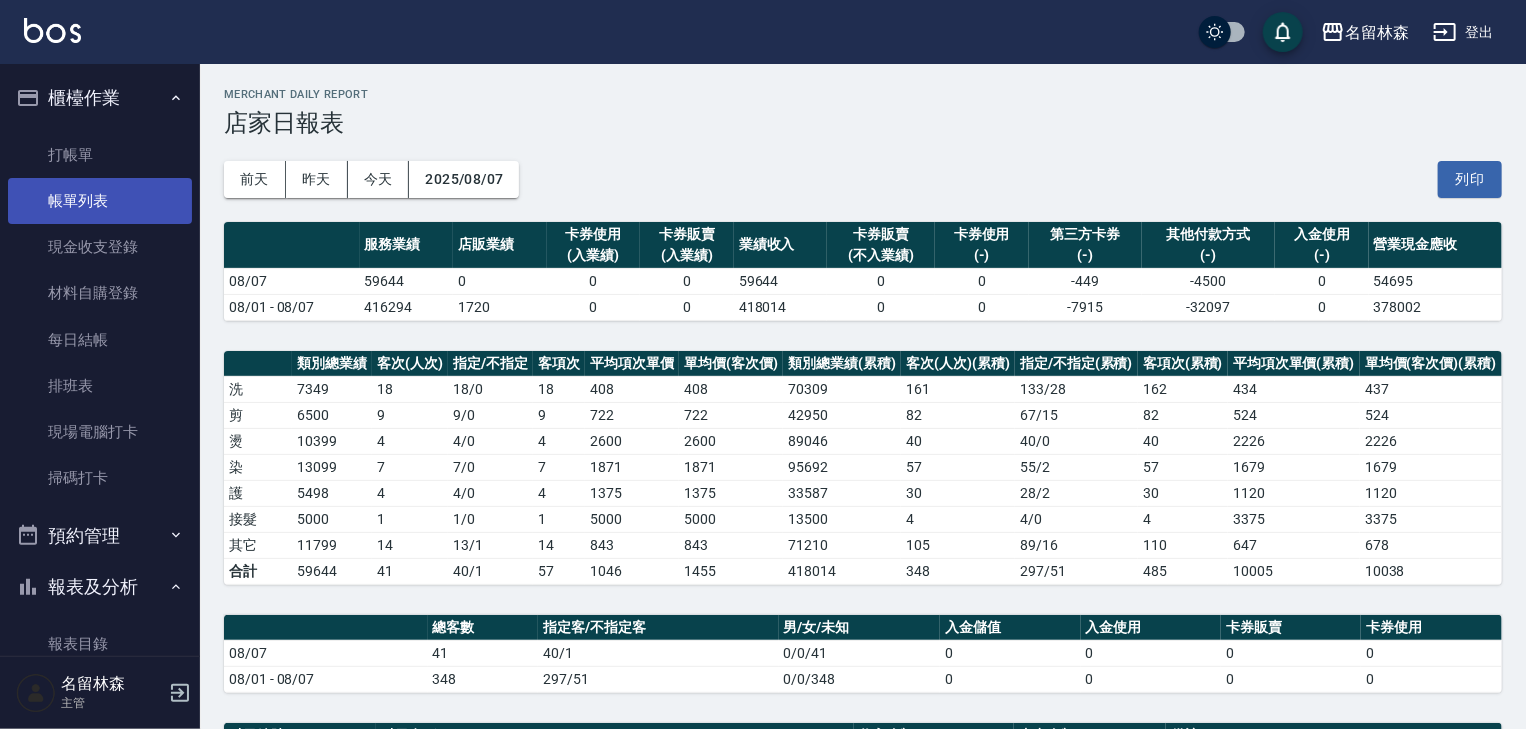 click on "帳單列表" at bounding box center [100, 201] 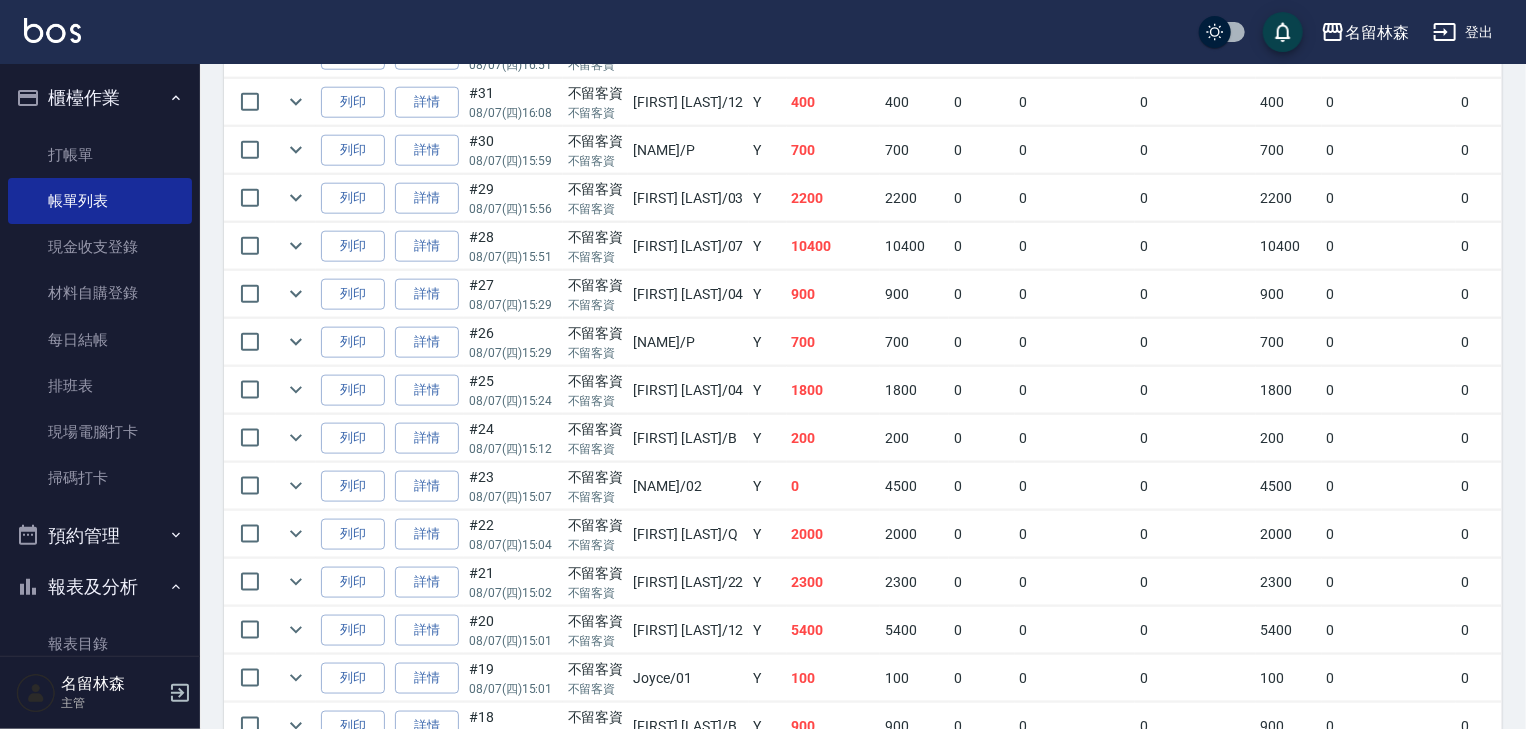 scroll, scrollTop: 1173, scrollLeft: 0, axis: vertical 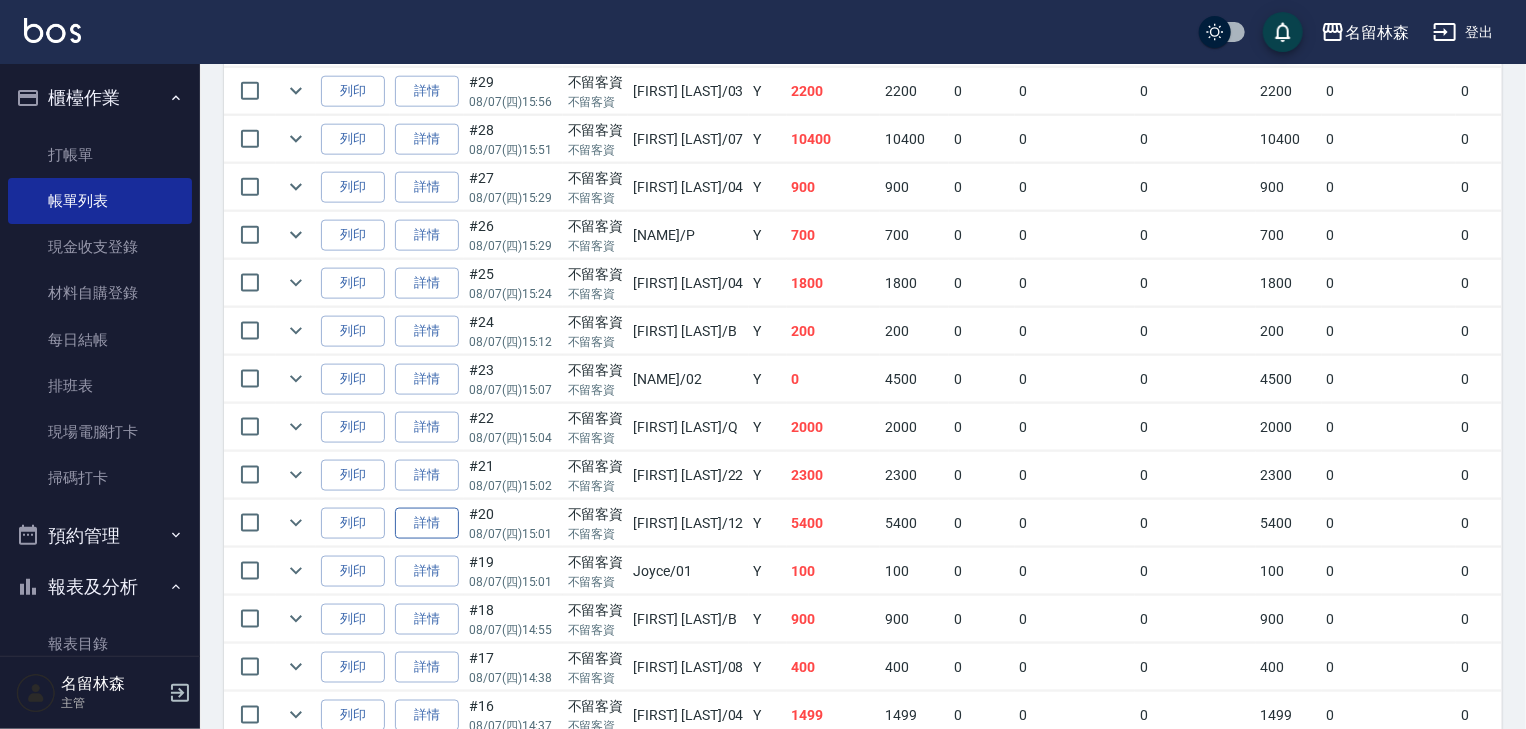 click on "詳情" at bounding box center (427, 523) 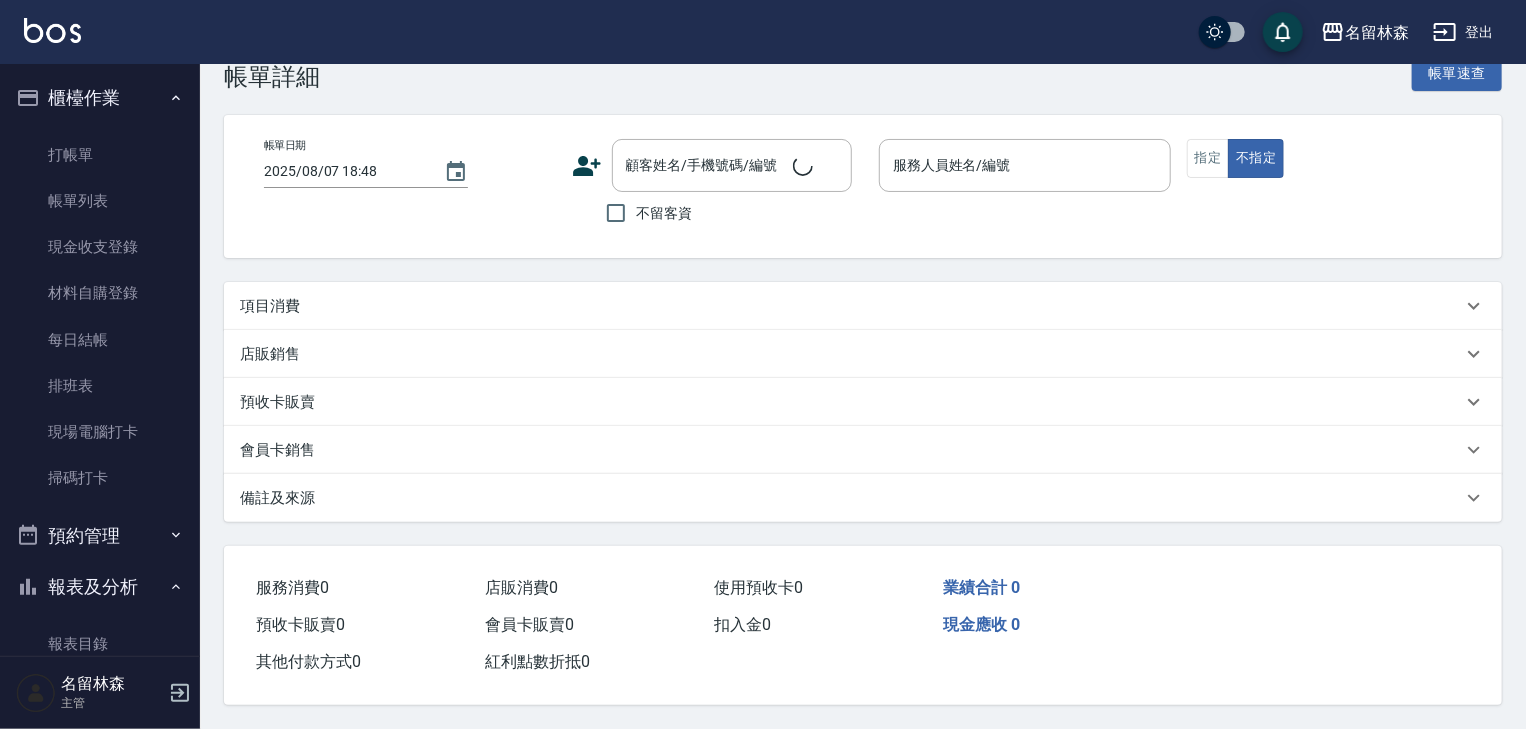 scroll, scrollTop: 0, scrollLeft: 0, axis: both 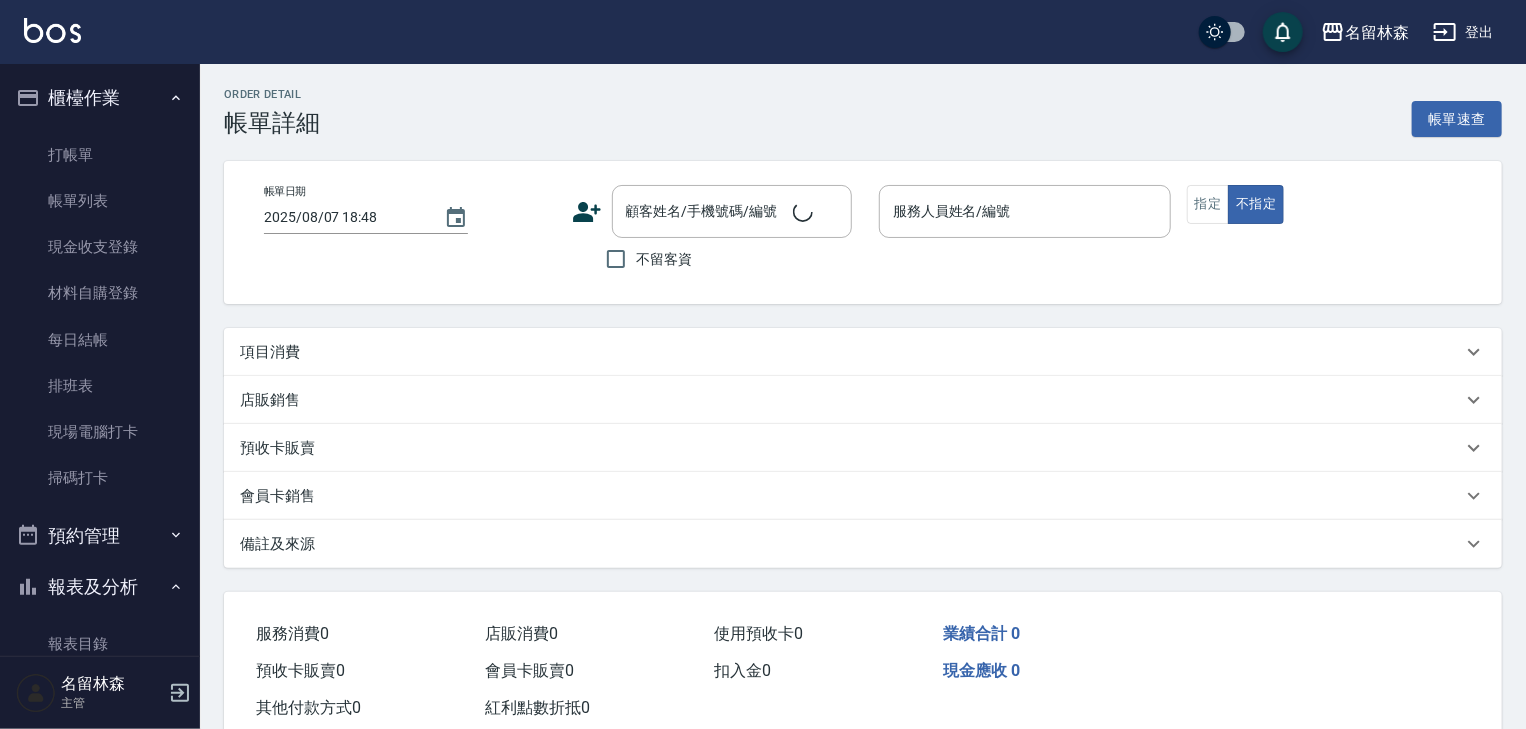 type on "2025/08/07 15:01" 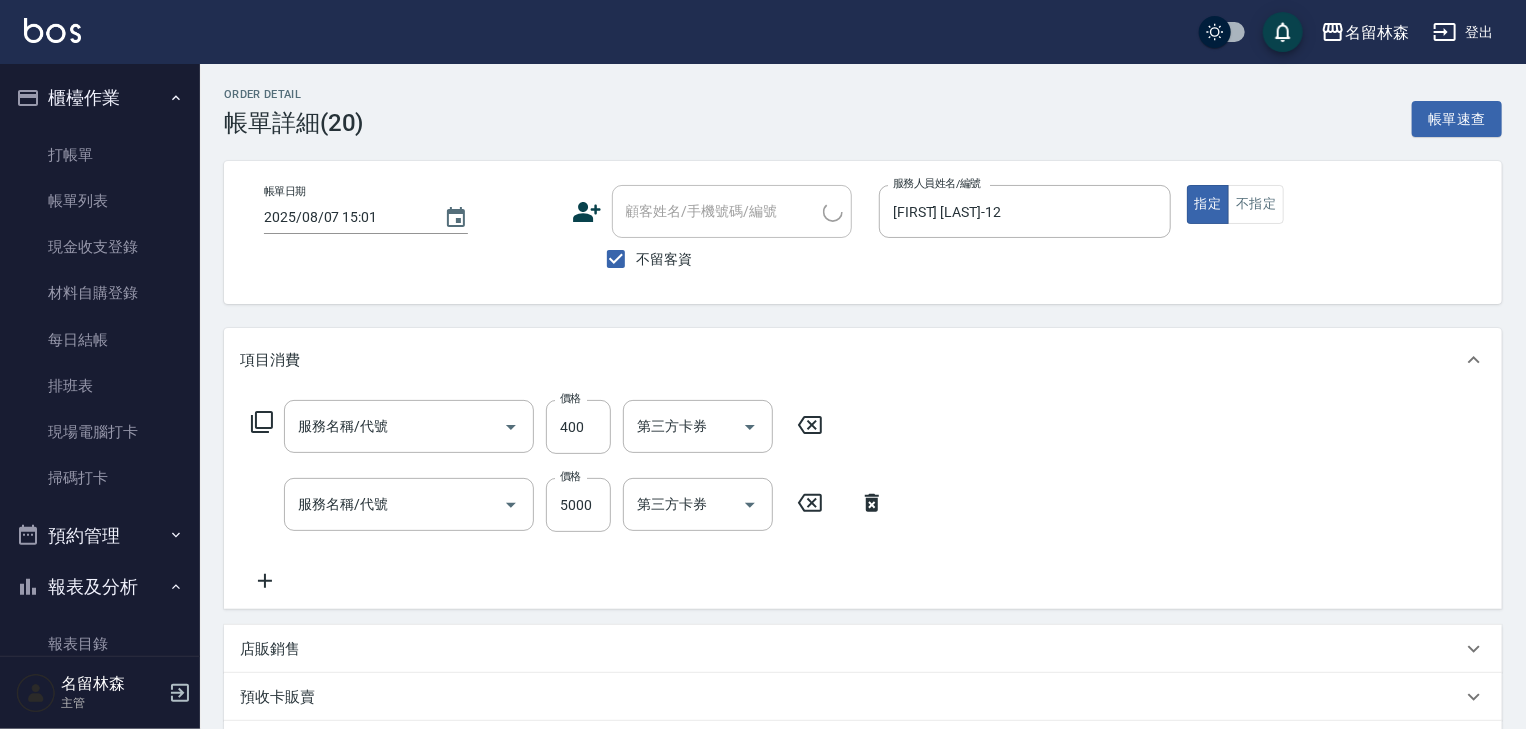 type on "洗髮(505)" 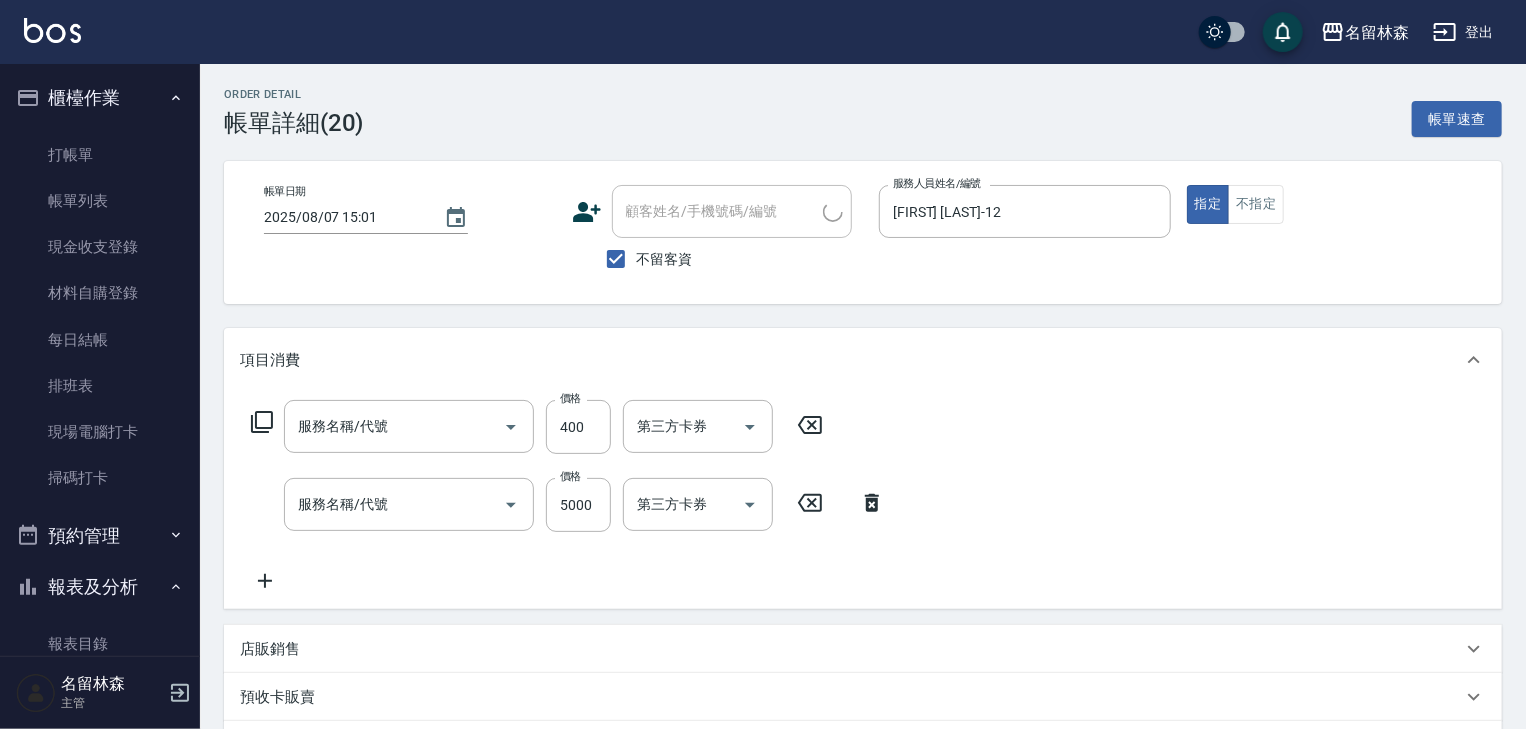 type on "接髮(218)" 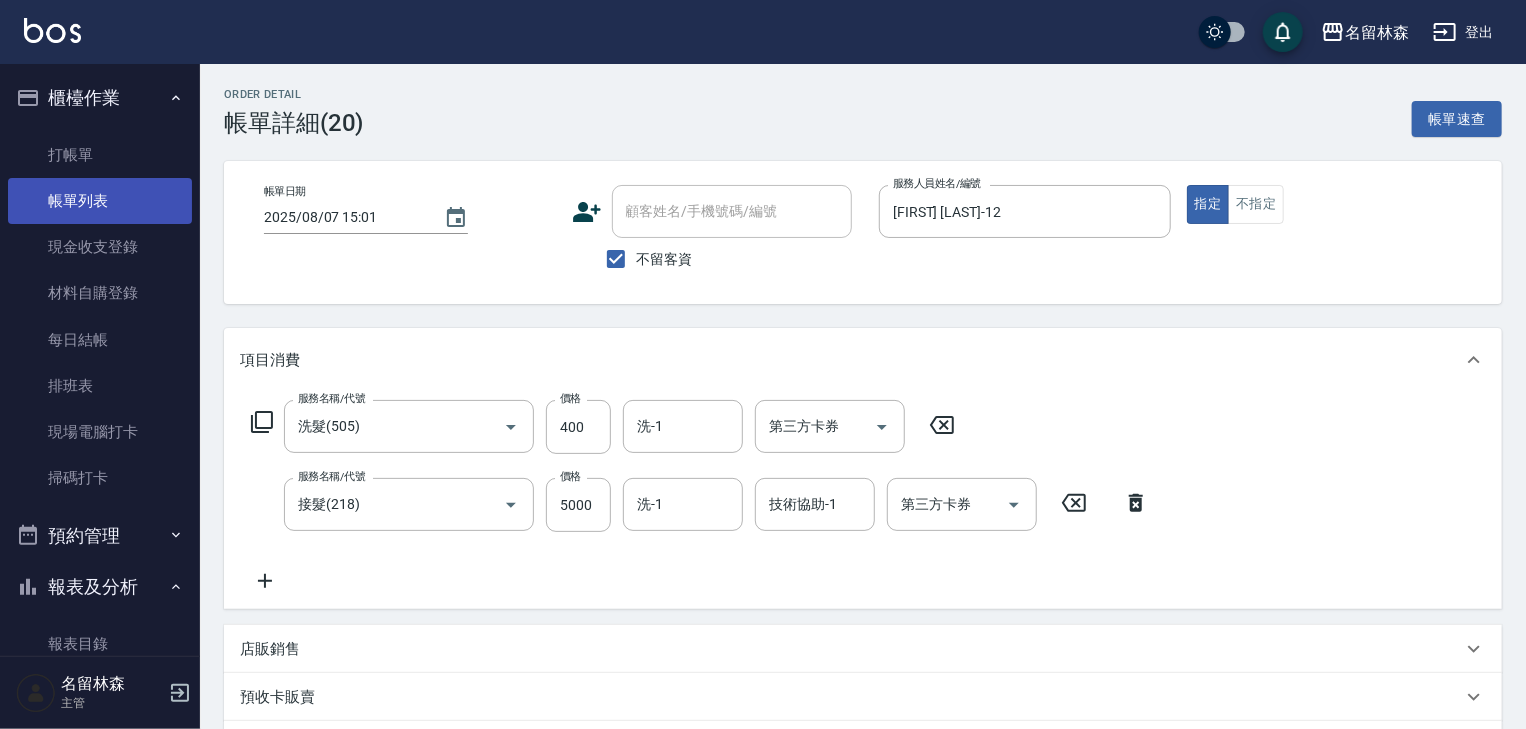 click on "帳單列表" at bounding box center (100, 201) 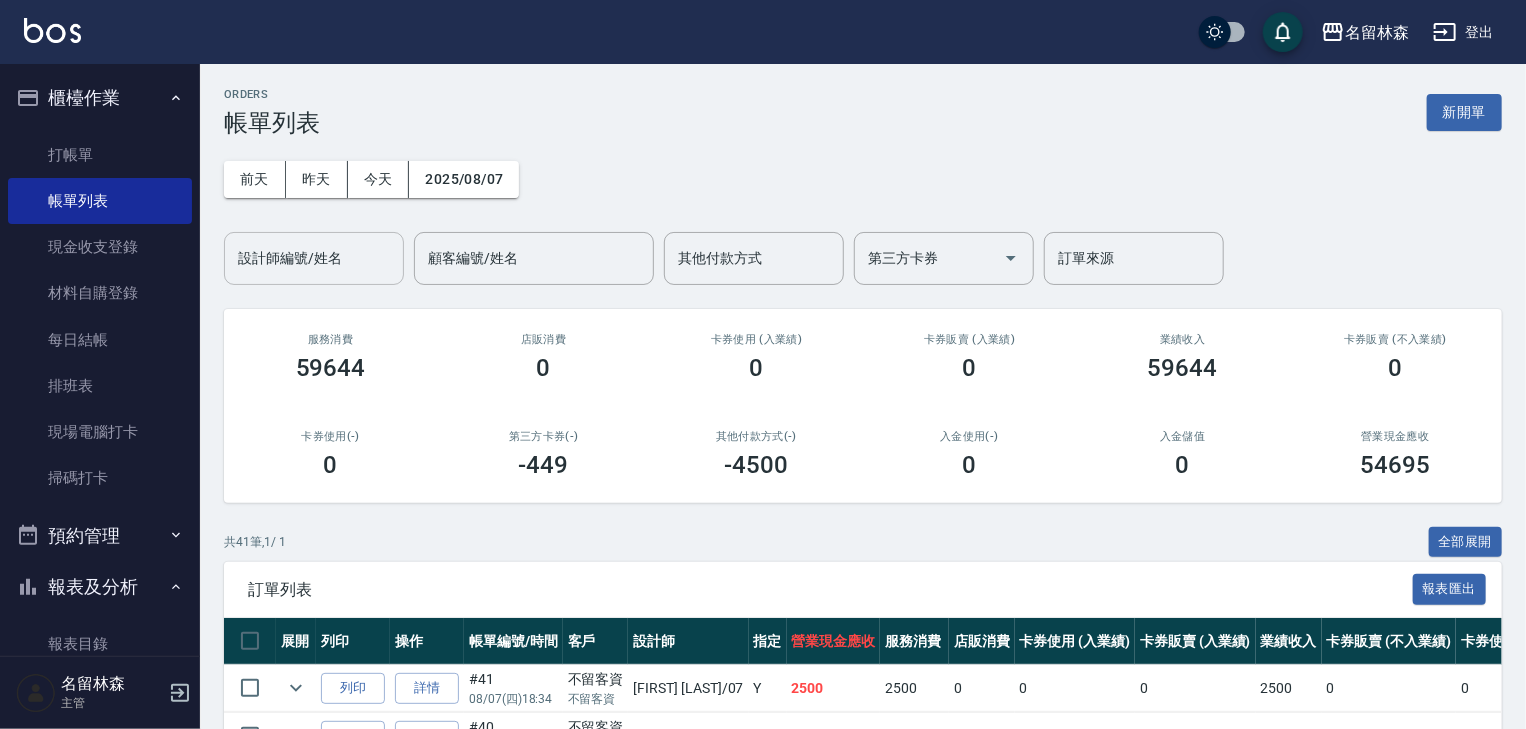 click on "設計師編號/姓名" at bounding box center [314, 258] 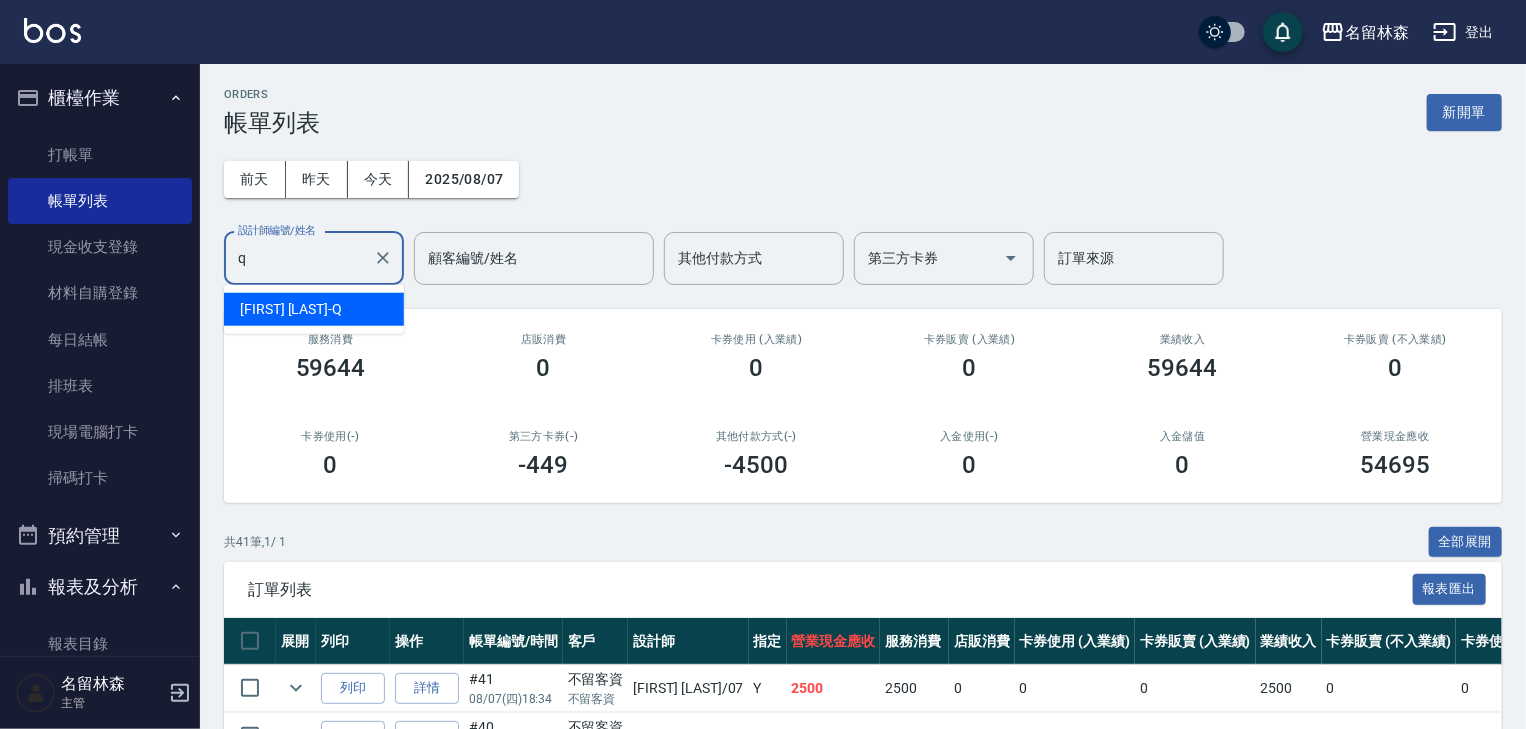 click on "[FIRST] [LAST] -Q" at bounding box center (314, 309) 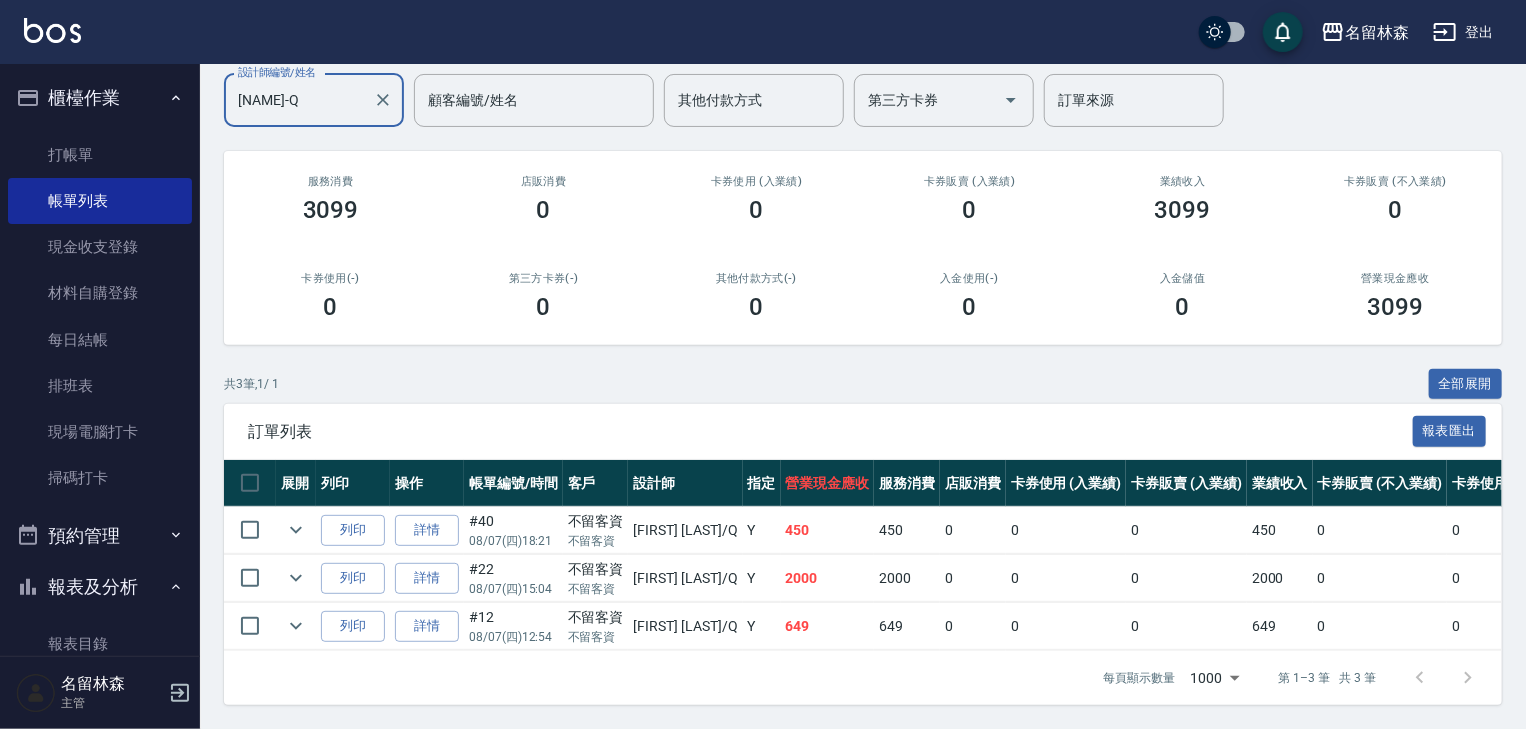 scroll, scrollTop: 0, scrollLeft: 0, axis: both 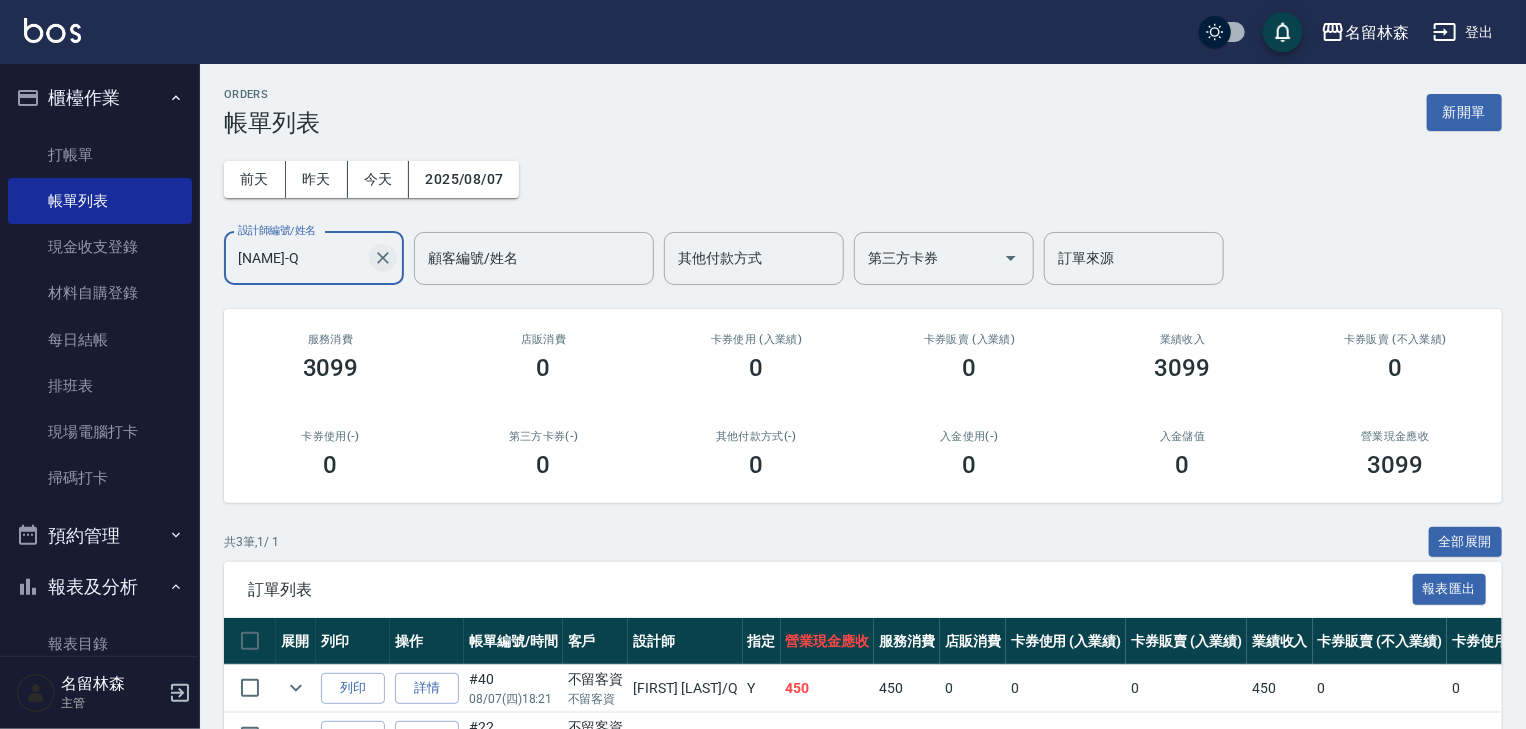 click 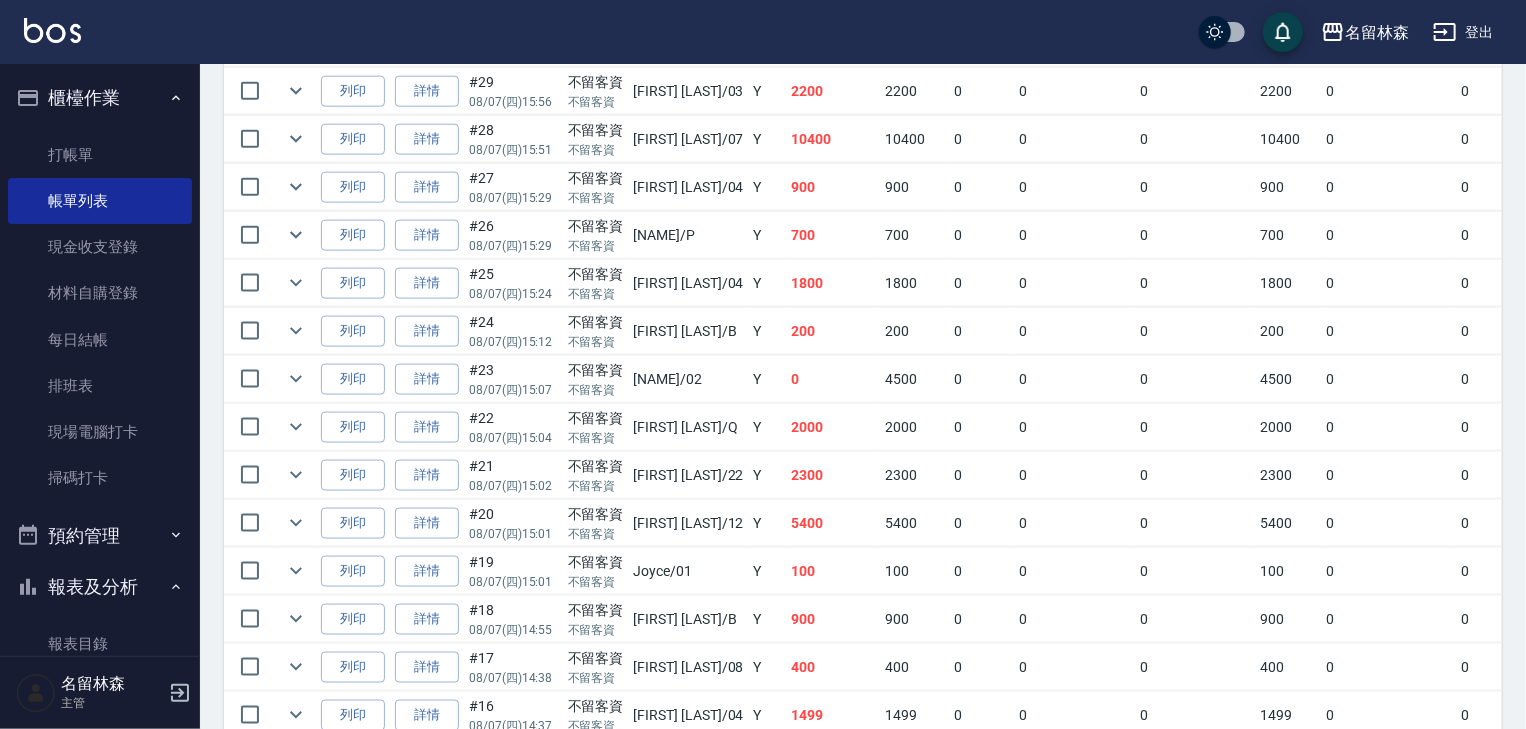 scroll, scrollTop: 1386, scrollLeft: 0, axis: vertical 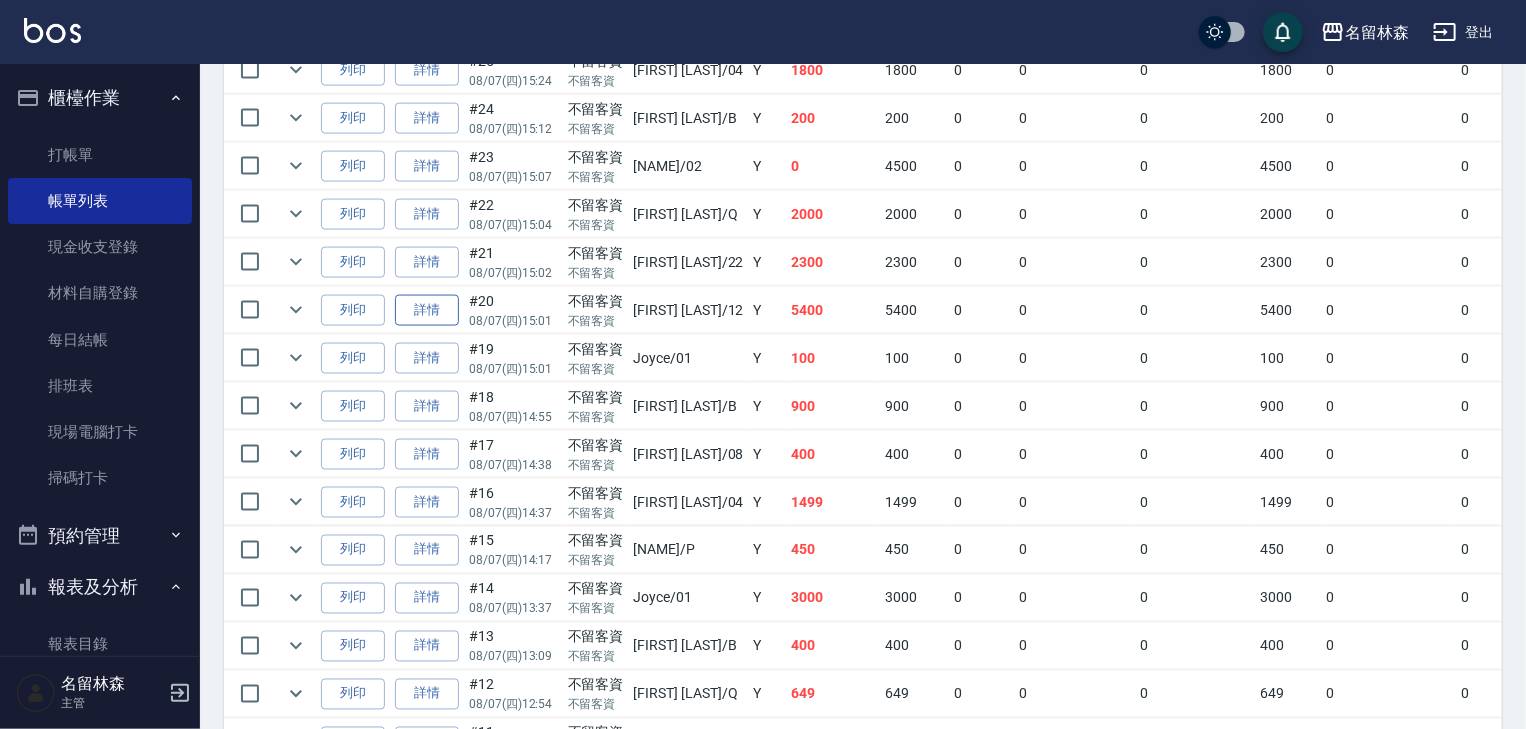 click on "詳情" at bounding box center (427, 310) 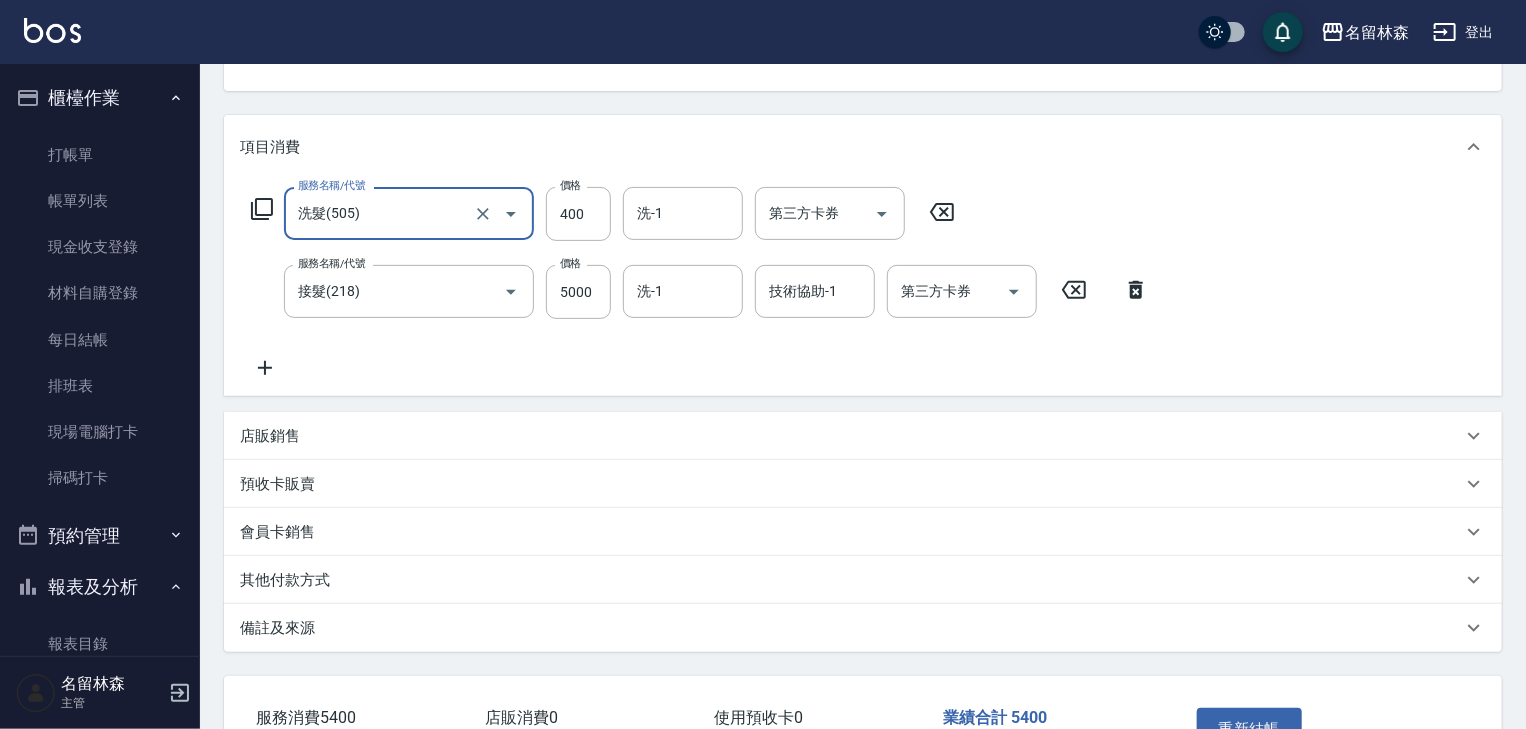 scroll, scrollTop: 350, scrollLeft: 0, axis: vertical 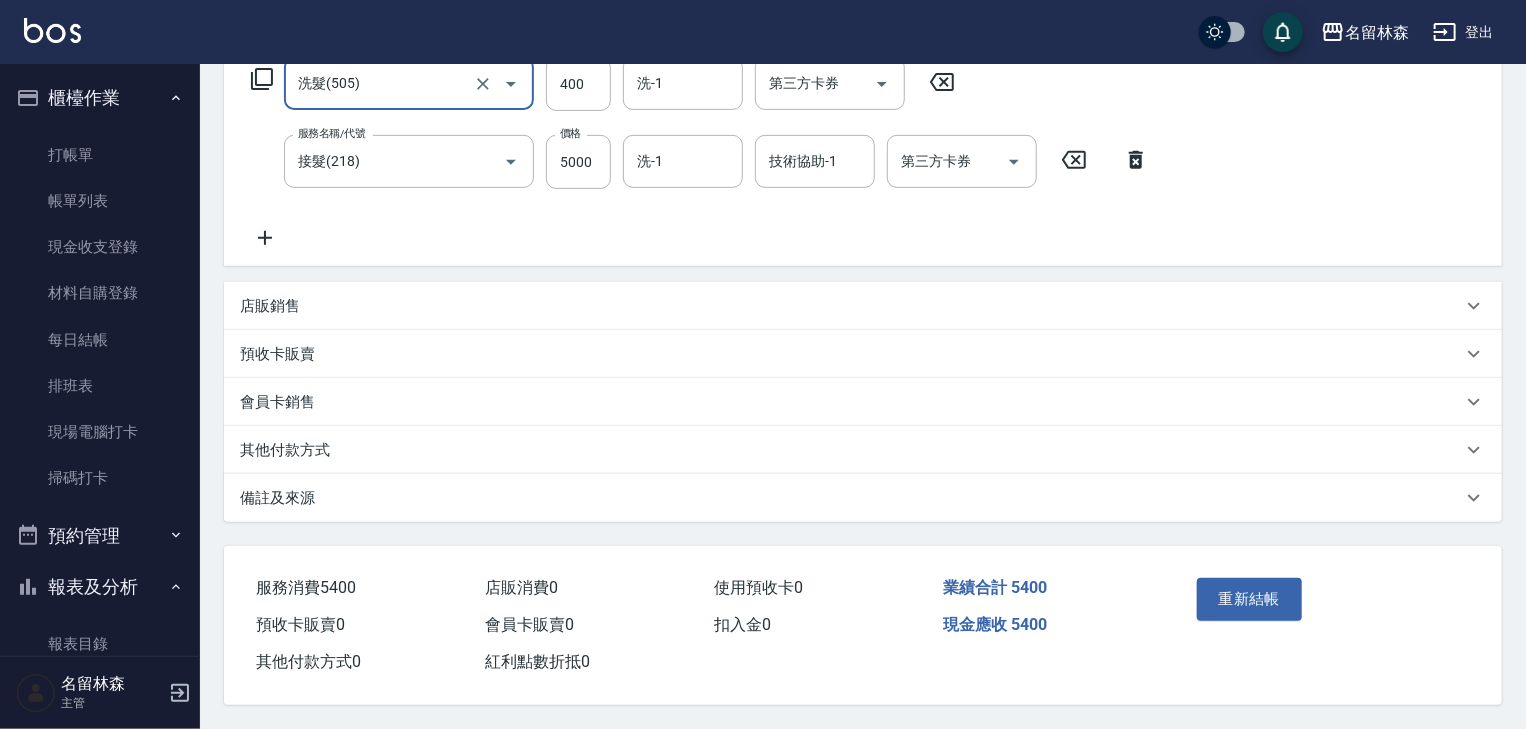 click on "其他付款方式" at bounding box center (851, 450) 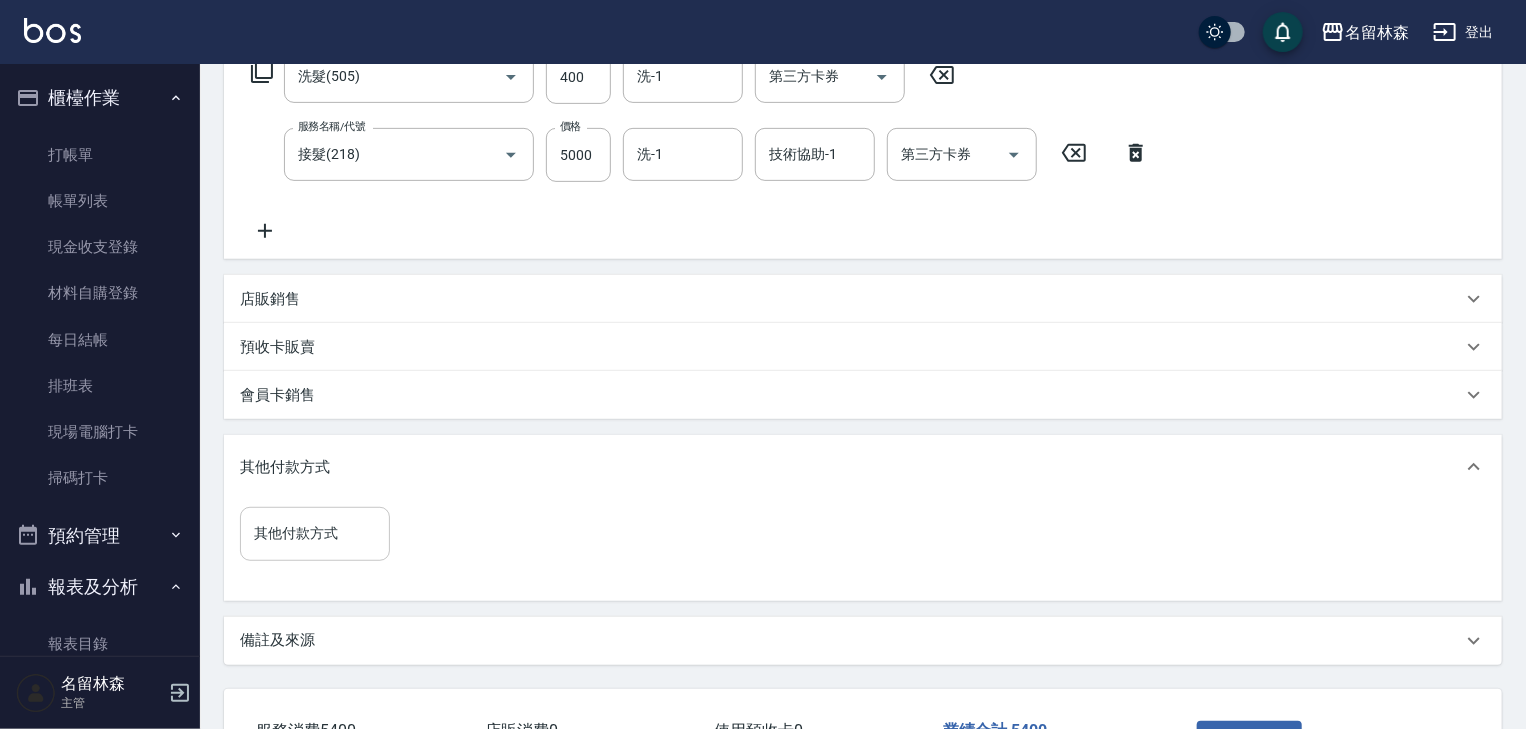 click on "其他付款方式" at bounding box center [315, 533] 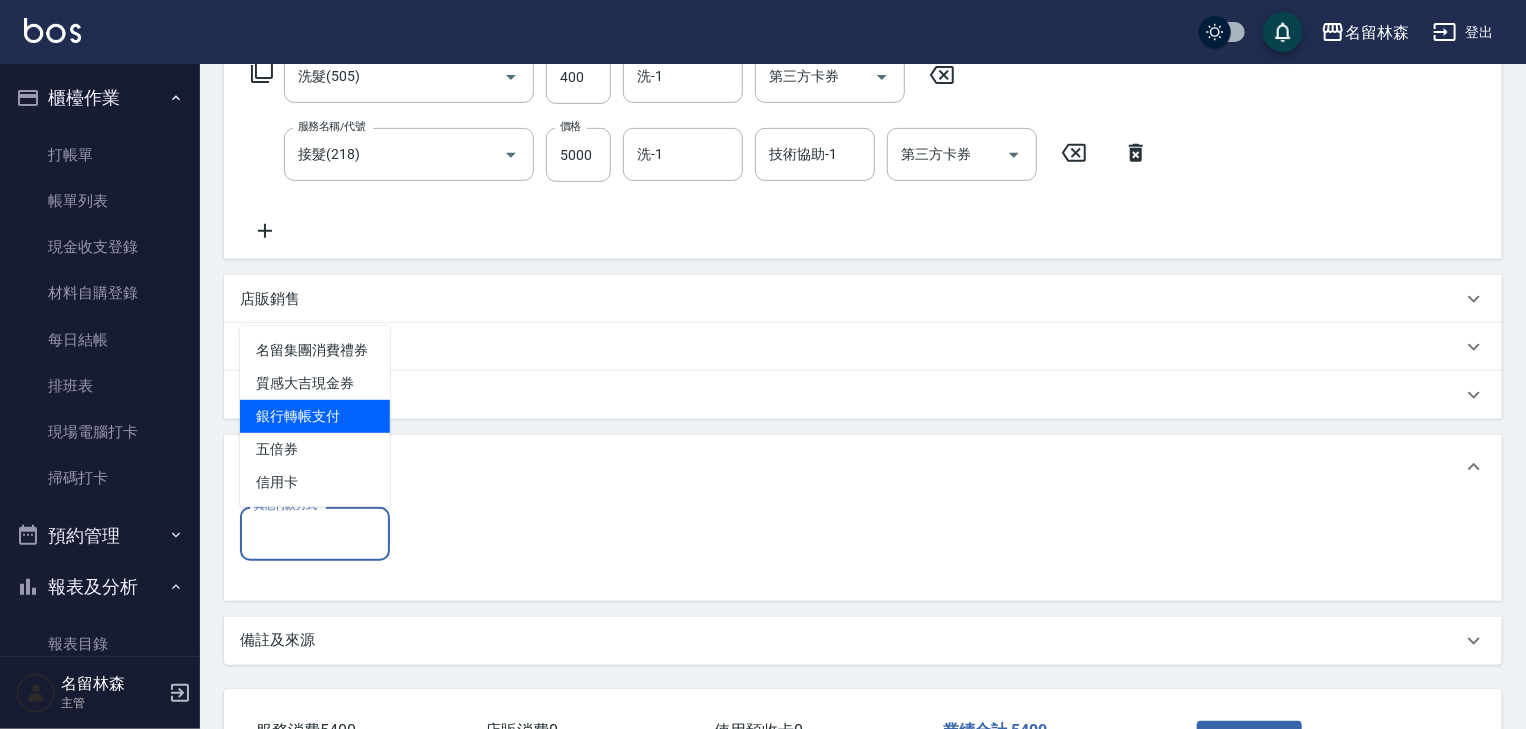 click on "銀行轉帳支付" at bounding box center [315, 416] 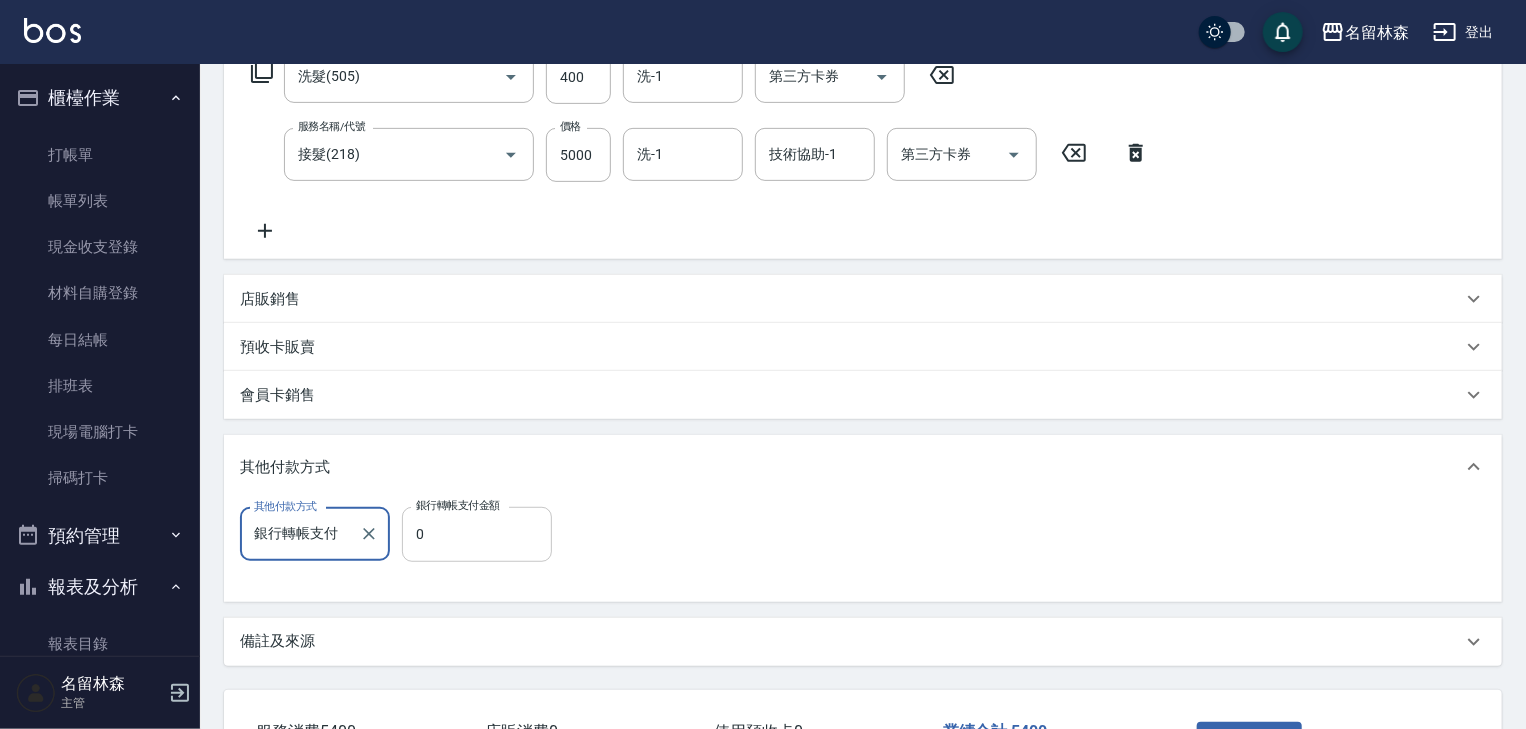 click on "0" at bounding box center [477, 534] 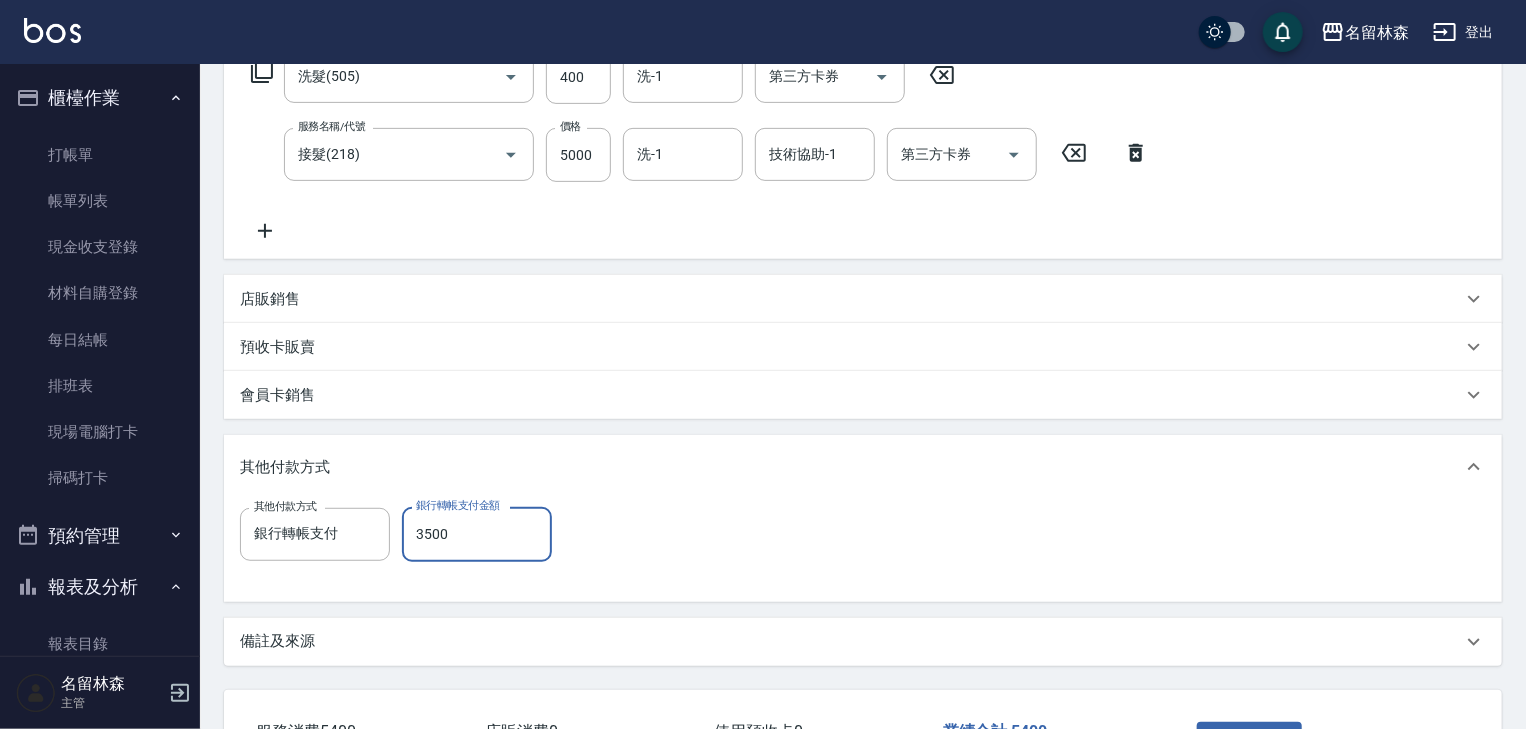 scroll, scrollTop: 500, scrollLeft: 0, axis: vertical 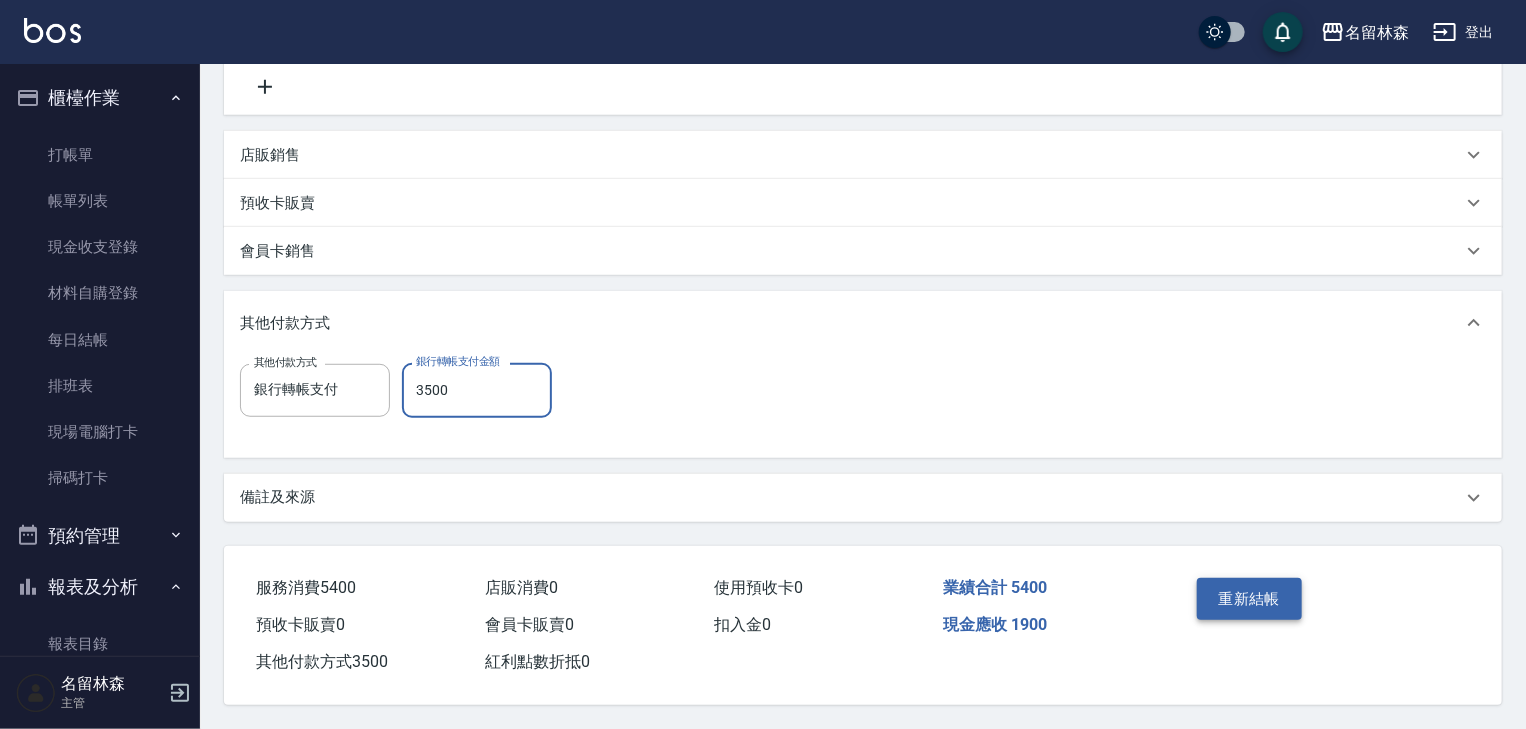 type on "3500" 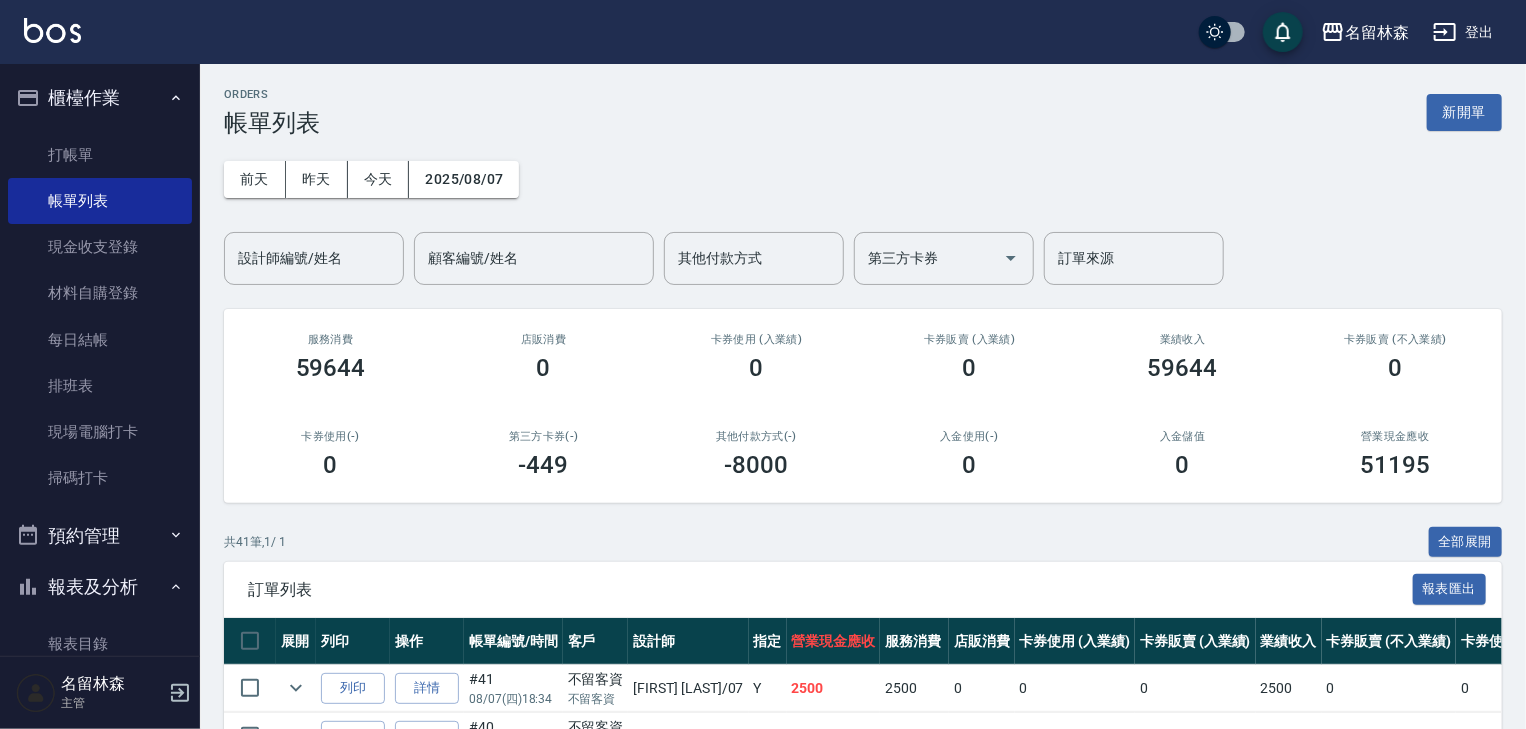 scroll, scrollTop: 320, scrollLeft: 0, axis: vertical 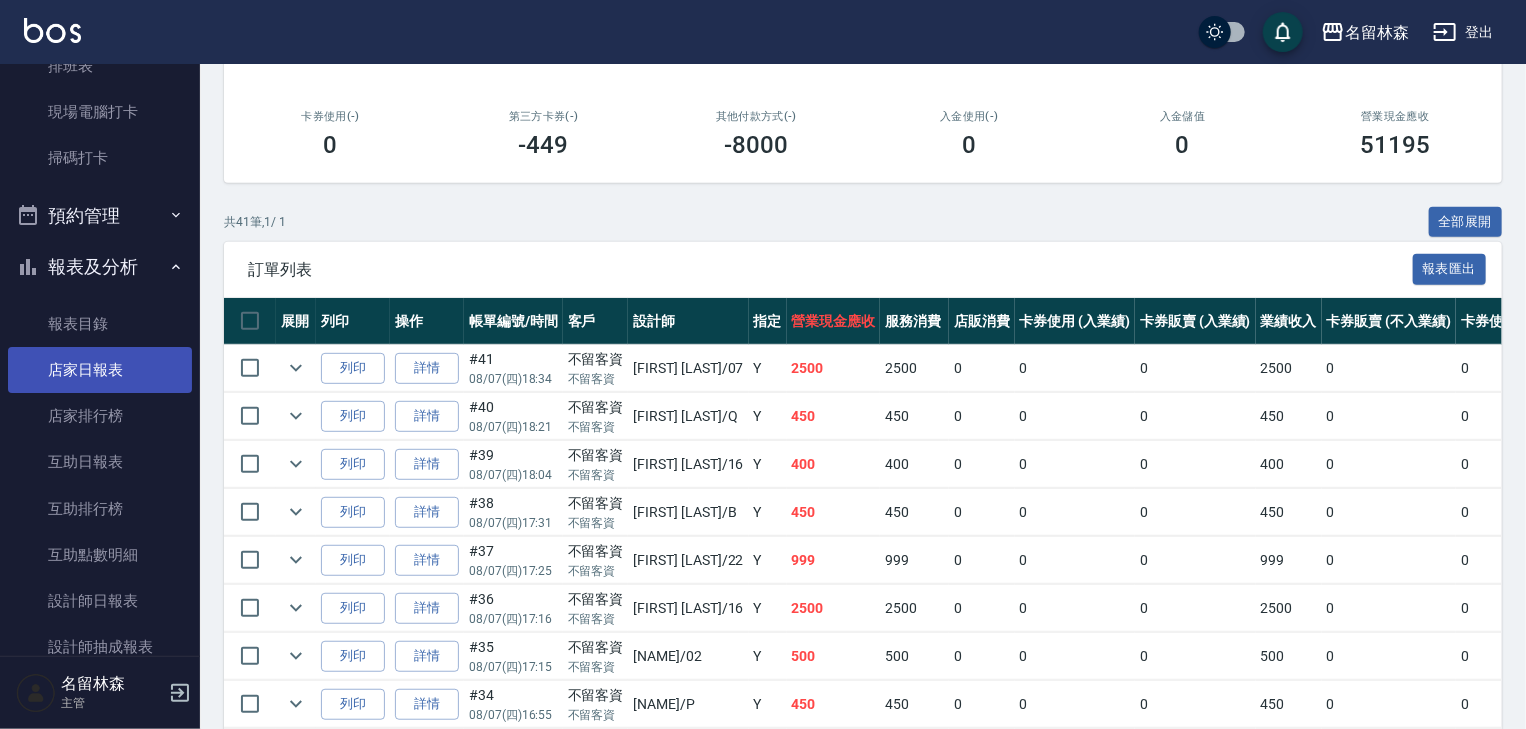 click on "店家日報表" at bounding box center (100, 370) 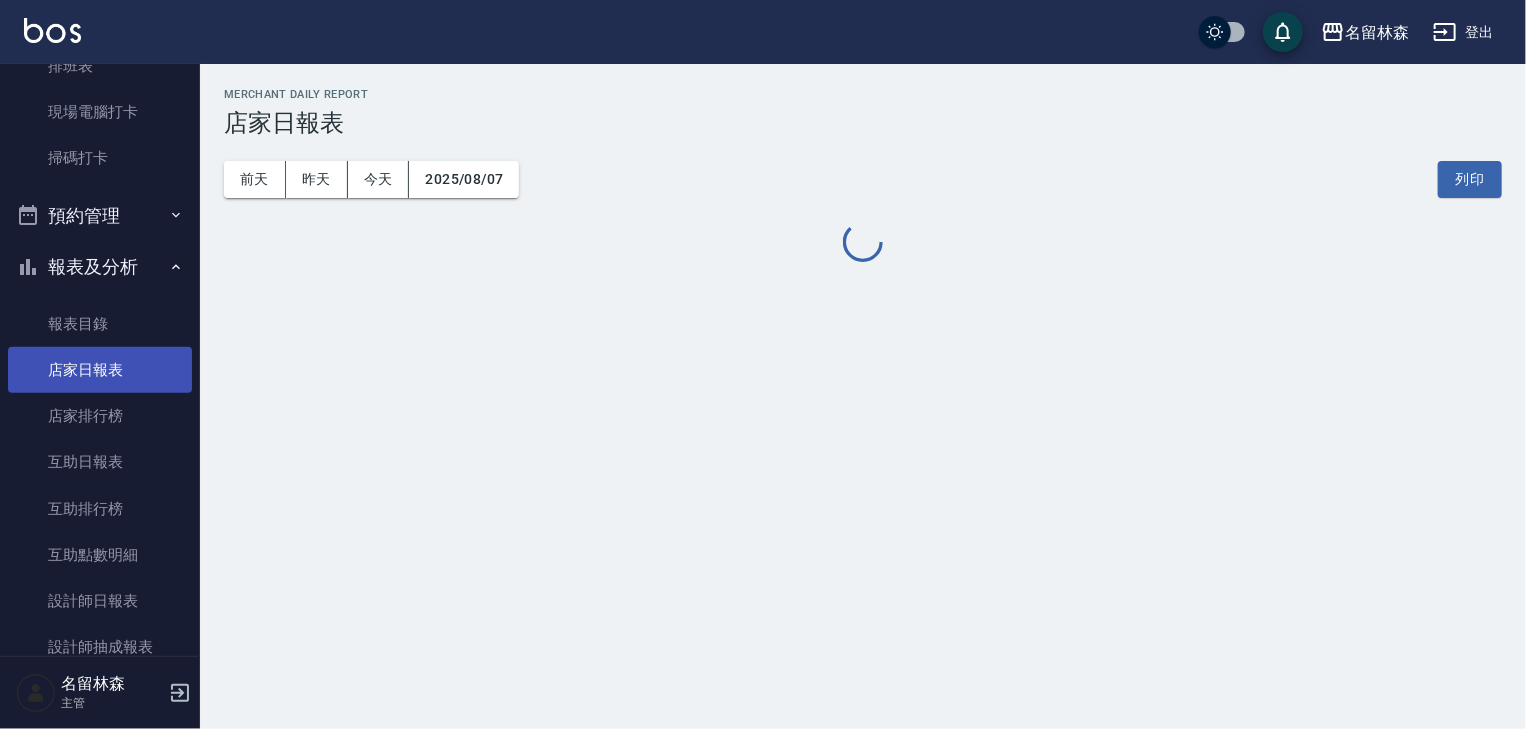 scroll, scrollTop: 0, scrollLeft: 0, axis: both 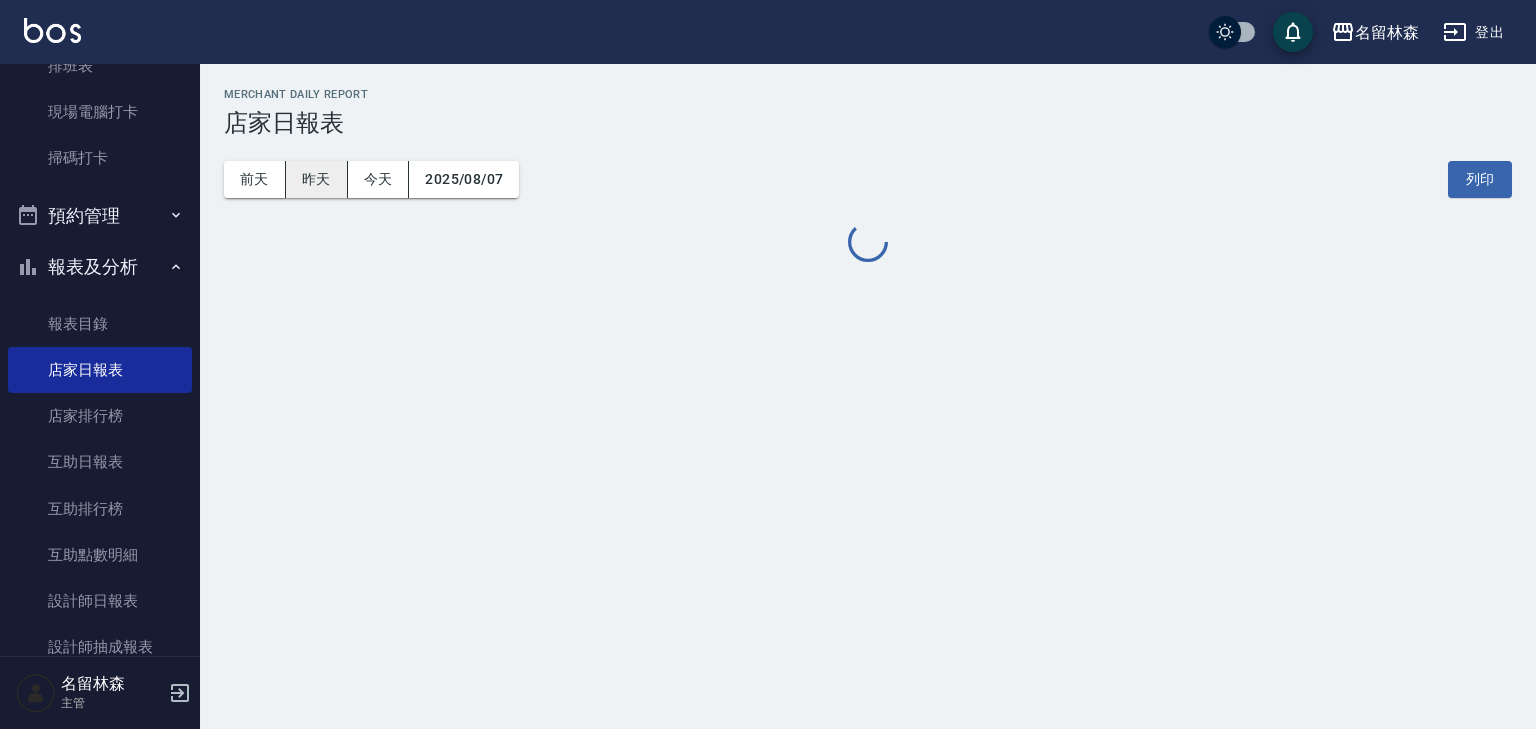 click on "昨天" at bounding box center (317, 179) 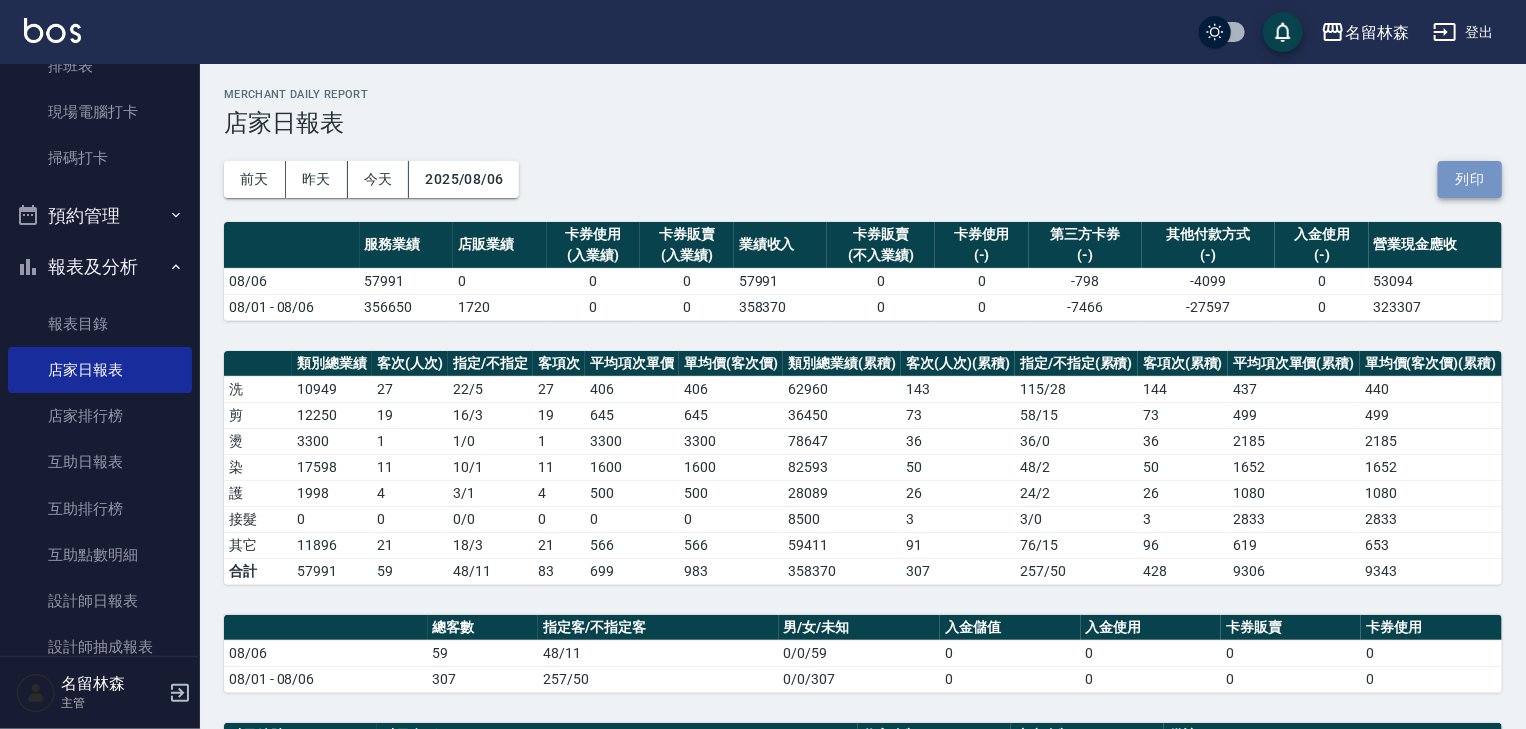 click on "列印" at bounding box center [1470, 179] 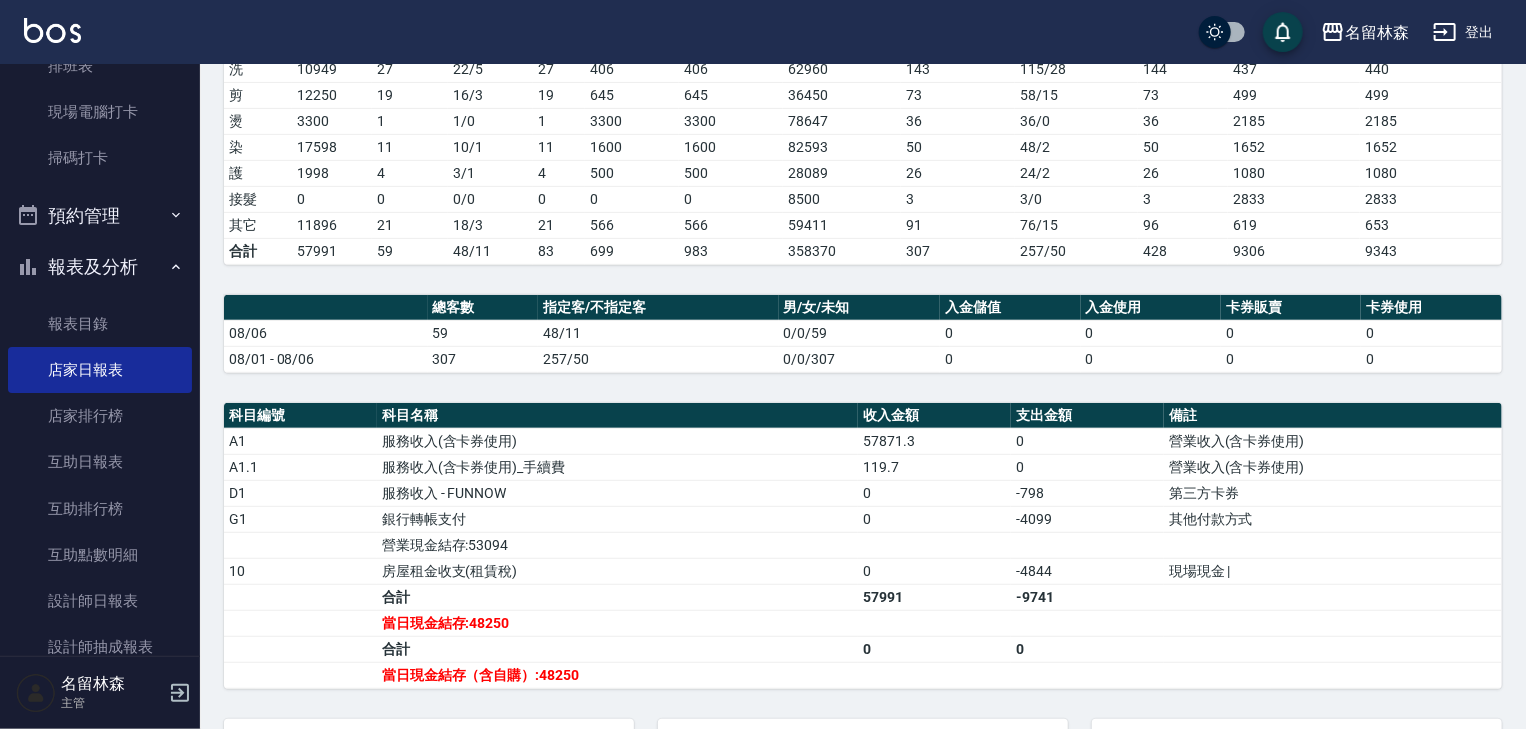 scroll, scrollTop: 0, scrollLeft: 0, axis: both 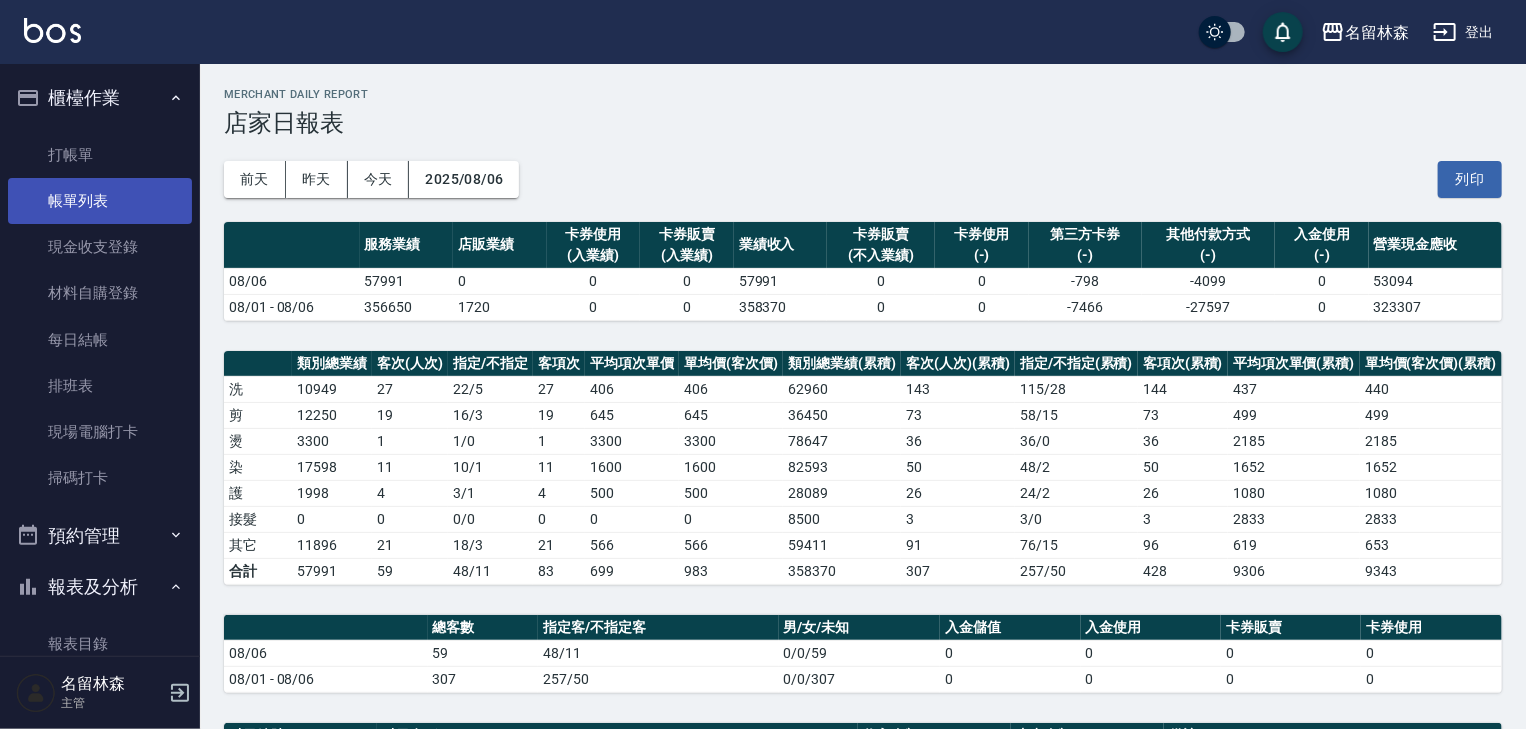 click on "帳單列表" at bounding box center [100, 201] 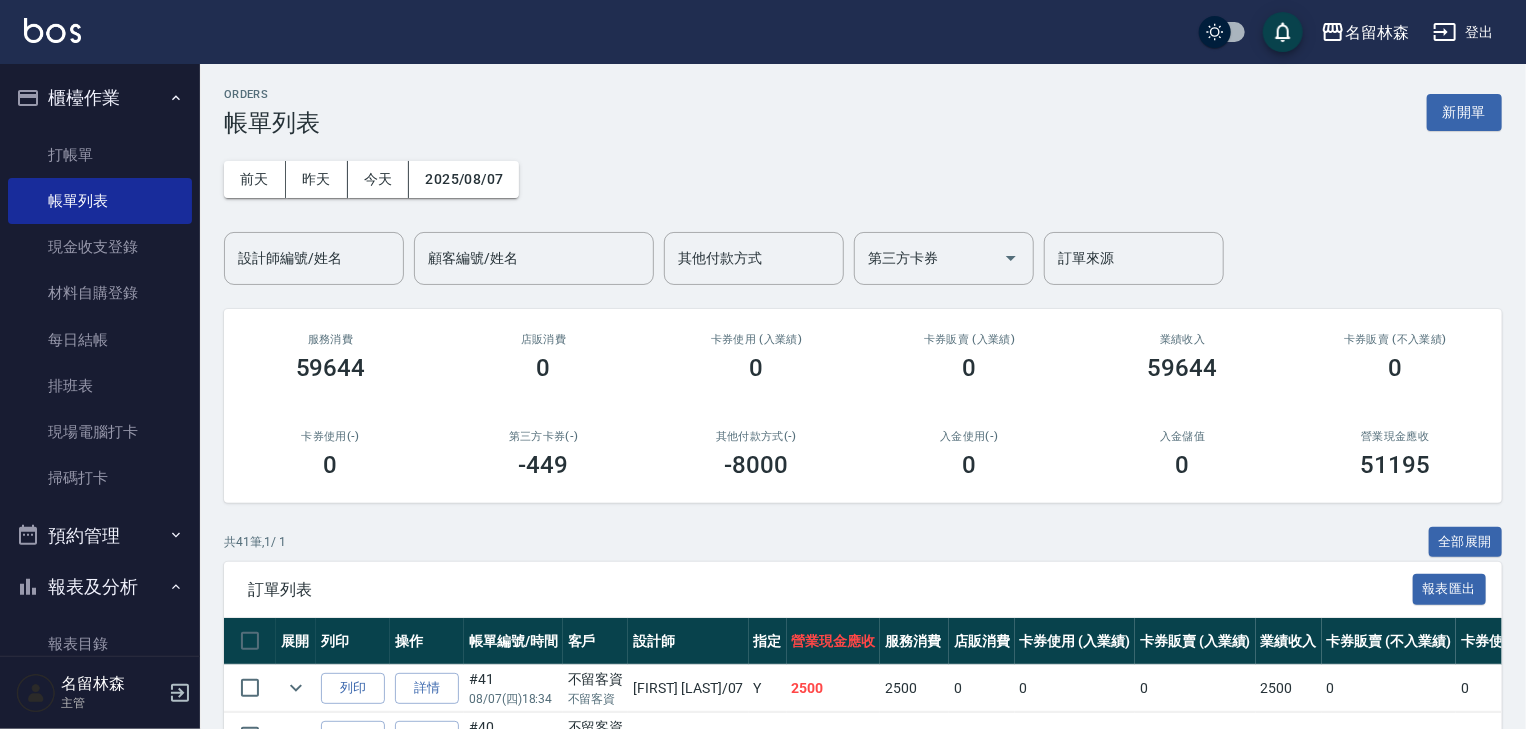 scroll, scrollTop: 320, scrollLeft: 0, axis: vertical 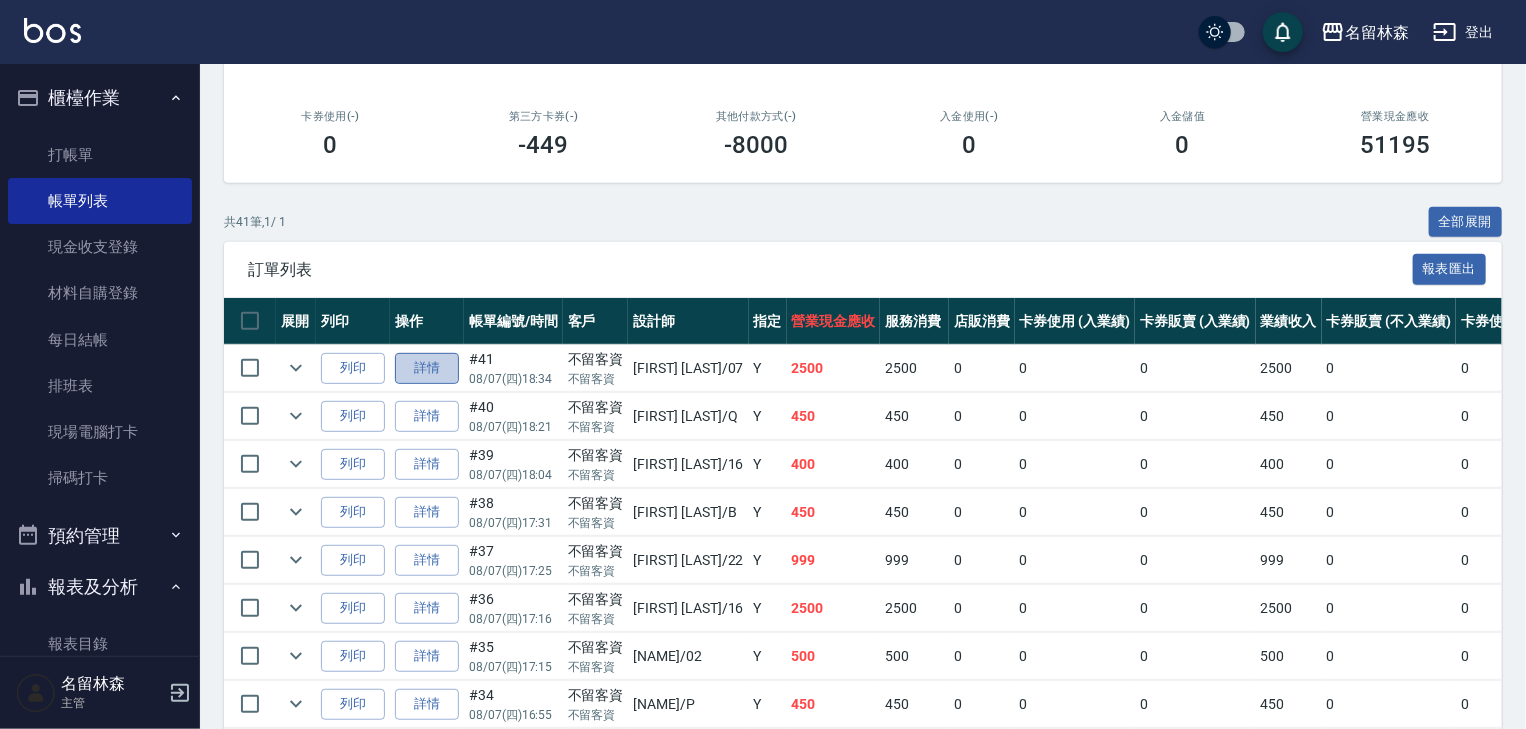 click on "詳情" at bounding box center [427, 368] 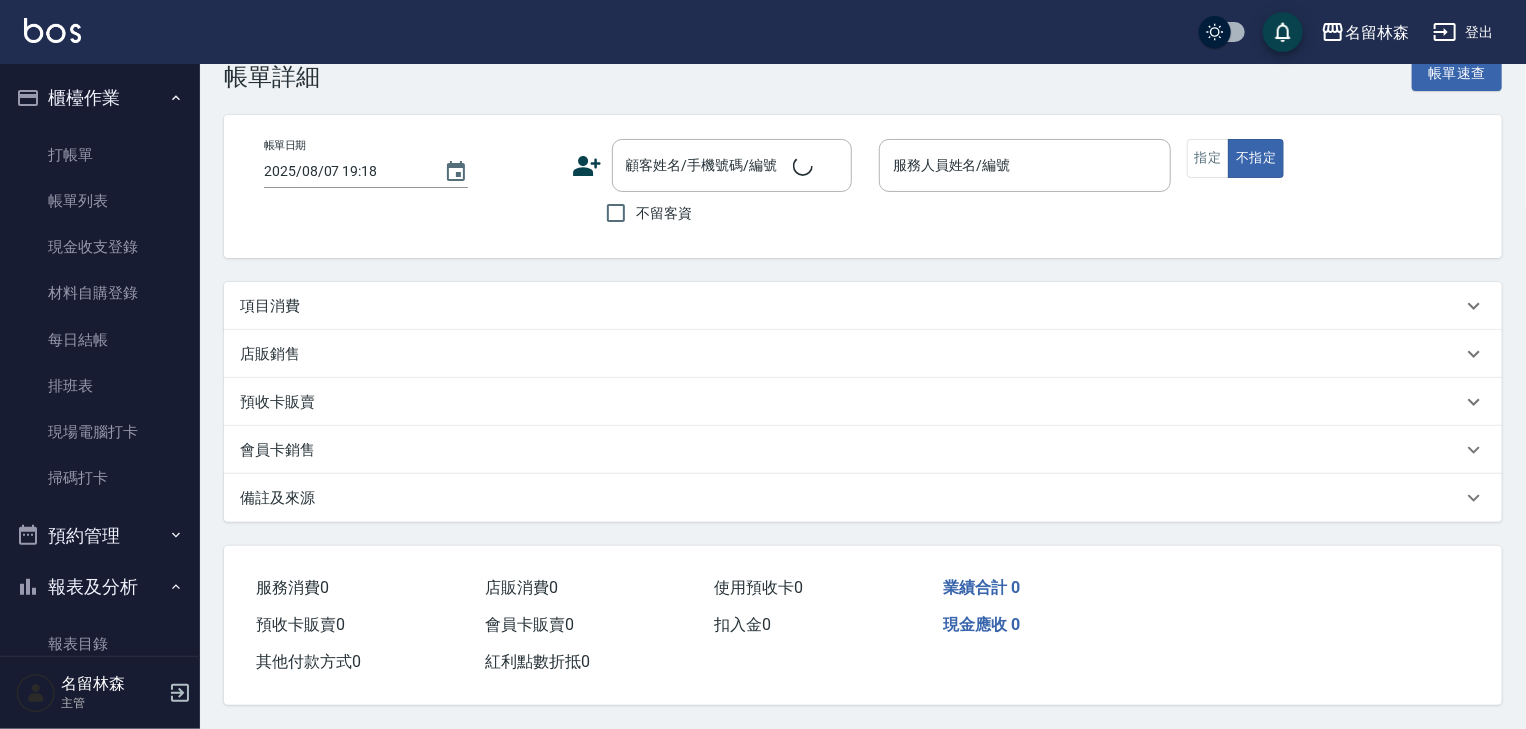 scroll, scrollTop: 0, scrollLeft: 0, axis: both 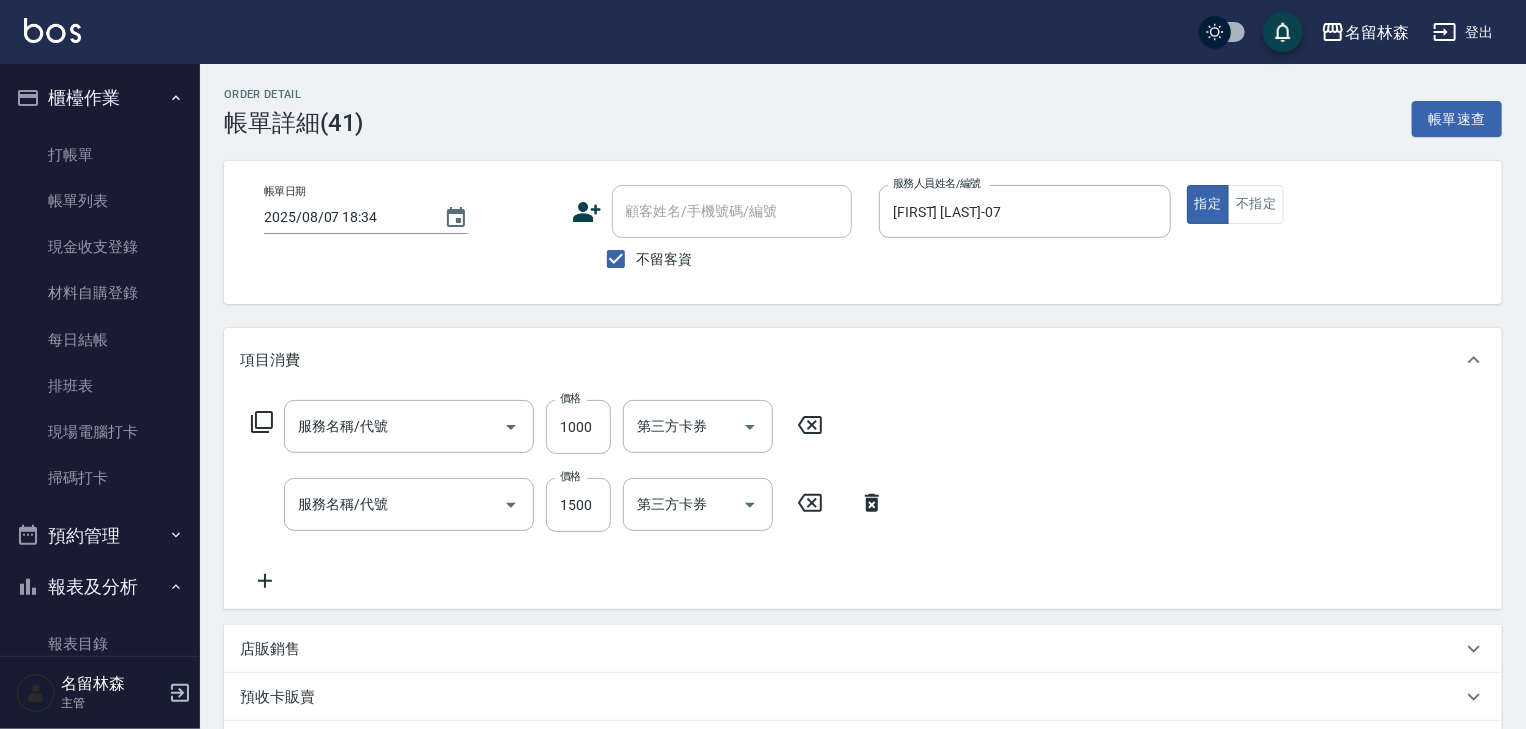 type on "2025/08/07 18:34" 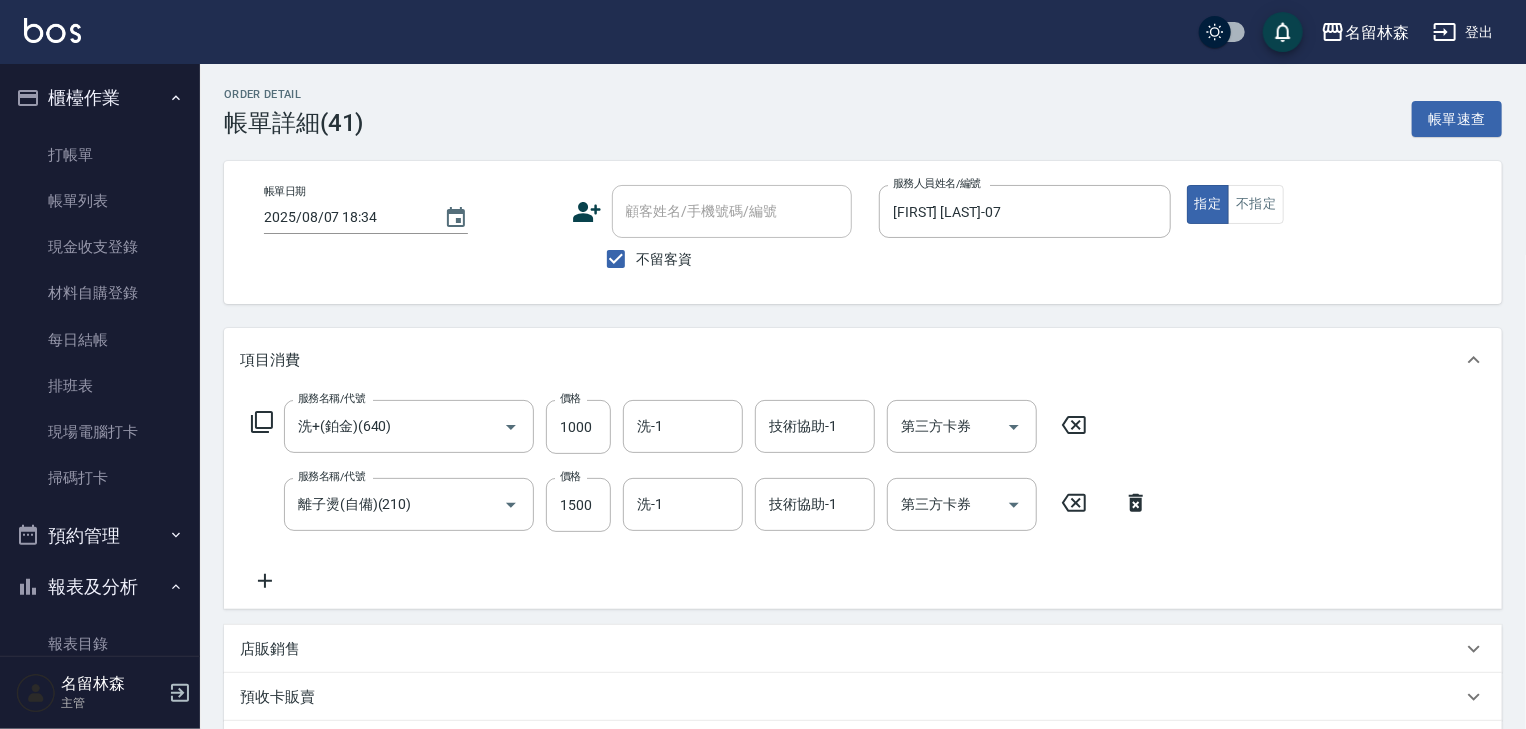 scroll, scrollTop: 350, scrollLeft: 0, axis: vertical 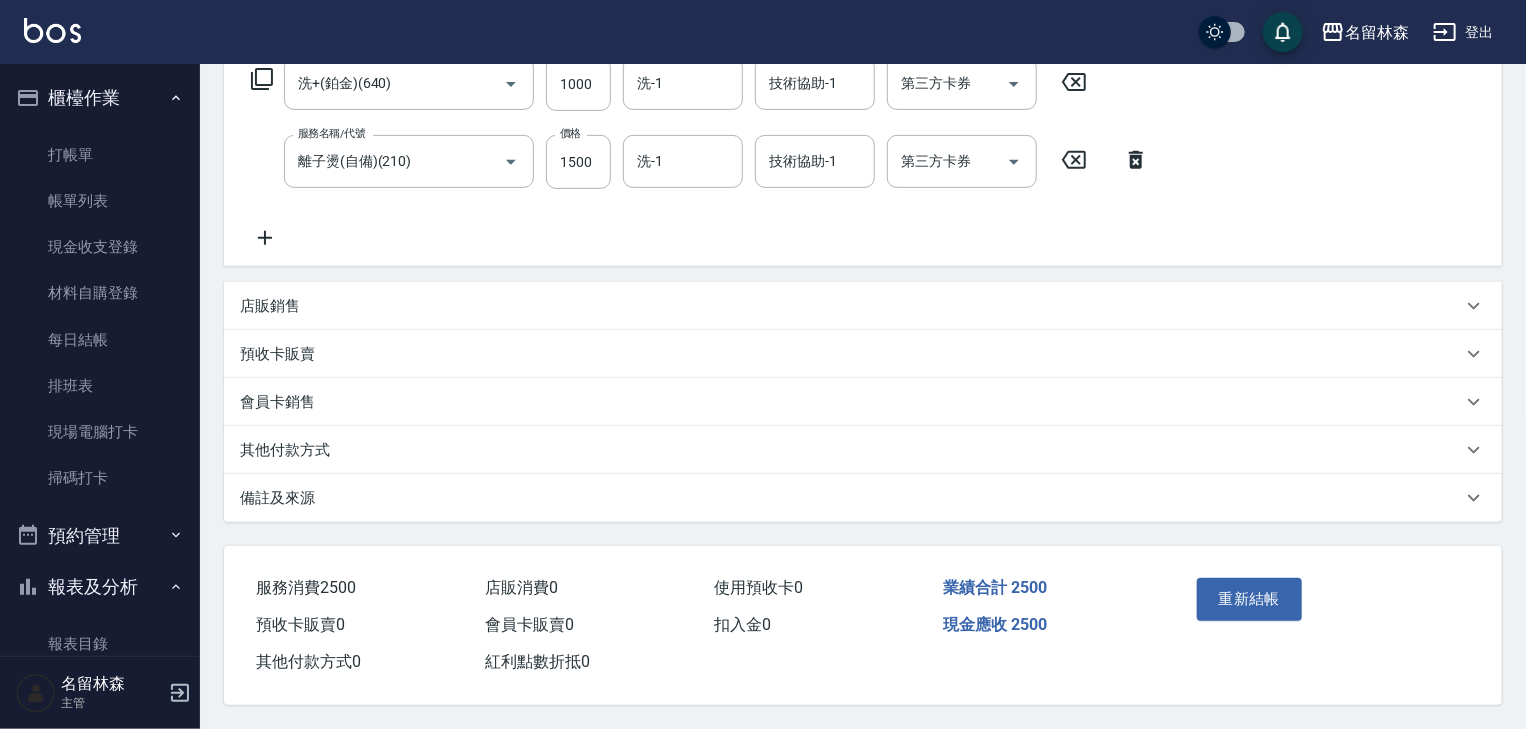 click on "其他付款方式" at bounding box center (851, 450) 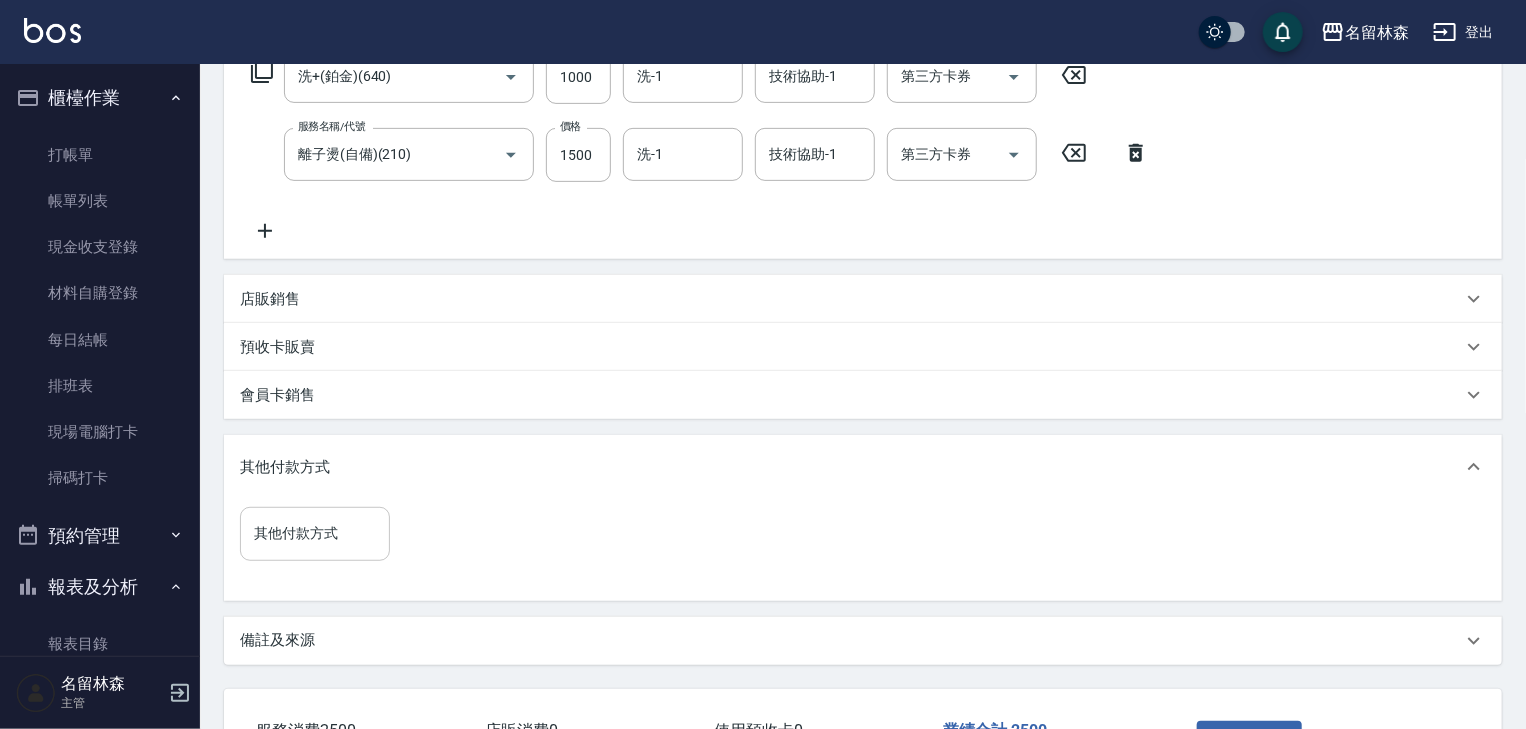 click on "其他付款方式" at bounding box center [315, 533] 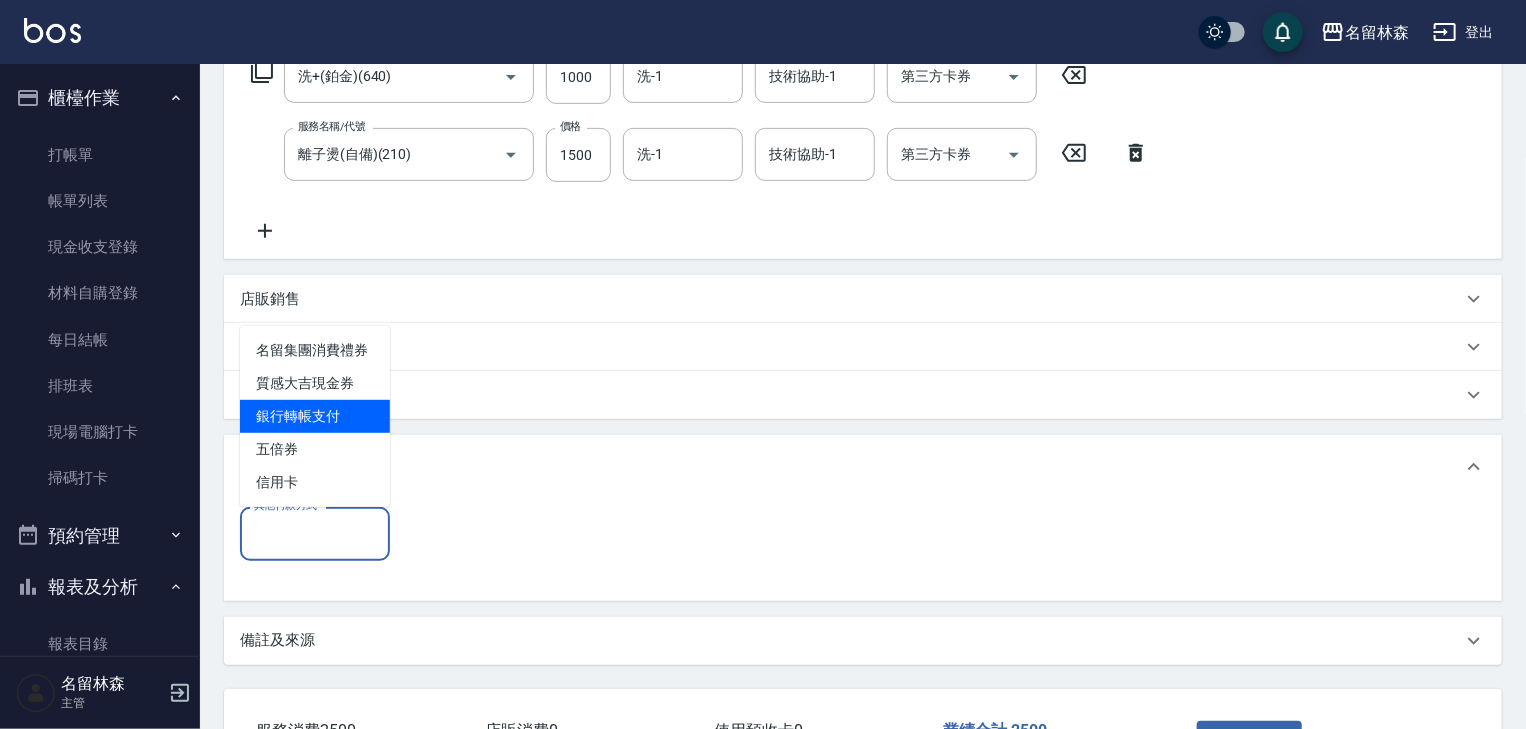 click on "銀行轉帳支付" at bounding box center [315, 416] 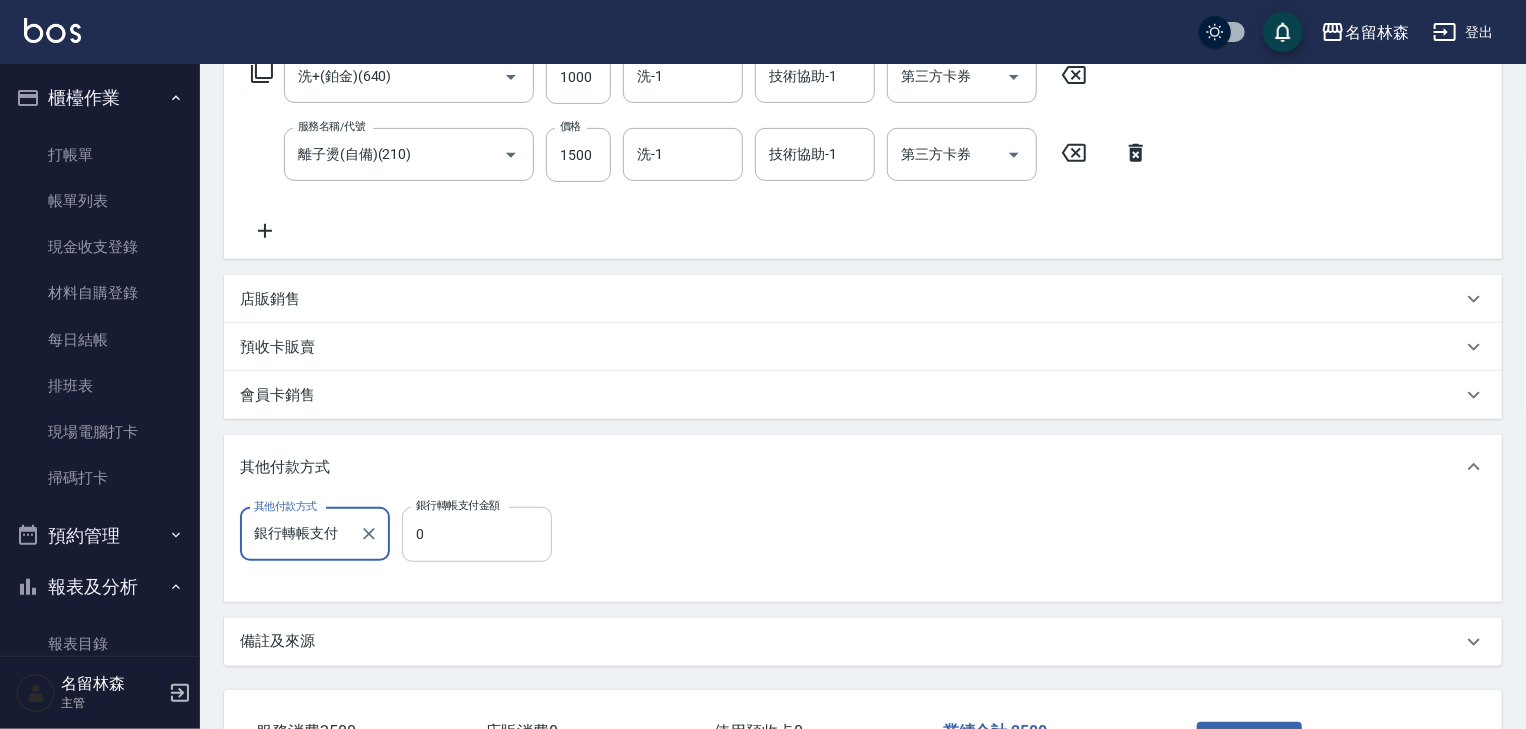 click on "0" at bounding box center [477, 534] 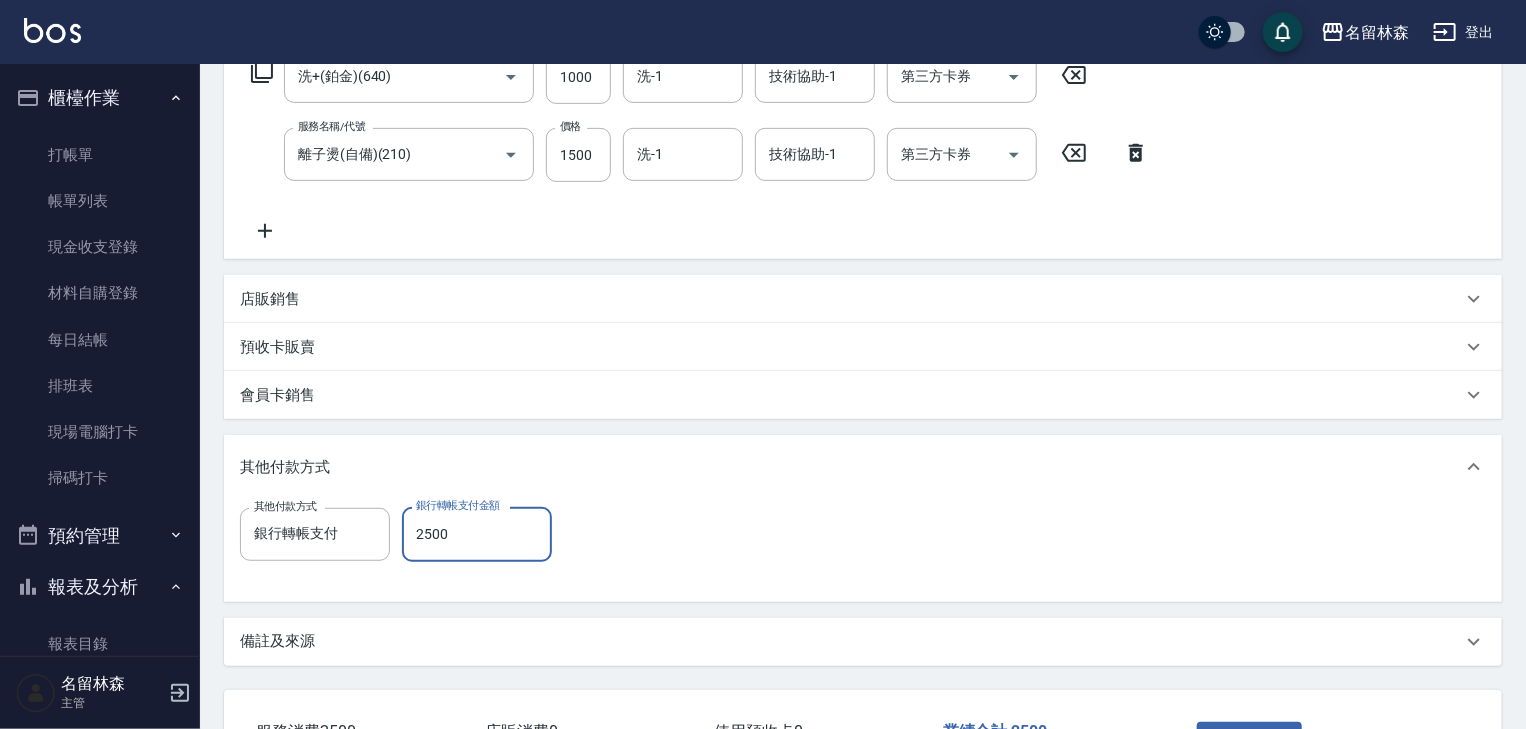 scroll, scrollTop: 500, scrollLeft: 0, axis: vertical 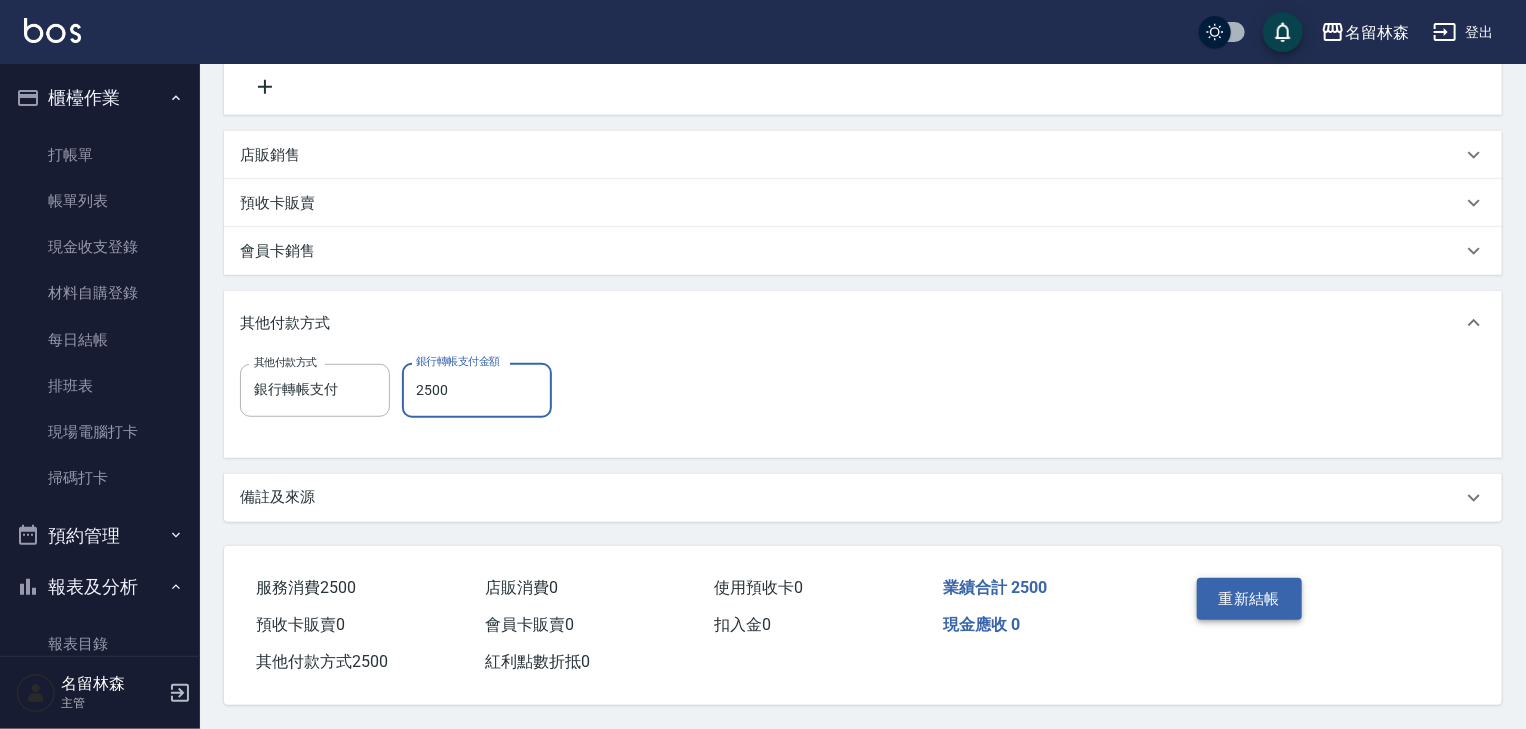 type on "2500" 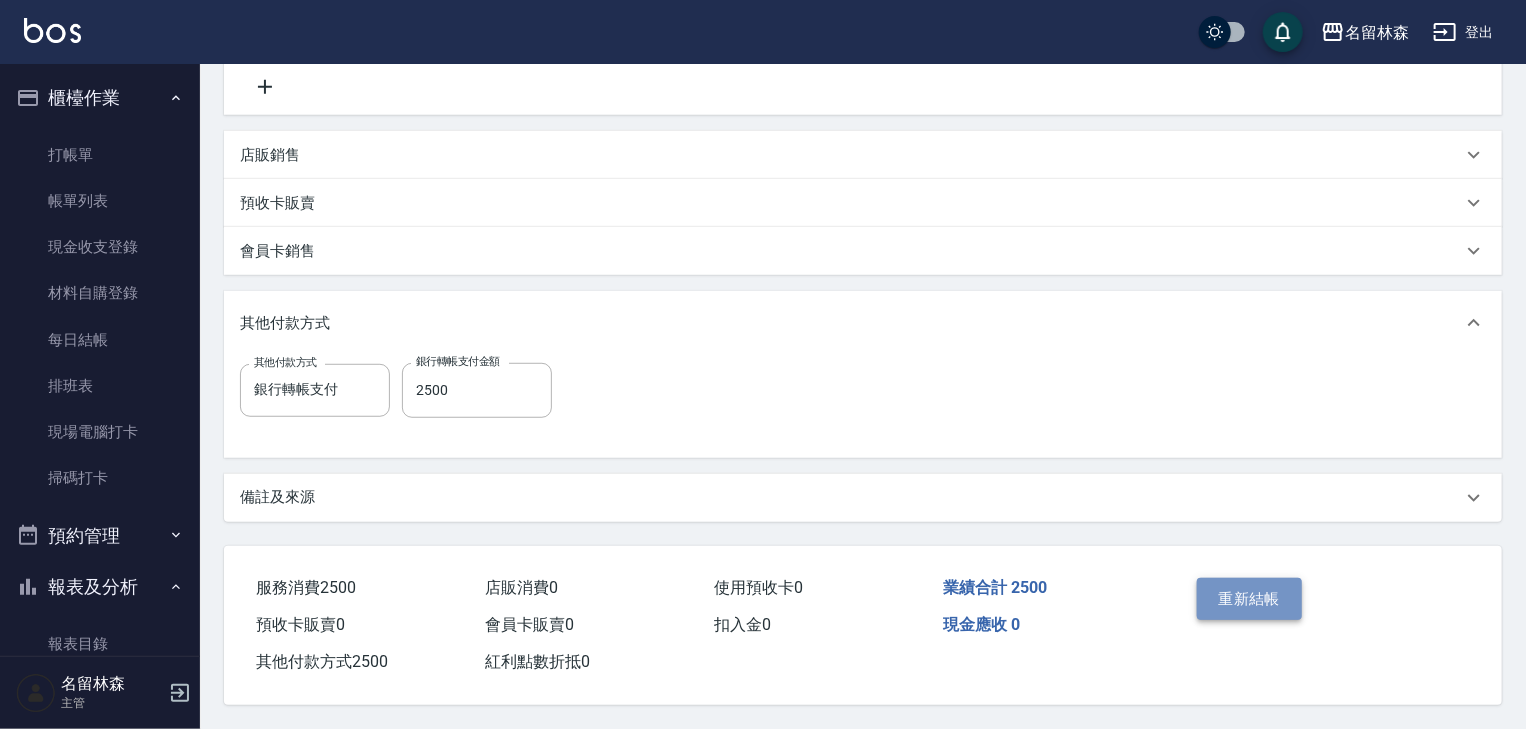 click on "重新結帳" at bounding box center (1250, 599) 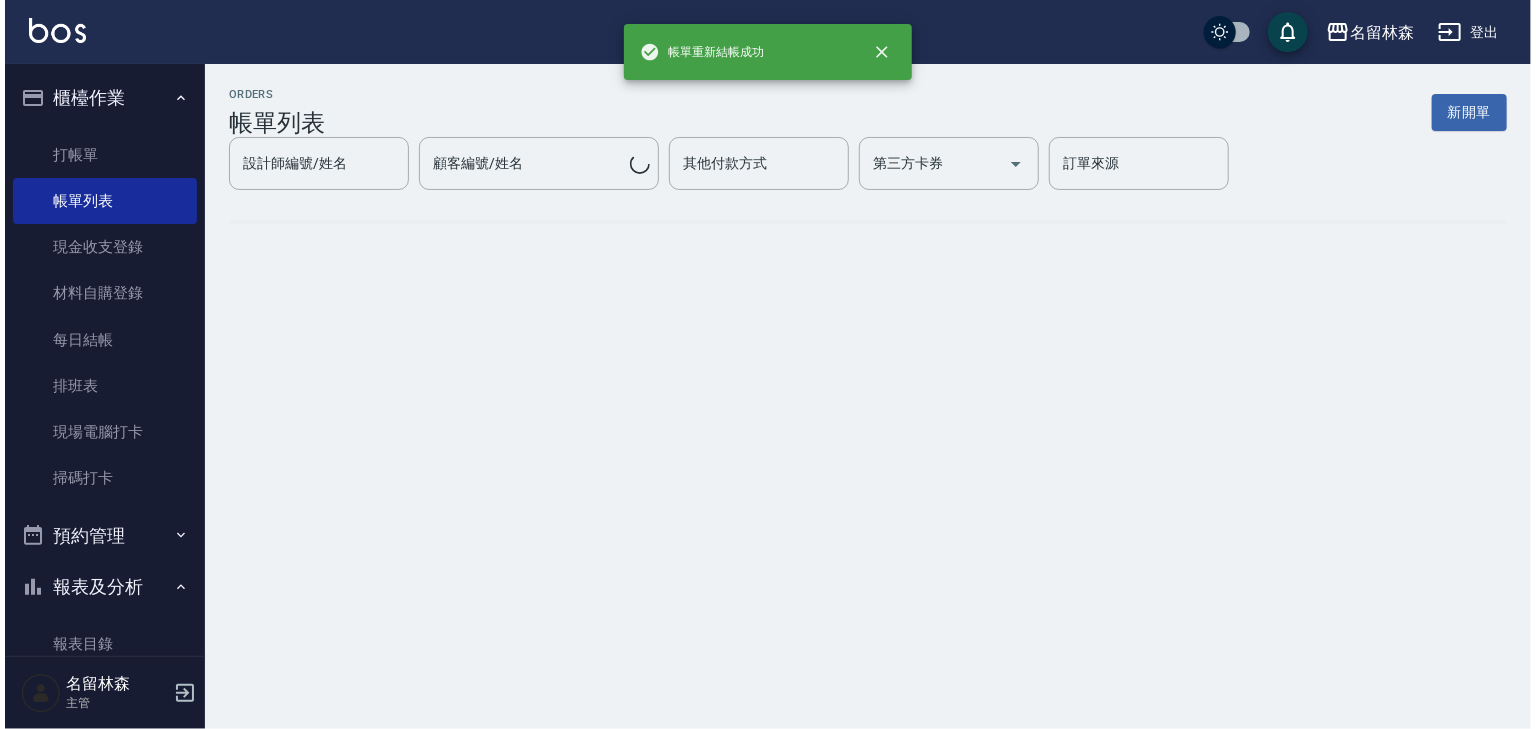 scroll, scrollTop: 0, scrollLeft: 0, axis: both 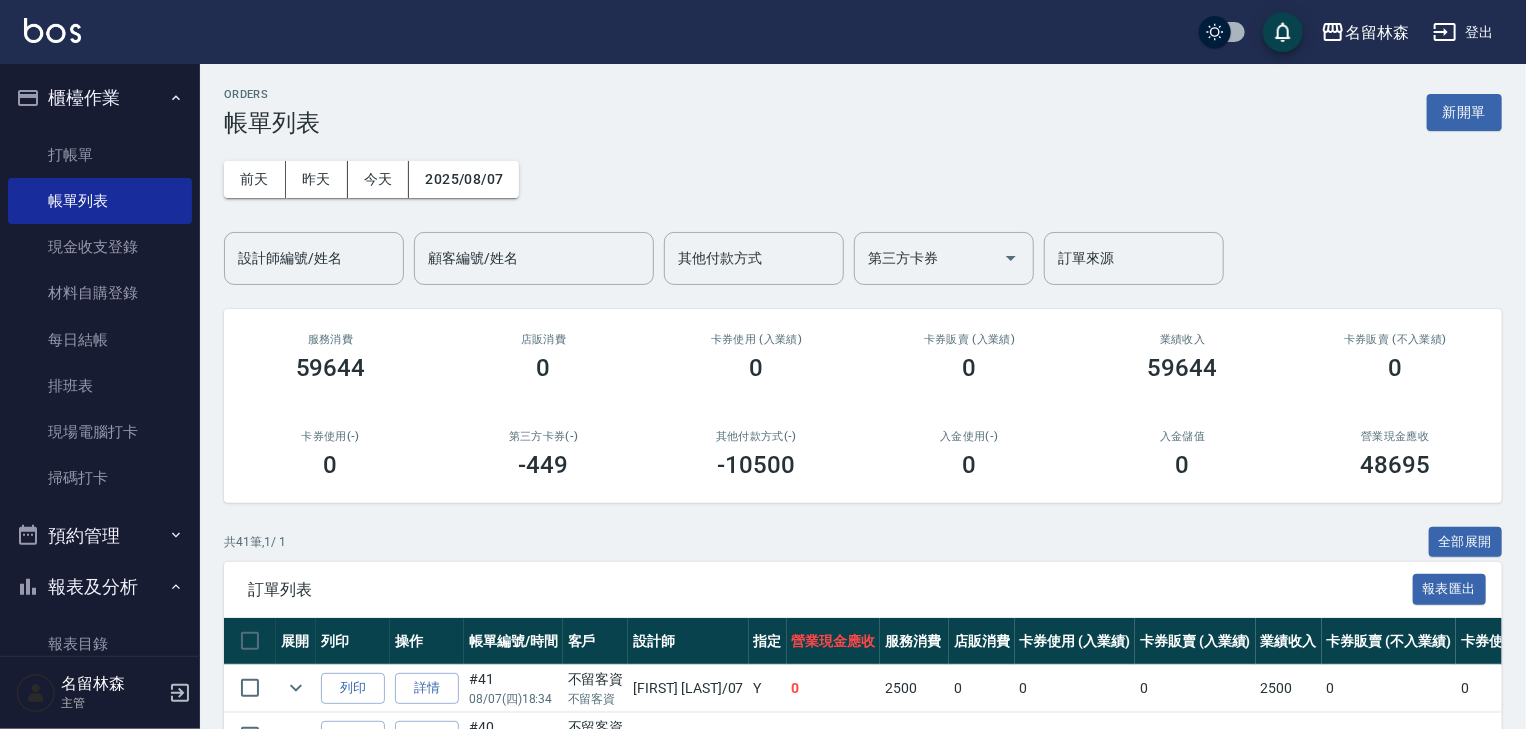 click at bounding box center [52, 30] 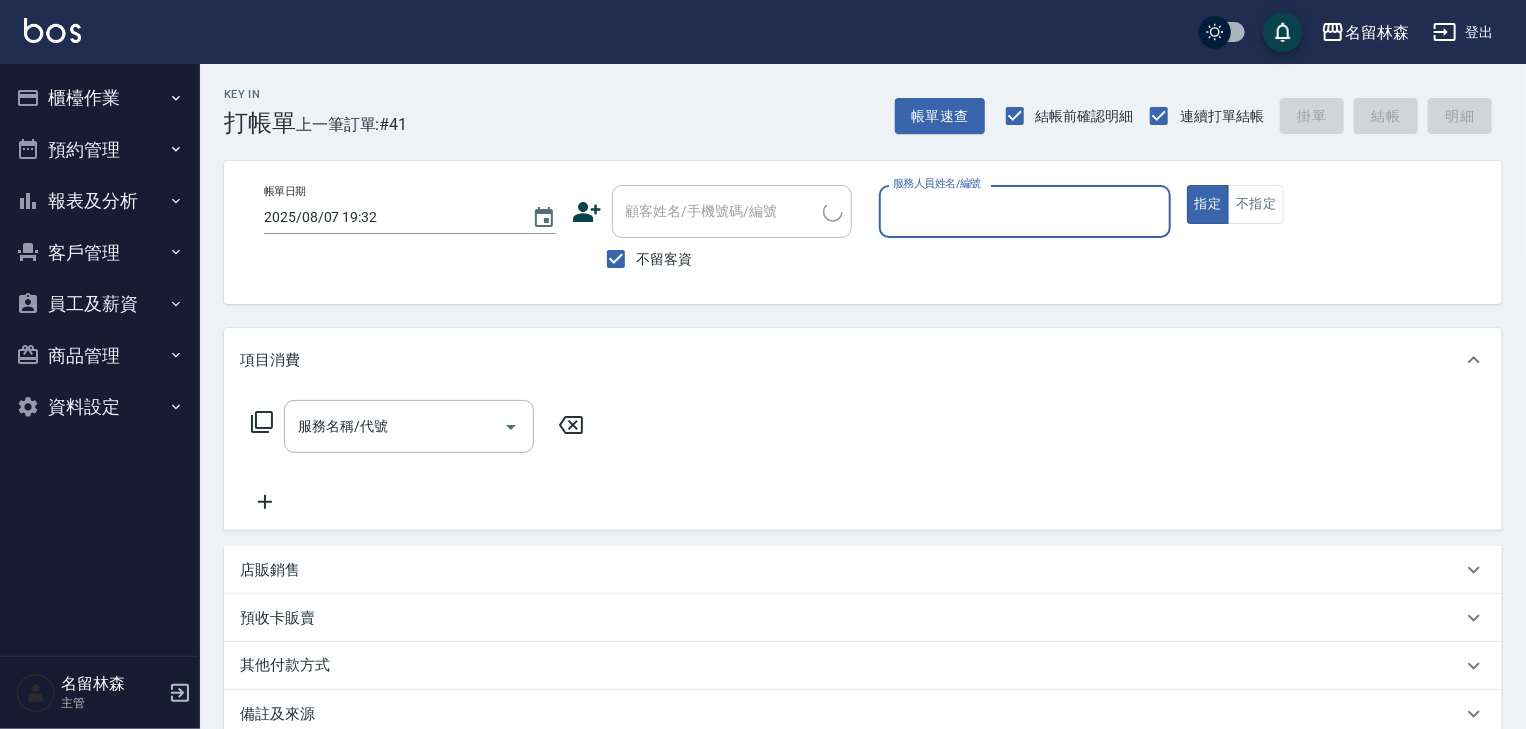 click on "服務人員姓名/編號" at bounding box center (1025, 211) 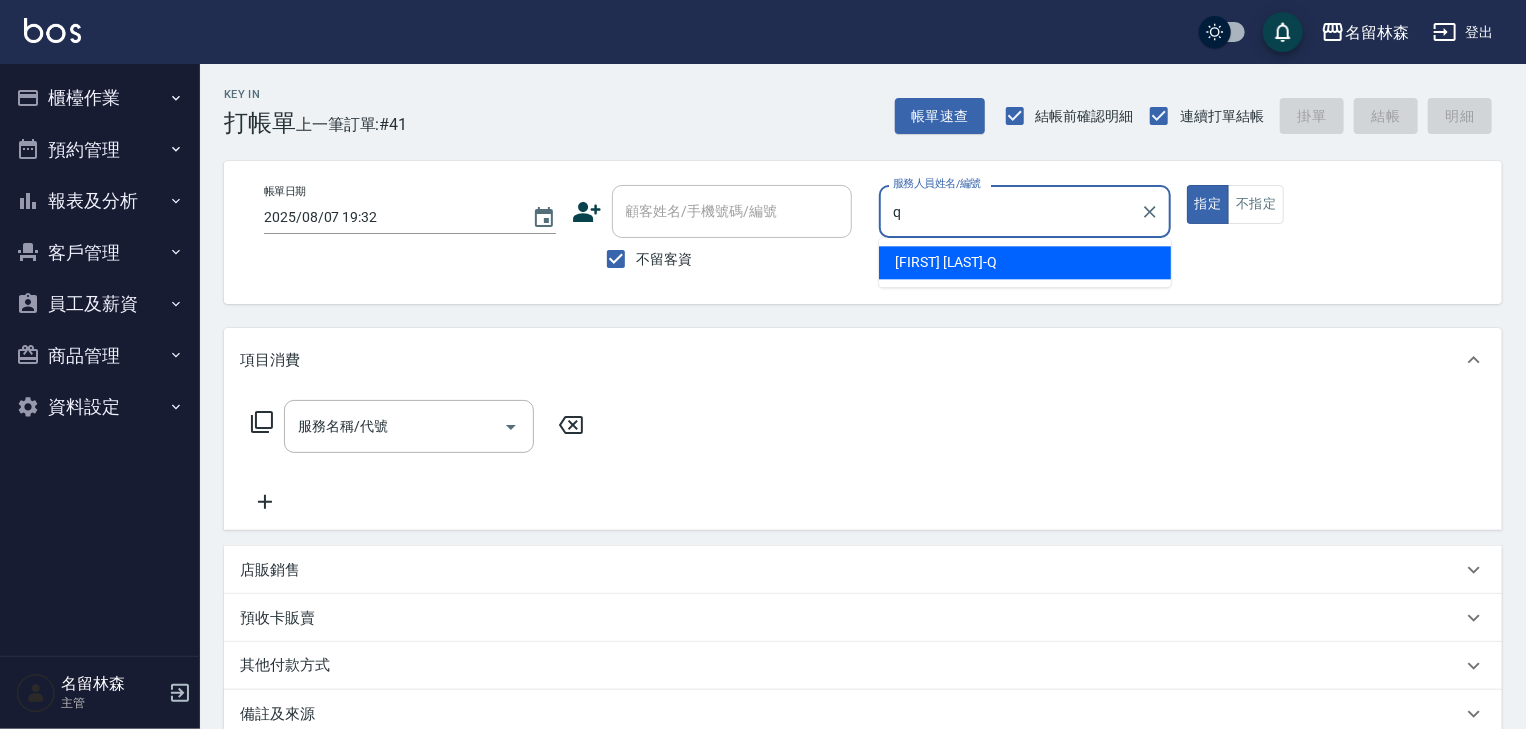 type on "[NAME]-Q" 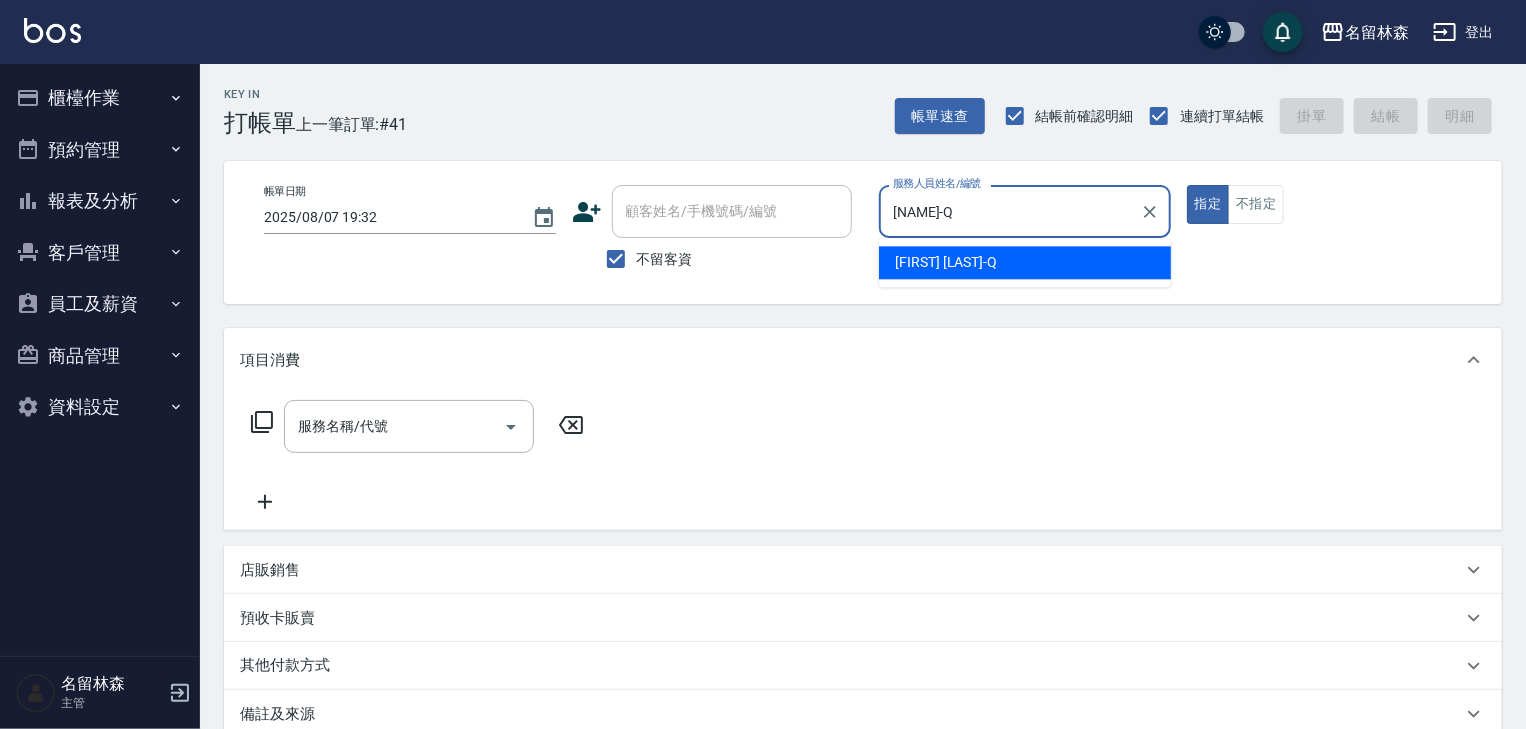 type on "true" 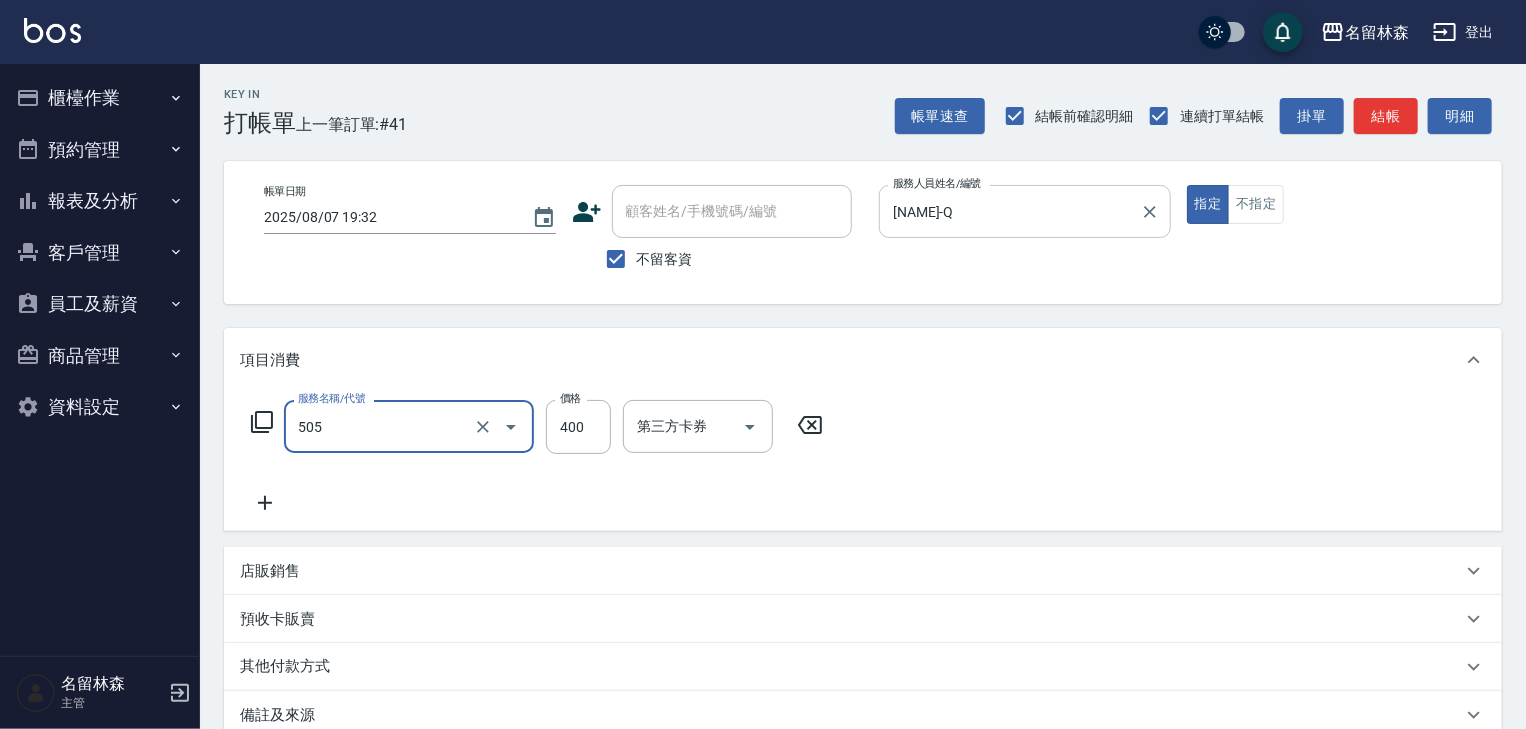 type on "洗髮(505)" 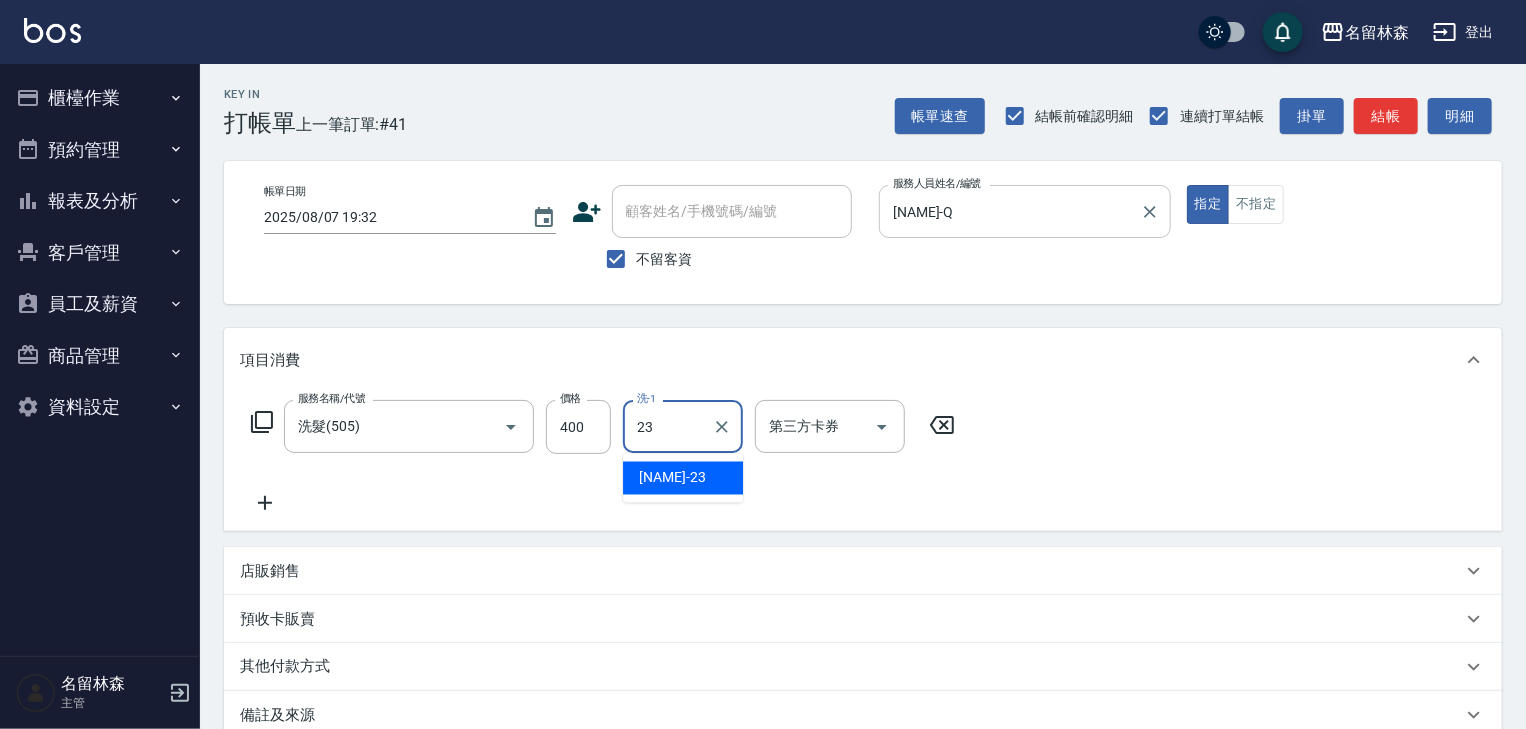 type on "[FIRST] [LAST]-23" 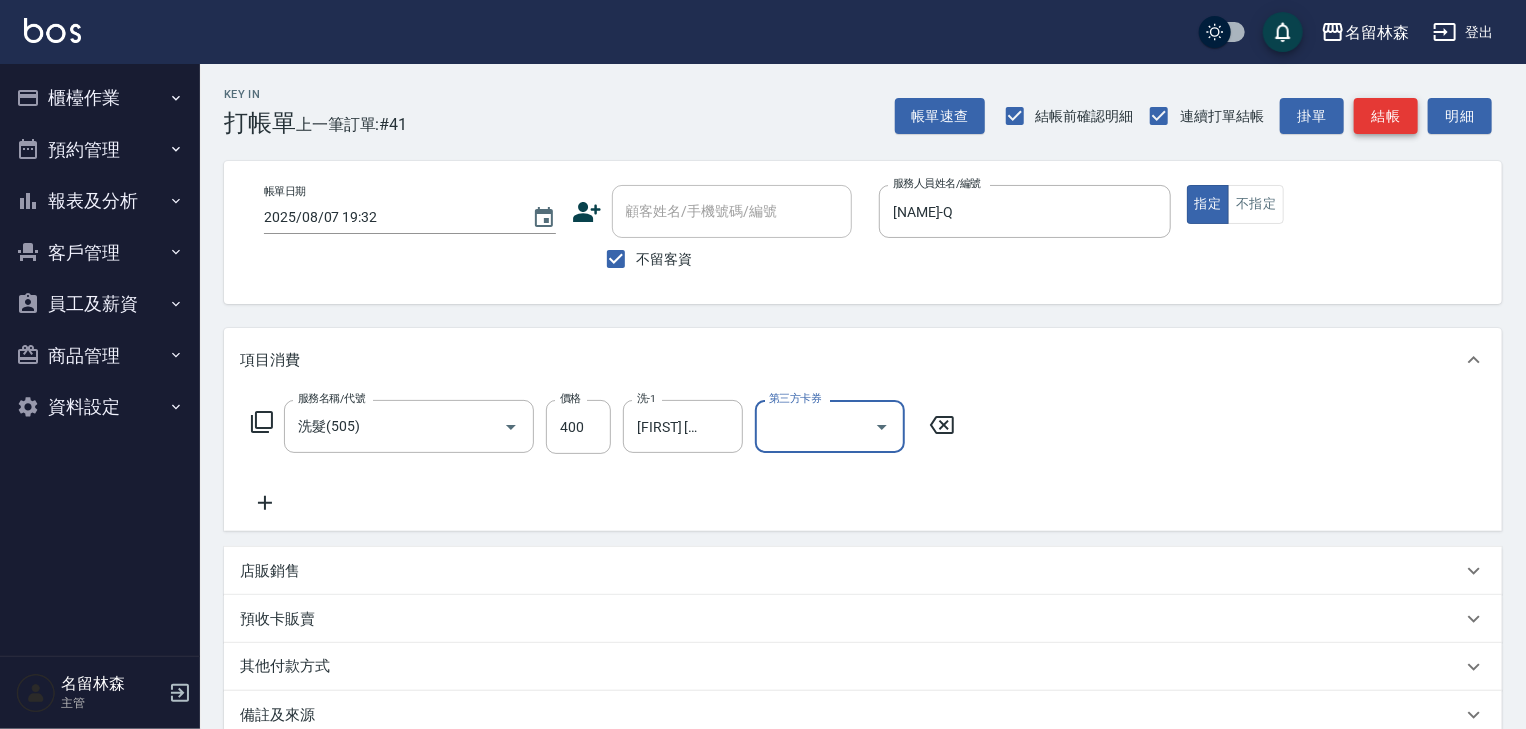 click on "結帳" at bounding box center (1386, 116) 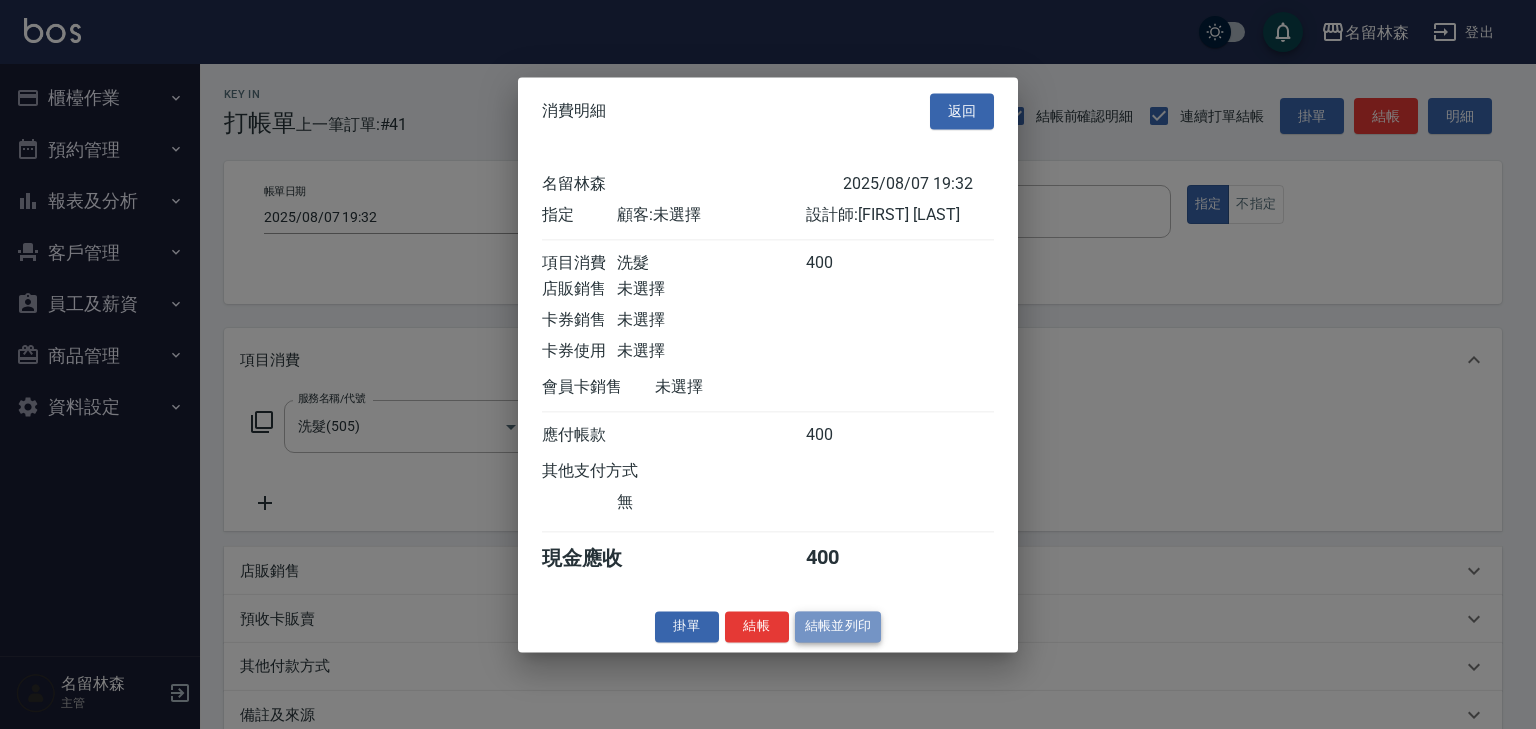 click on "結帳並列印" at bounding box center (838, 626) 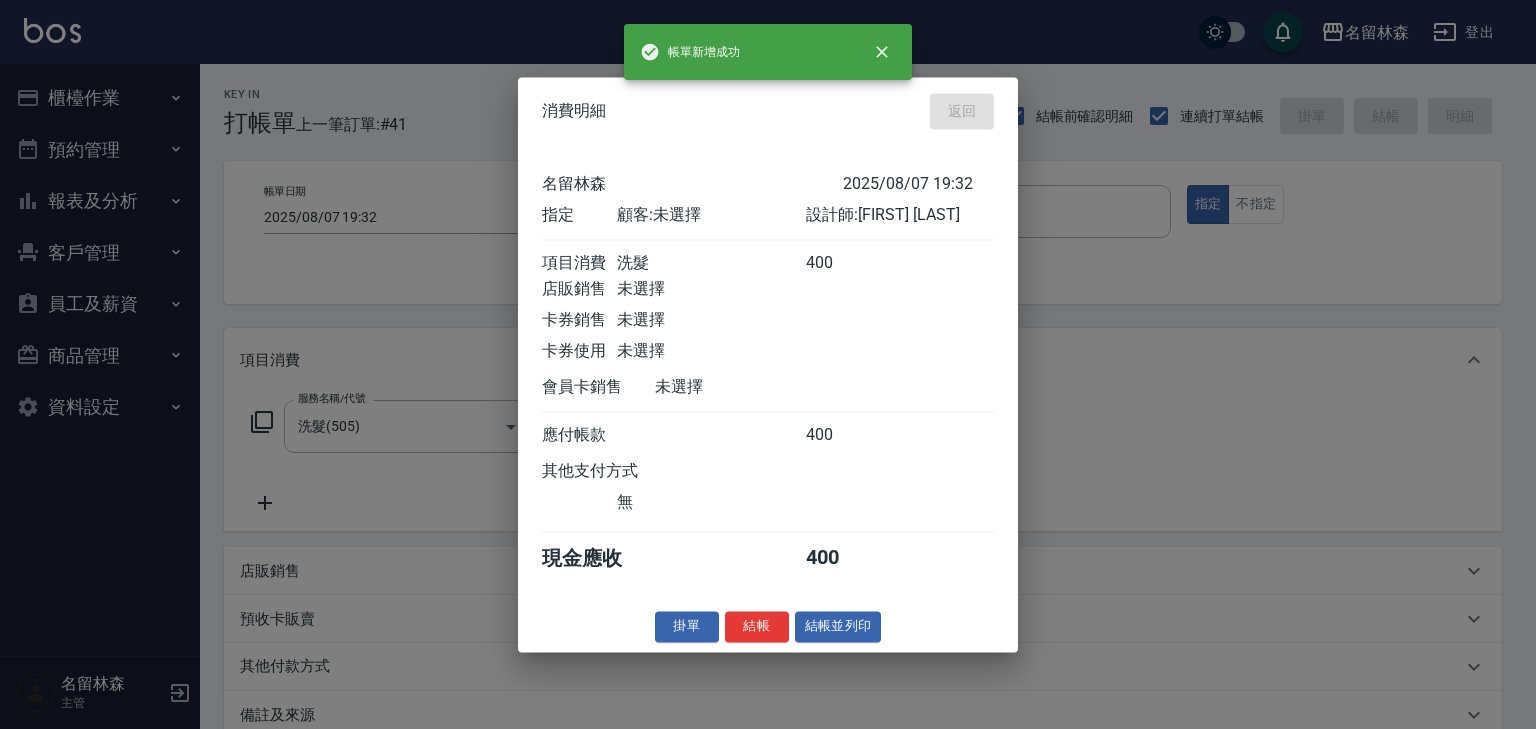 type 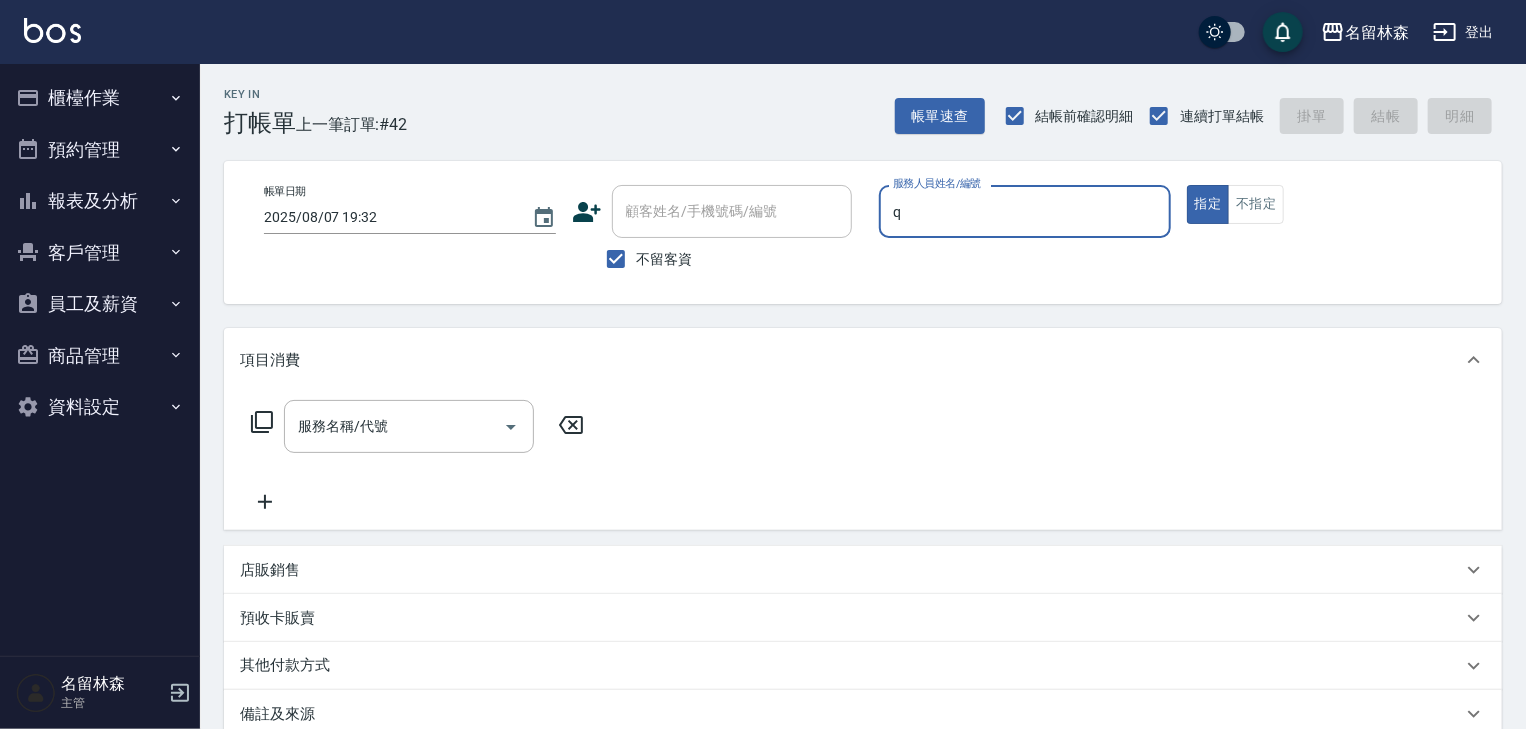 type on "[NAME]-Q" 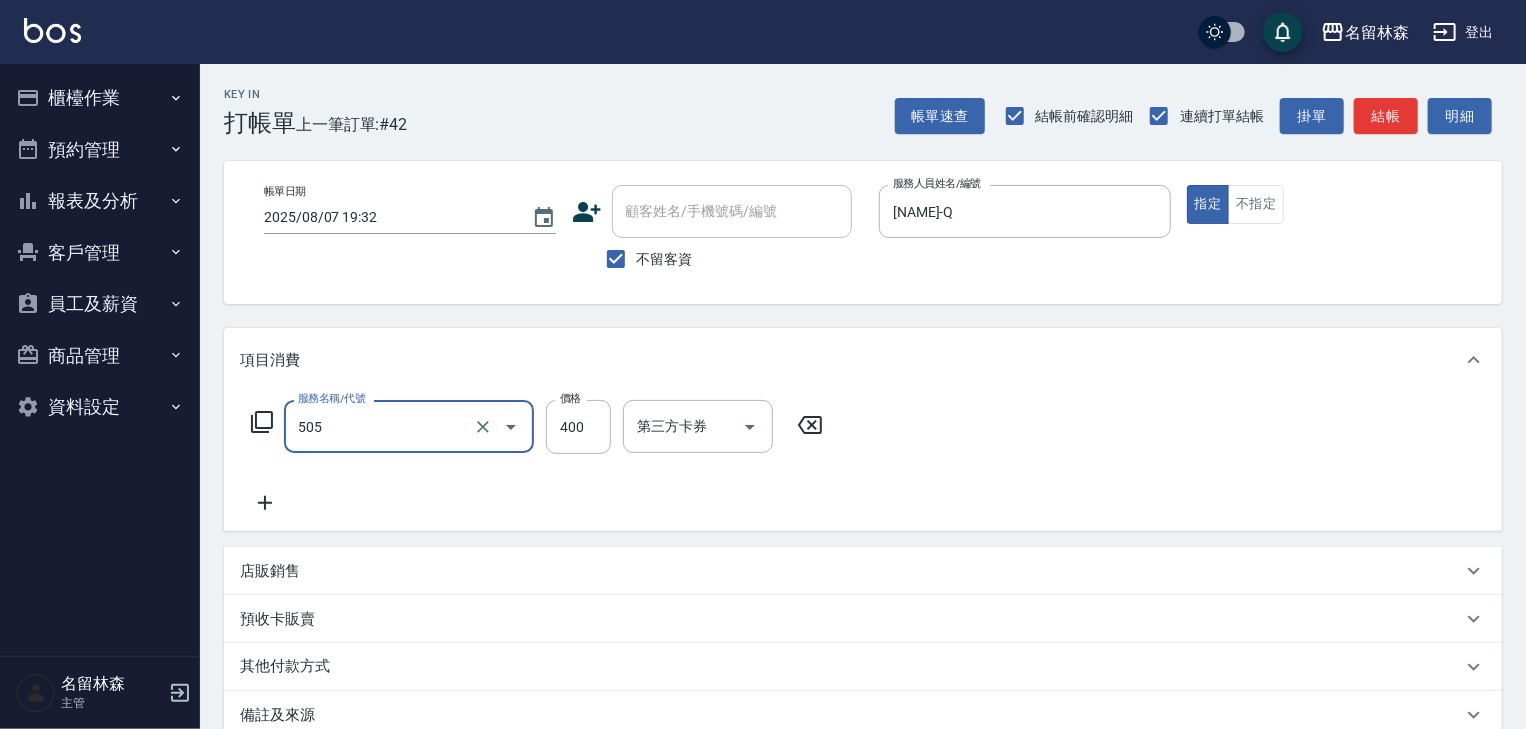type on "洗髮(505)" 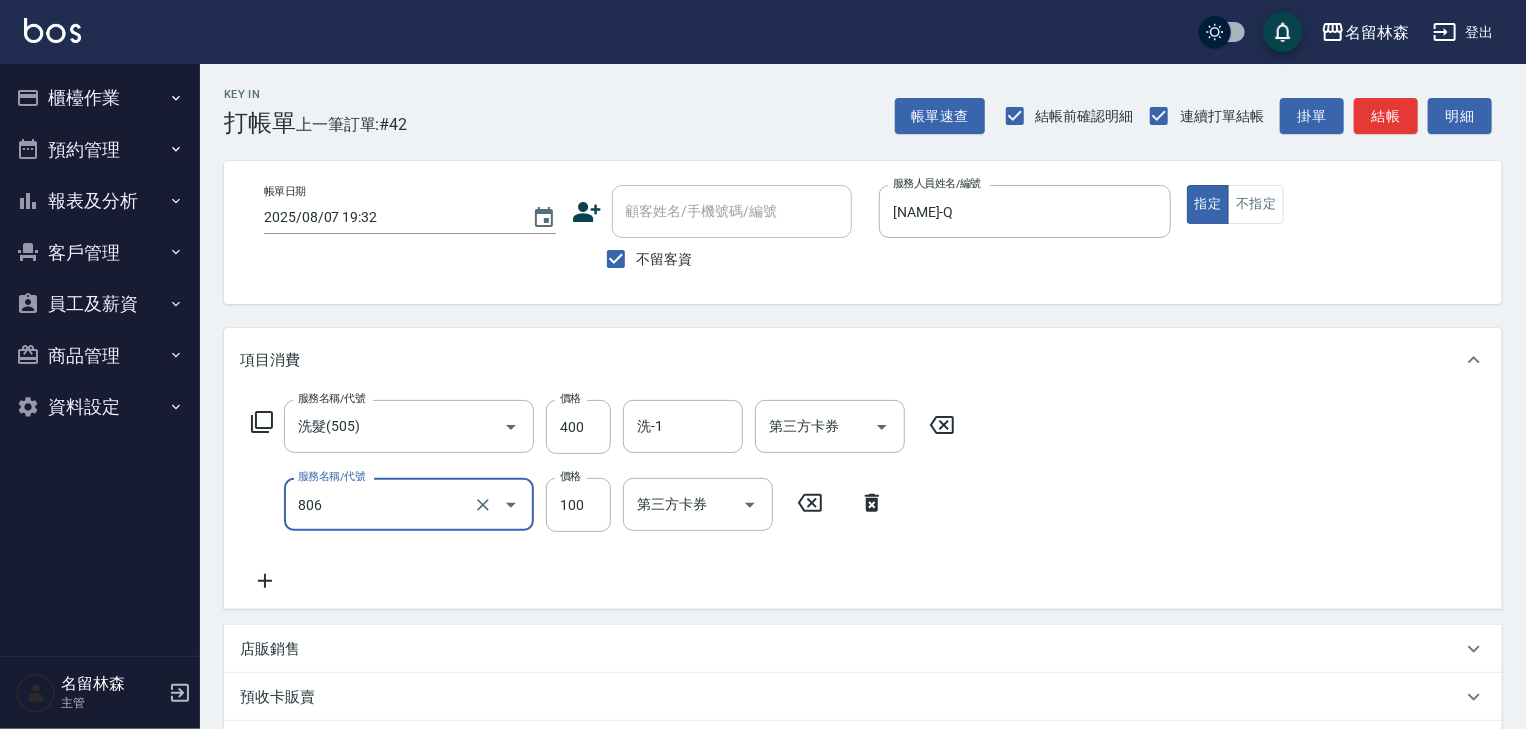 type on "電棒(806)" 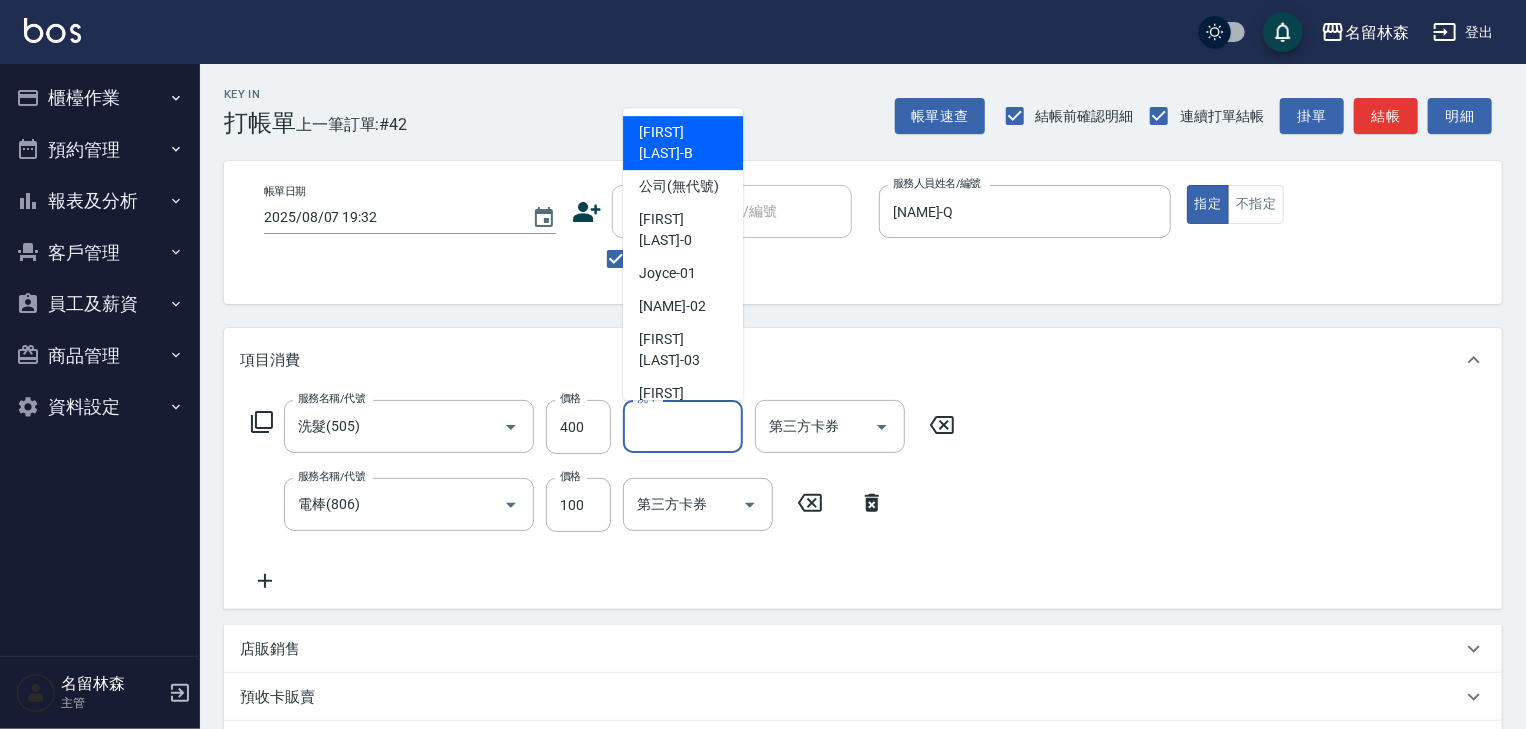 click on "洗-1" at bounding box center [683, 426] 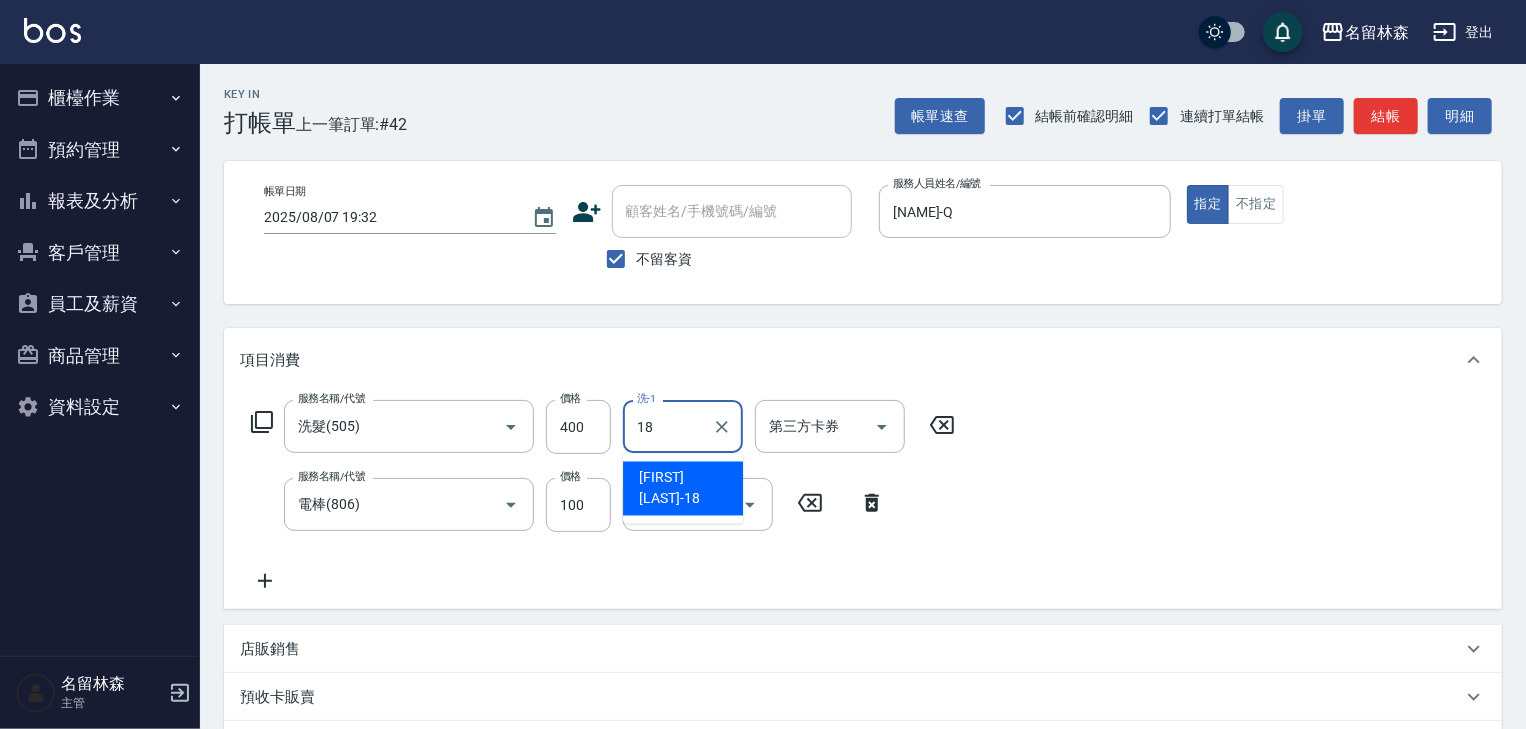 type on "[NAME]-18" 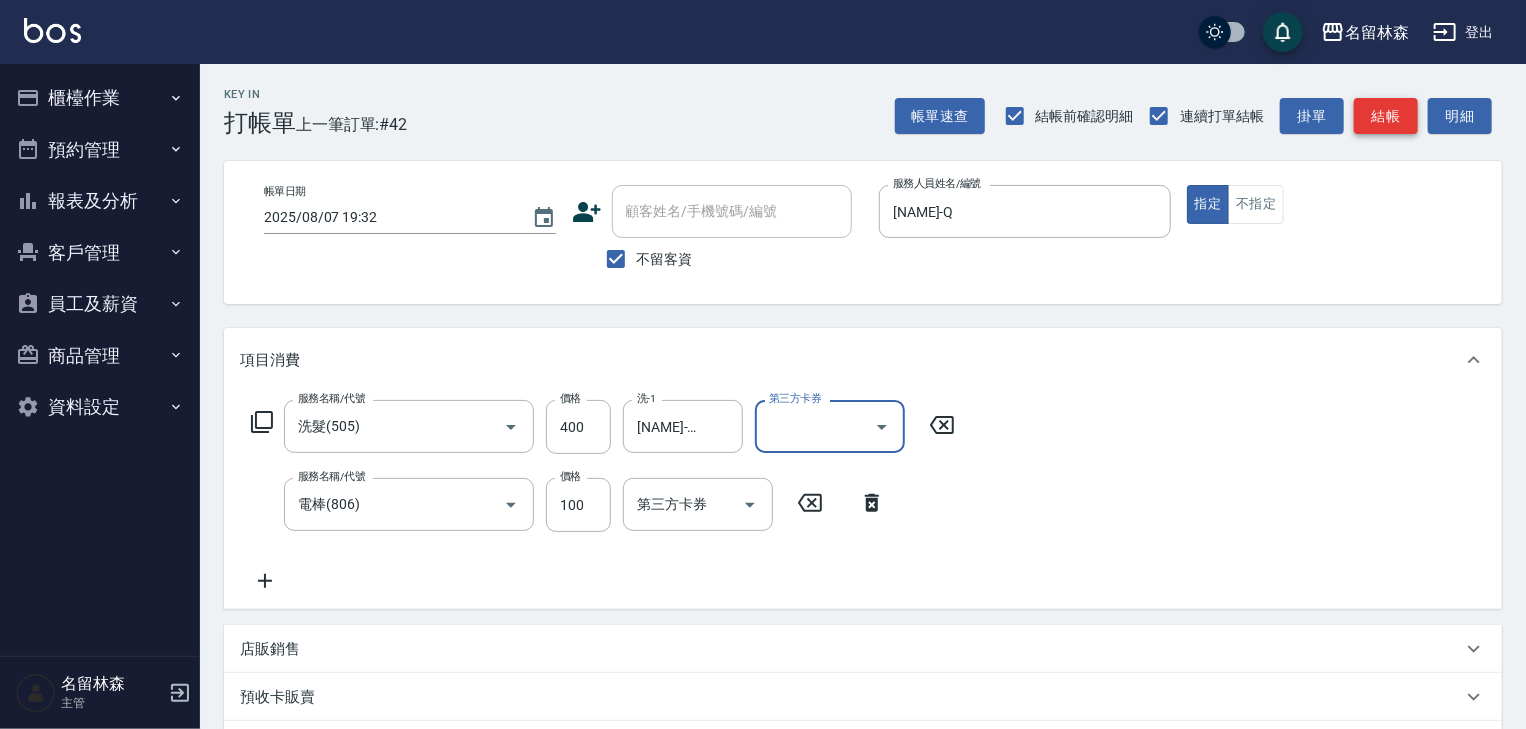 click on "結帳" at bounding box center [1386, 116] 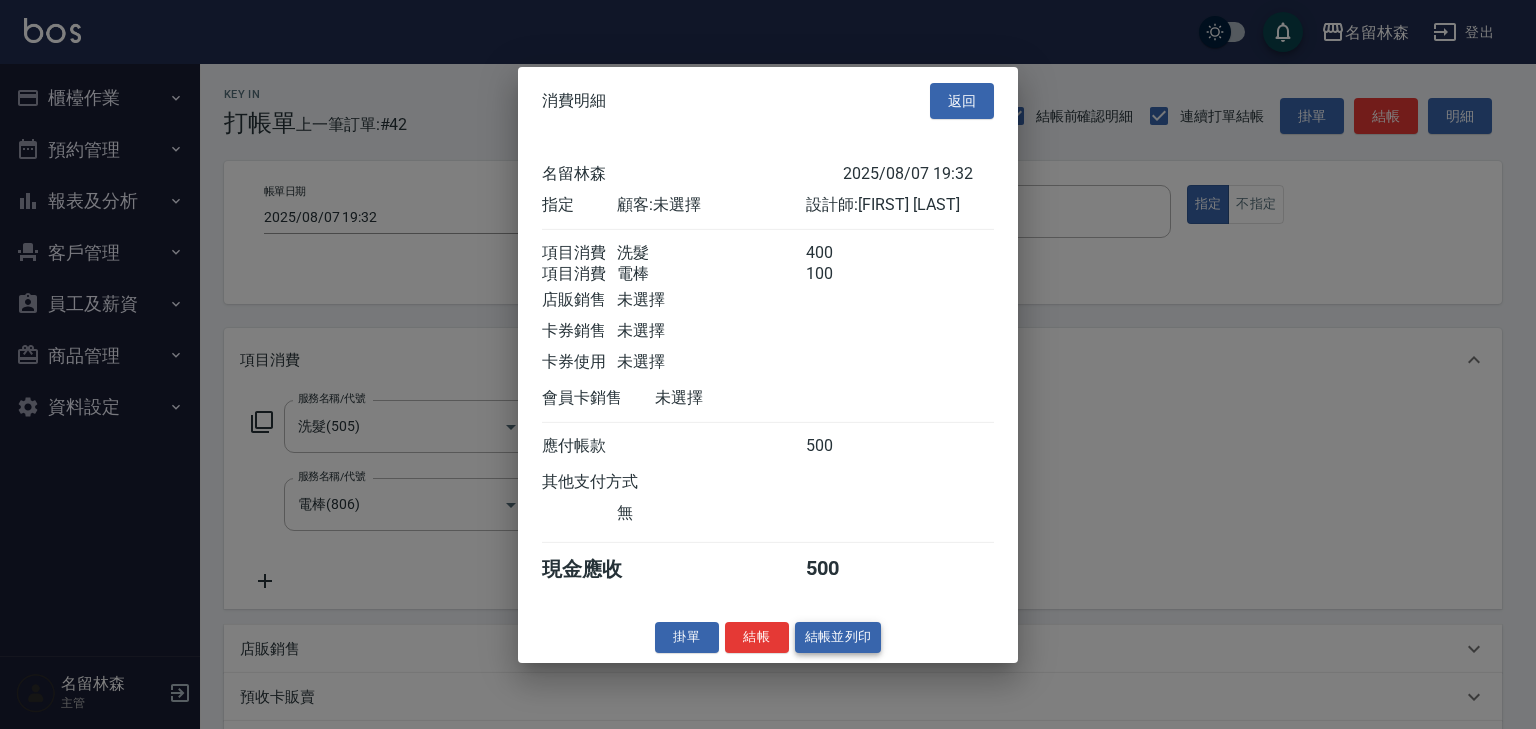 click on "結帳並列印" at bounding box center [838, 637] 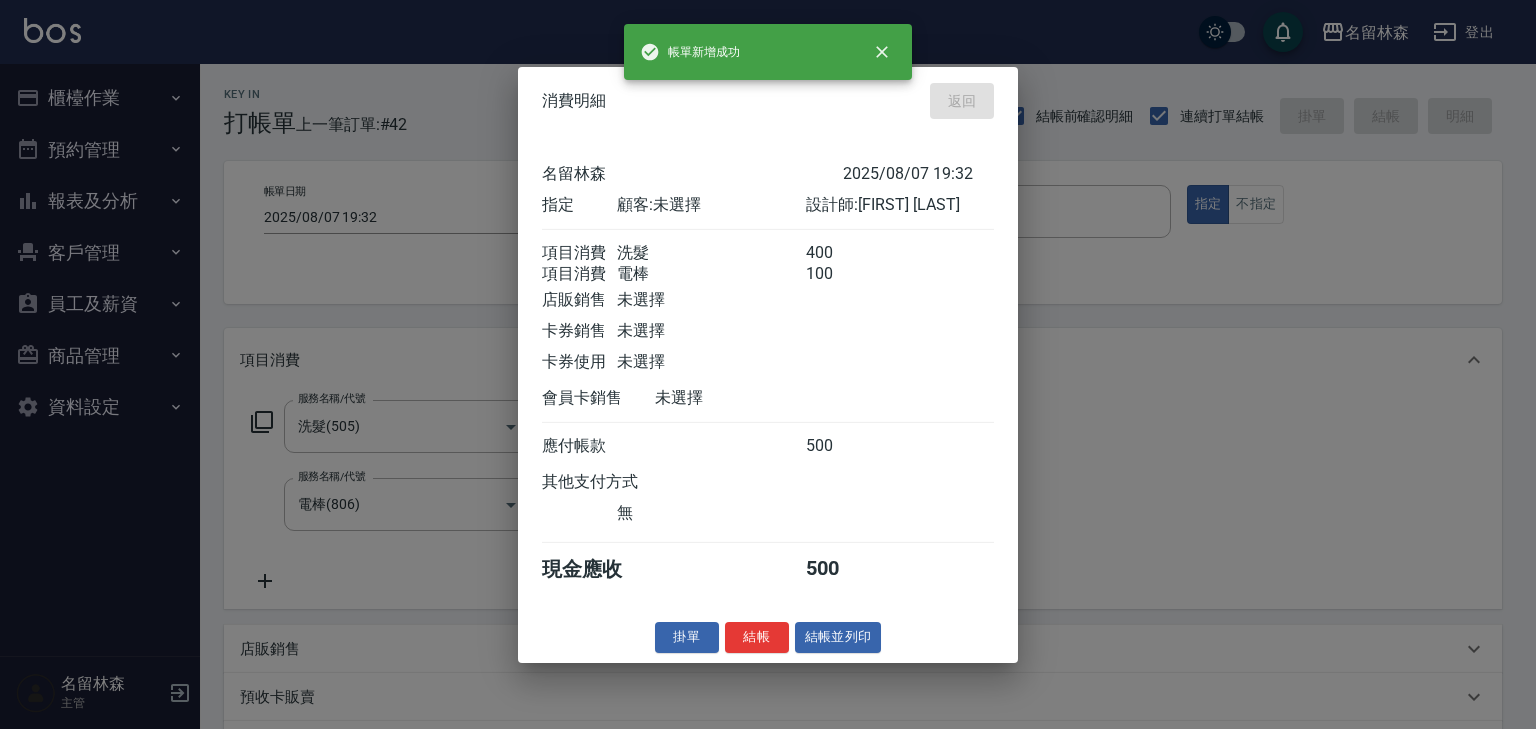 type on "2025/08/07 19:33" 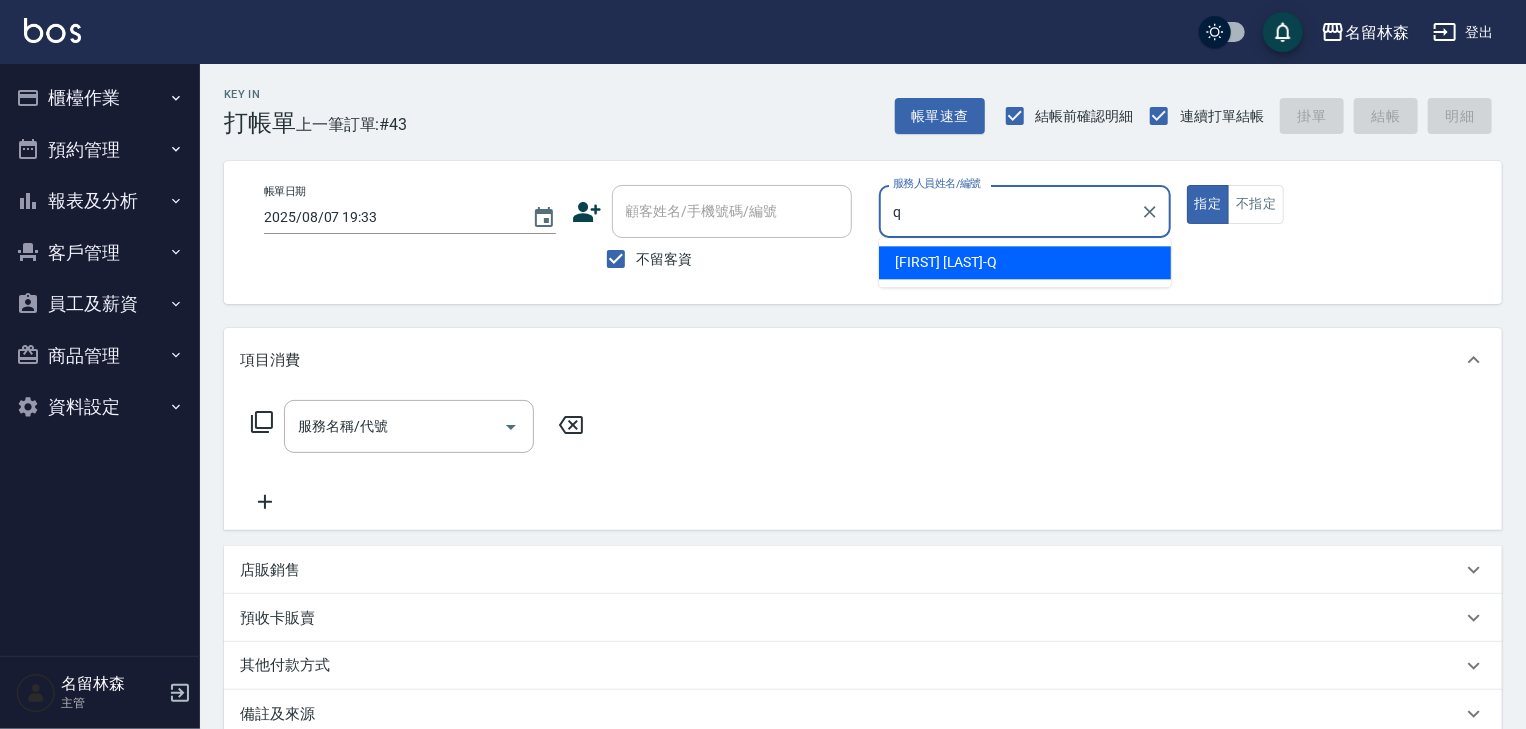type on "[NAME]-Q" 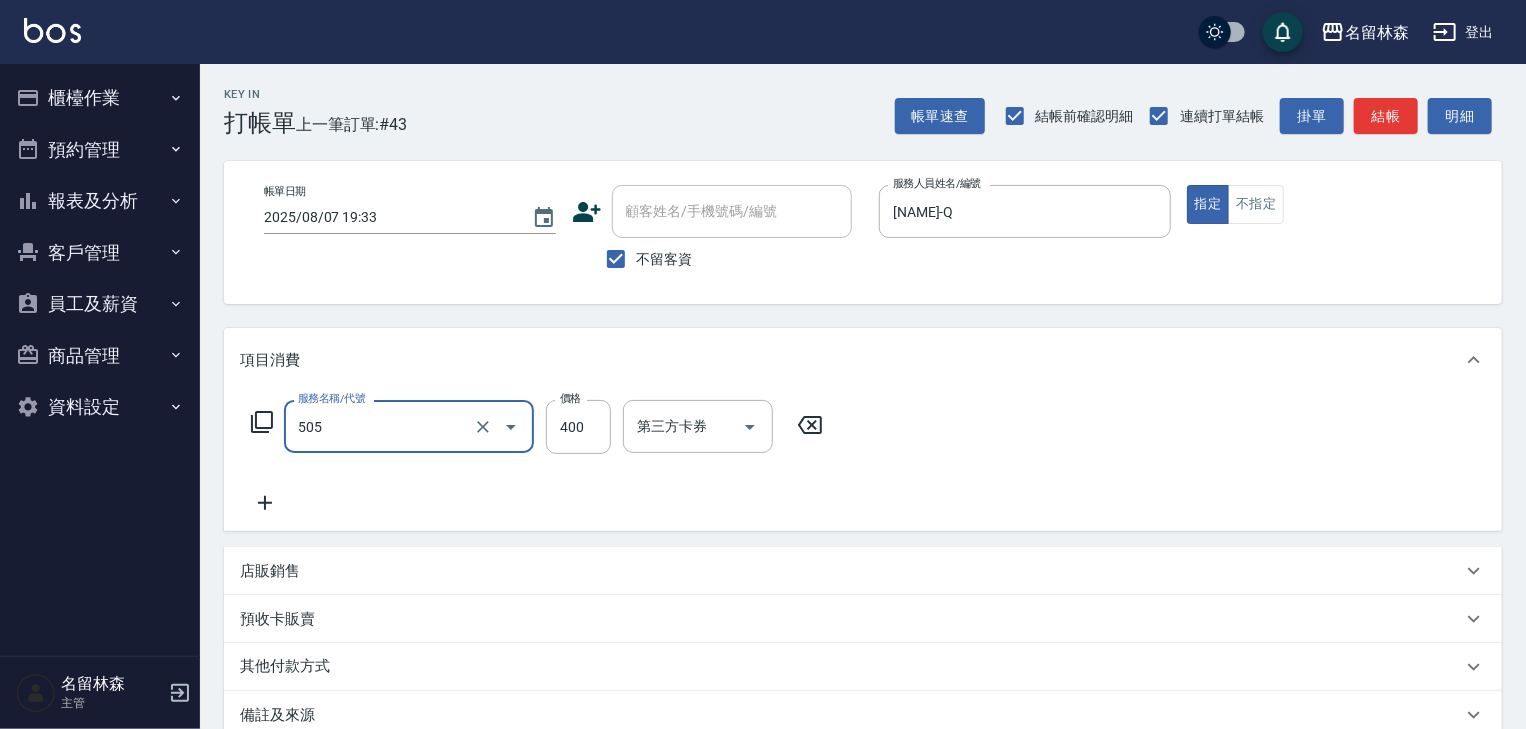 type on "洗髮(505)" 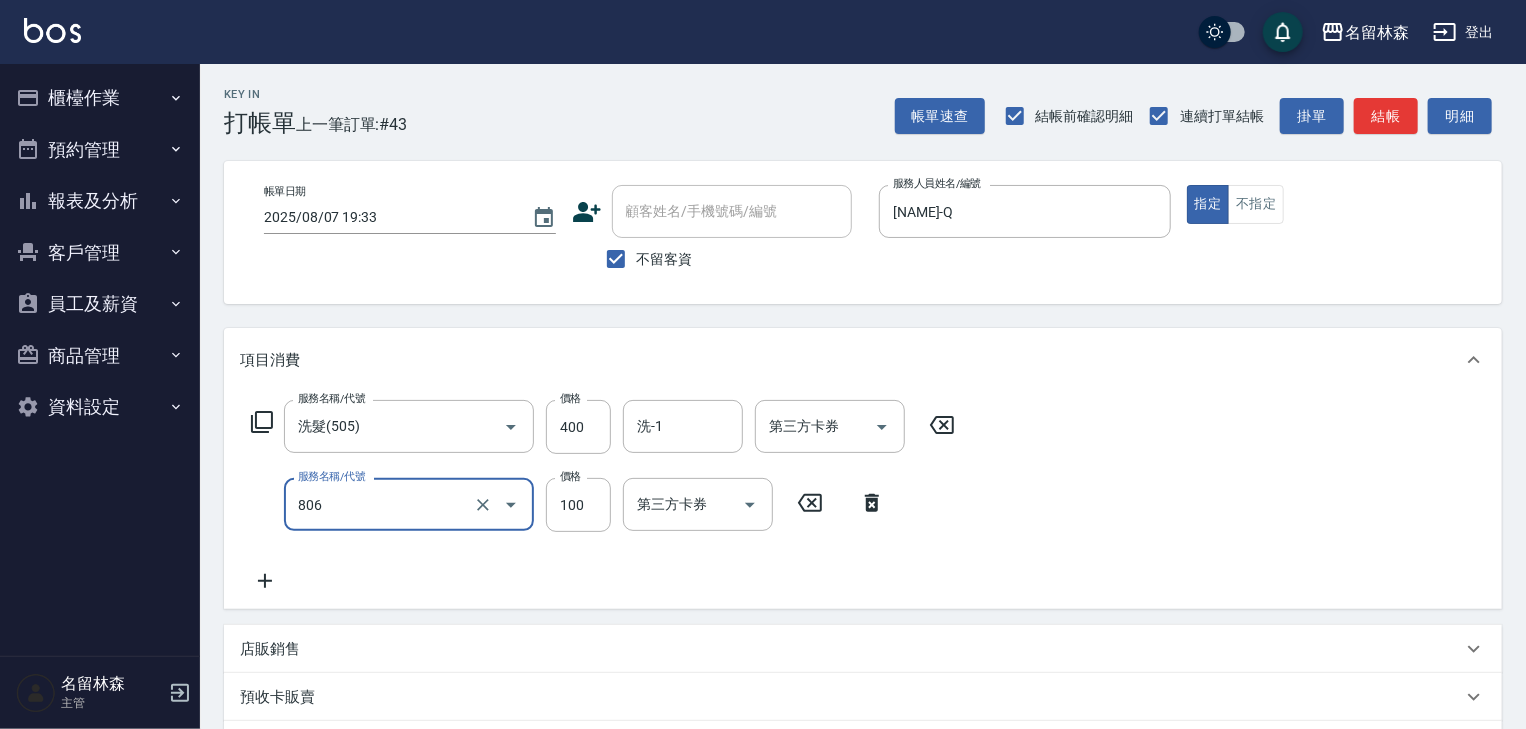 type on "電棒(806)" 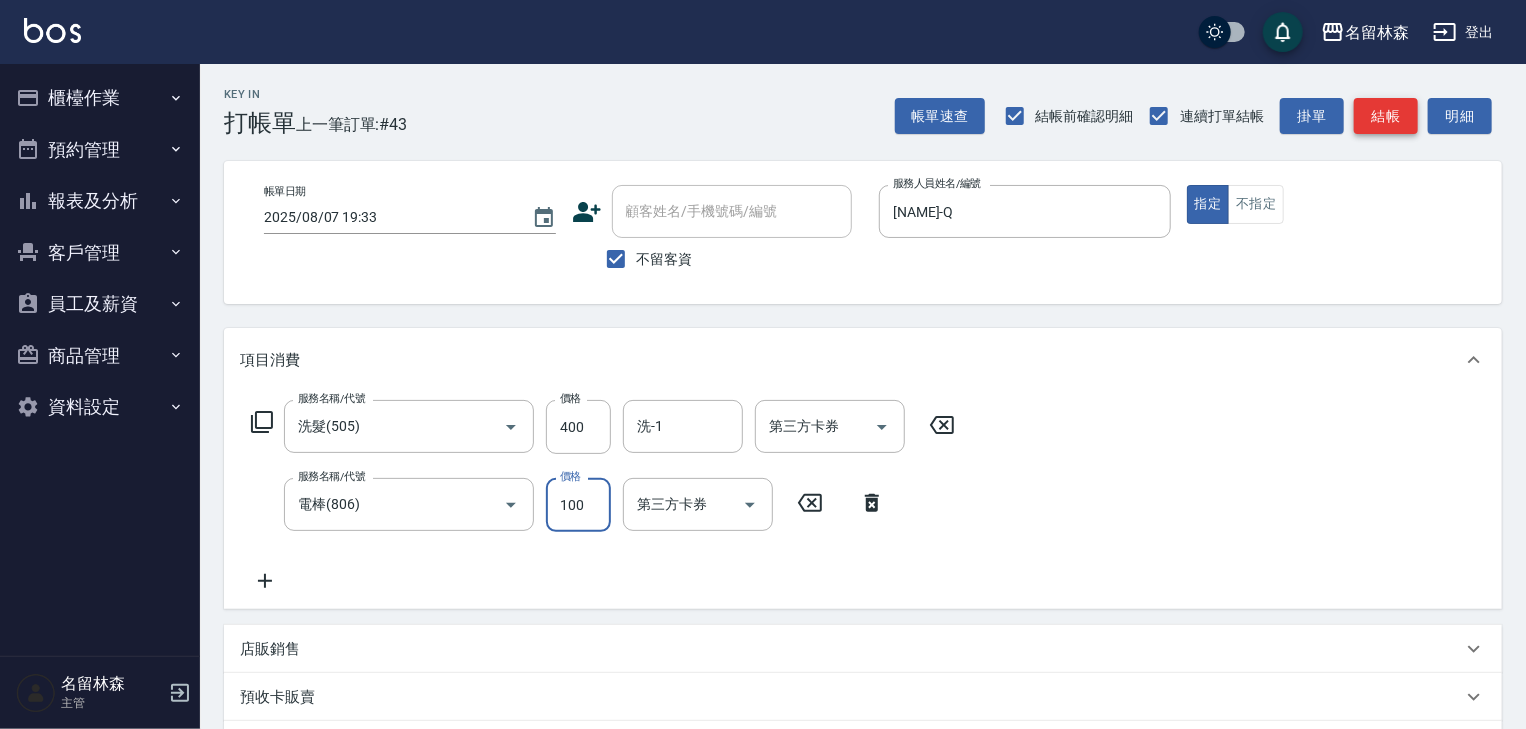 click on "結帳" at bounding box center (1386, 116) 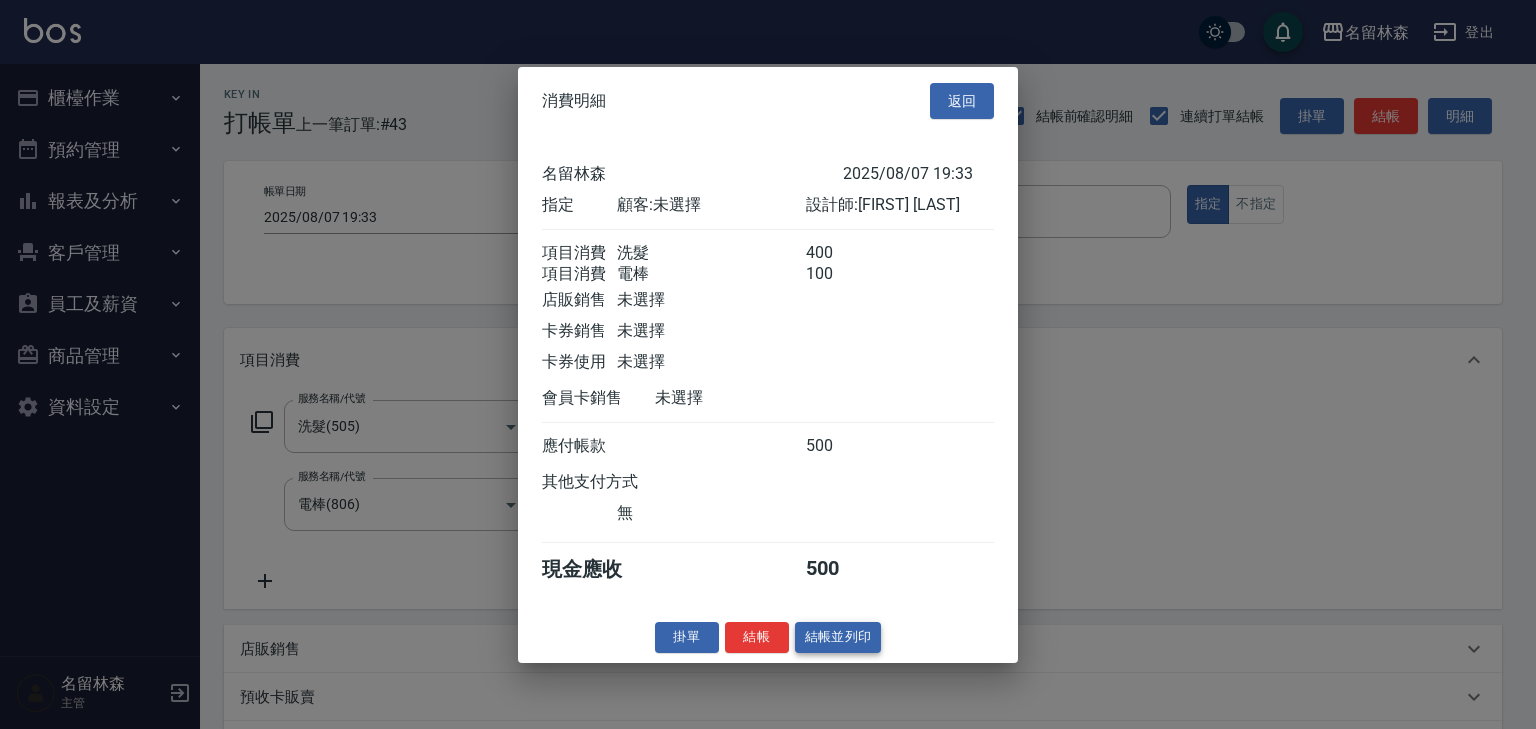click on "結帳並列印" at bounding box center [838, 637] 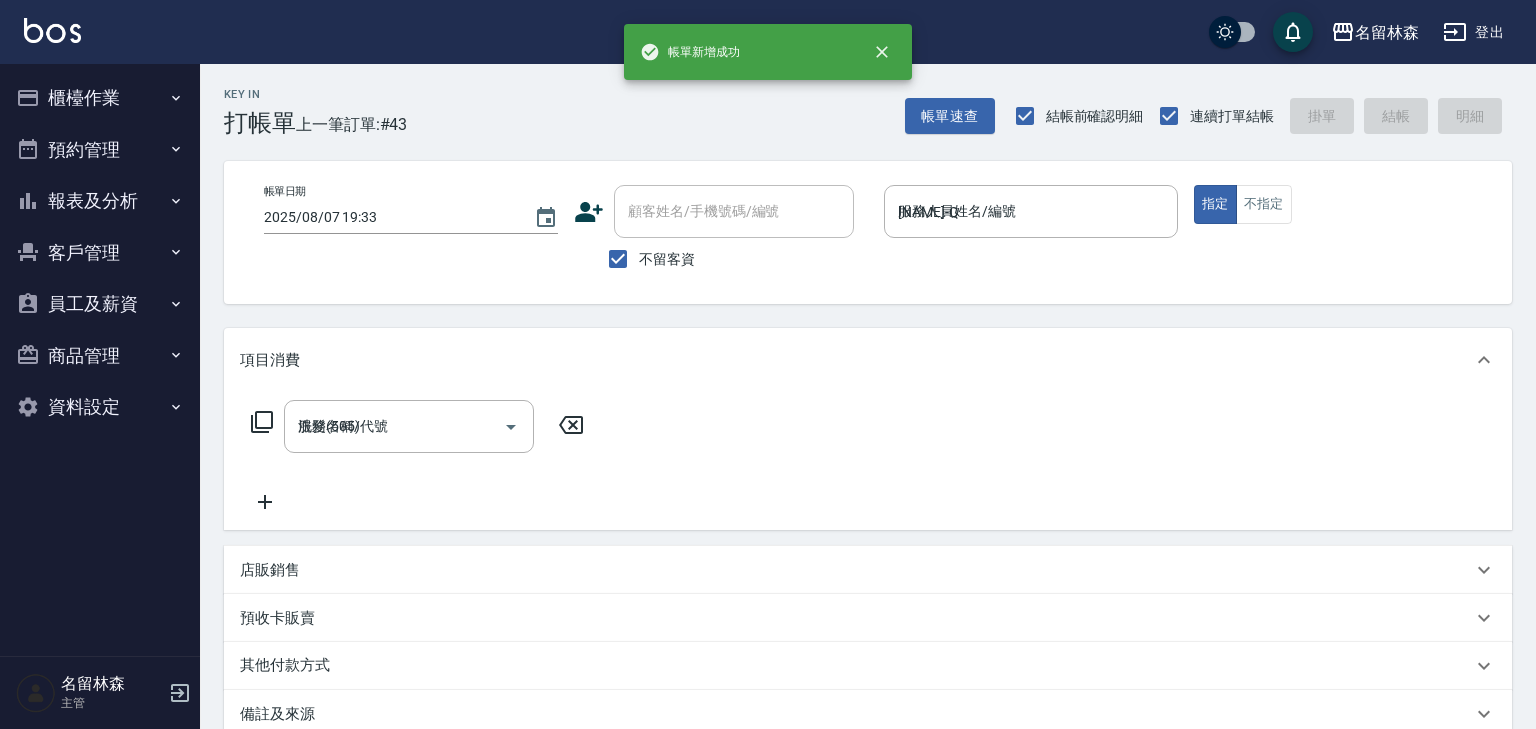 type 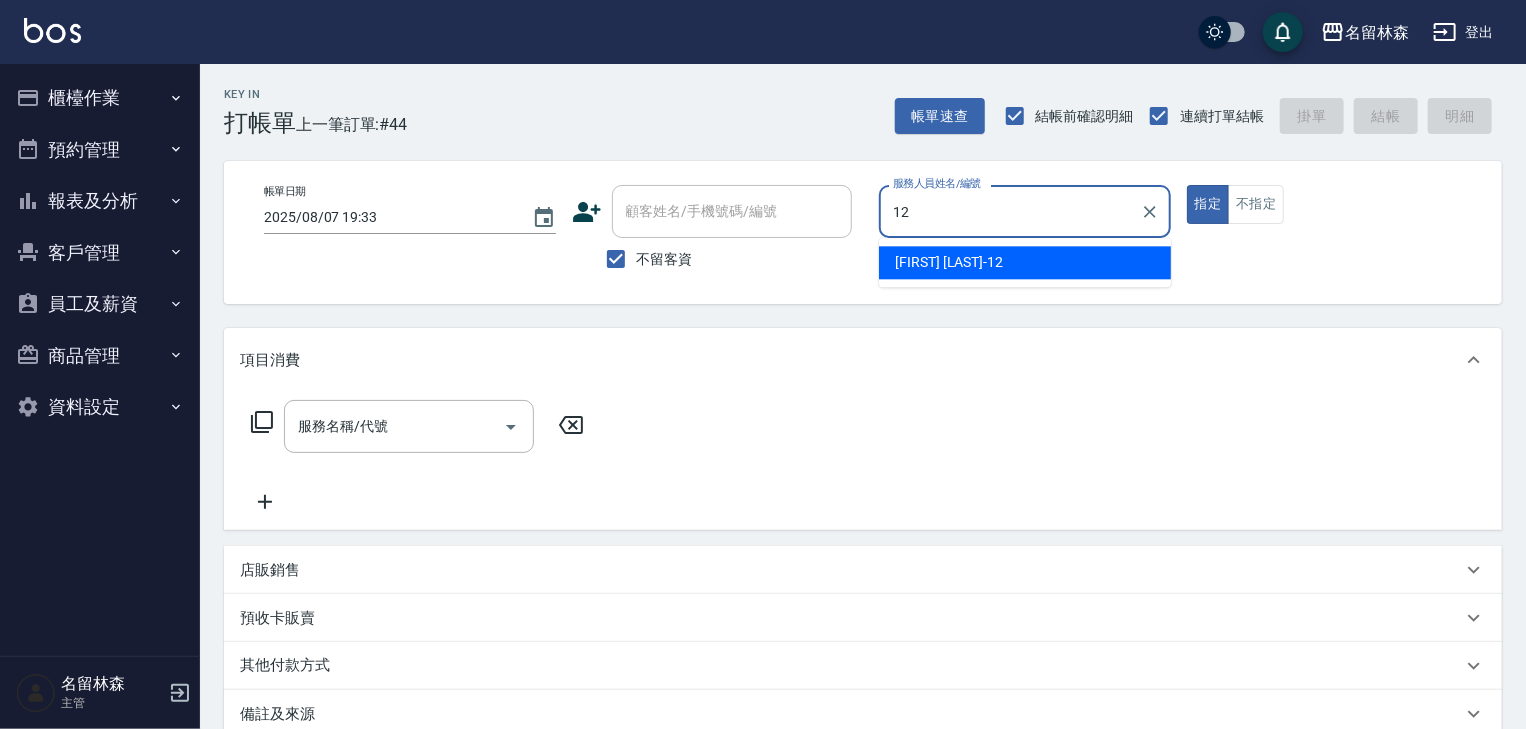 type on "1" 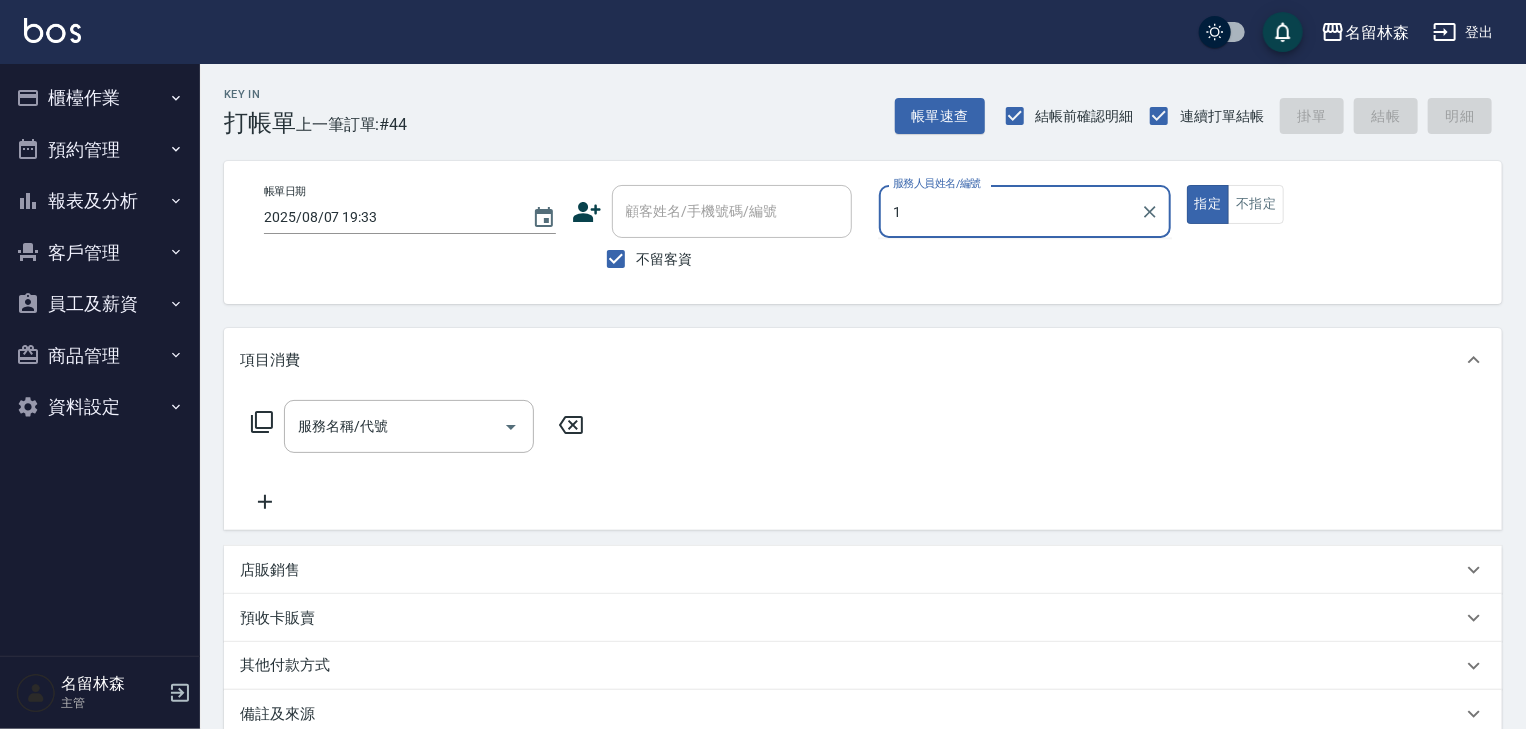 type 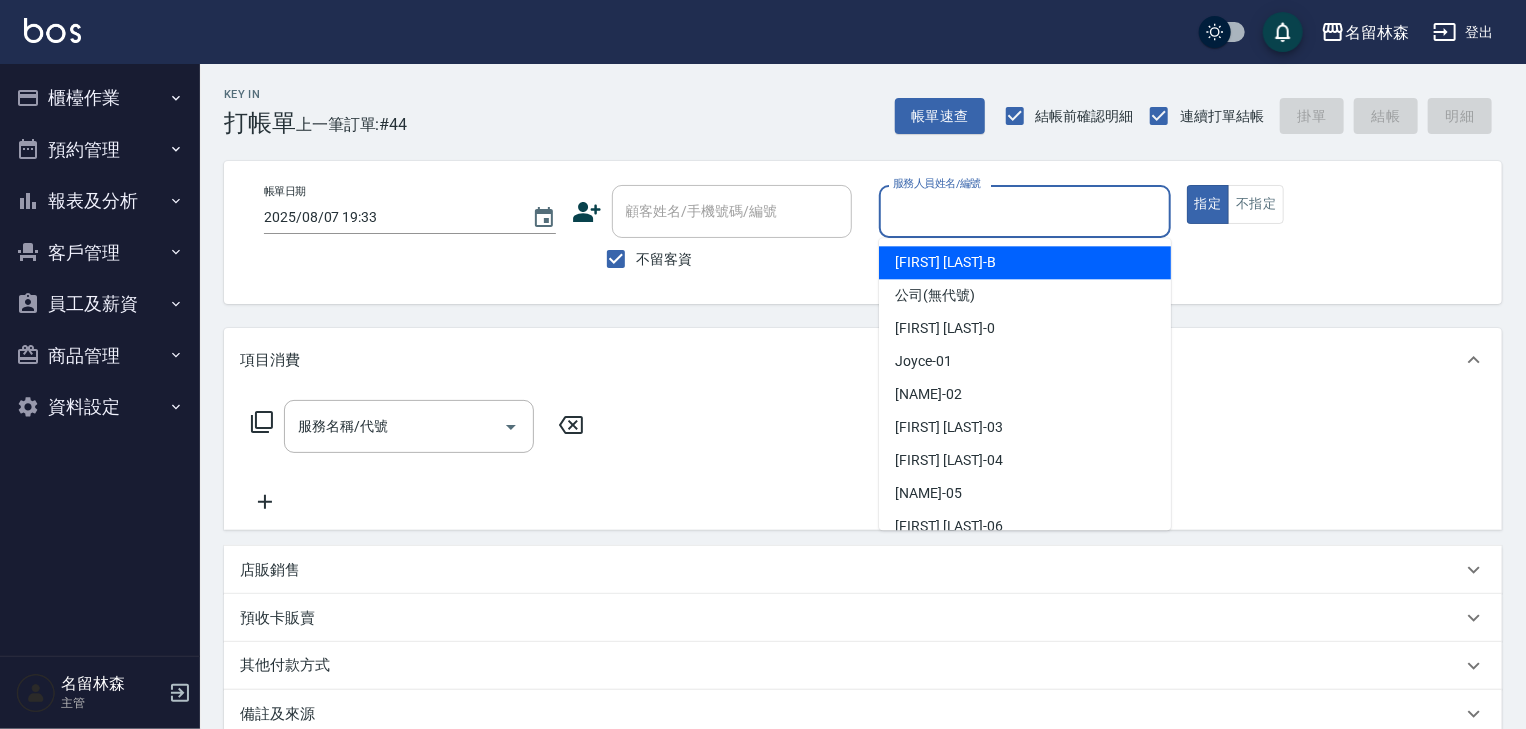 click on "櫃檯作業" at bounding box center [100, 98] 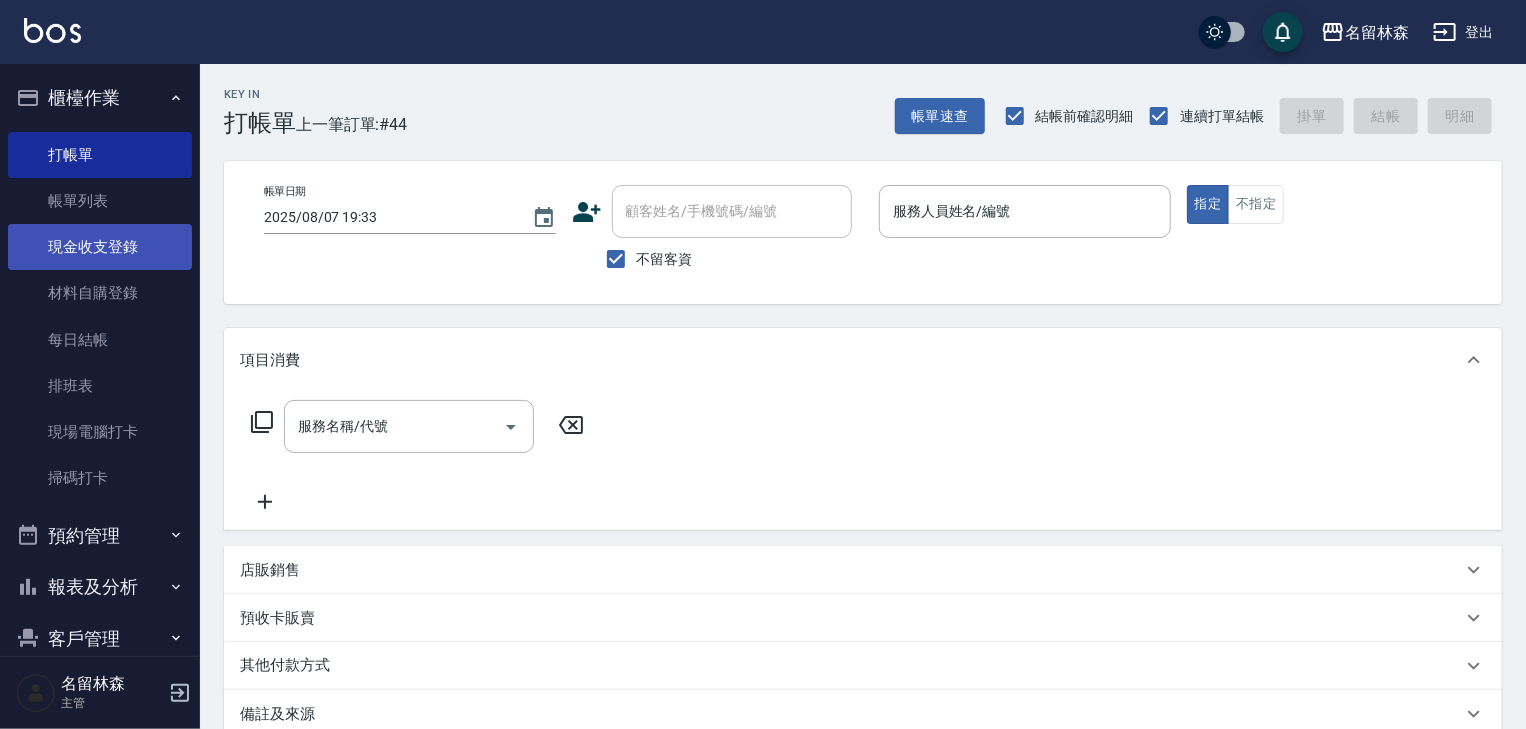 click on "現金收支登錄" at bounding box center [100, 247] 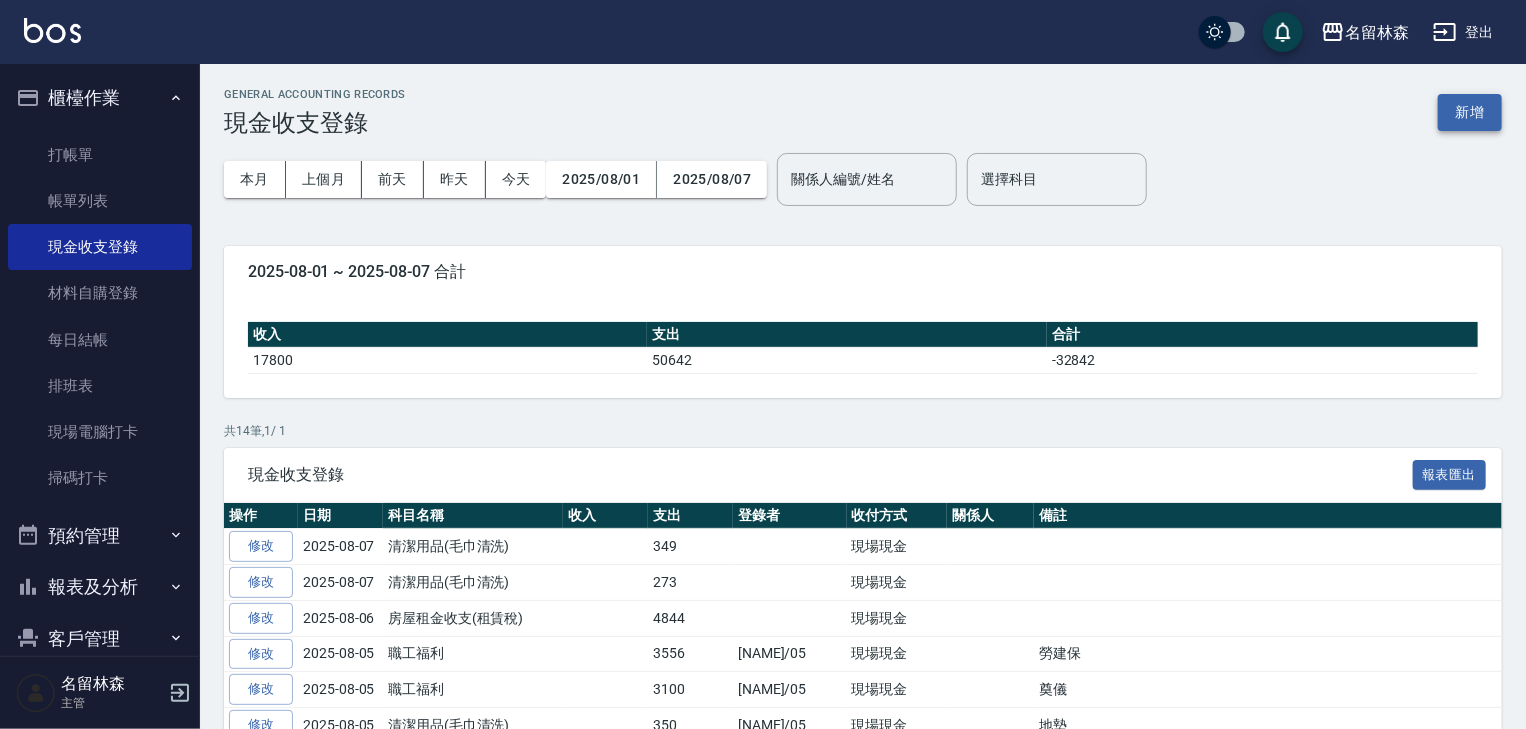 click on "新增" at bounding box center [1470, 112] 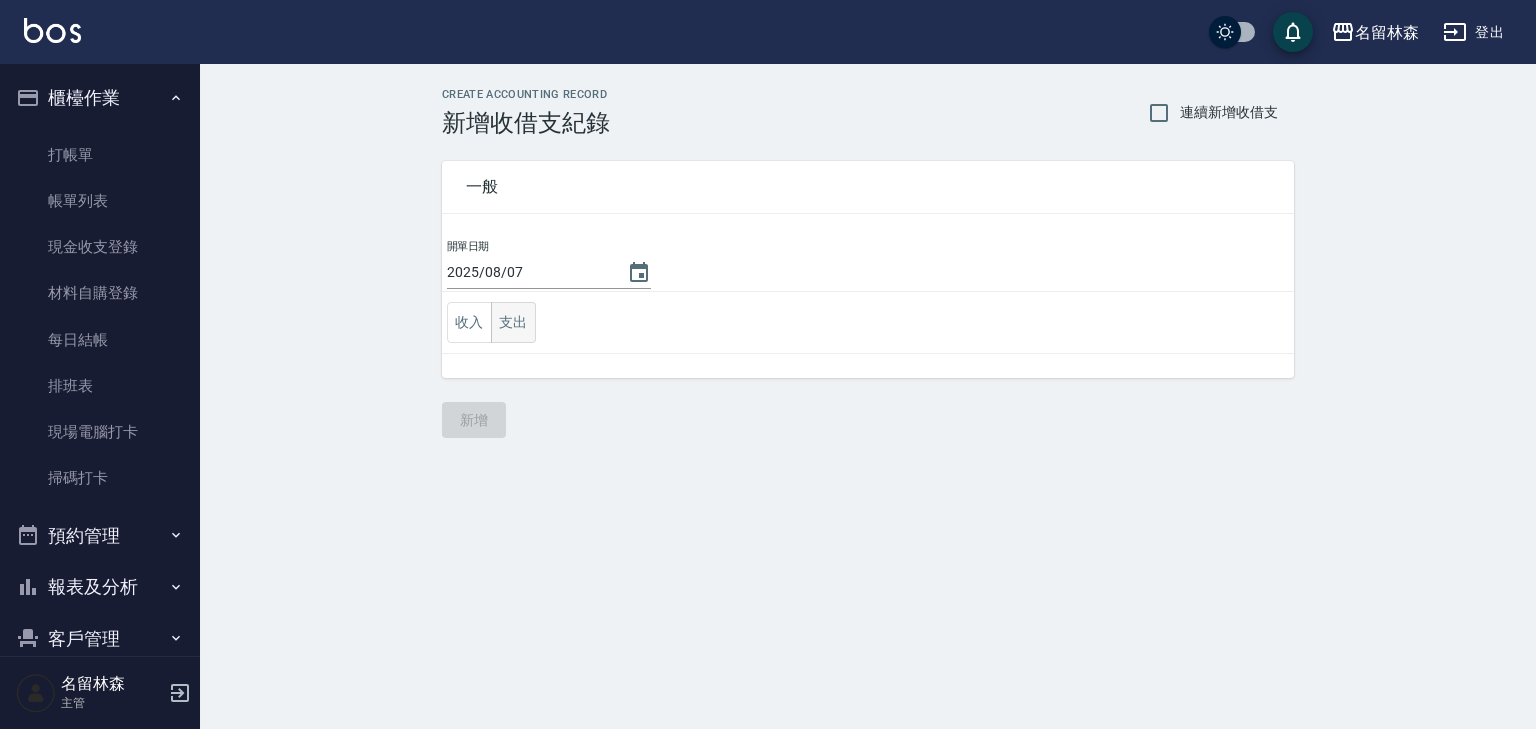 click on "支出" at bounding box center (513, 322) 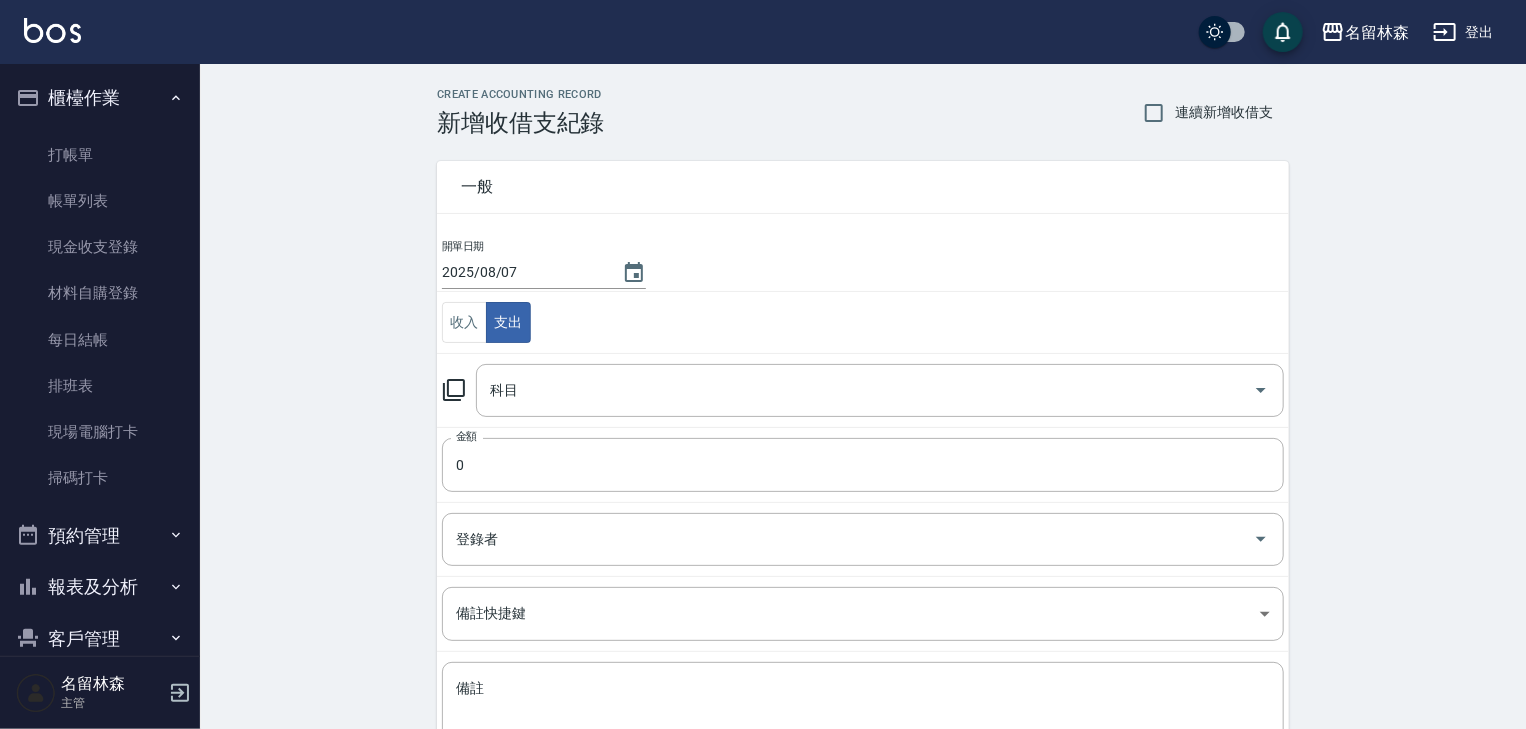 click on "一般 開單日期 2025/08/07 收入 支出 科目 科目 金額 0 金額 登錄者 登錄者 備註快捷鍵 ​ 備註快捷鍵 備註 x 備註" at bounding box center [851, 467] 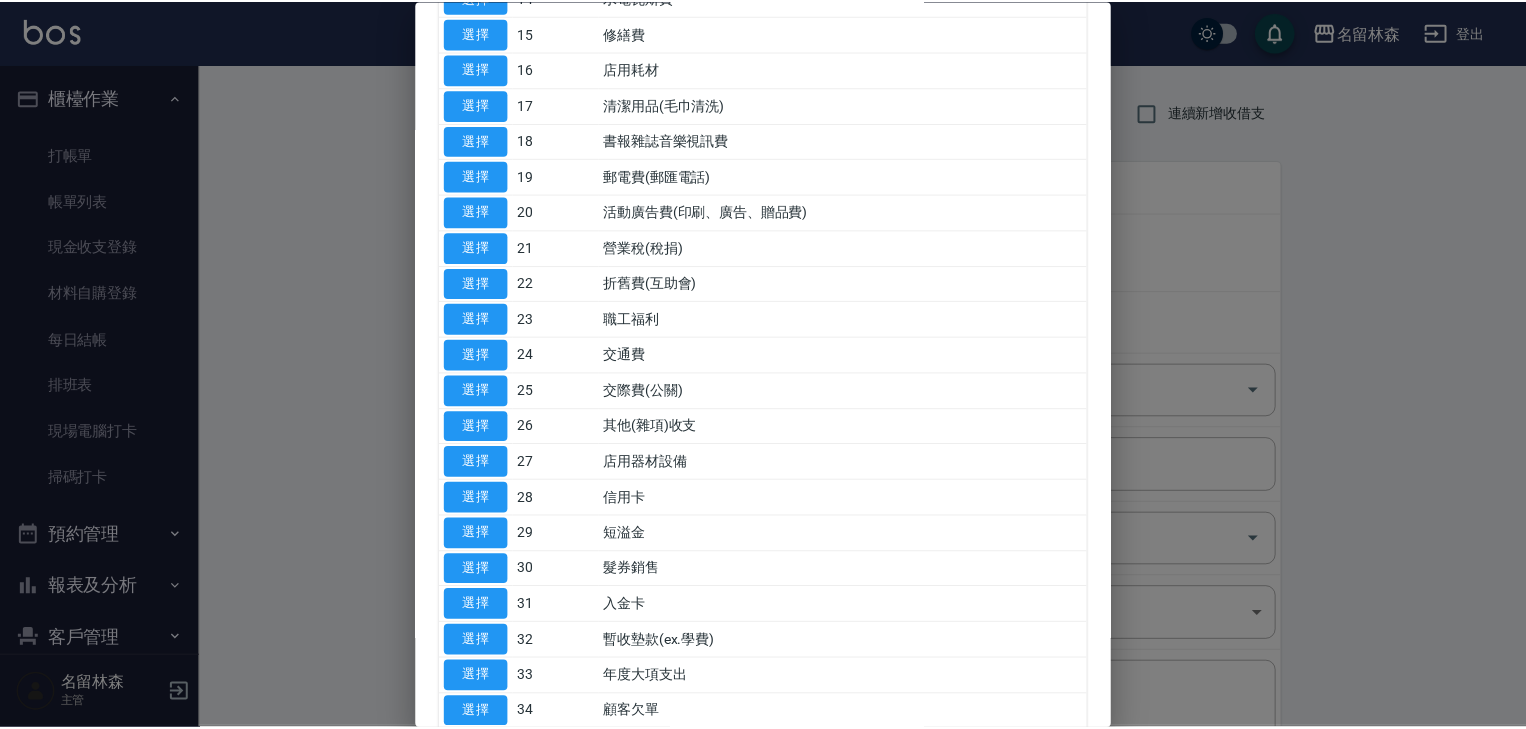 scroll, scrollTop: 868, scrollLeft: 0, axis: vertical 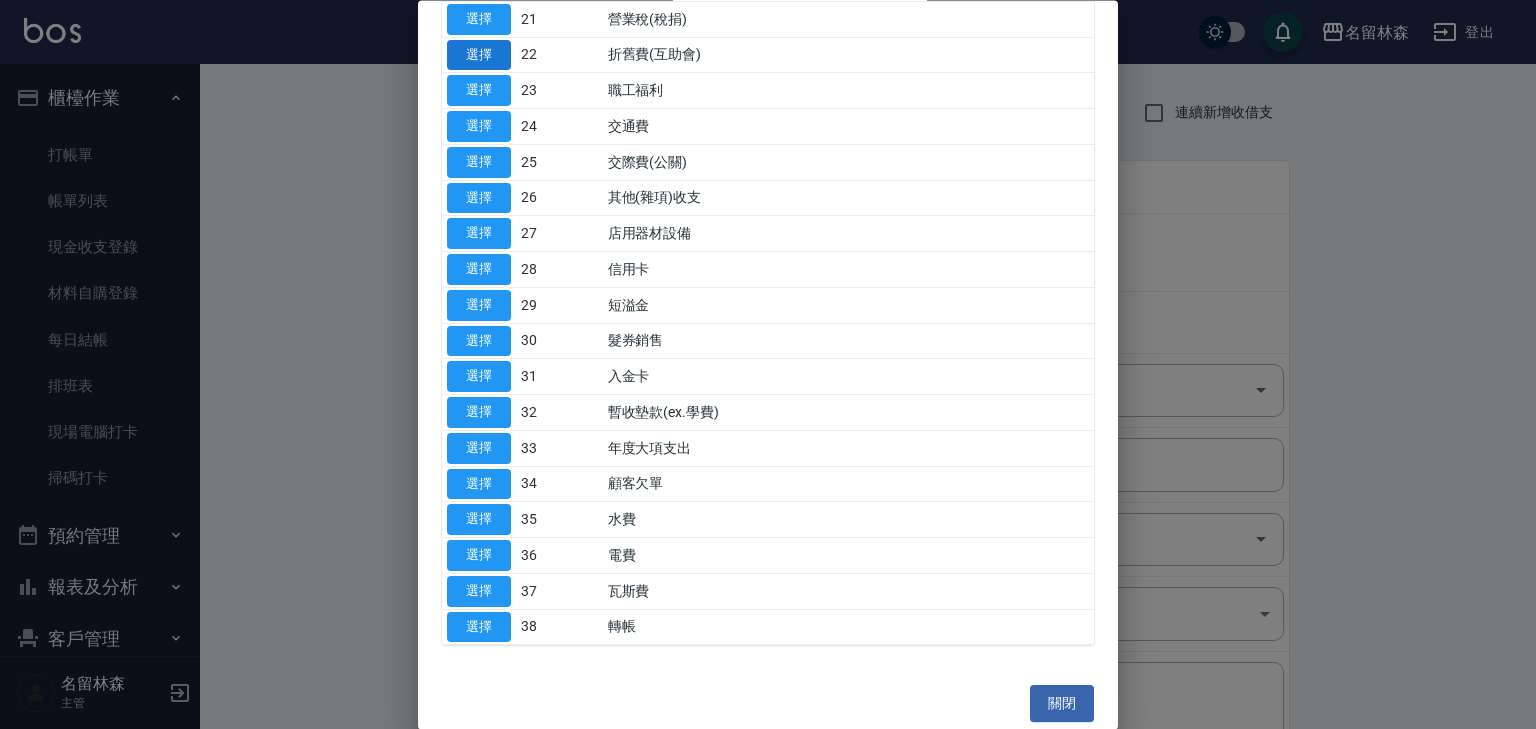 click on "選擇" at bounding box center (479, 55) 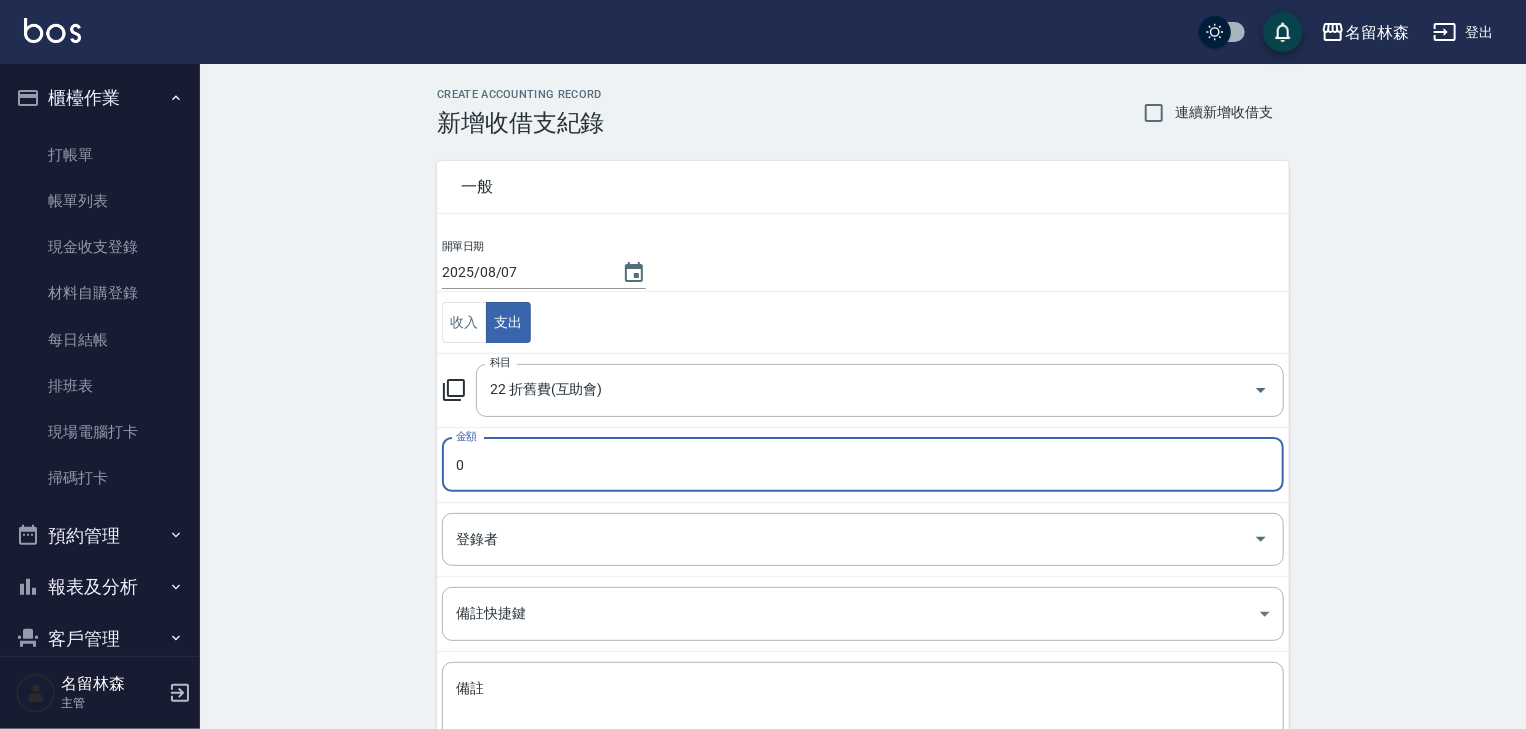 click on "0" at bounding box center [863, 465] 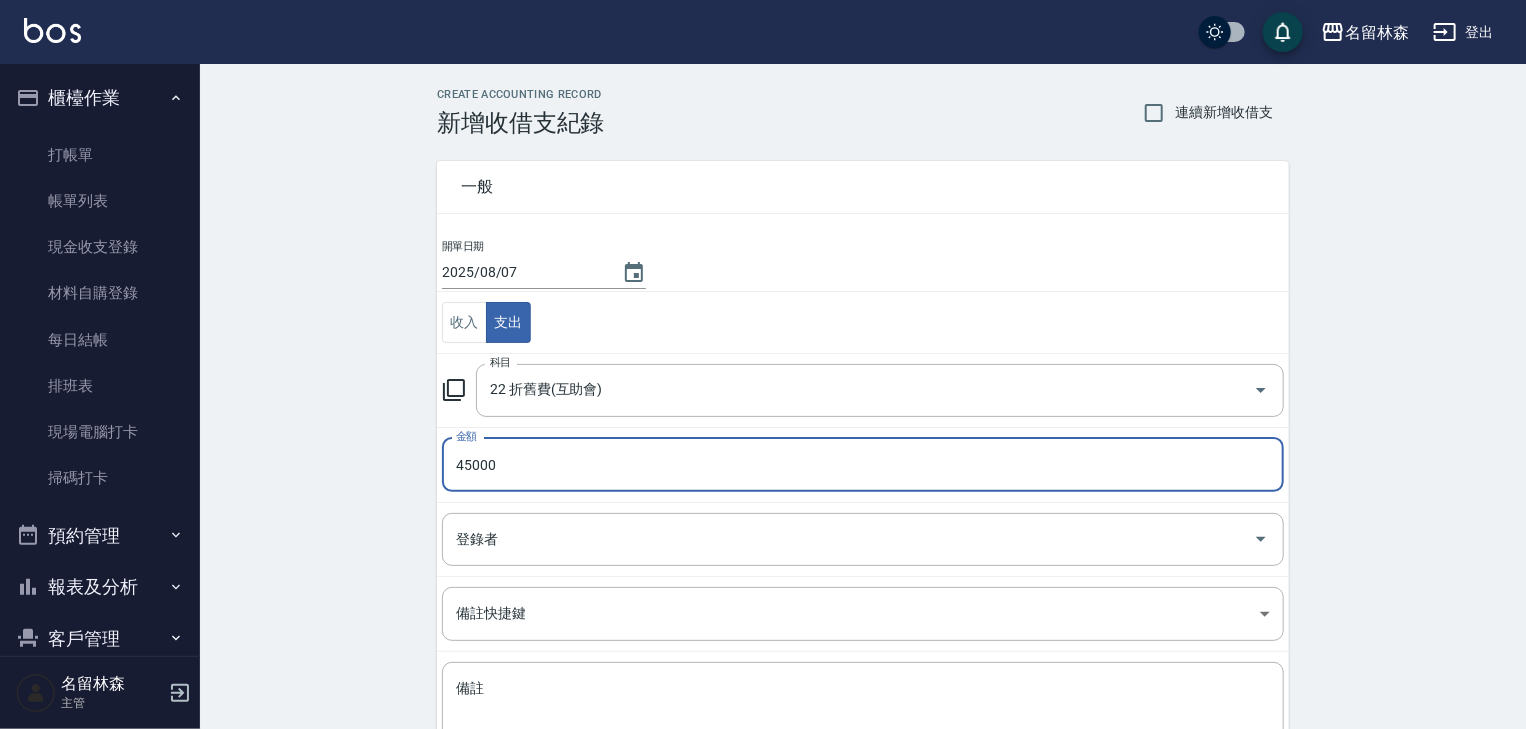 scroll, scrollTop: 152, scrollLeft: 0, axis: vertical 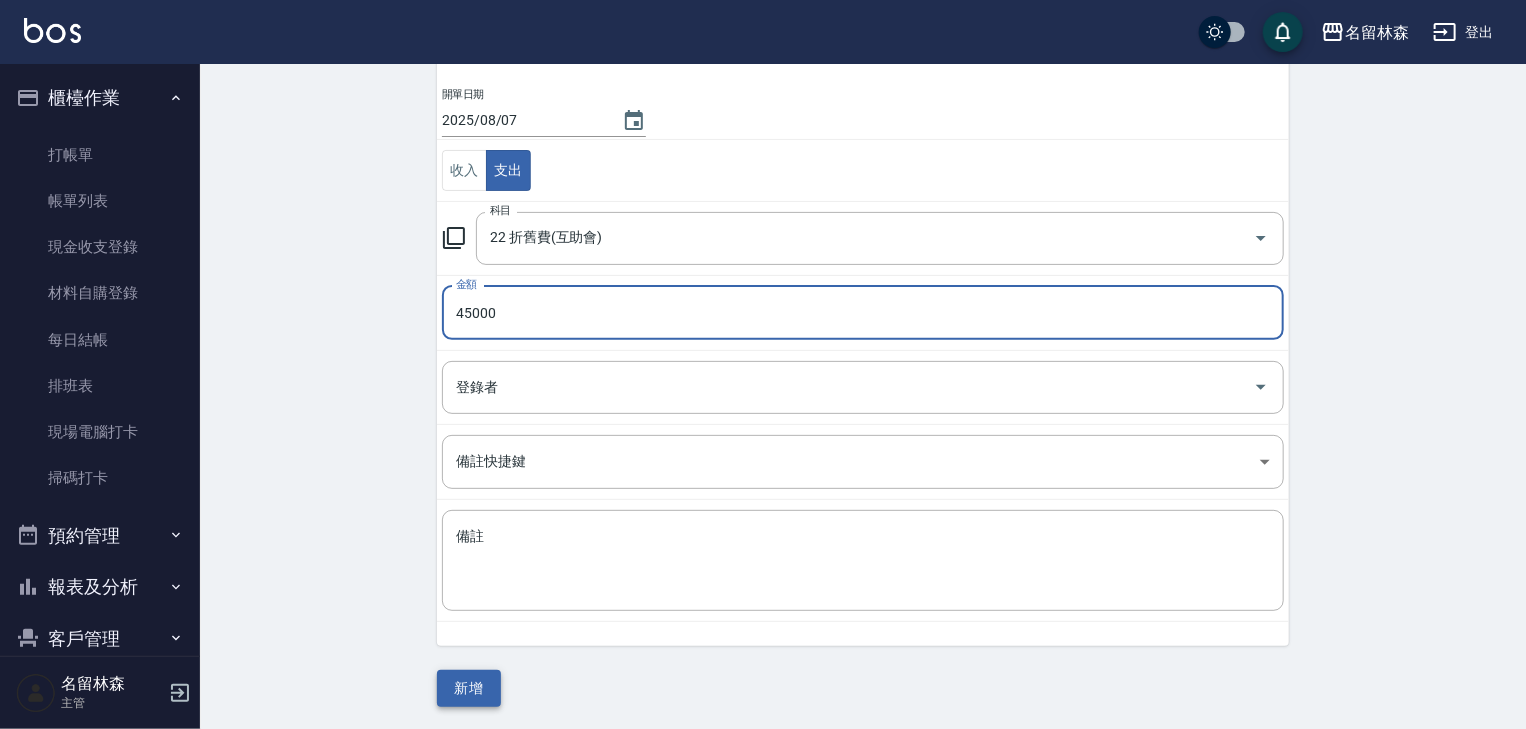 type on "45000" 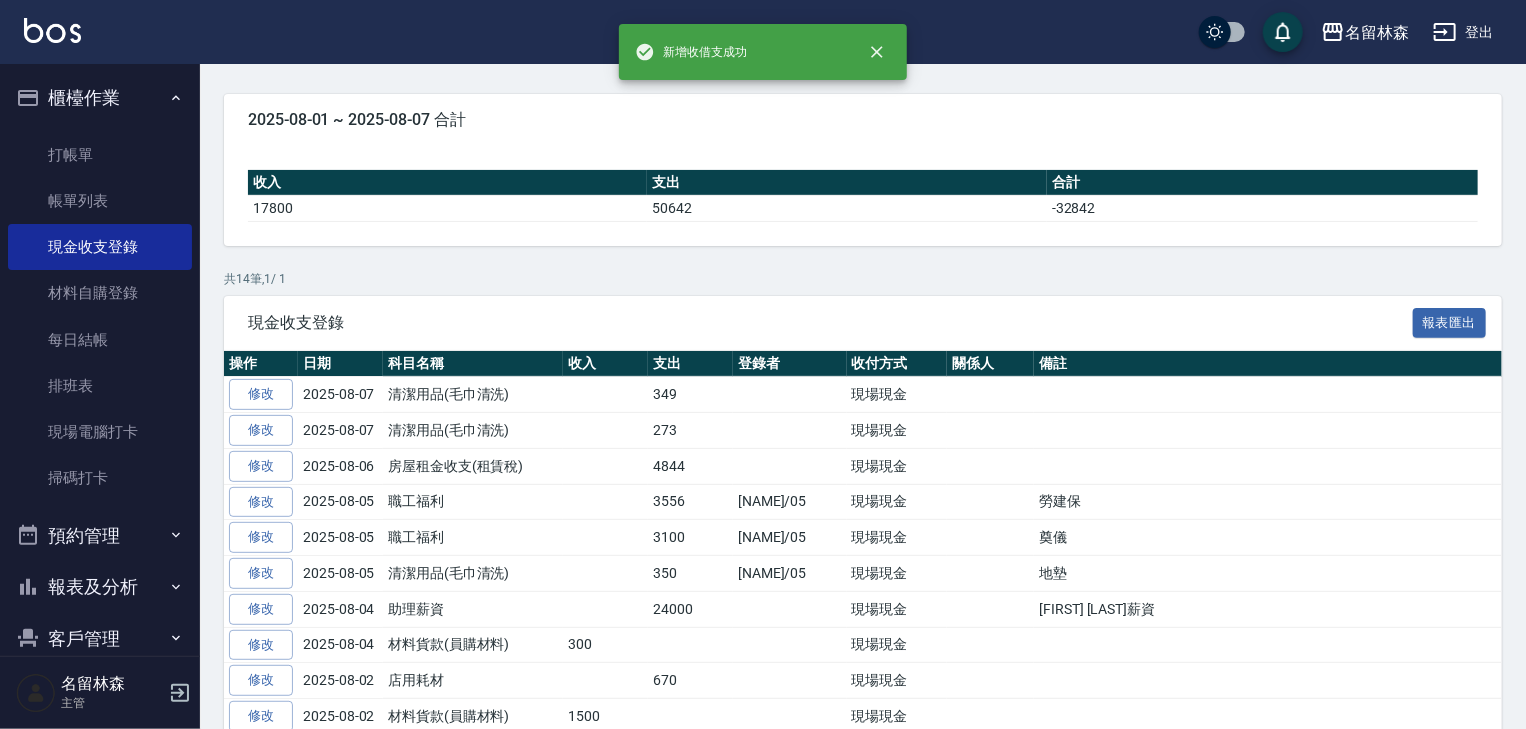 scroll, scrollTop: 0, scrollLeft: 0, axis: both 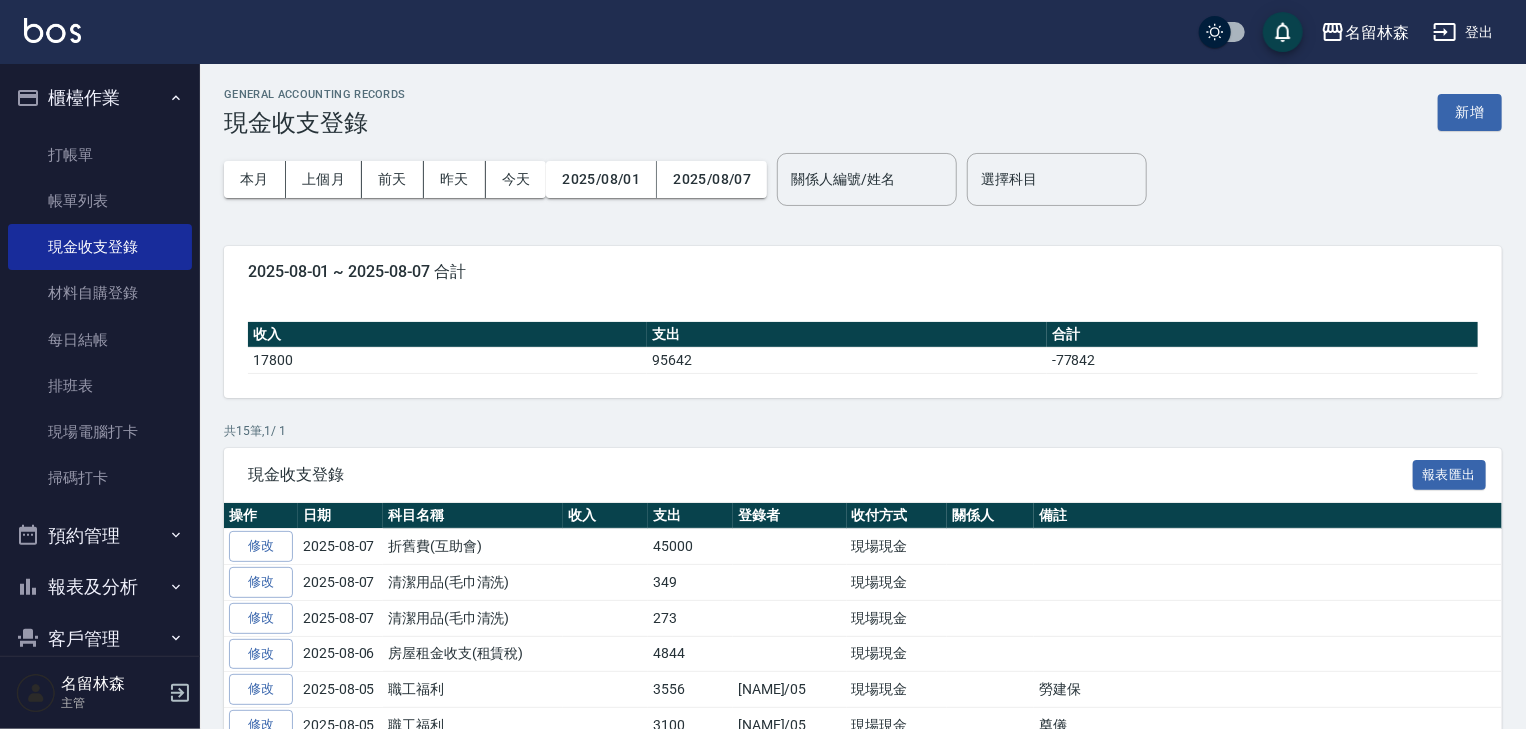 click at bounding box center (52, 30) 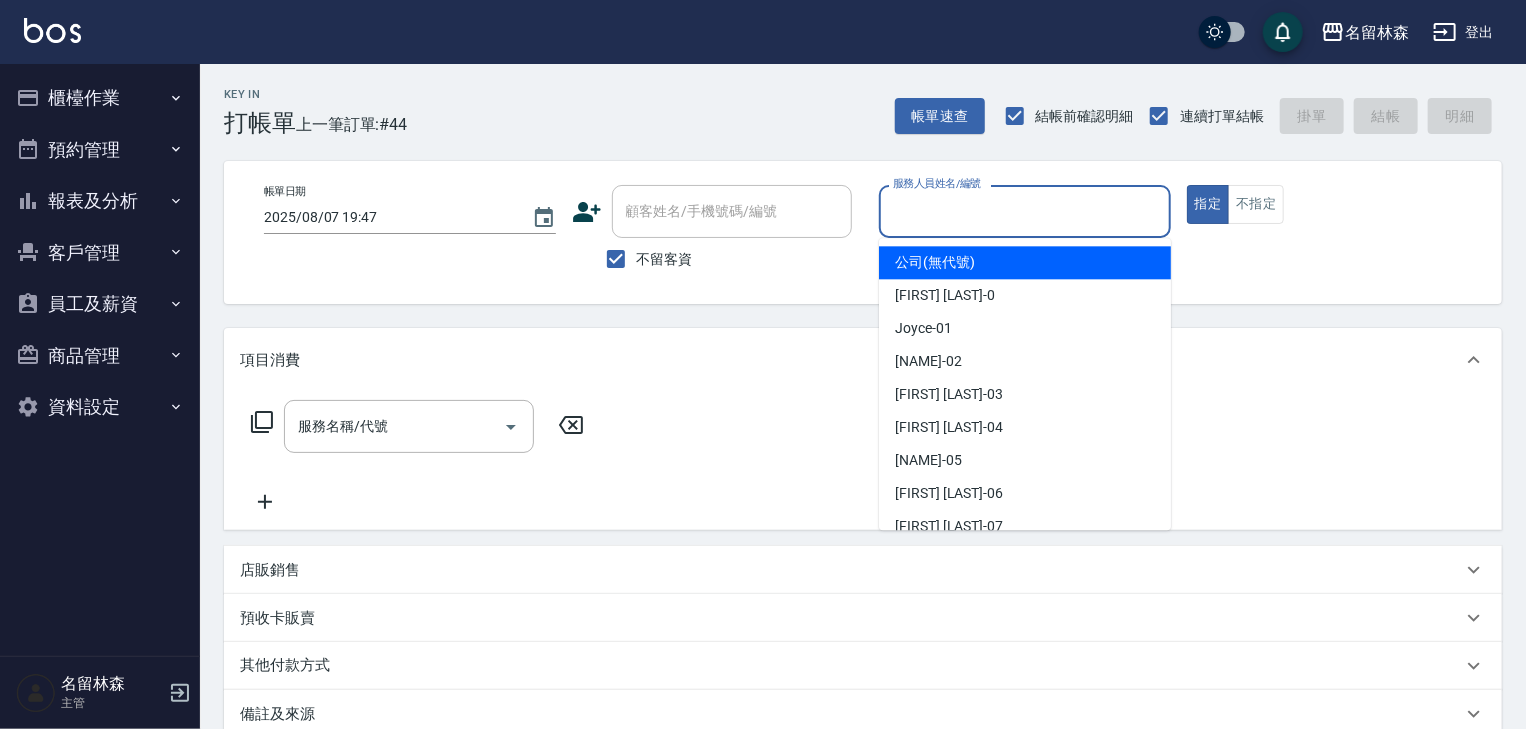 click on "服務人員姓名/編號" at bounding box center [1025, 211] 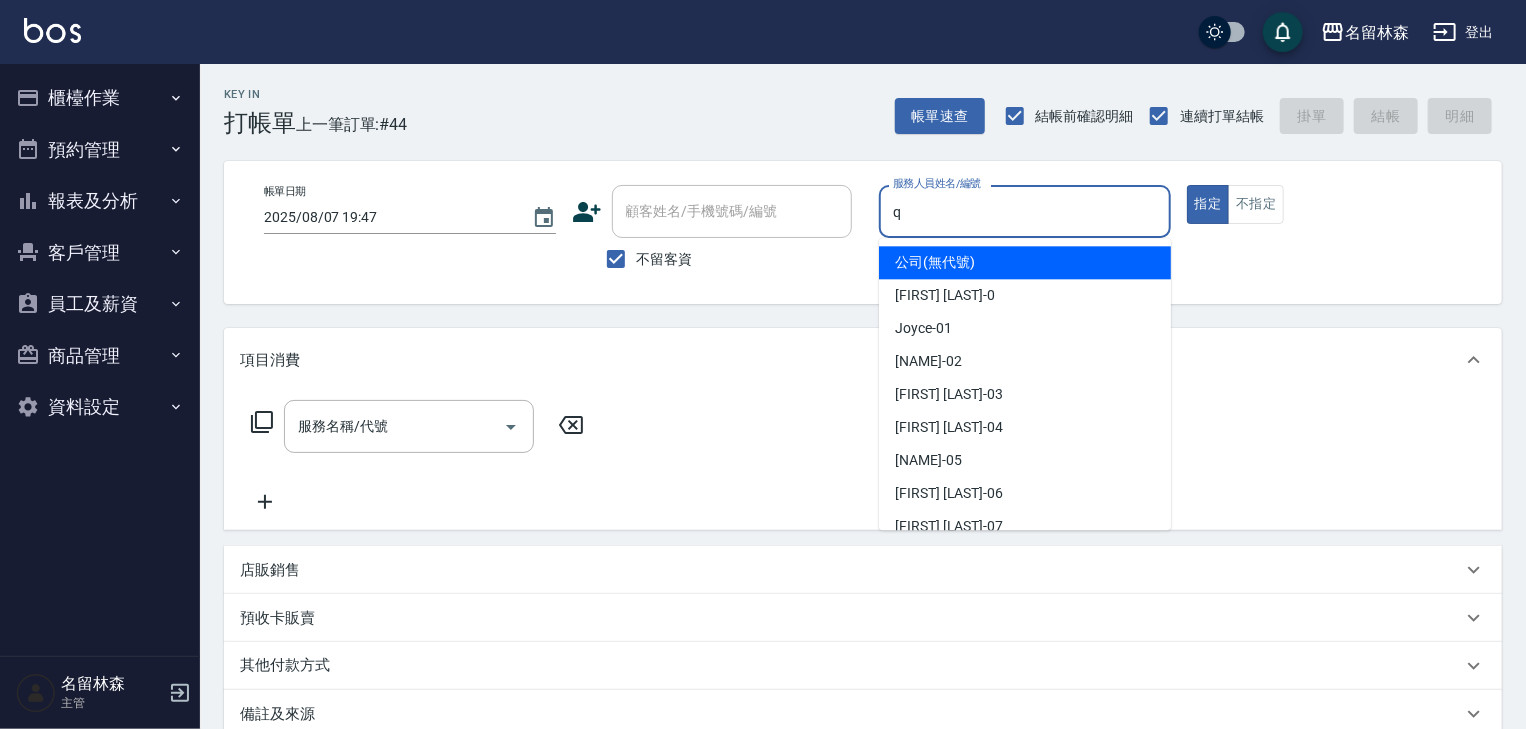 type on "[NAME]-Q" 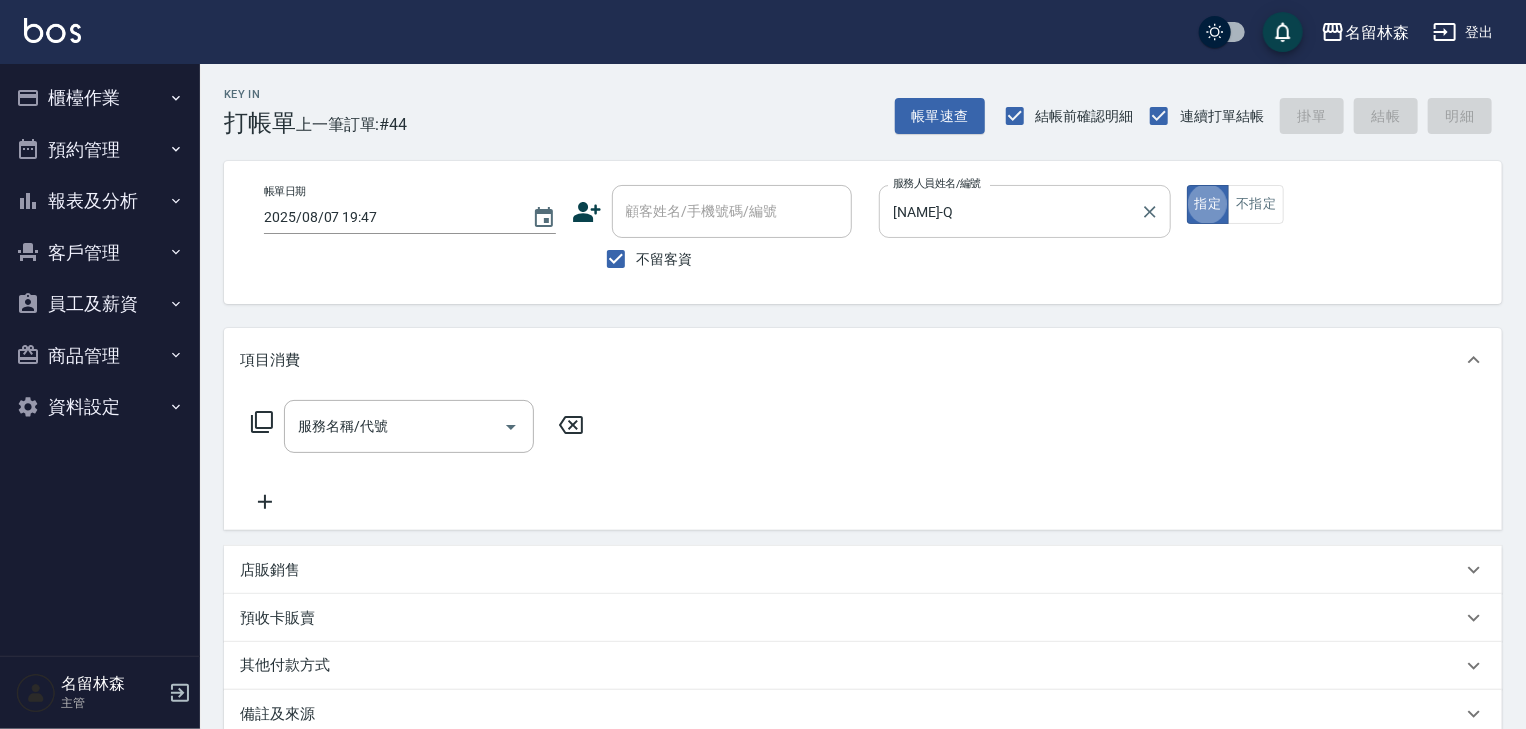 type on "true" 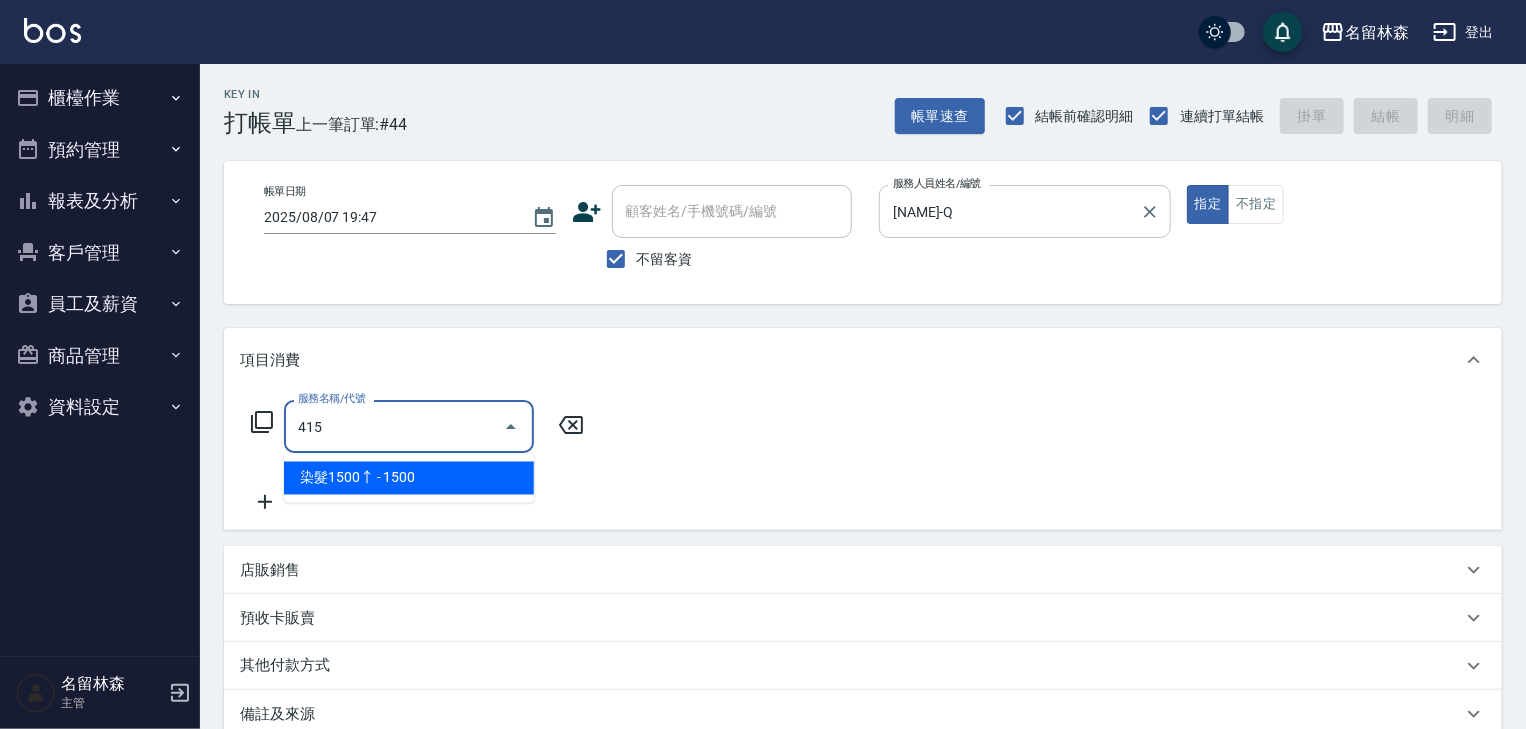 type on "染髮1500↑(415)" 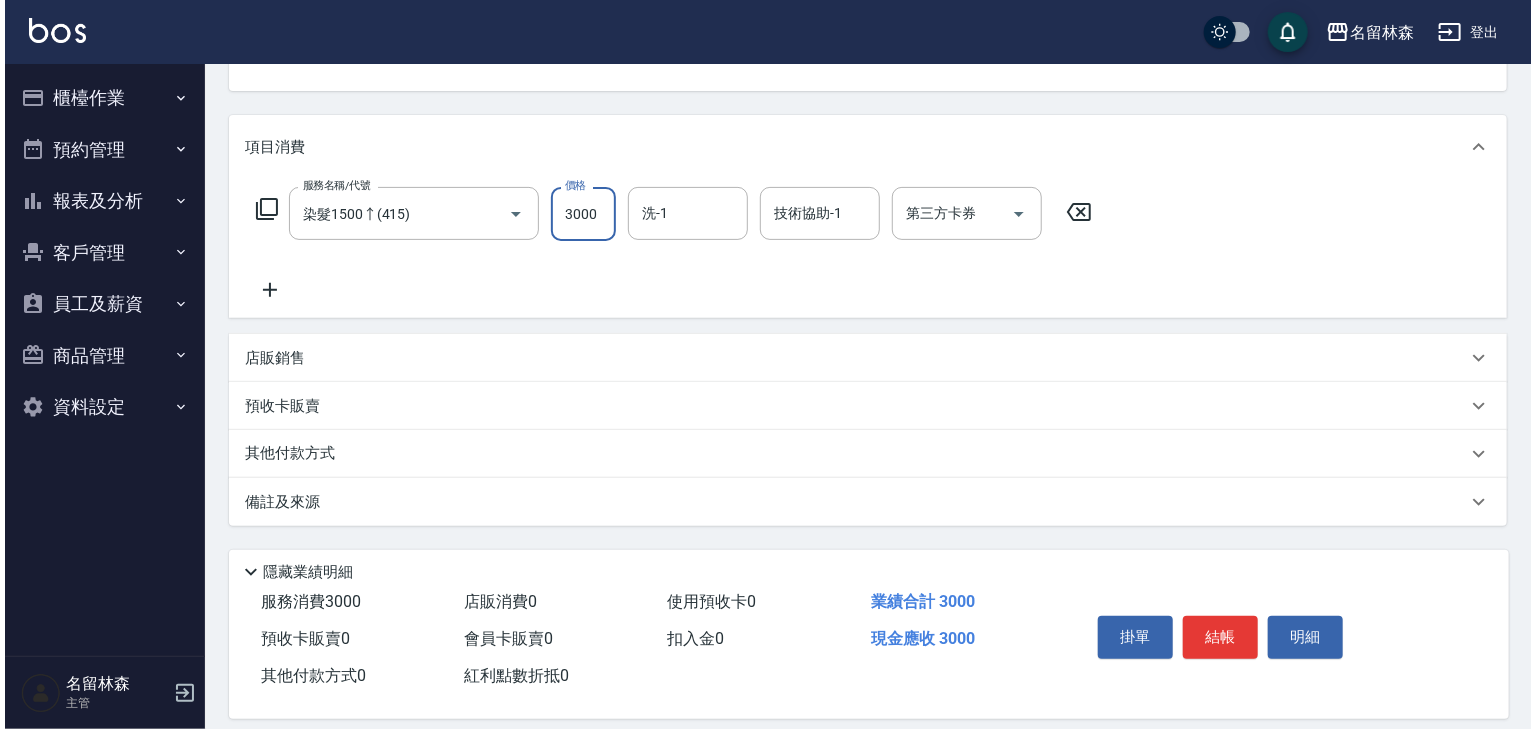 scroll, scrollTop: 234, scrollLeft: 0, axis: vertical 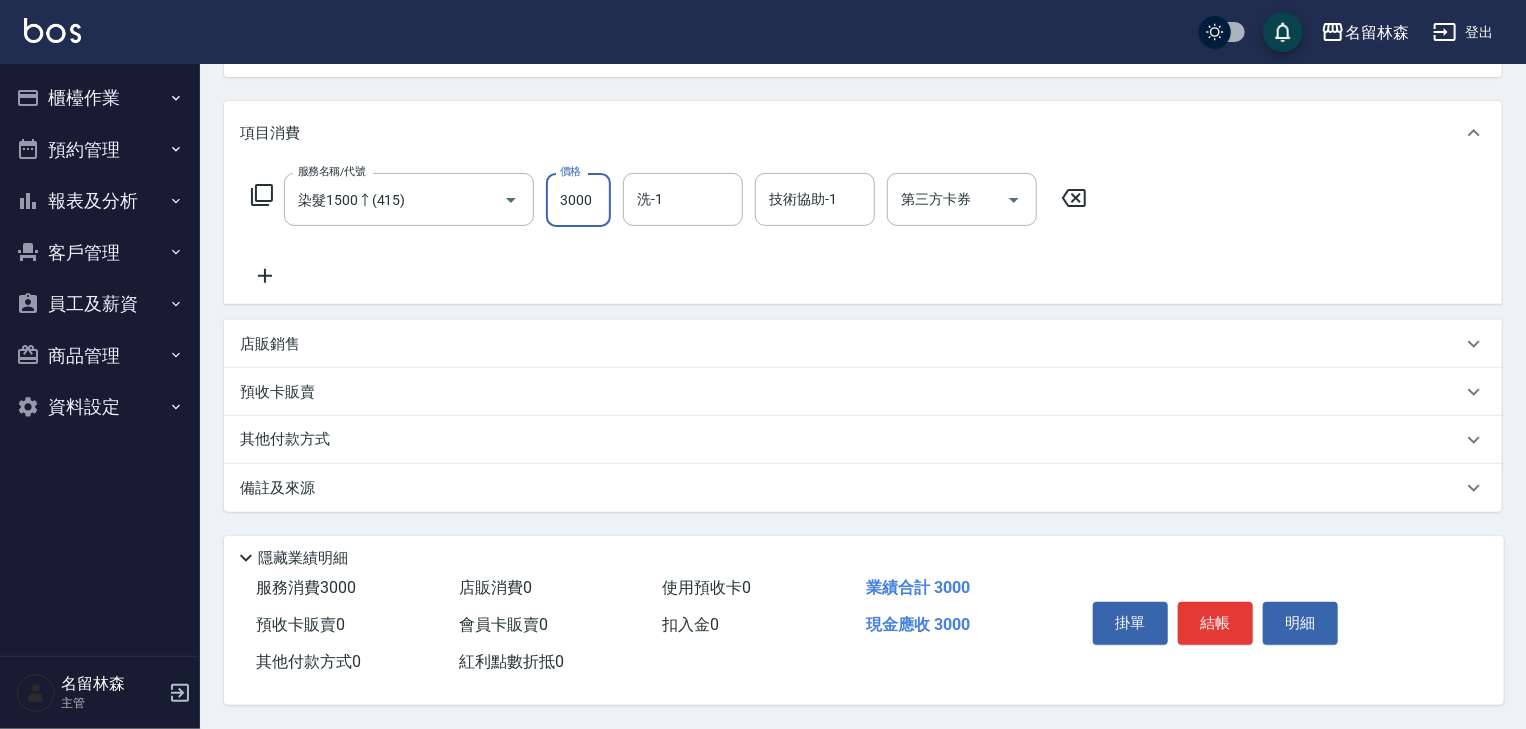 type on "3000" 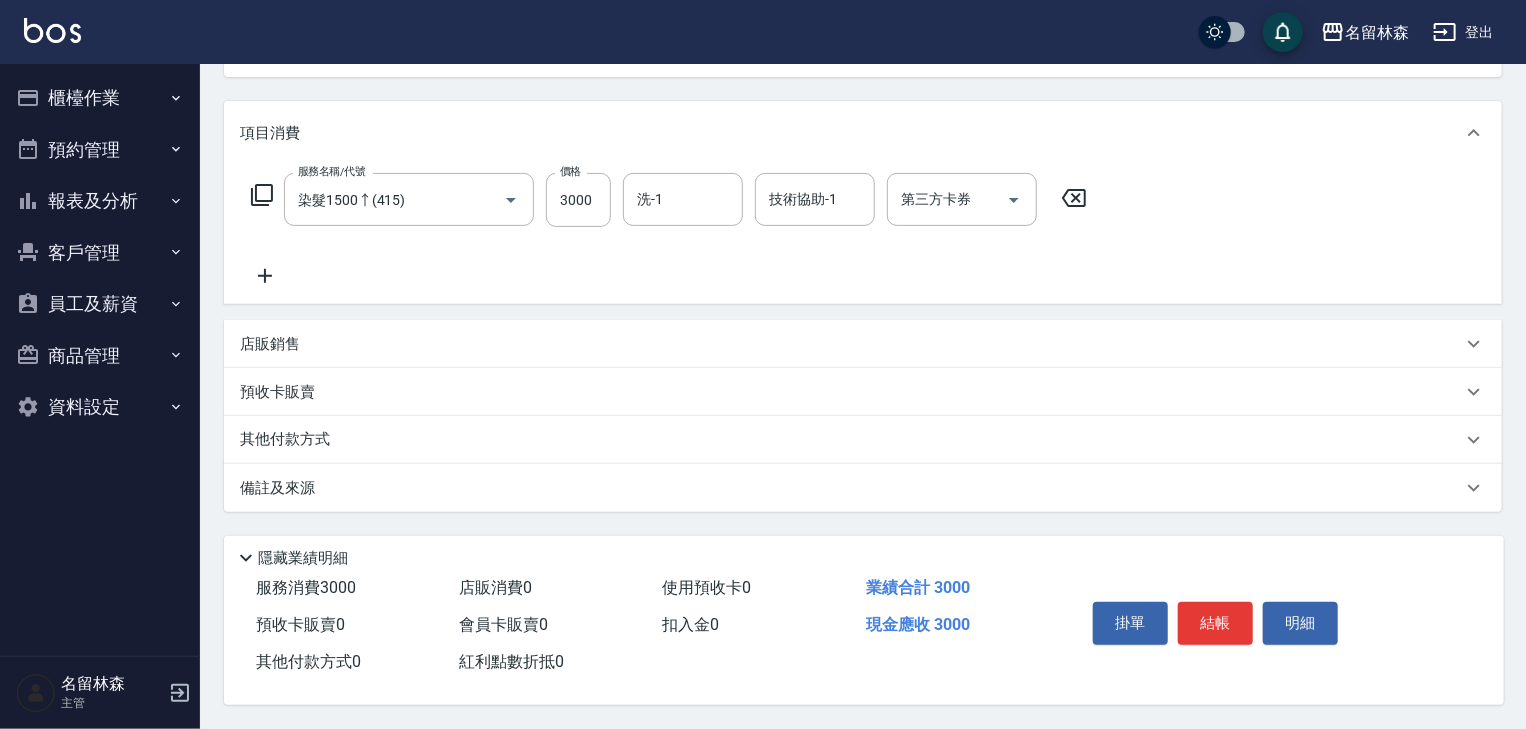 click on "掛單 結帳 明細" at bounding box center [1270, 625] 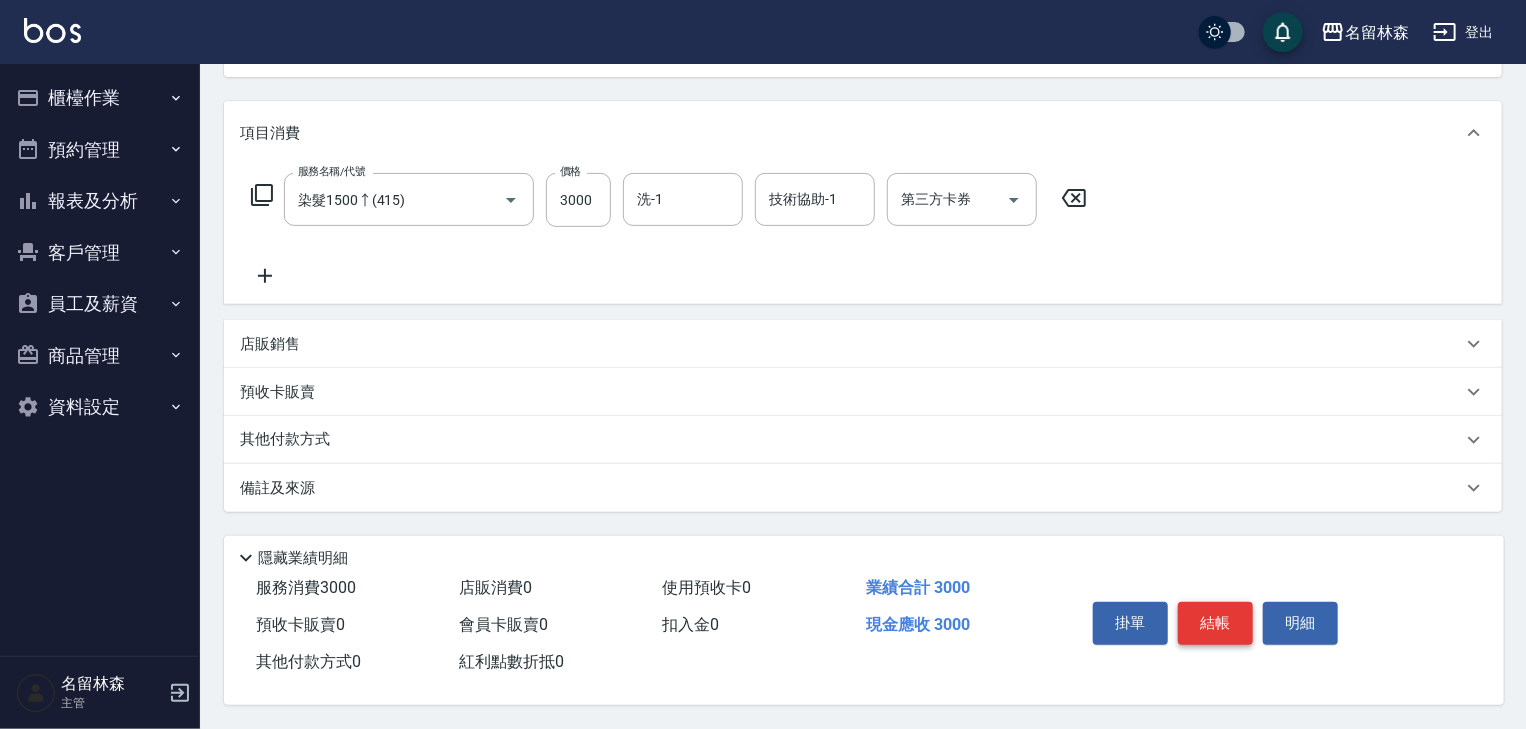 click on "結帳" at bounding box center [1215, 623] 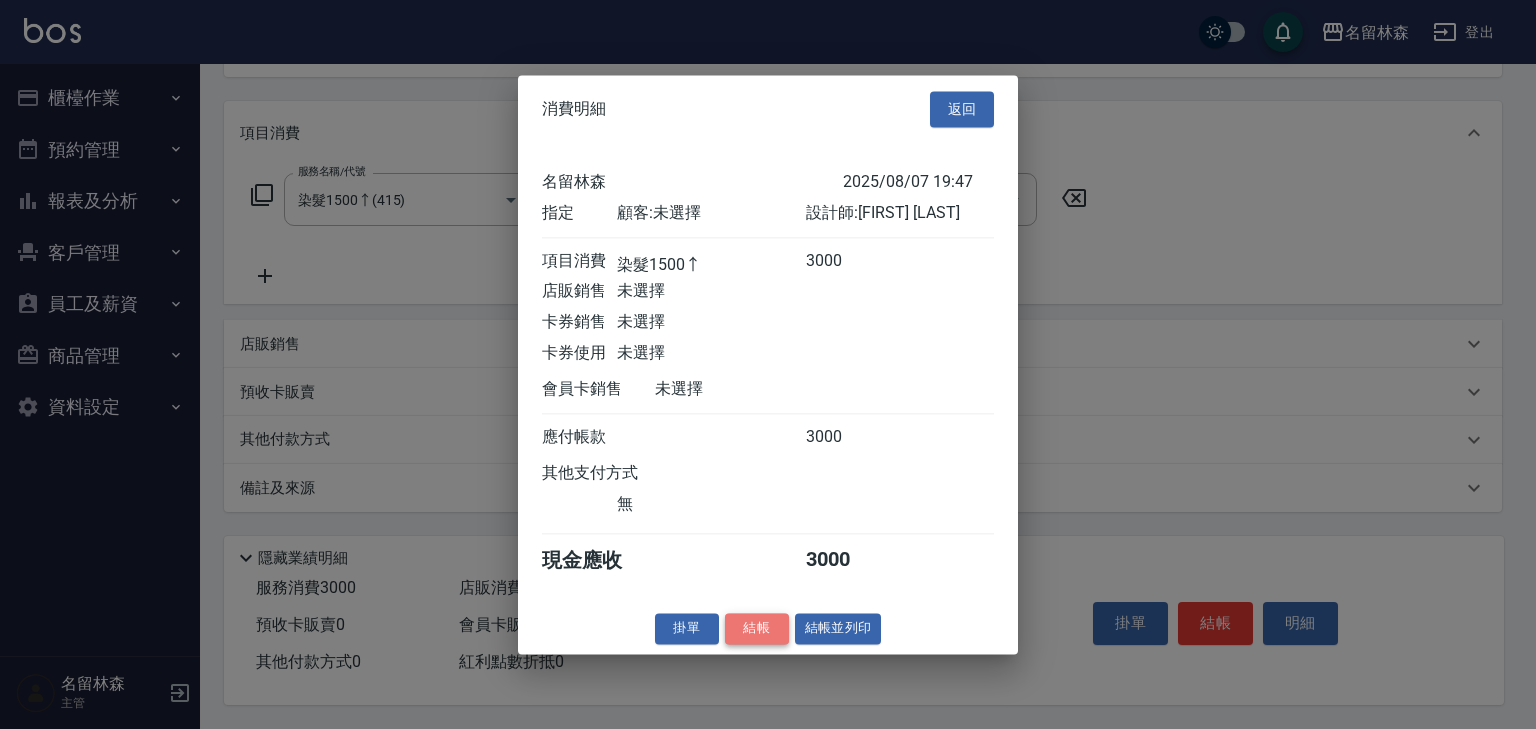 click on "結帳" at bounding box center (757, 628) 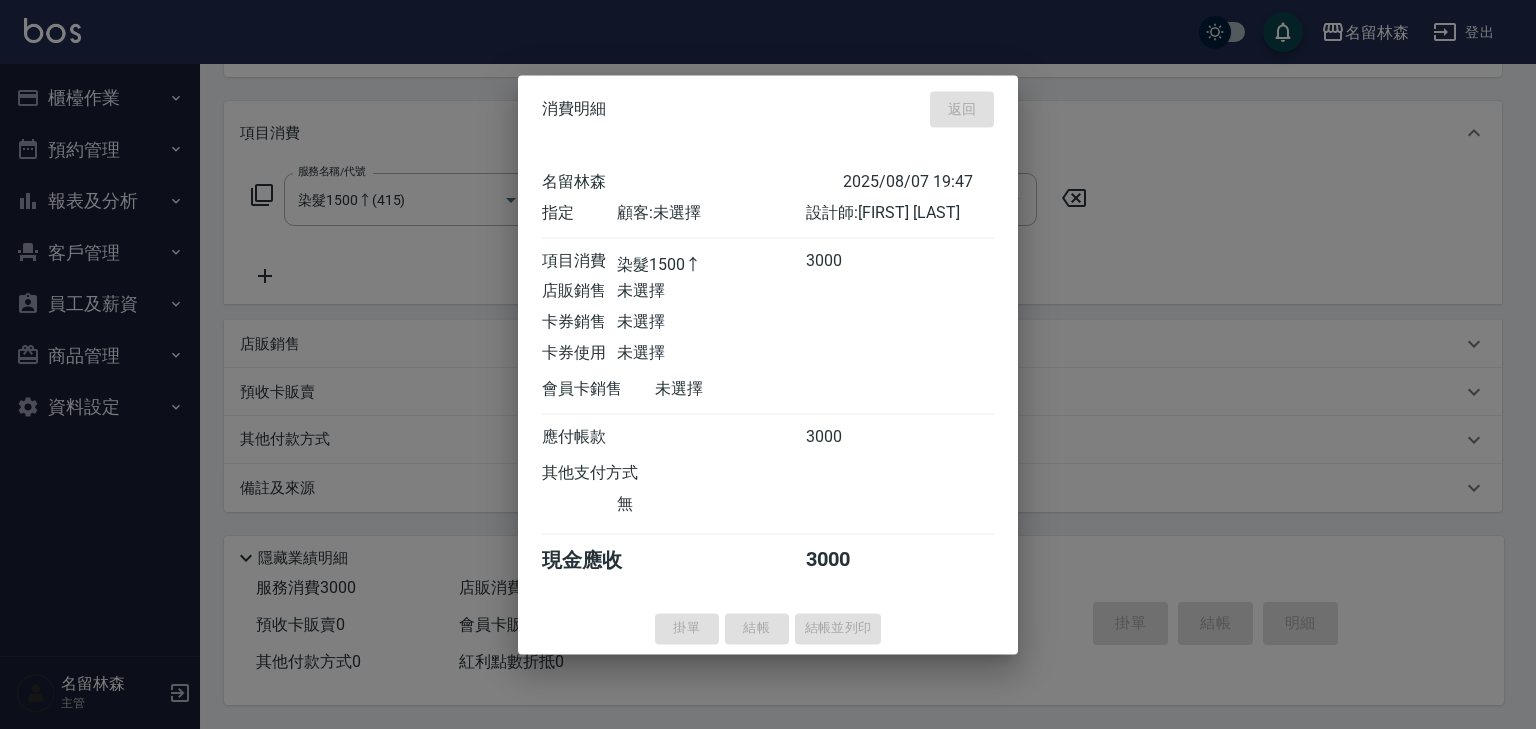 type 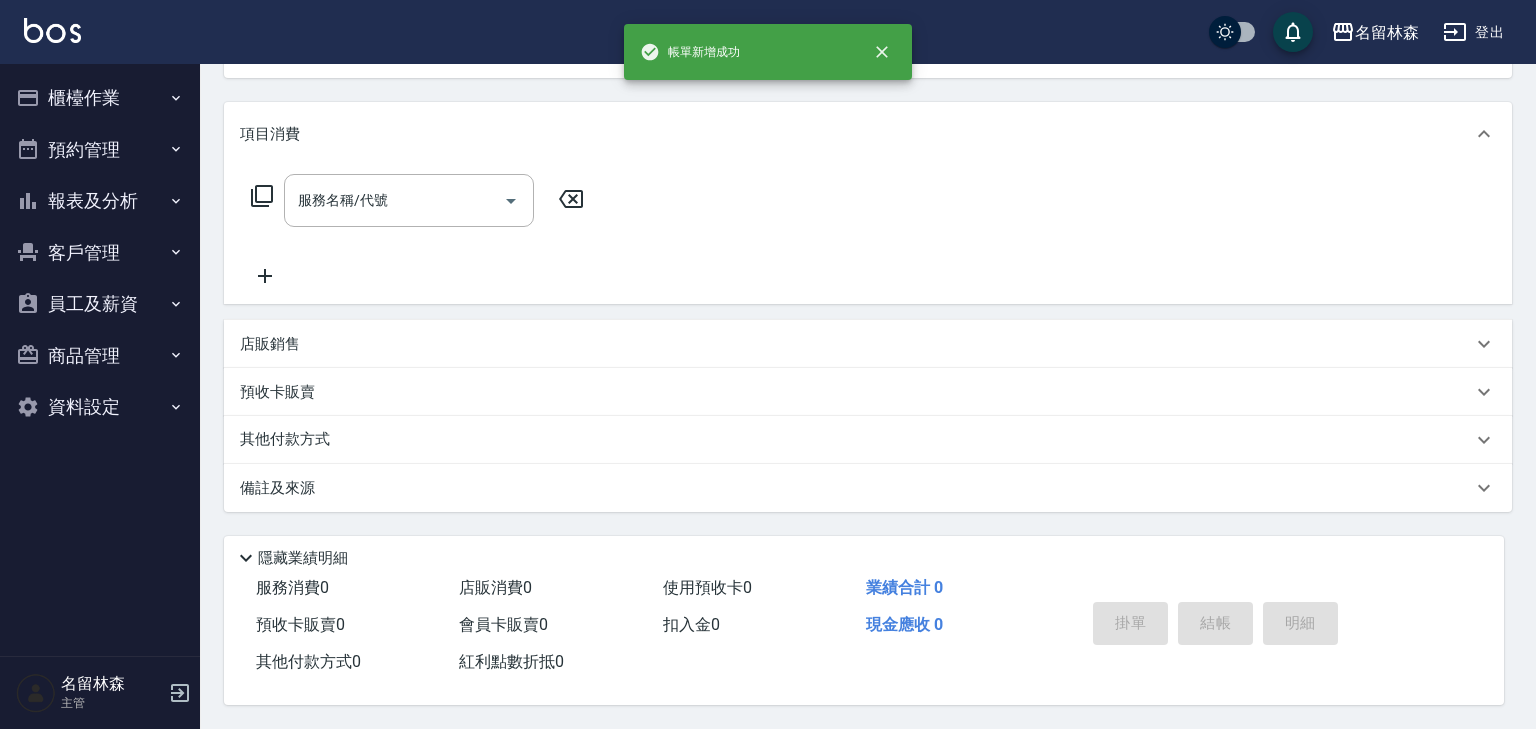 scroll, scrollTop: 0, scrollLeft: 0, axis: both 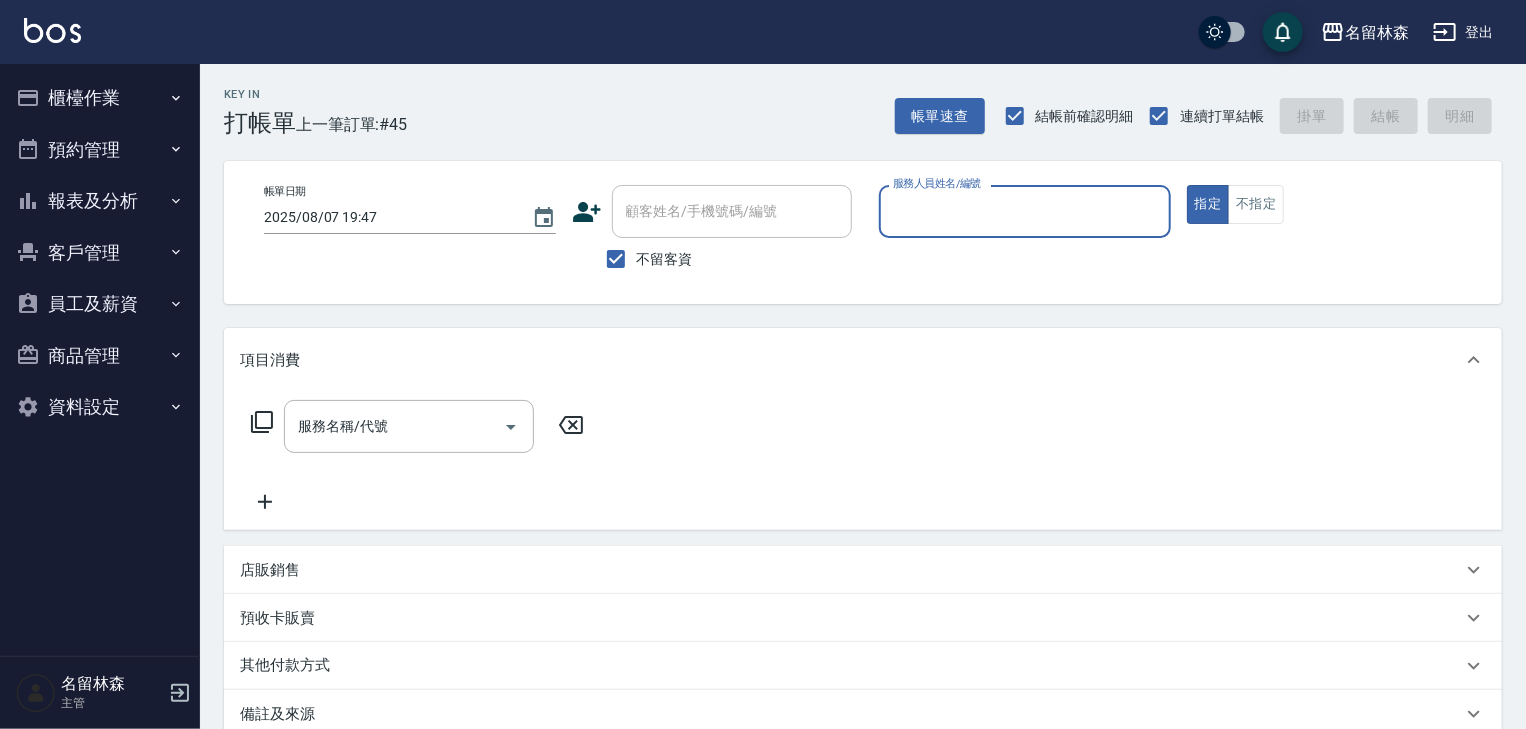 click on "櫃檯作業" at bounding box center (100, 98) 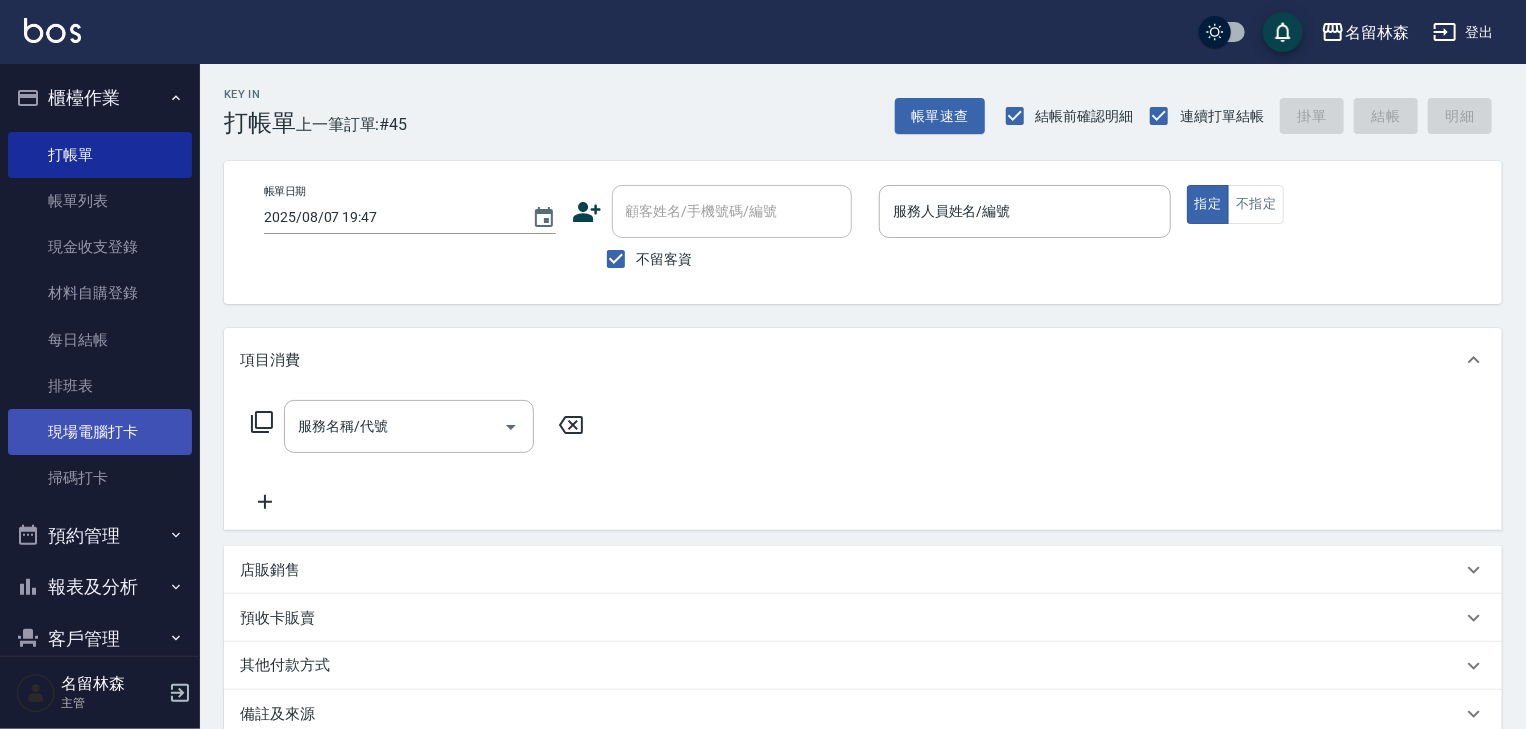 click on "現場電腦打卡" at bounding box center [100, 432] 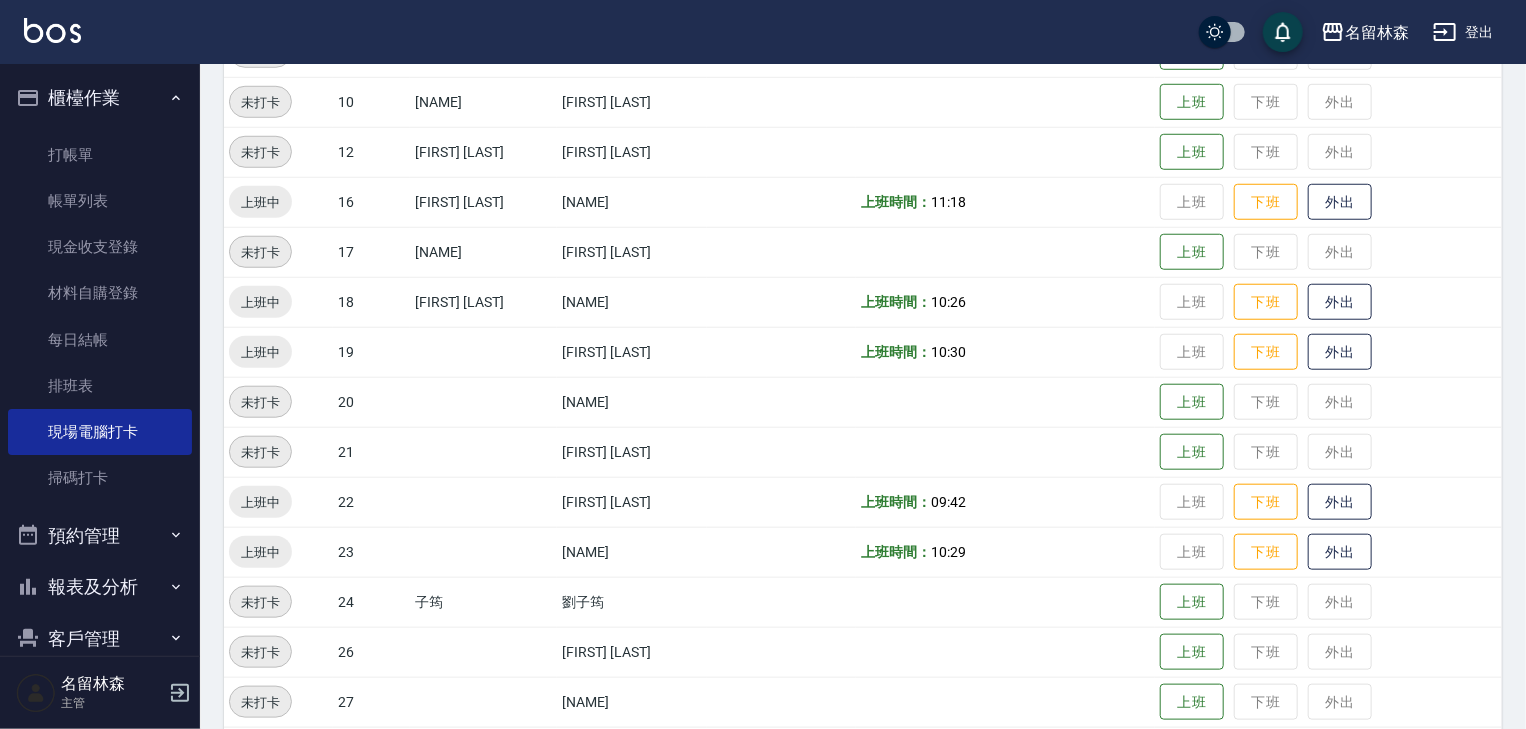 scroll, scrollTop: 1268, scrollLeft: 0, axis: vertical 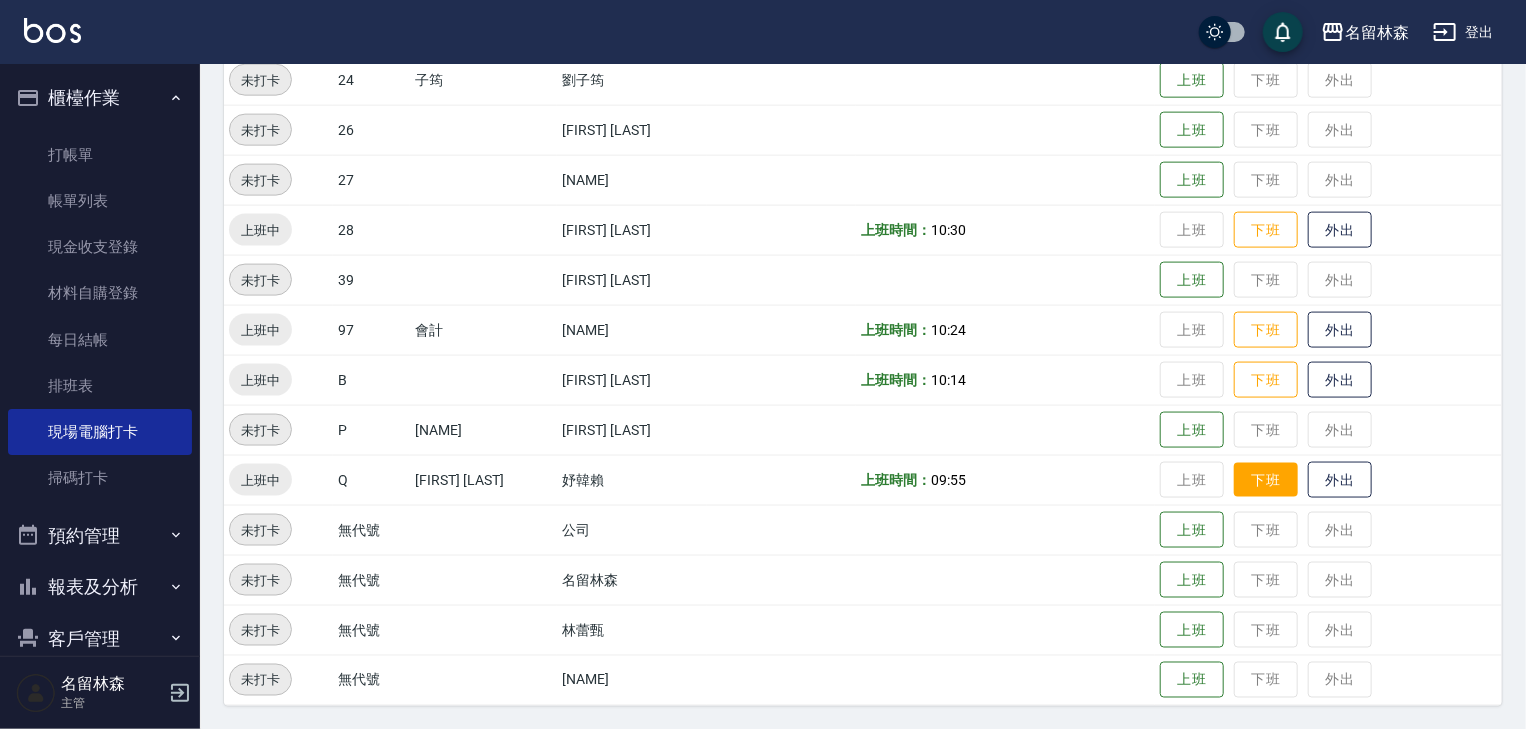 click on "下班" at bounding box center [1266, 480] 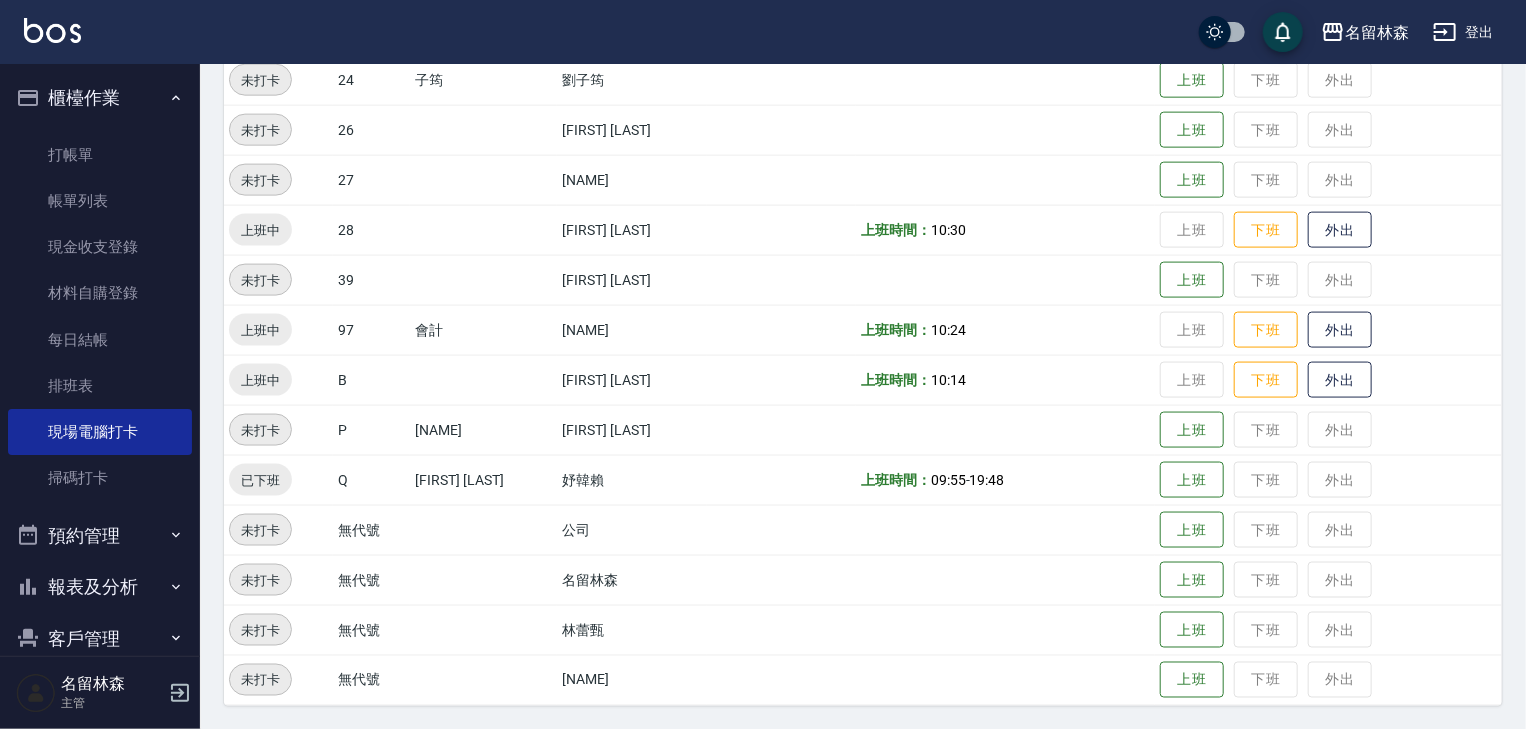click at bounding box center [52, 30] 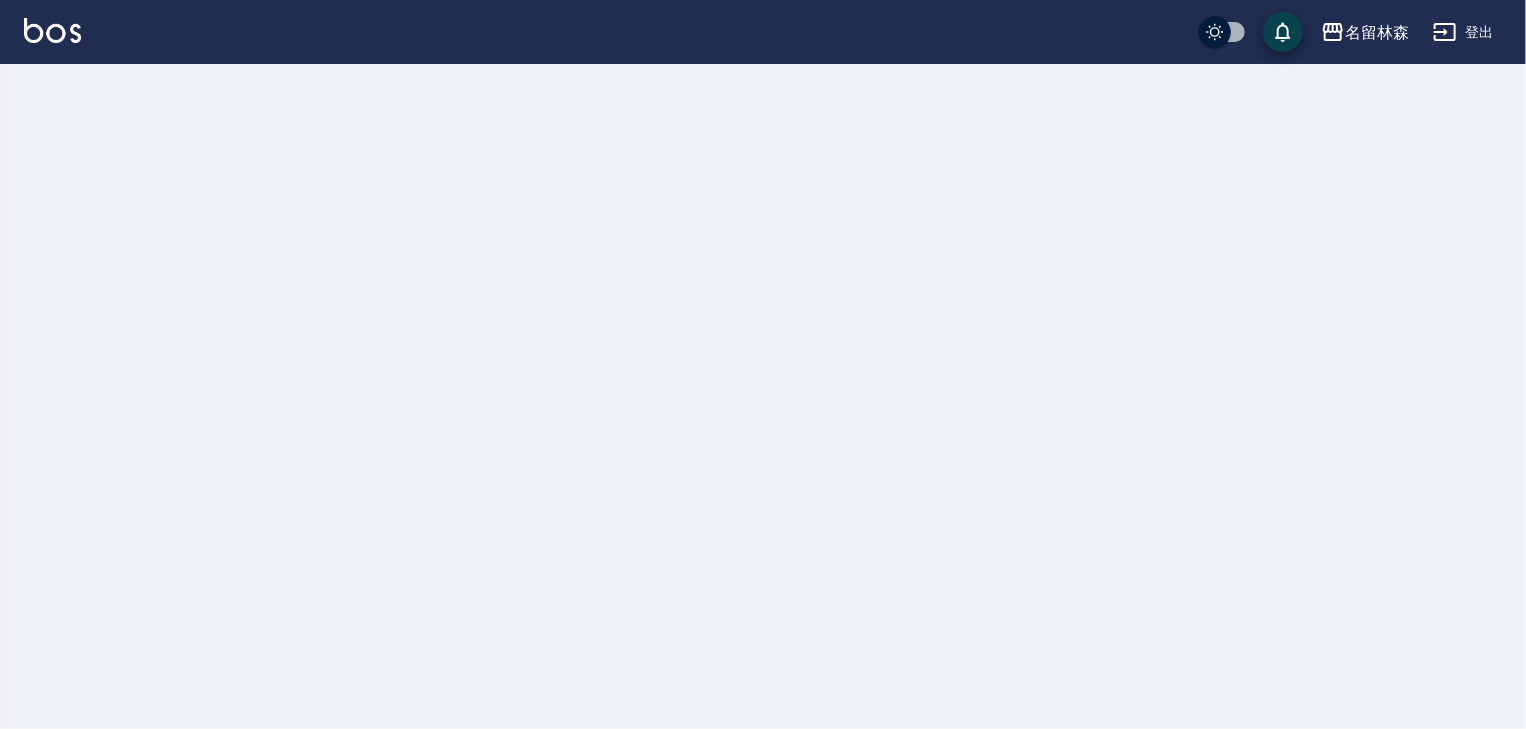 scroll, scrollTop: 0, scrollLeft: 0, axis: both 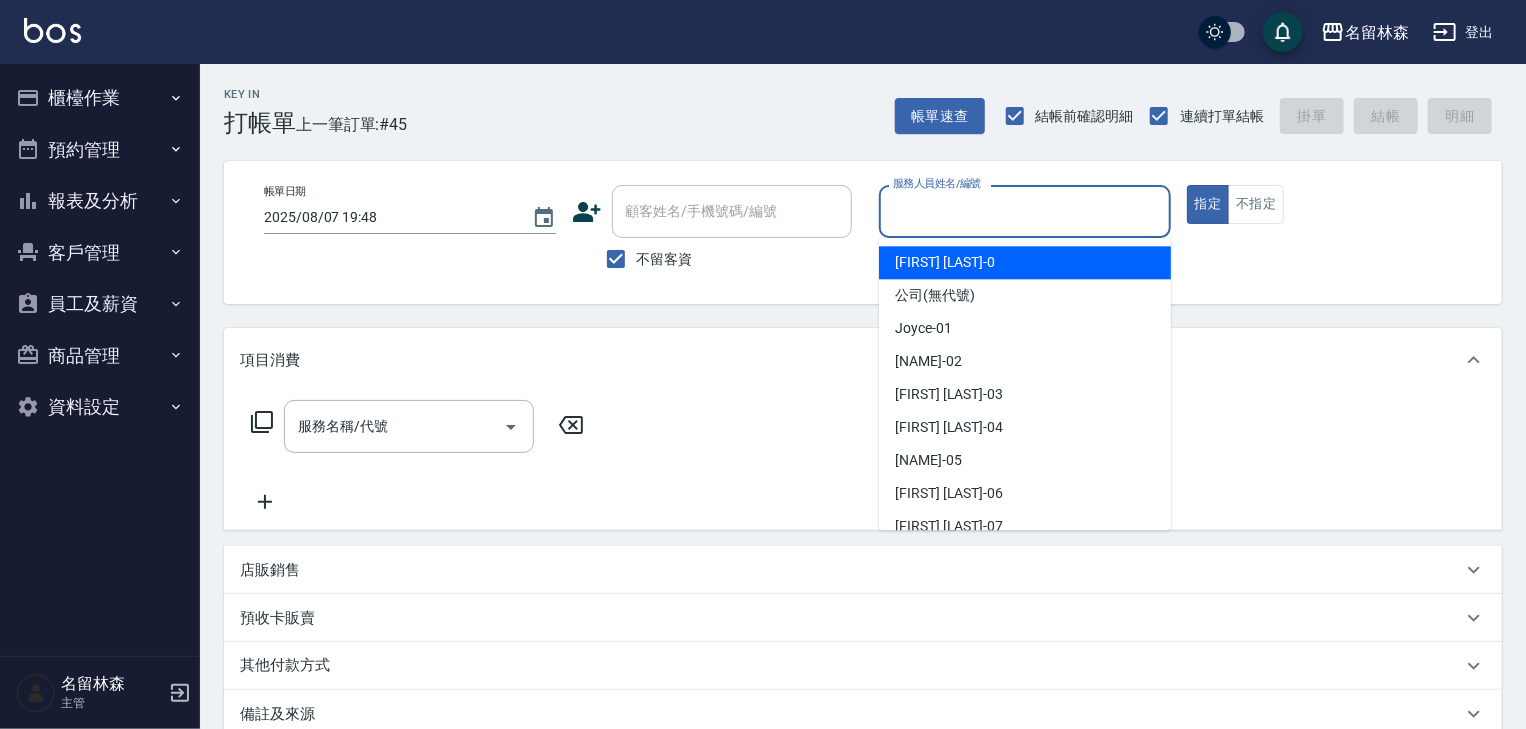 click on "服務人員姓名/編號" at bounding box center (1025, 211) 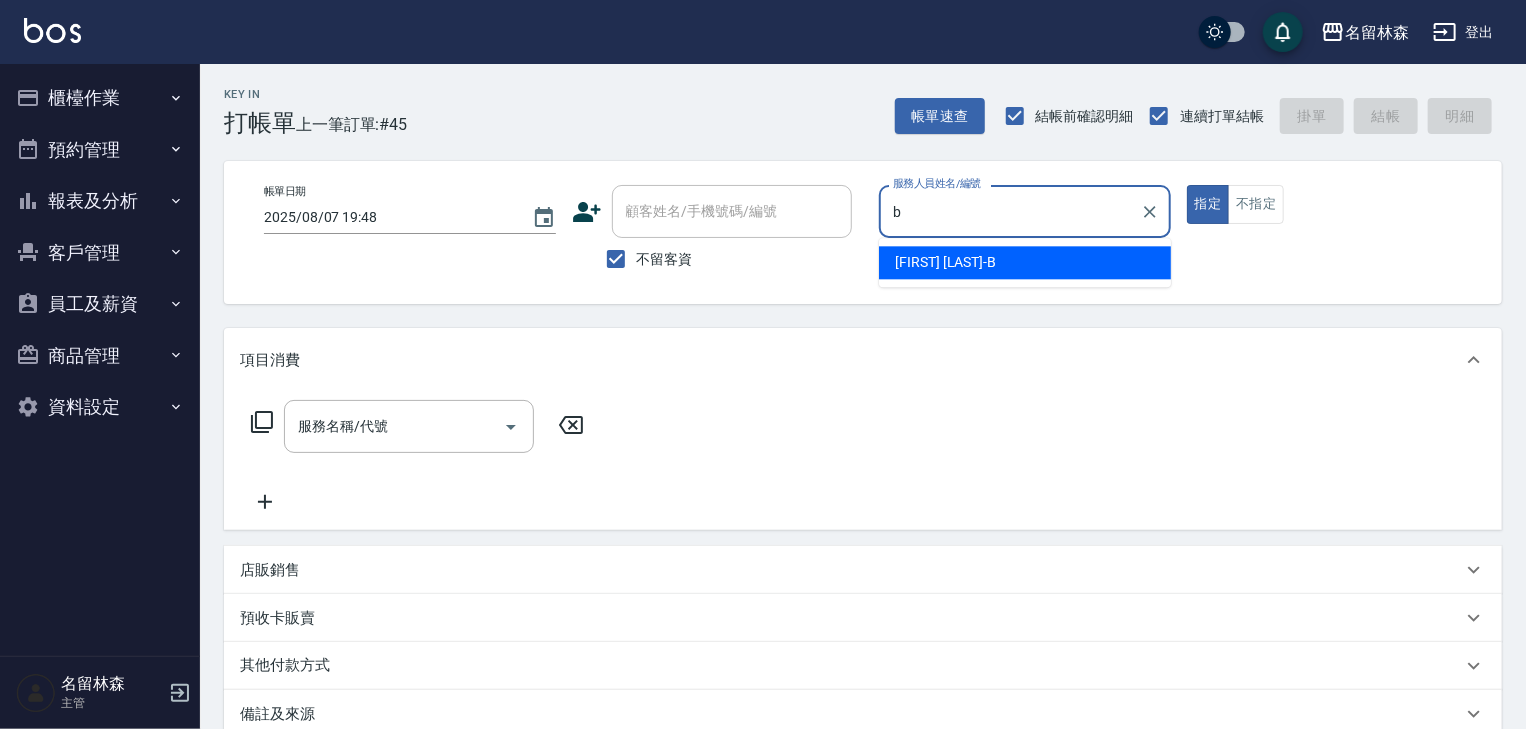 type on "吳姵瑩-B" 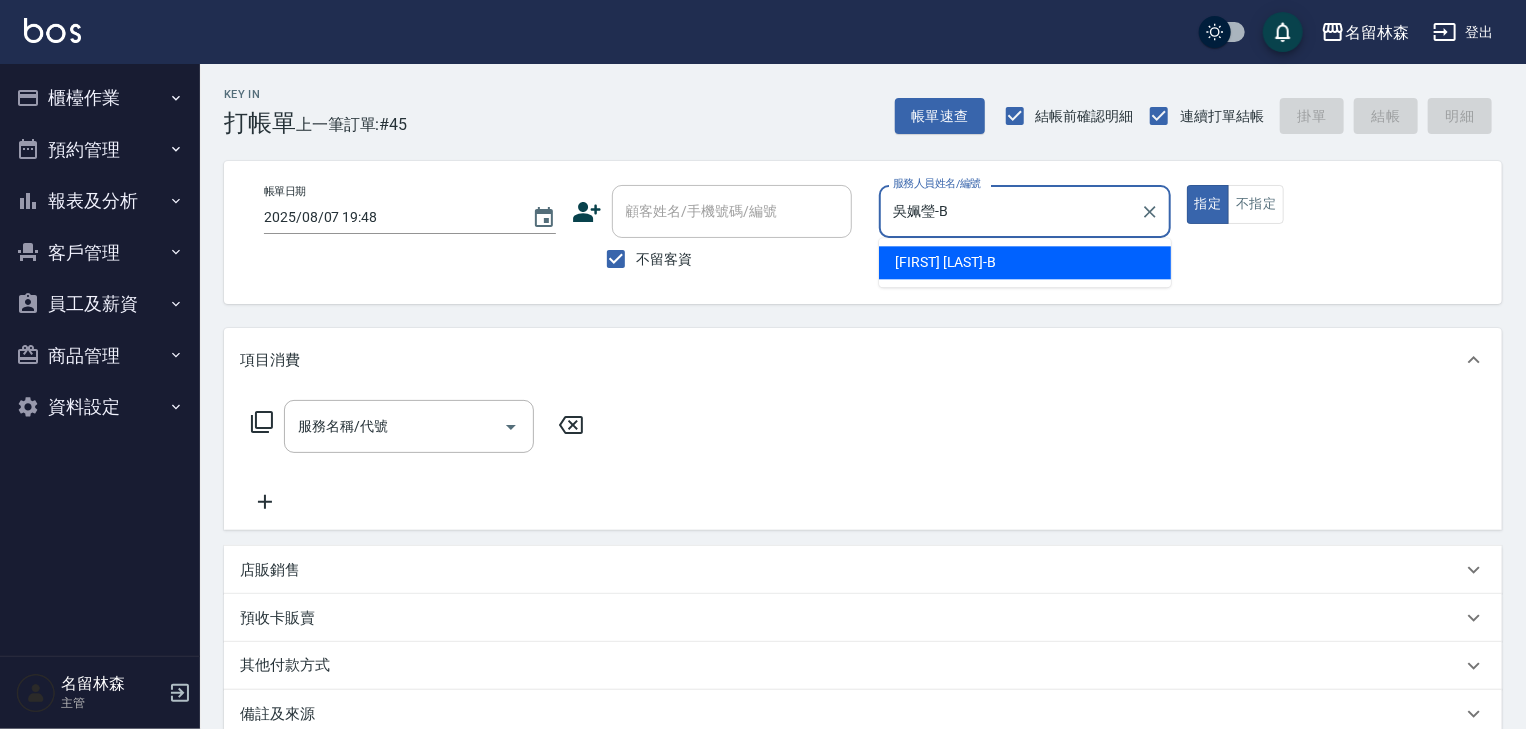 type on "true" 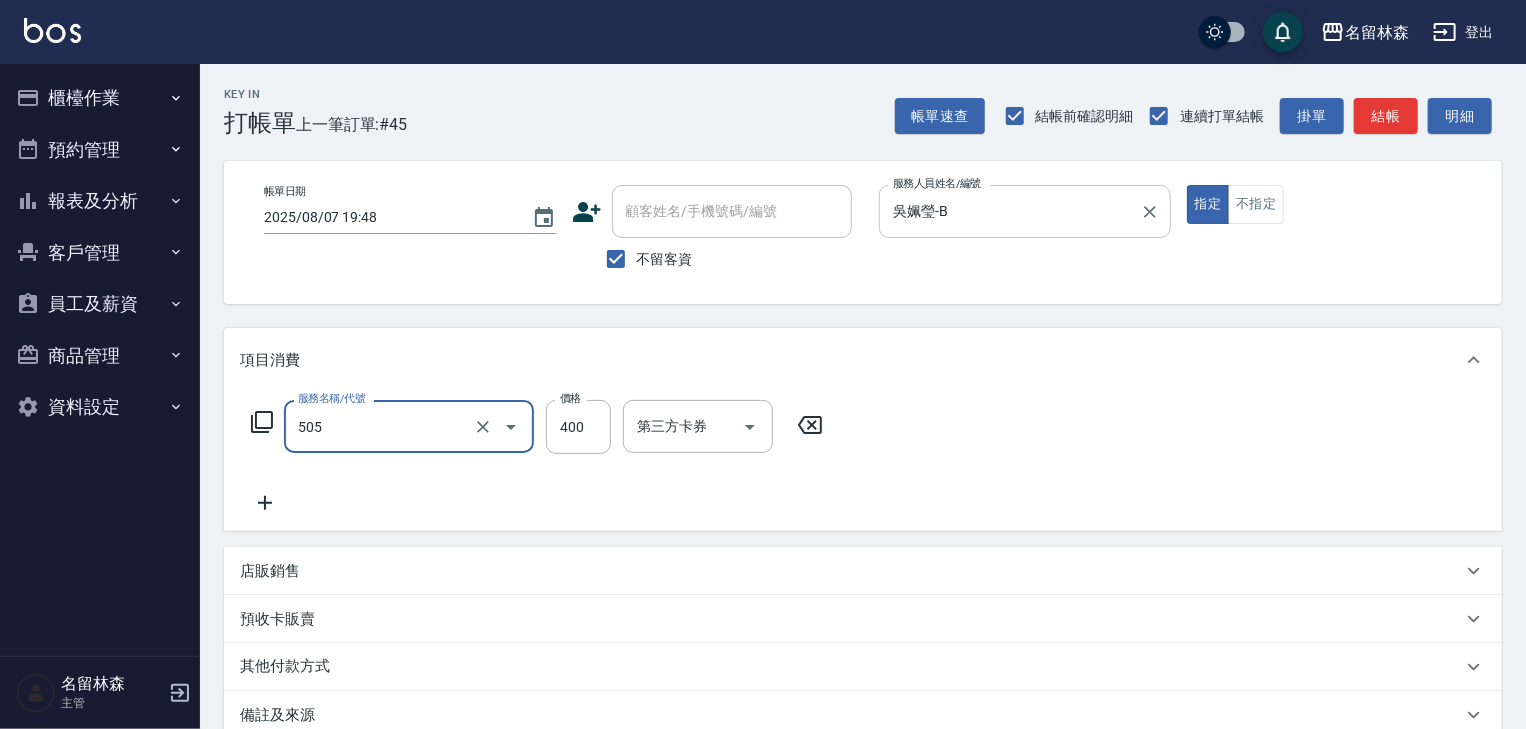 type on "洗髮(505)" 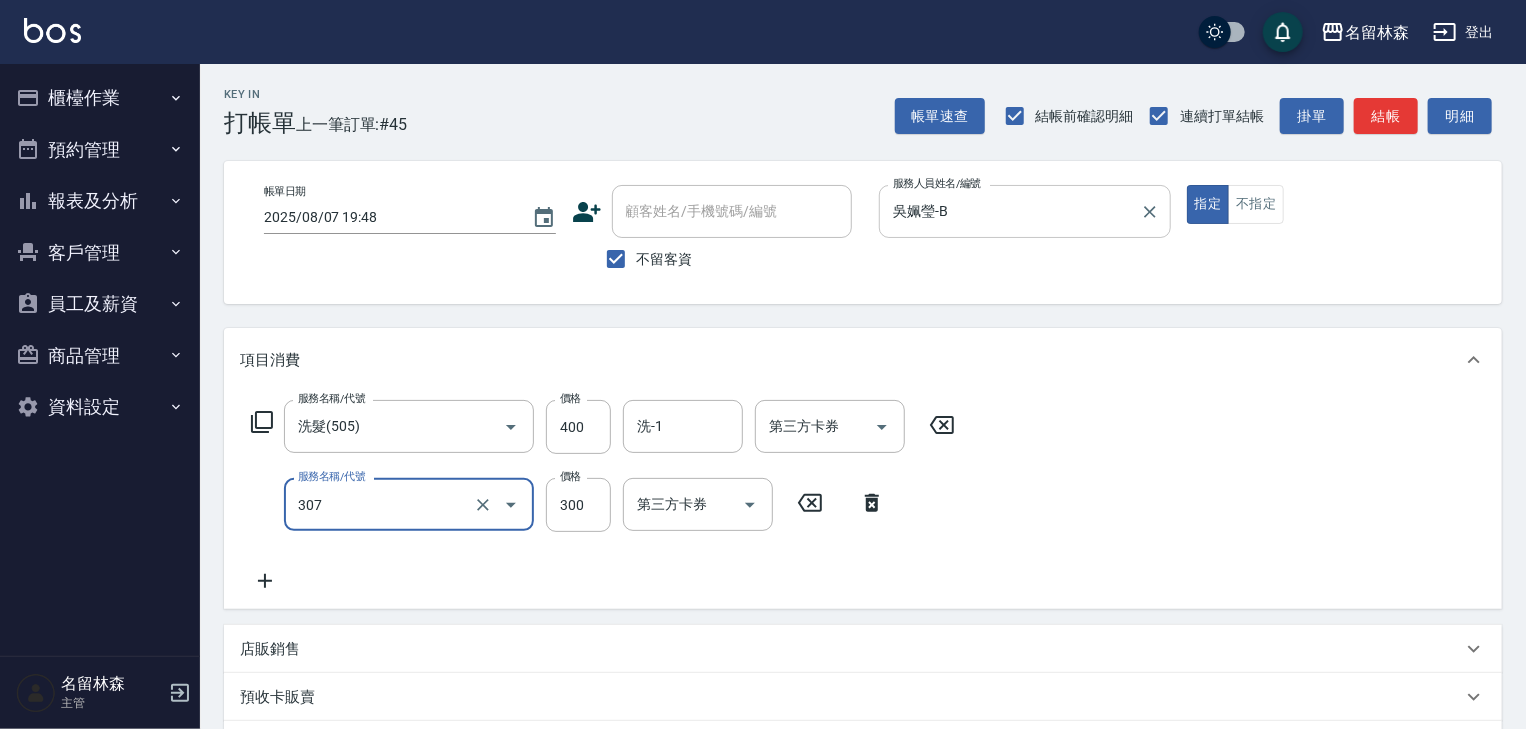 type on "剪髮(307)" 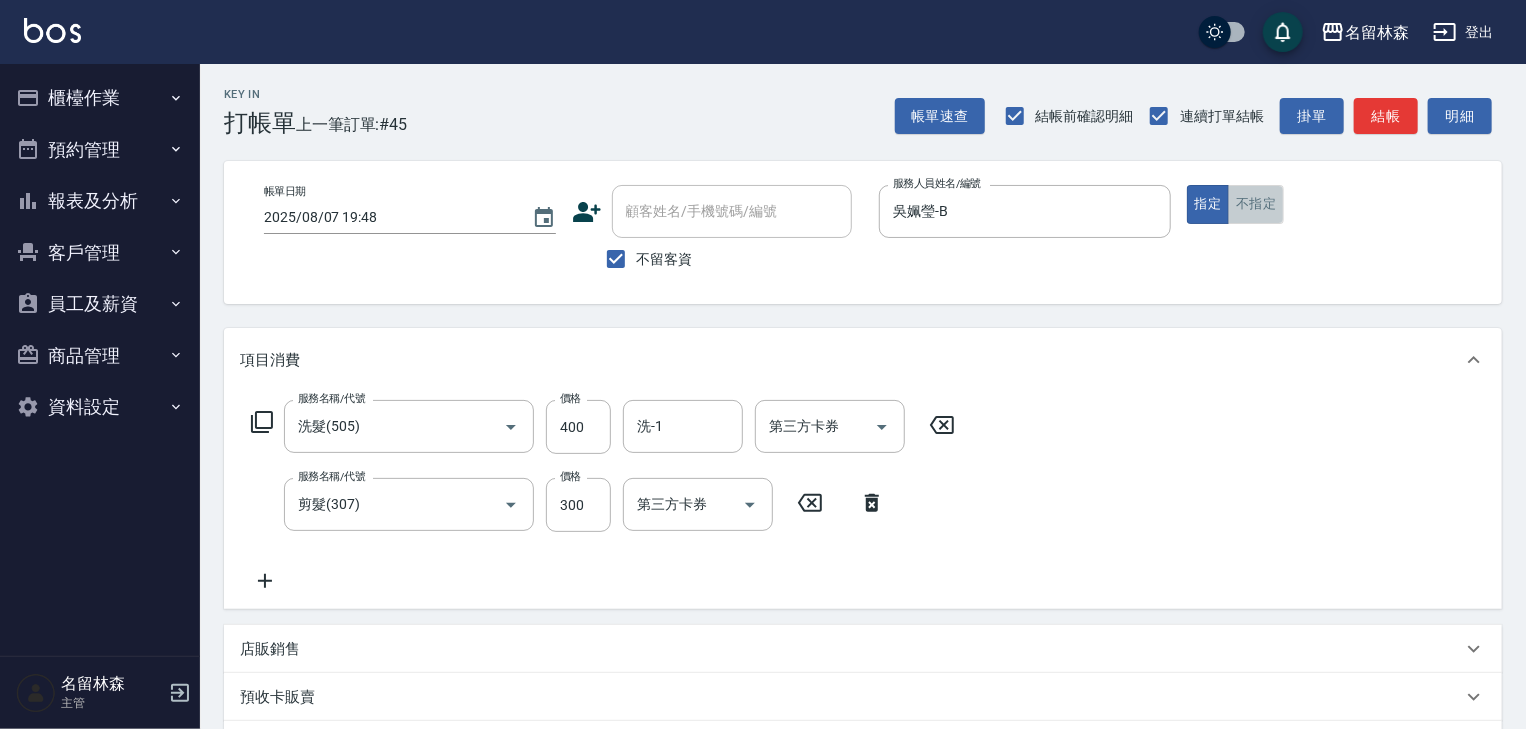 click on "不指定" at bounding box center [1256, 204] 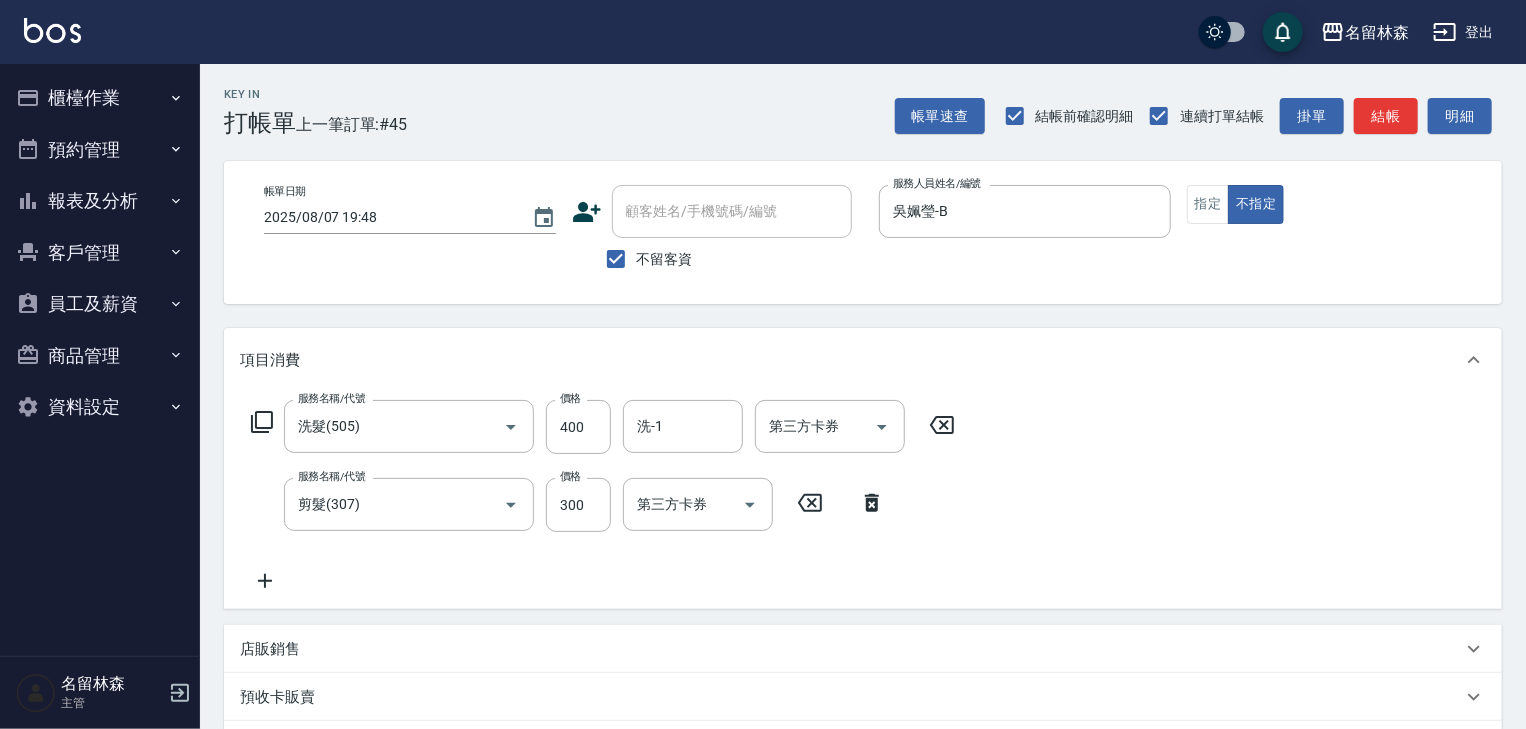 click at bounding box center (52, 30) 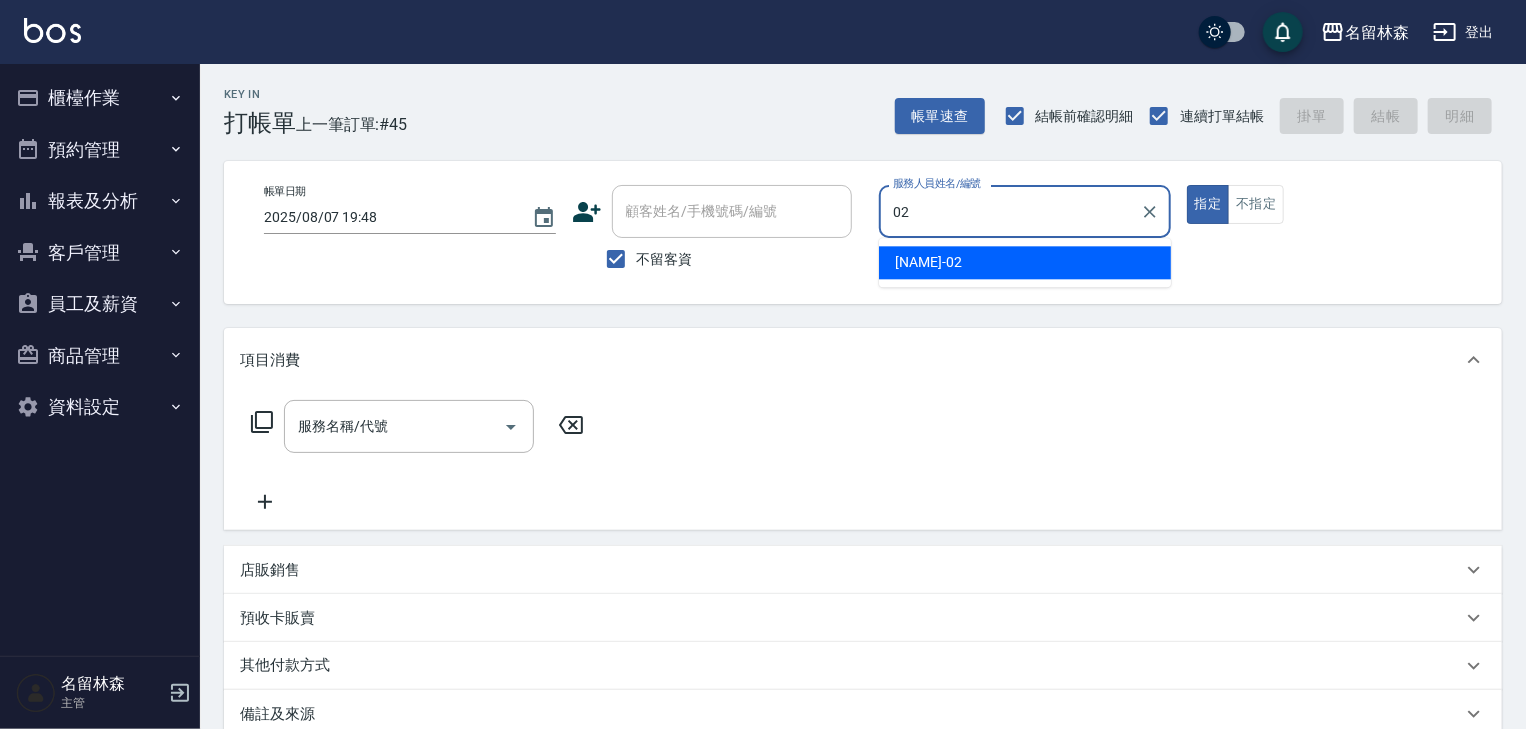 type on "[FIRST] [LAST]-02" 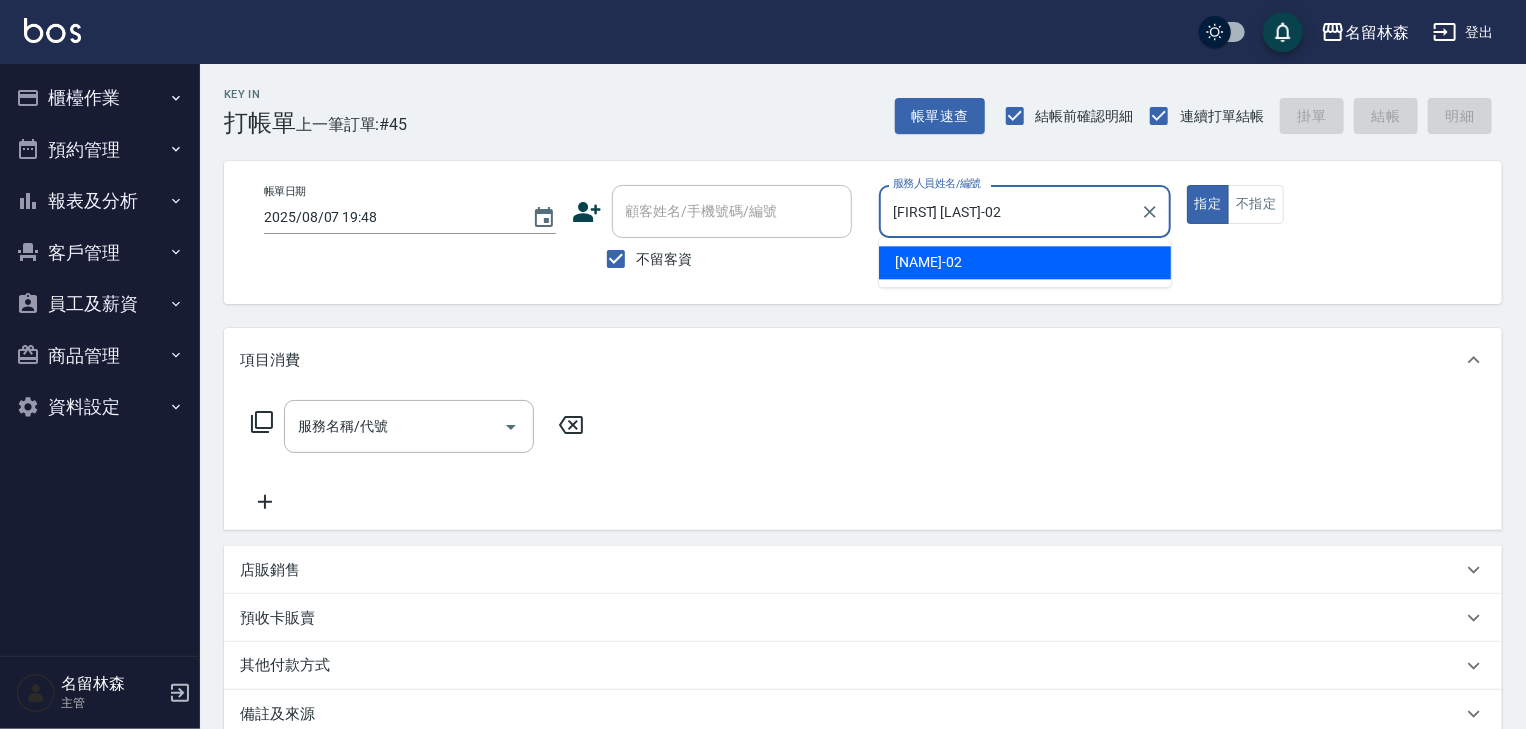 type on "true" 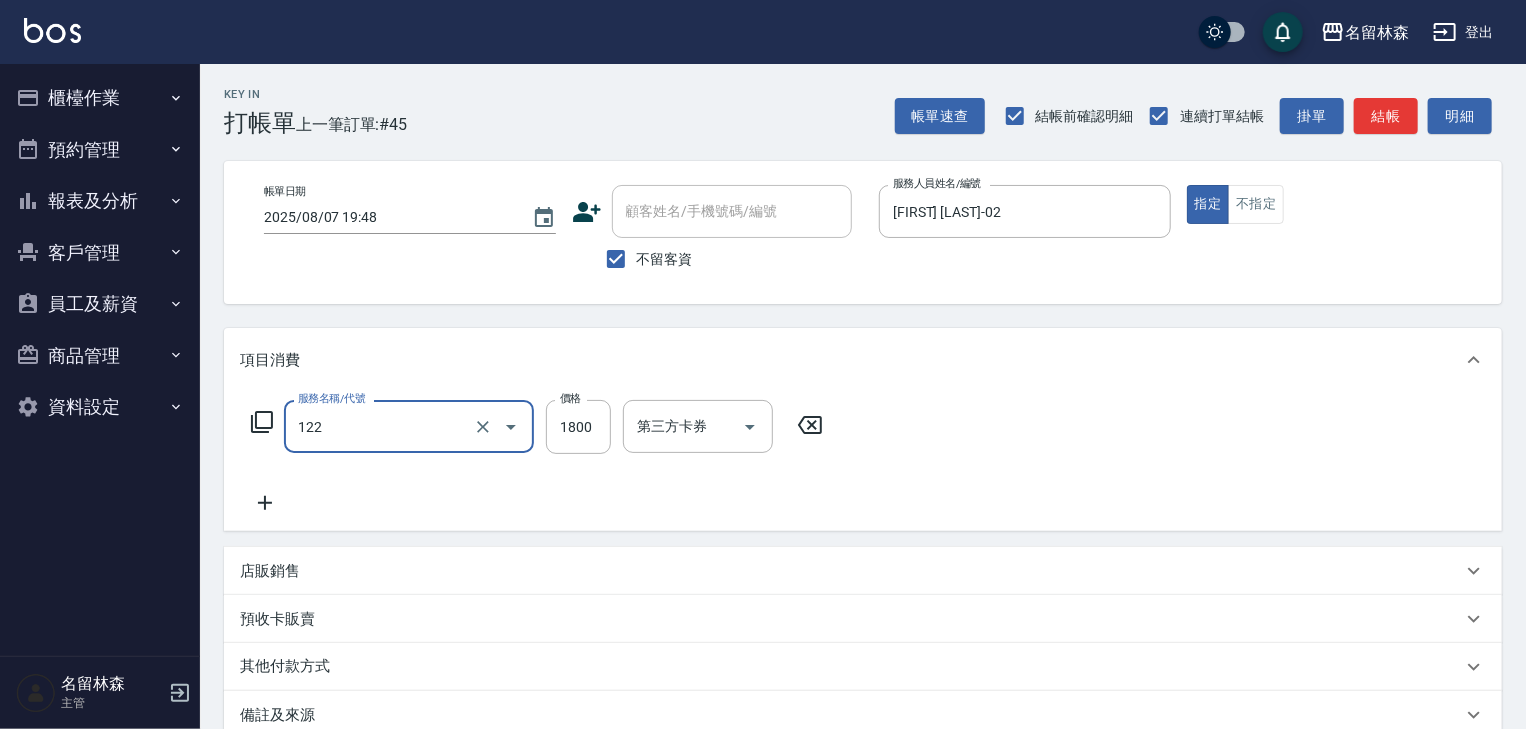 type on "草本髮泥(小)(122)" 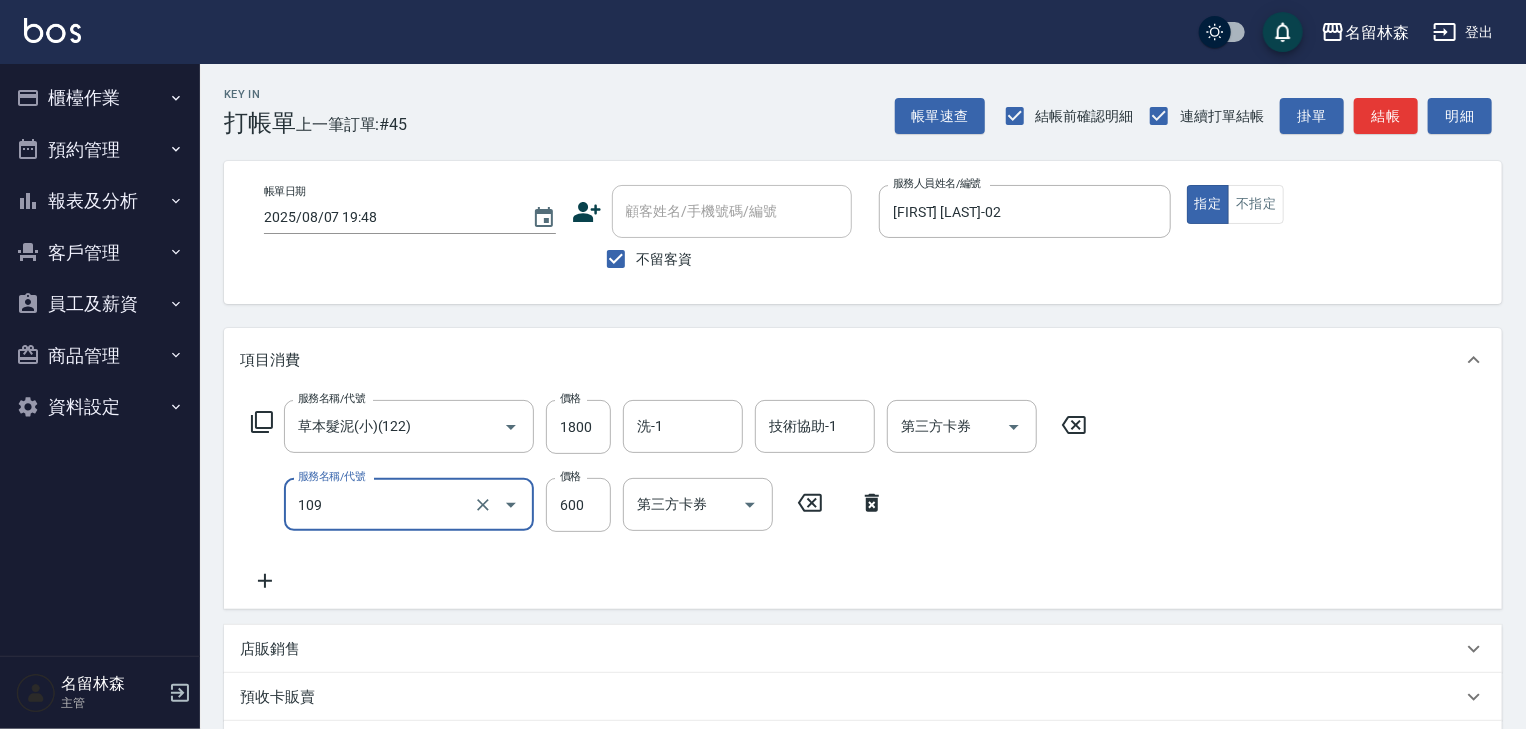 type on "基礎活氧健康洗/何首烏(109)" 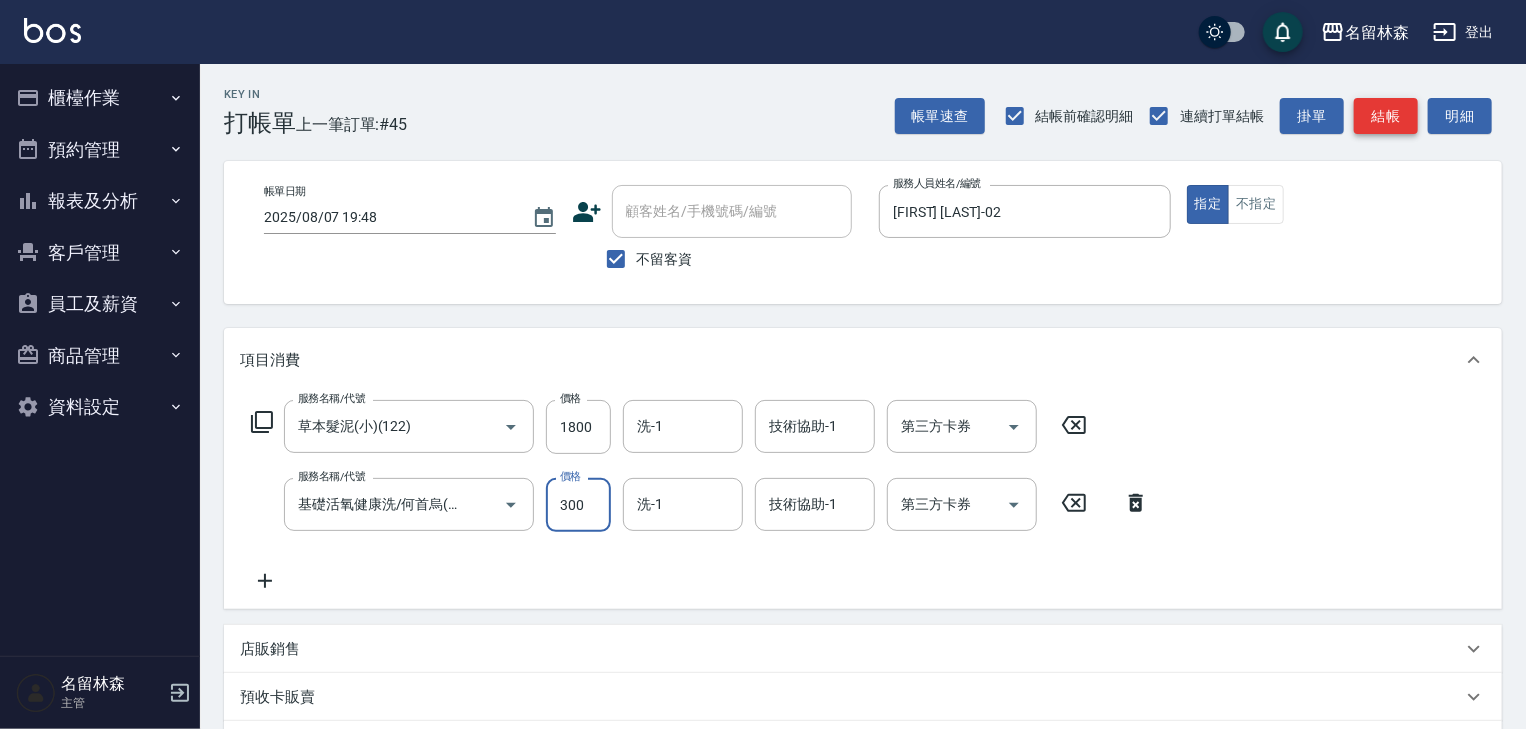type on "300" 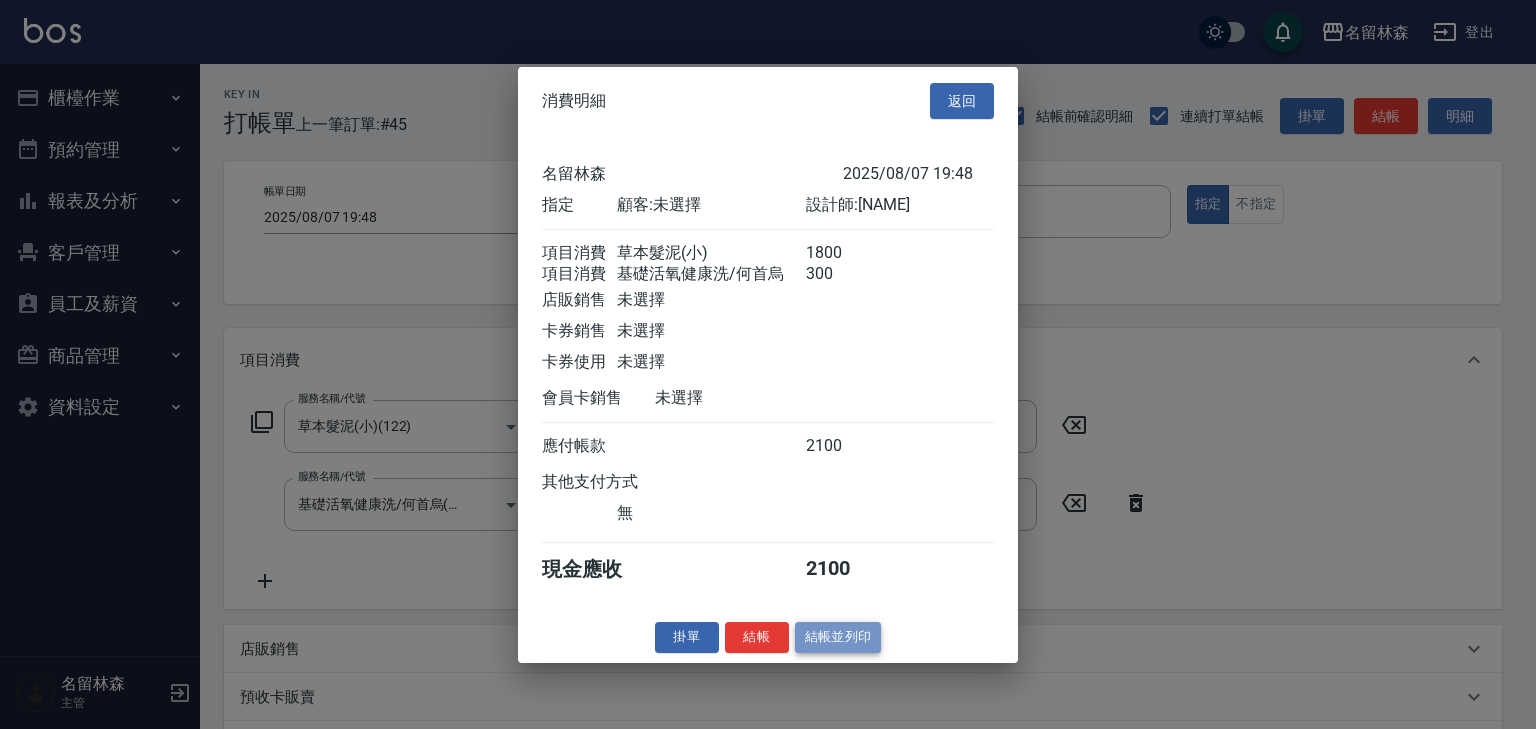 click on "結帳並列印" at bounding box center (838, 637) 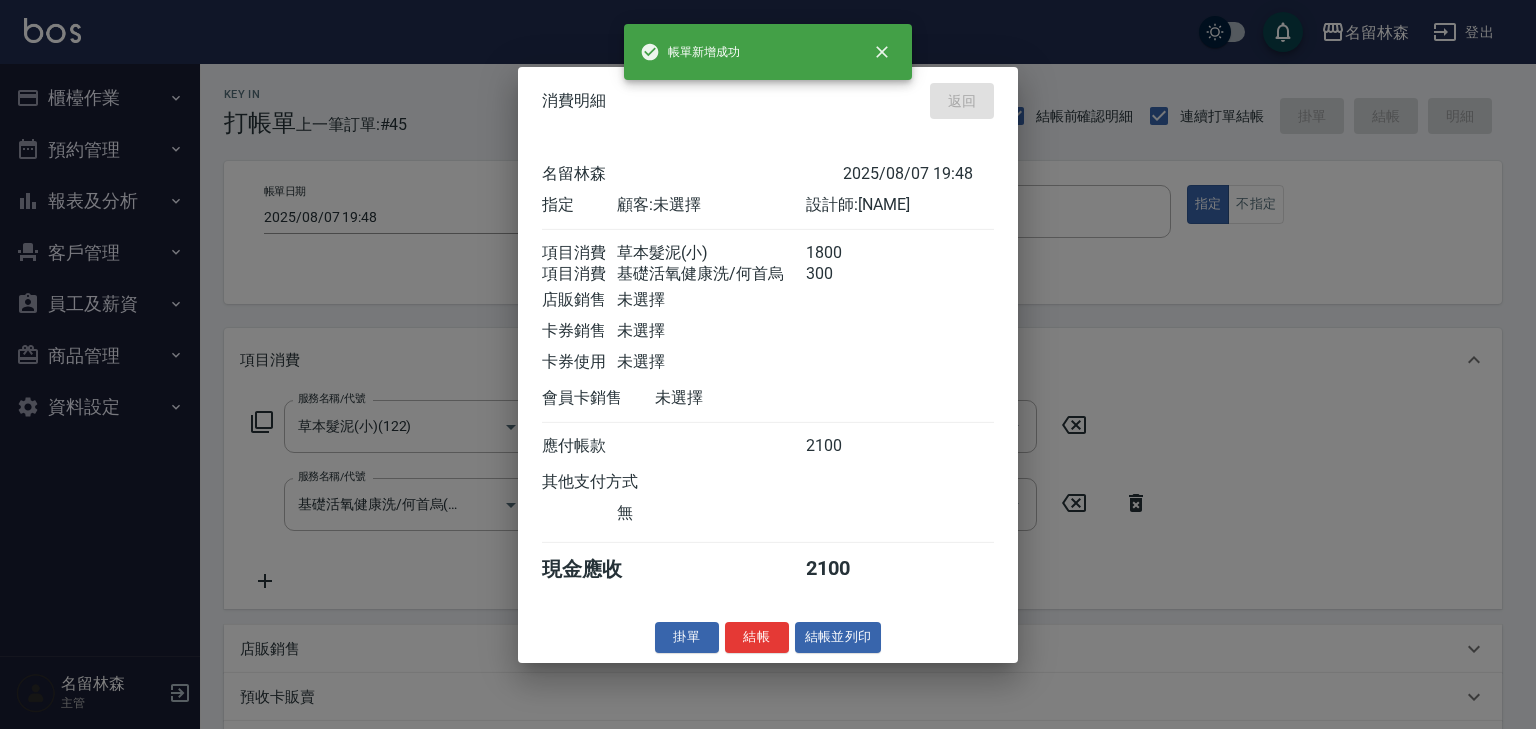 type on "2025/08/07 19:49" 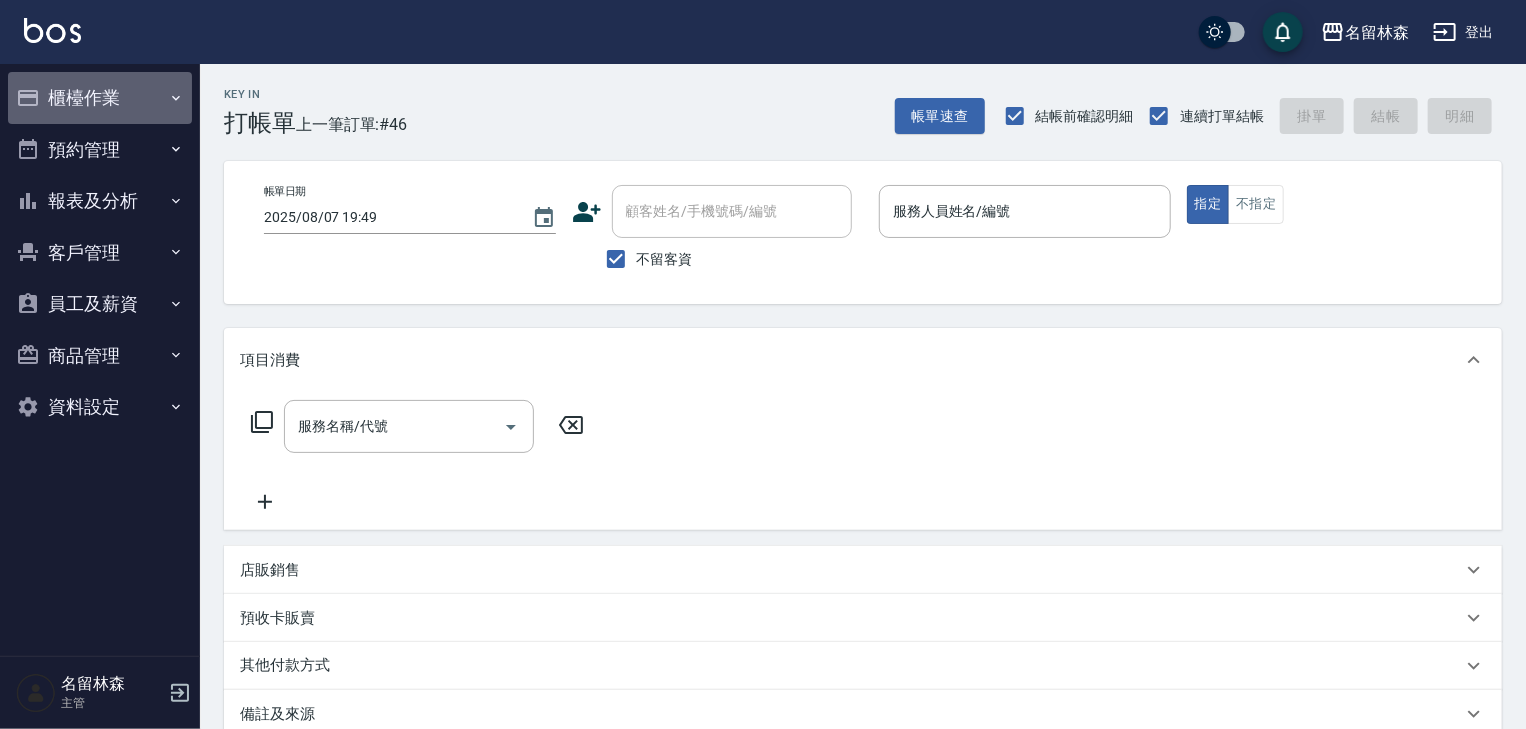 click on "櫃檯作業" at bounding box center [100, 98] 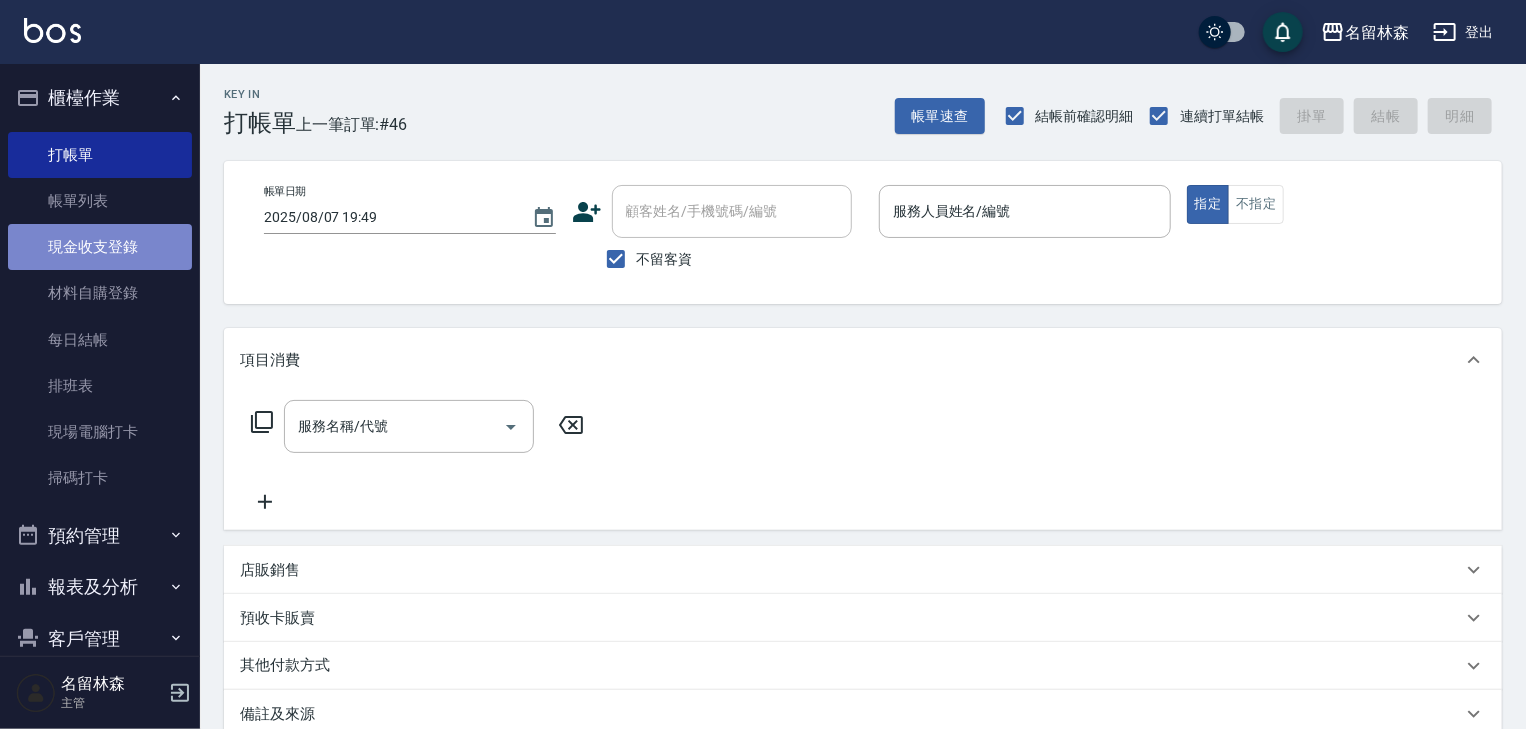 click on "現金收支登錄" at bounding box center [100, 247] 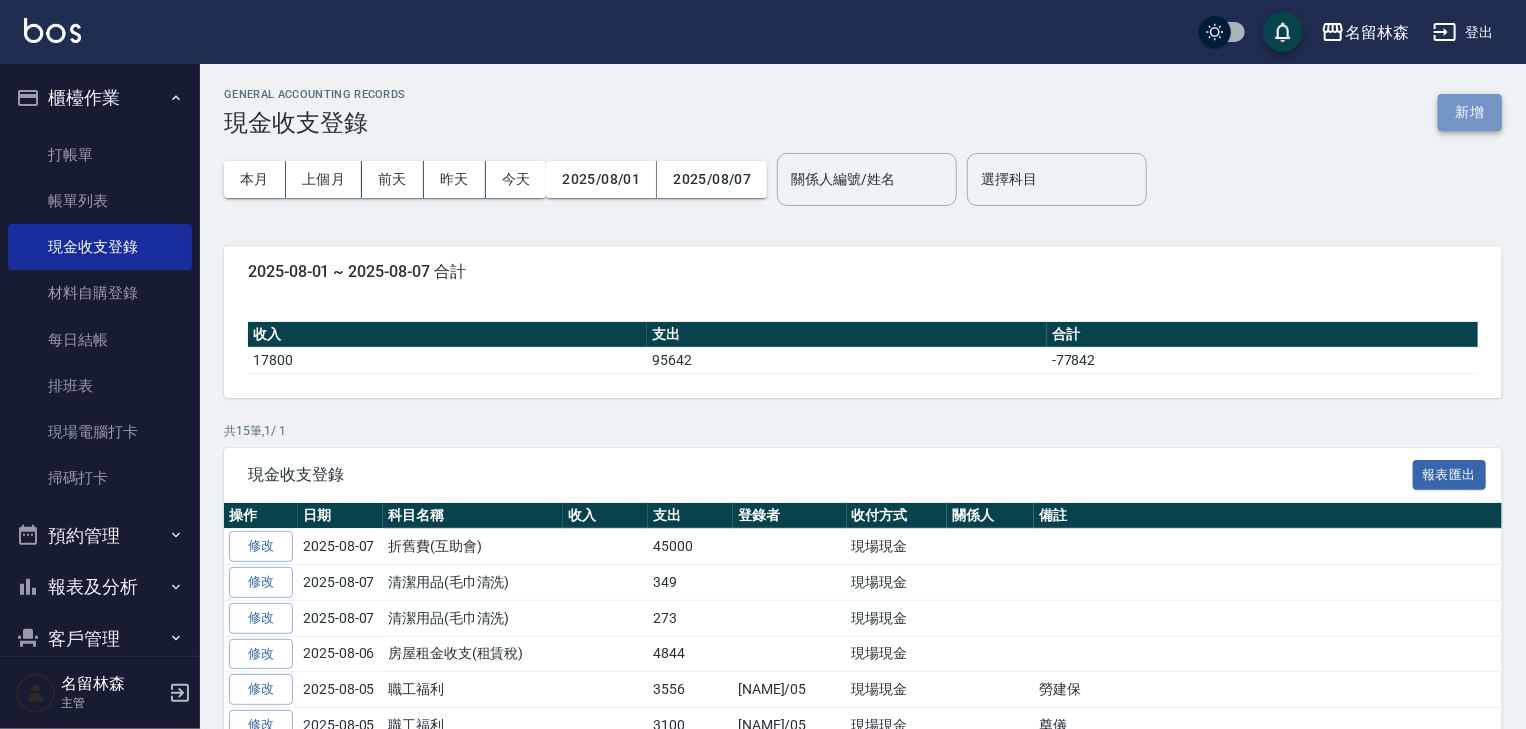 click on "新增" at bounding box center [1470, 112] 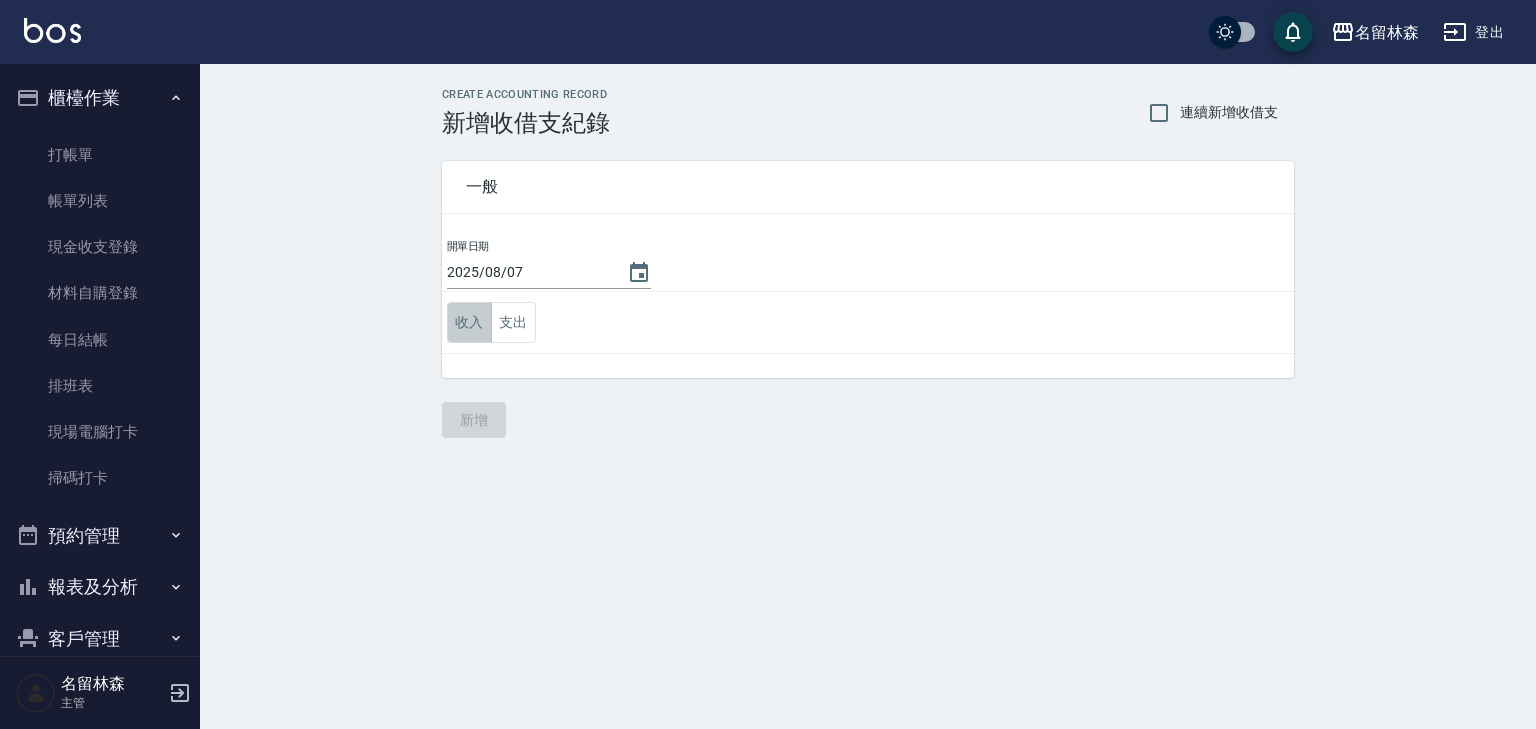 click on "收入" at bounding box center [469, 322] 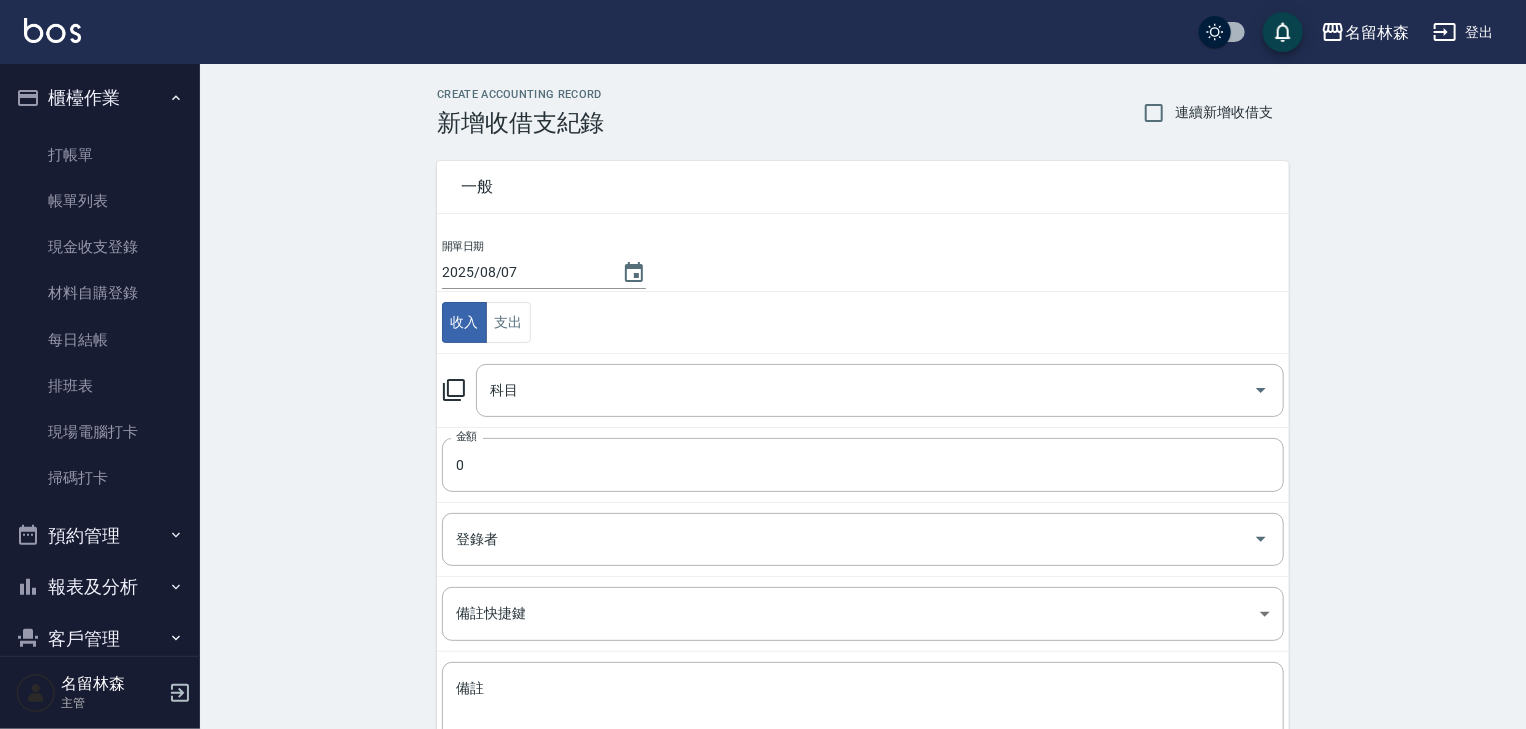 click 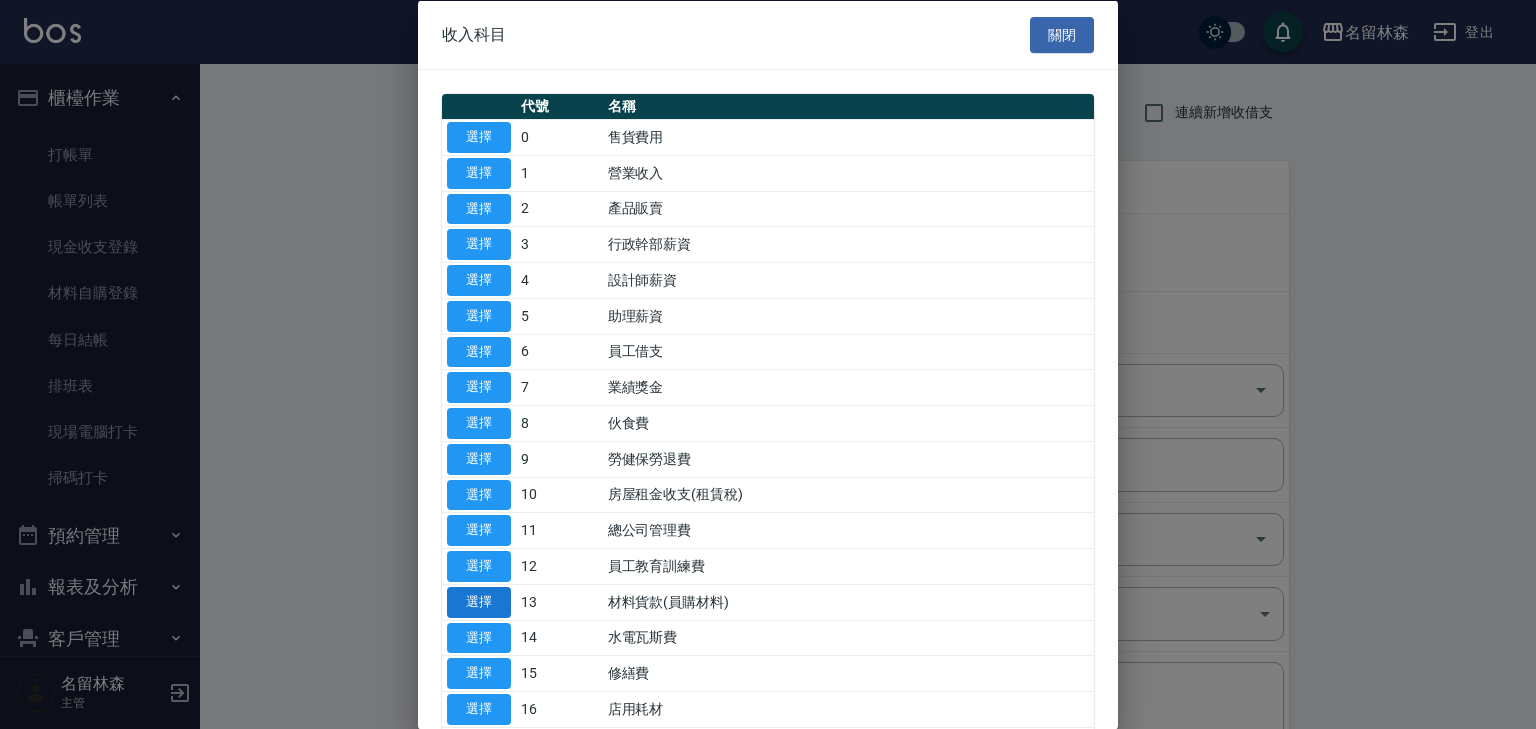 click on "選擇" at bounding box center [479, 601] 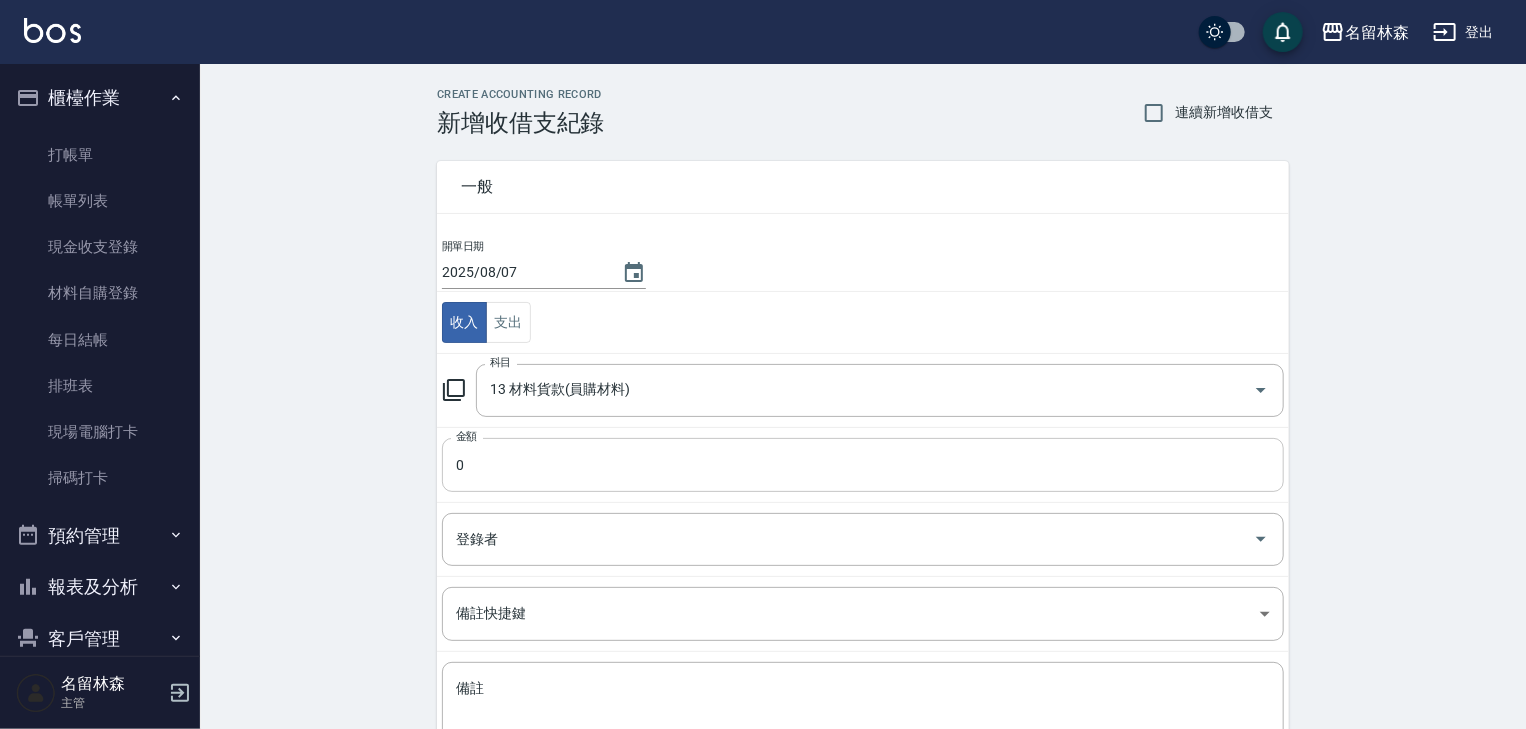 click on "0" at bounding box center (863, 465) 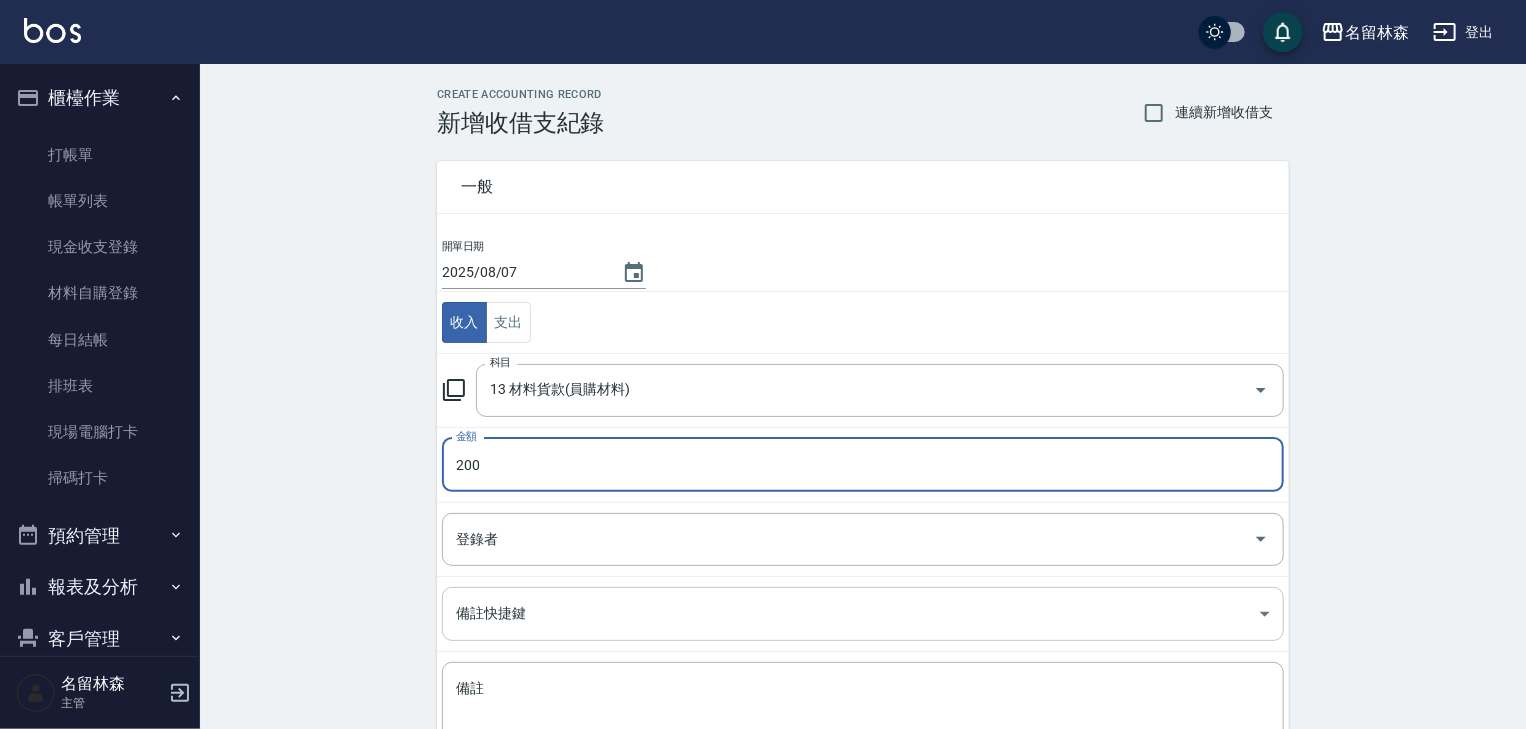 scroll, scrollTop: 152, scrollLeft: 0, axis: vertical 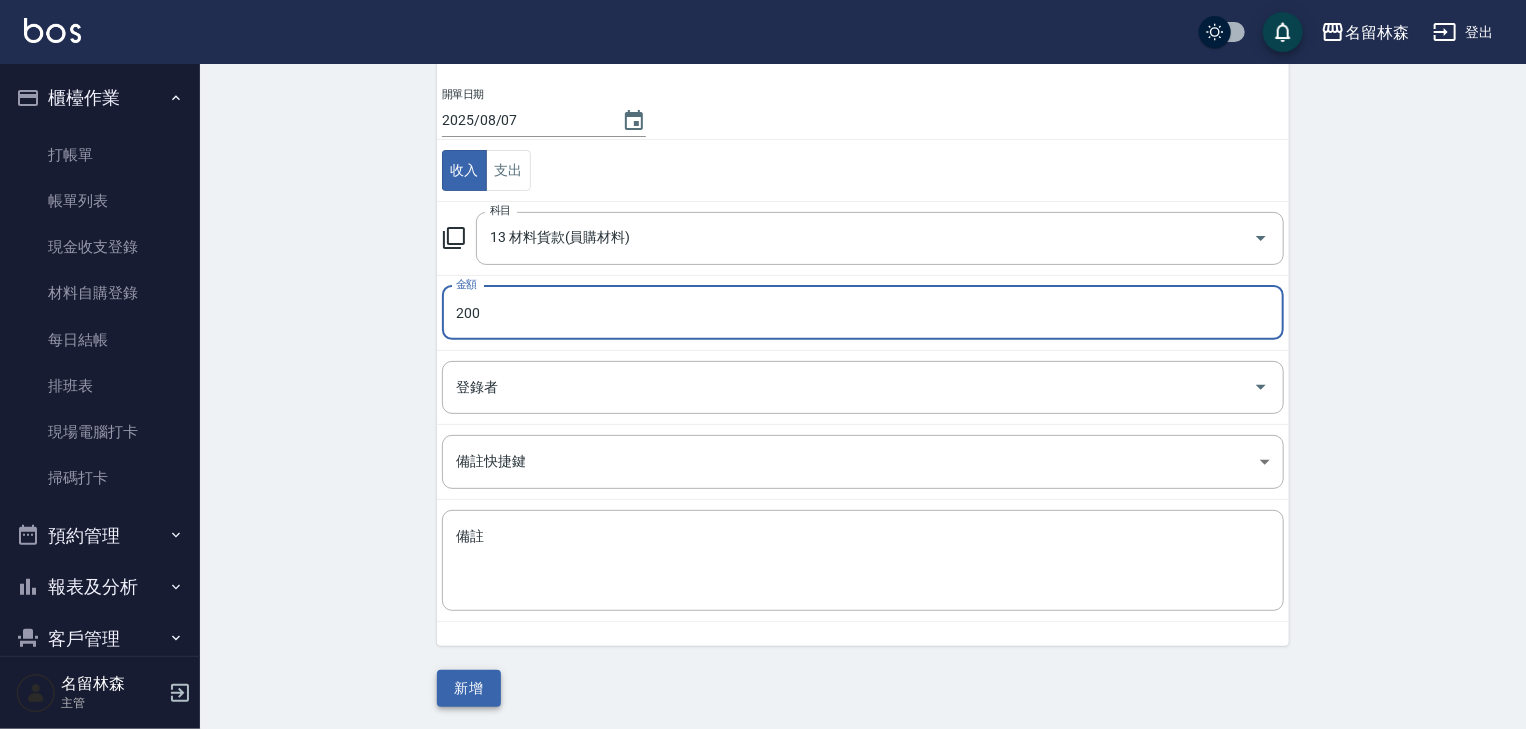 type on "200" 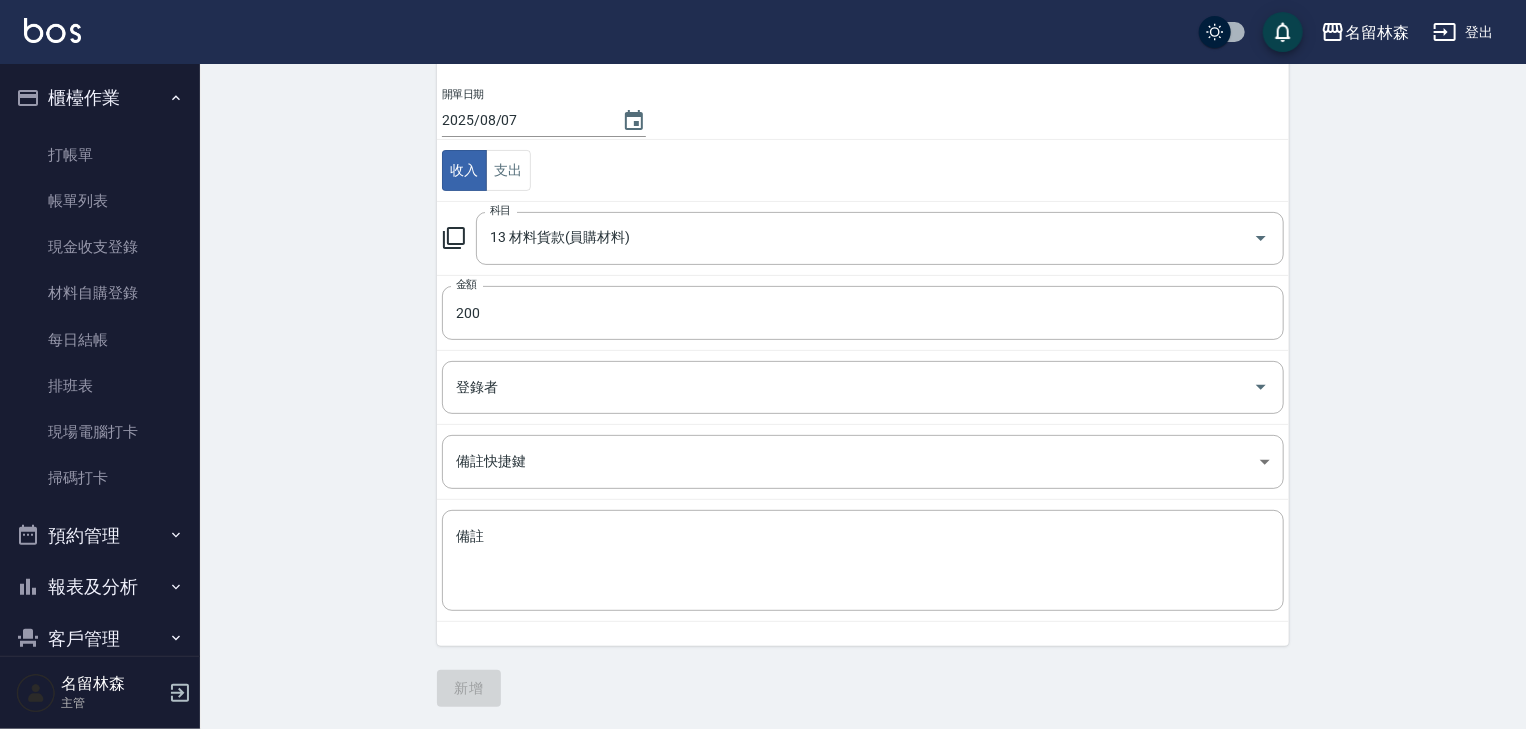 scroll, scrollTop: 0, scrollLeft: 0, axis: both 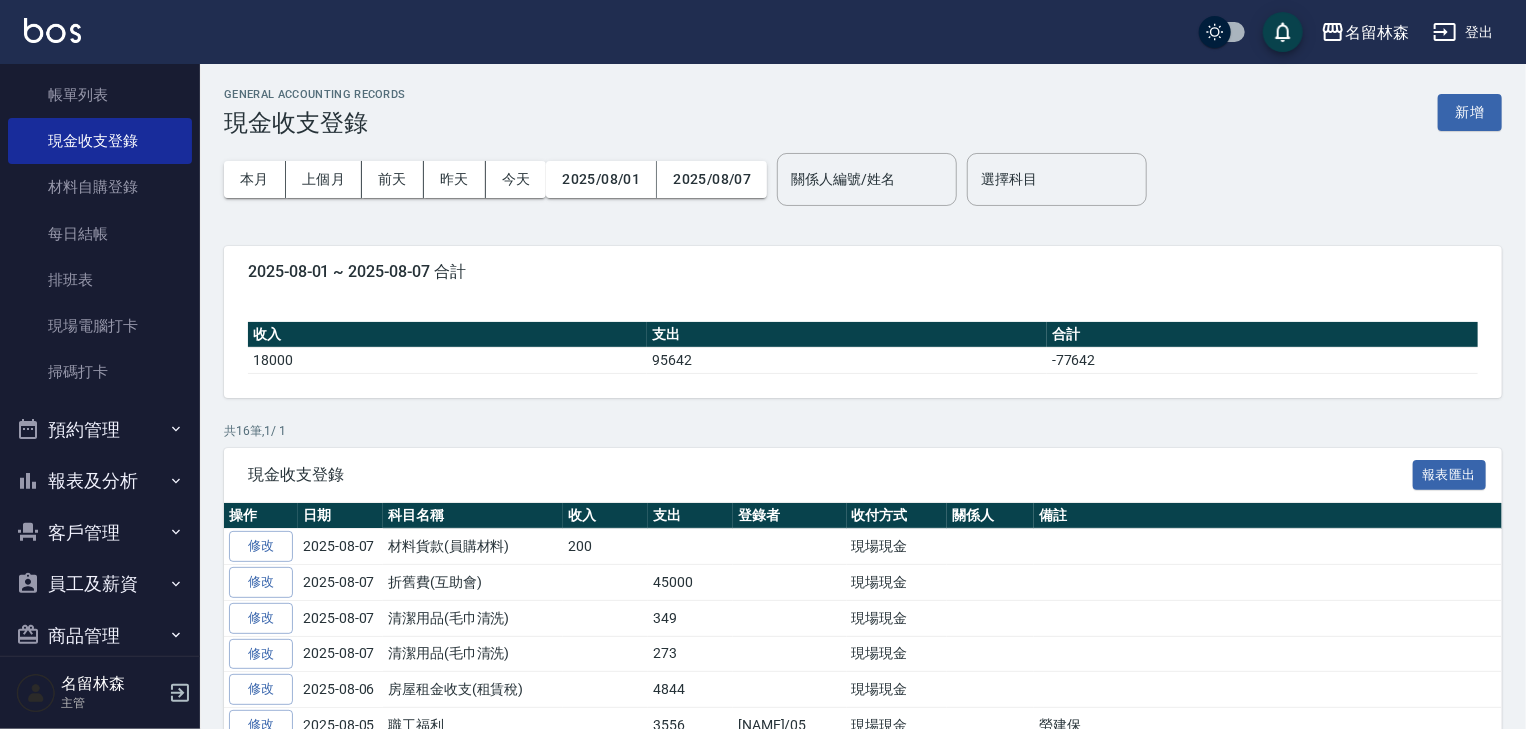 click on "報表及分析" at bounding box center [100, 481] 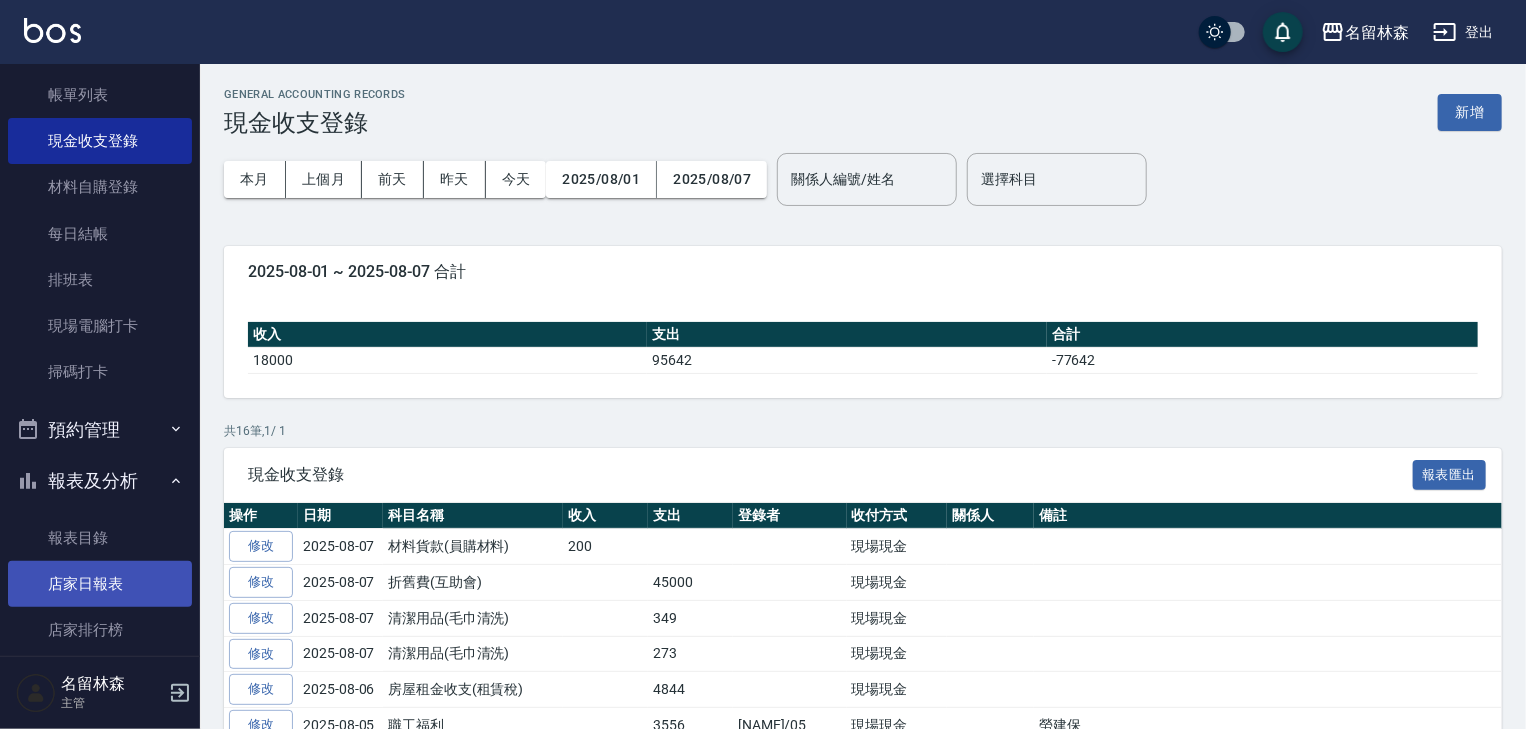 click on "店家日報表" at bounding box center (100, 584) 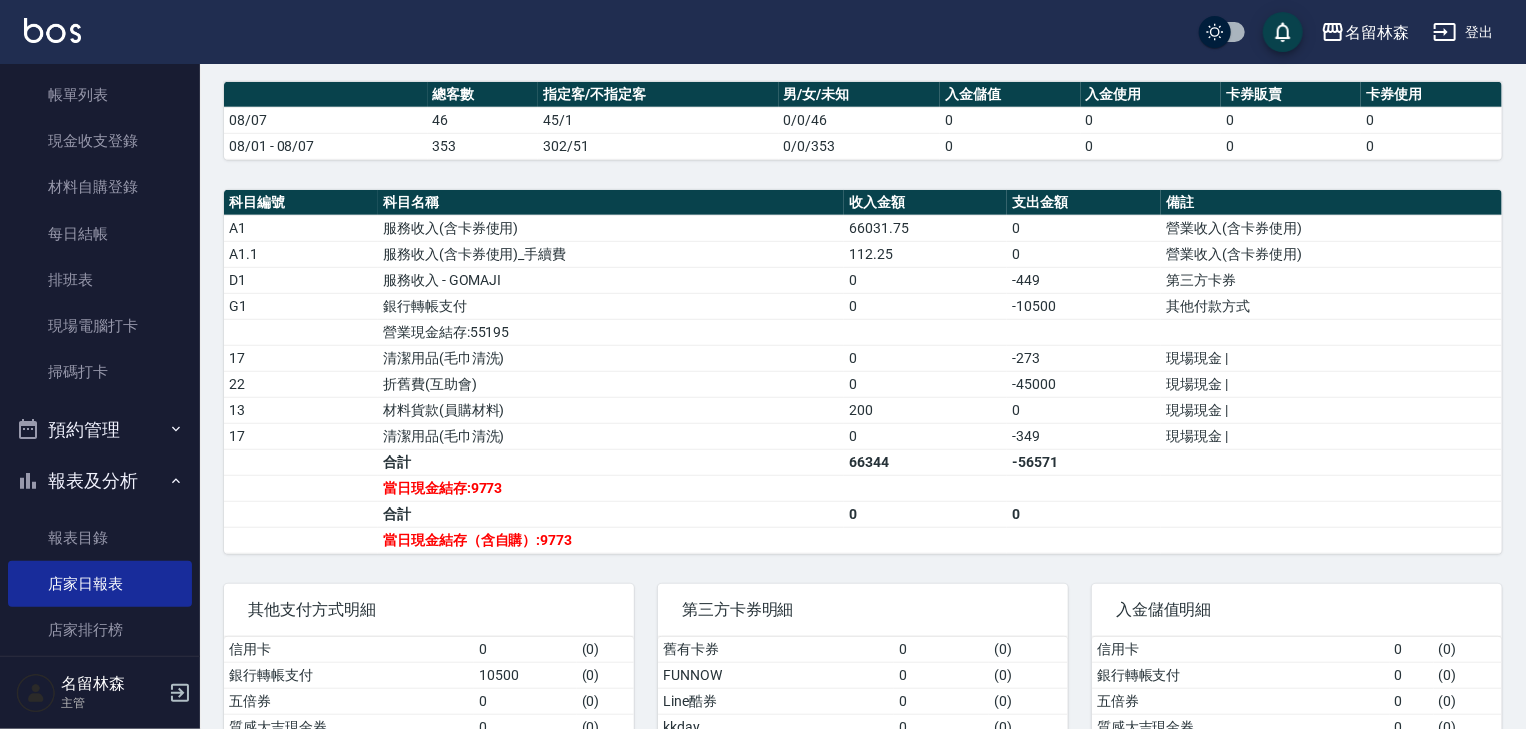 scroll, scrollTop: 0, scrollLeft: 0, axis: both 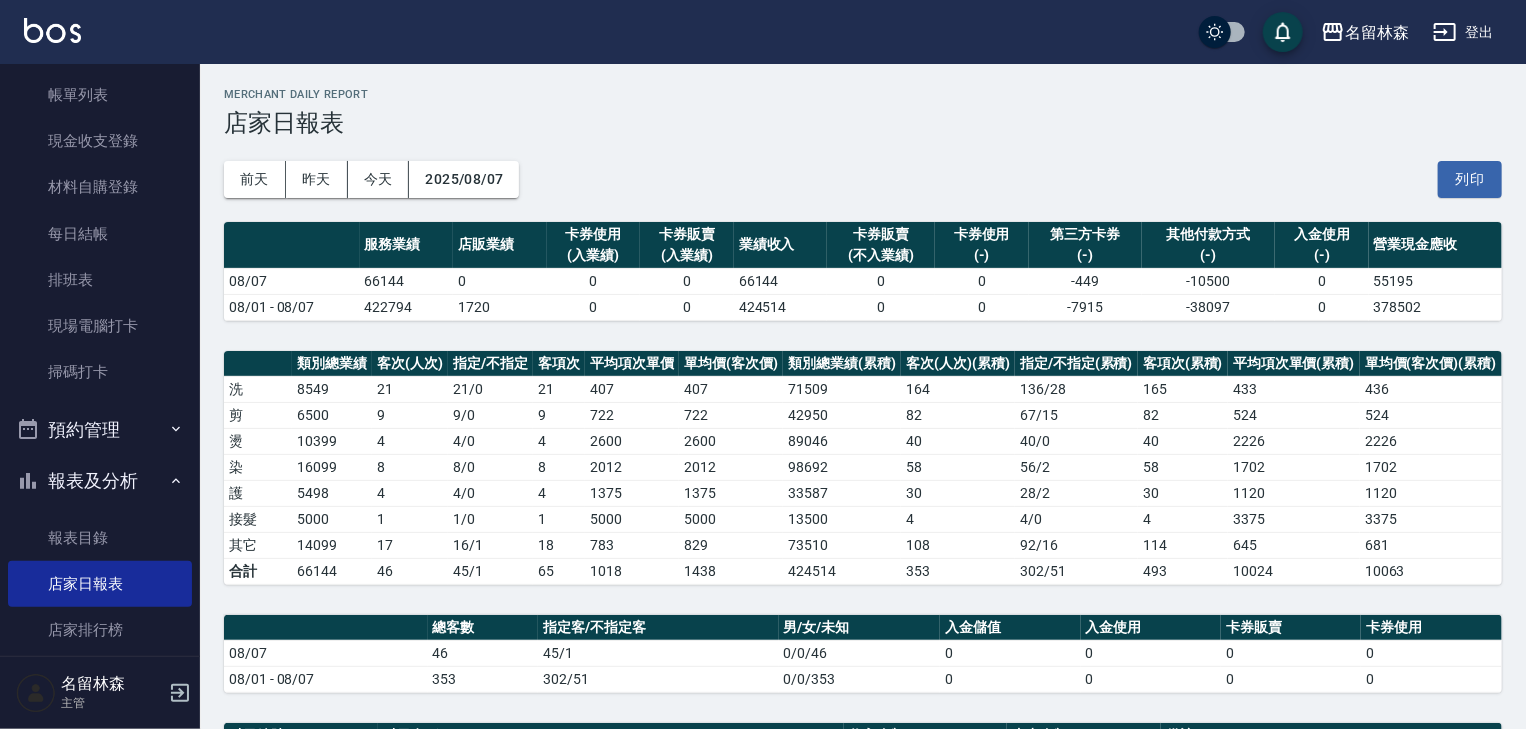 click on "前天 昨天 今天 2025/08/07 列印" at bounding box center (863, 179) 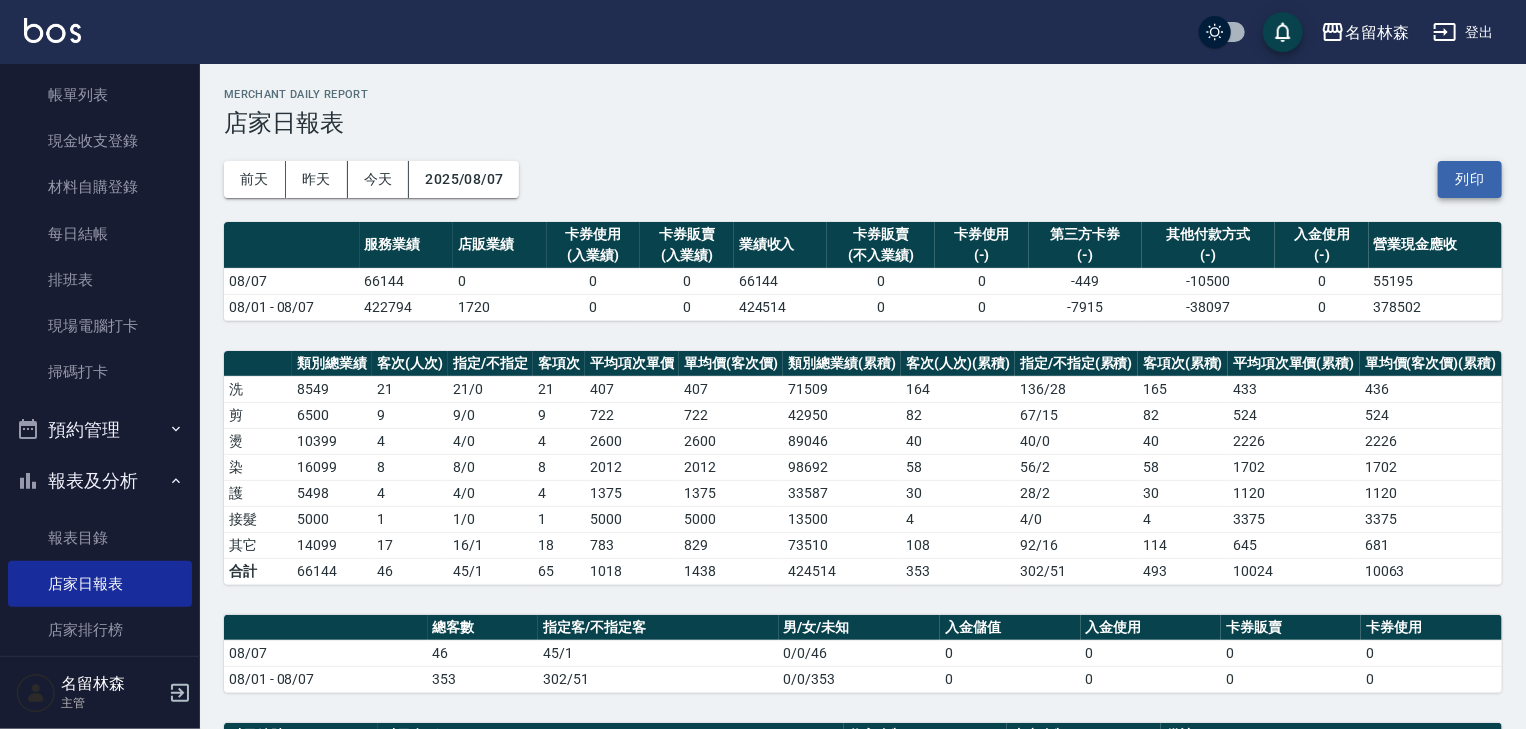 click on "列印" at bounding box center (1470, 179) 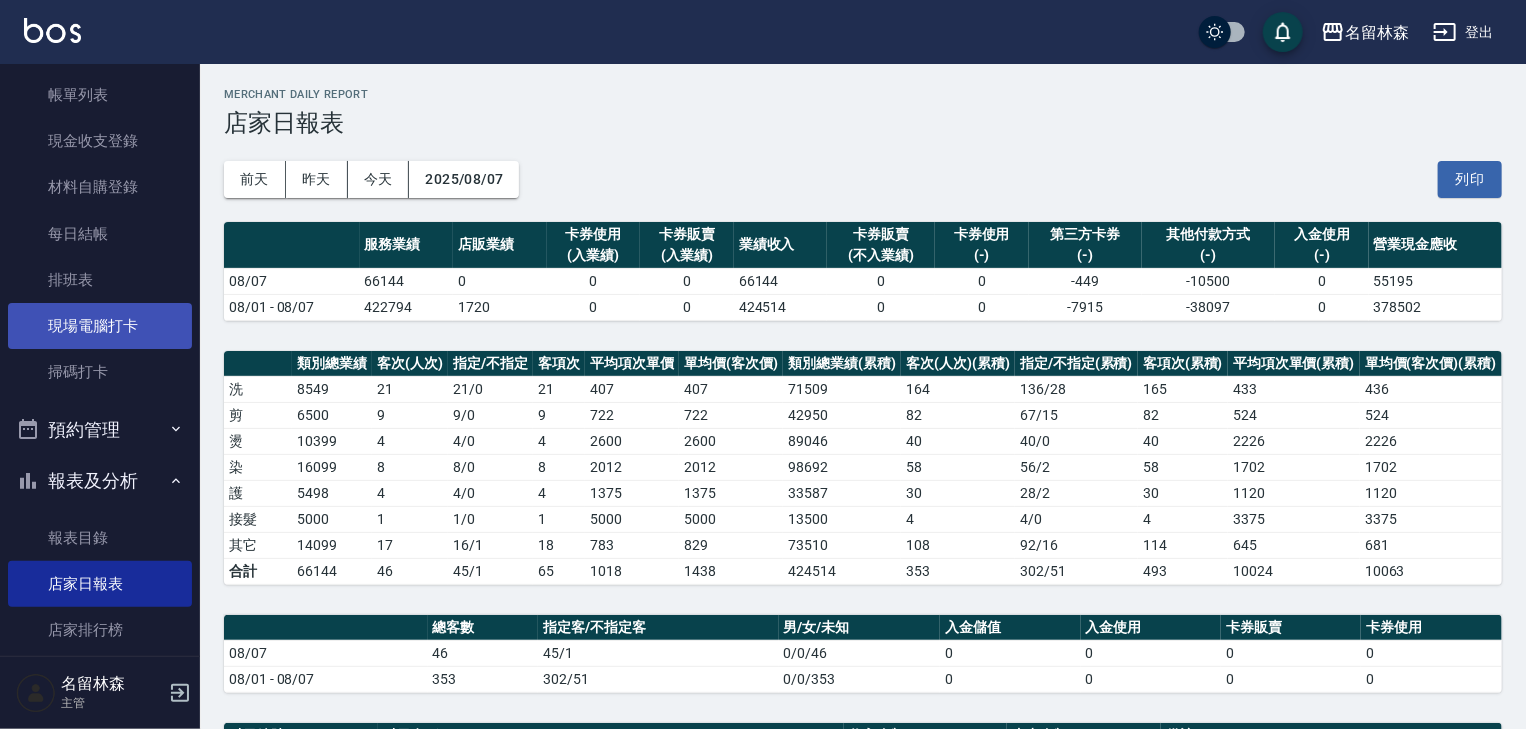 click on "現場電腦打卡" at bounding box center (100, 326) 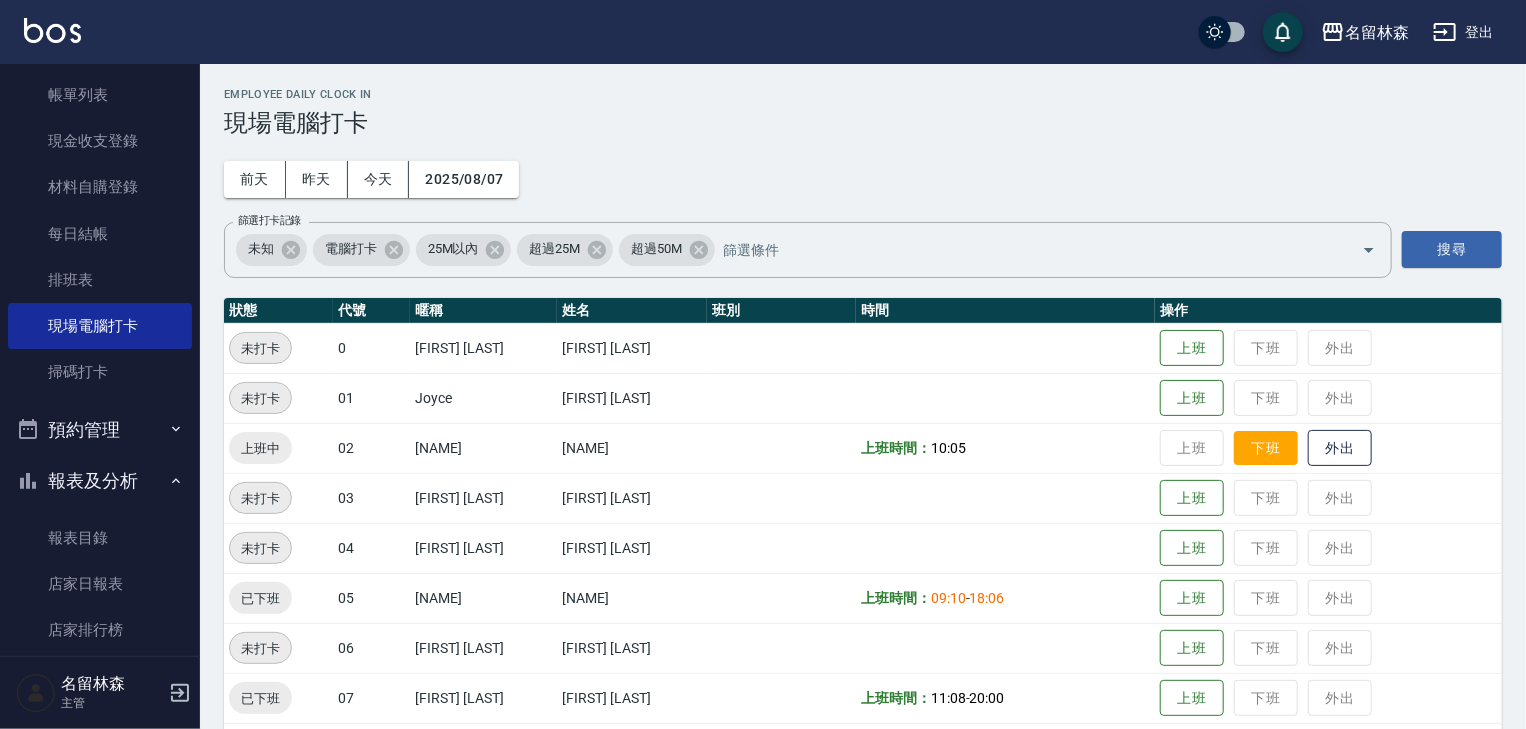 click on "下班" at bounding box center [1266, 448] 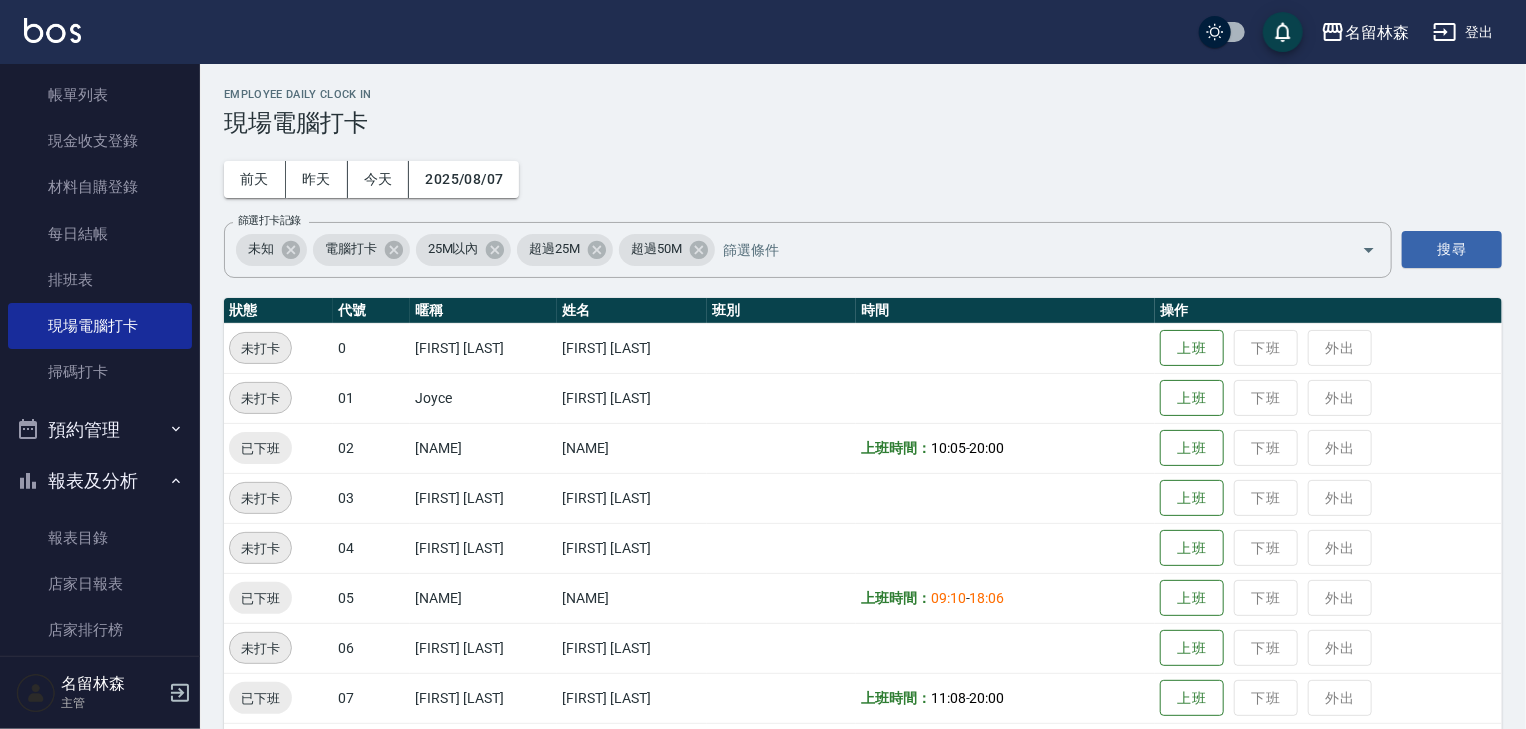 scroll, scrollTop: 320, scrollLeft: 0, axis: vertical 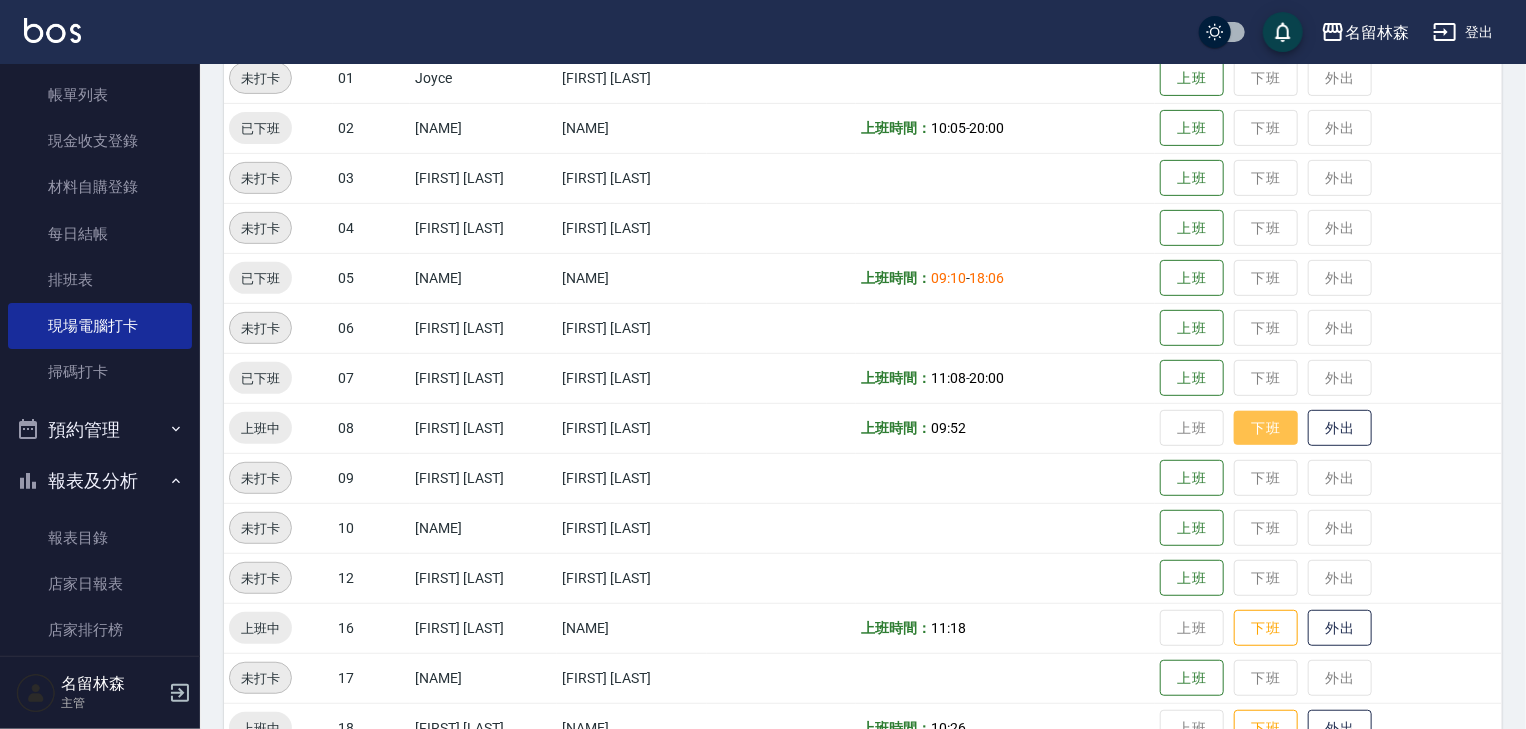click on "下班" at bounding box center (1266, 428) 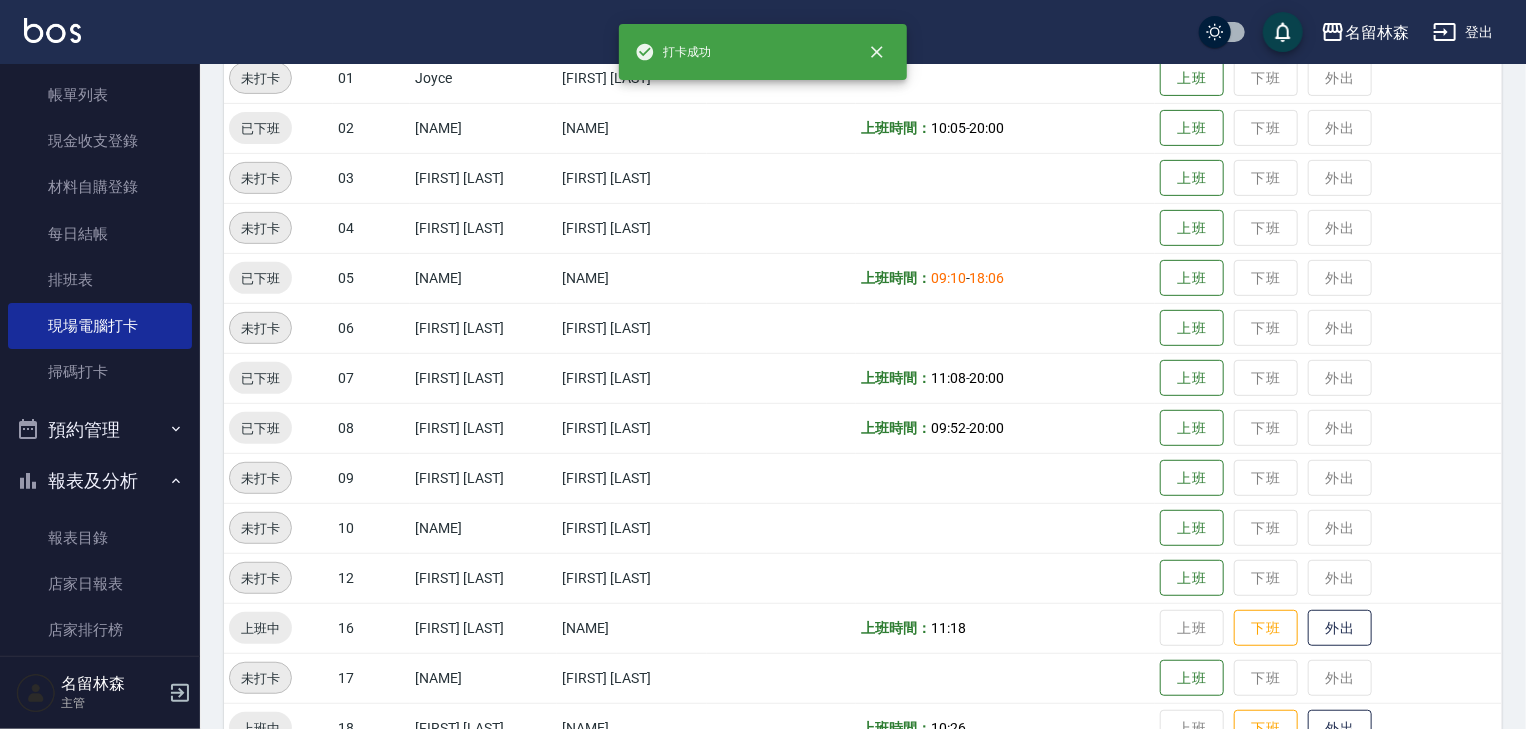 scroll, scrollTop: 533, scrollLeft: 0, axis: vertical 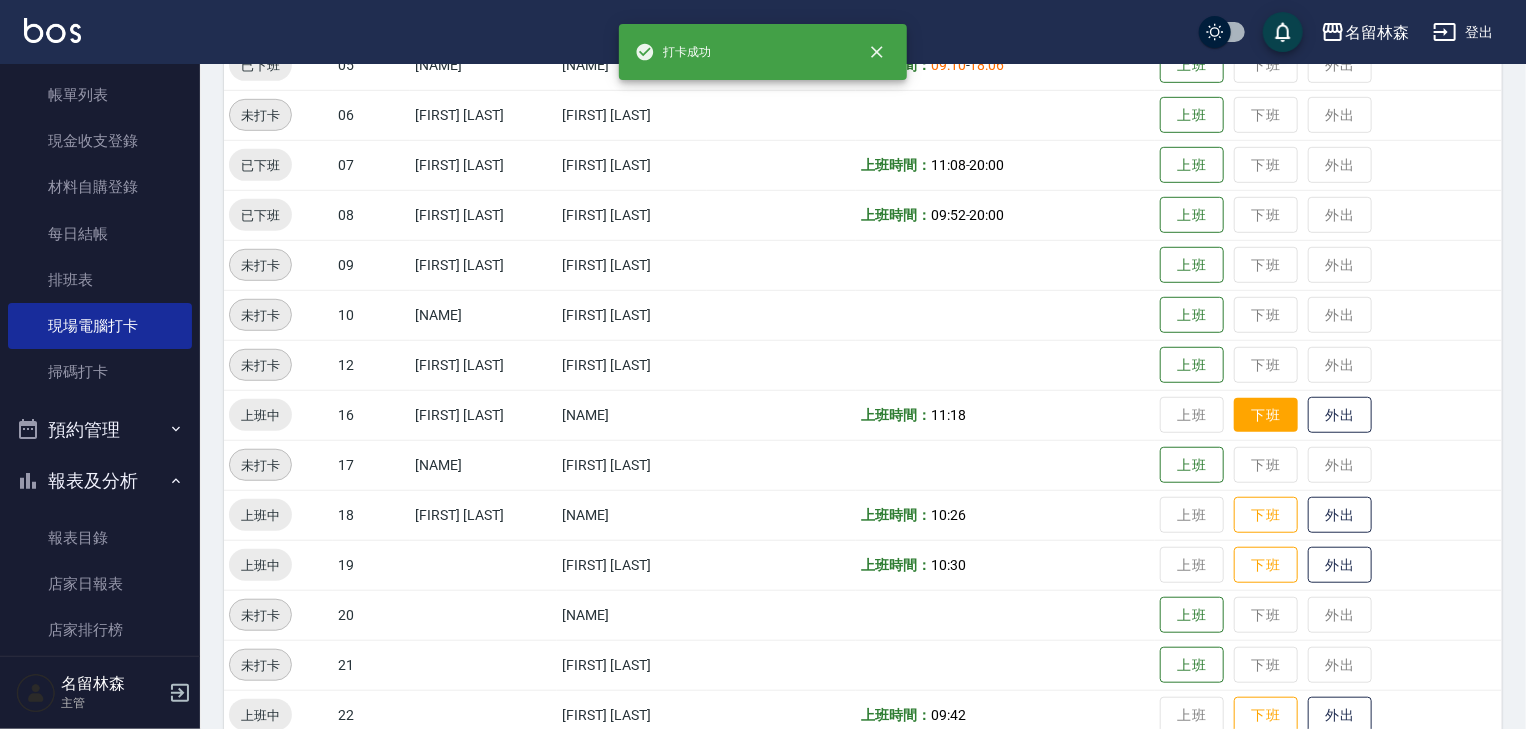 click on "下班" at bounding box center [1266, 415] 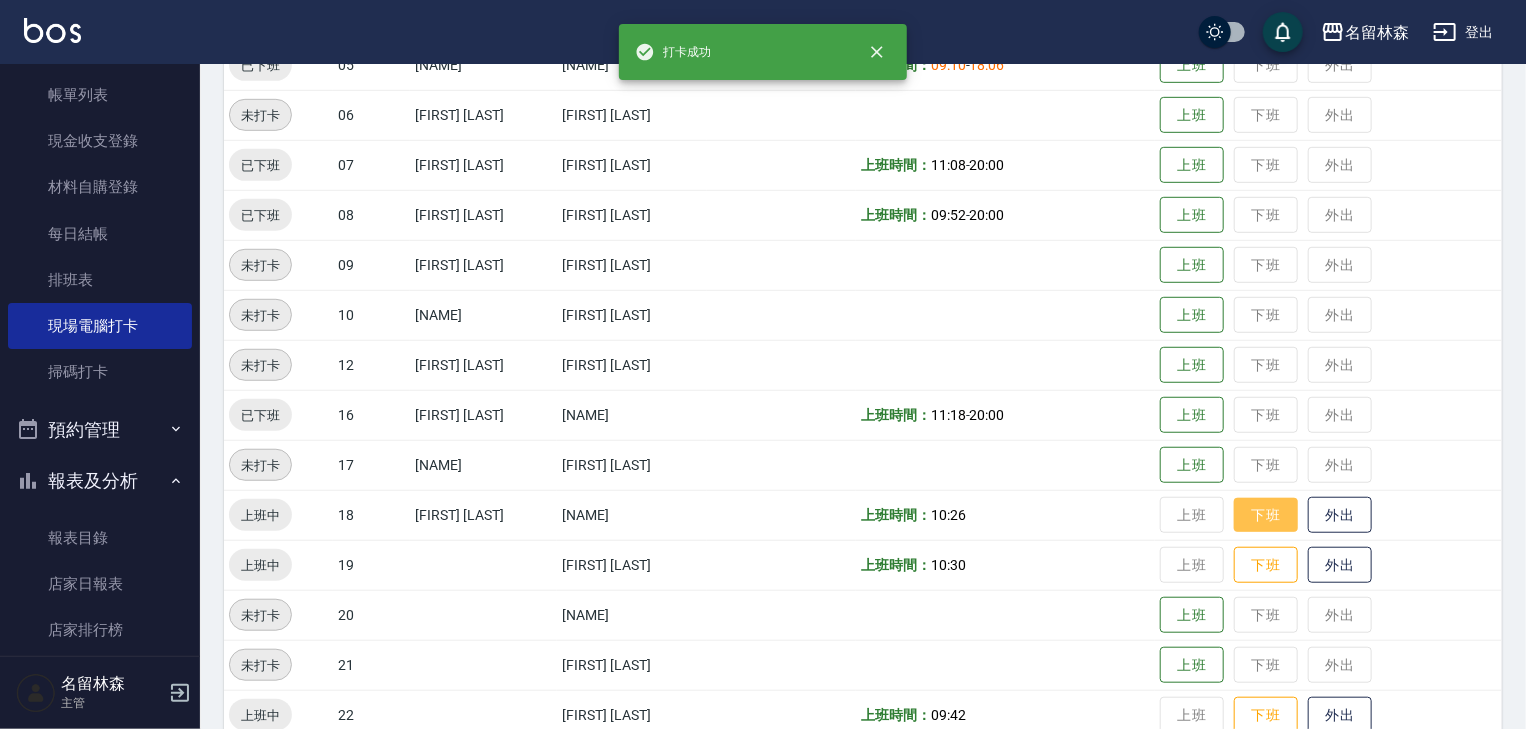 click on "下班" at bounding box center [1266, 515] 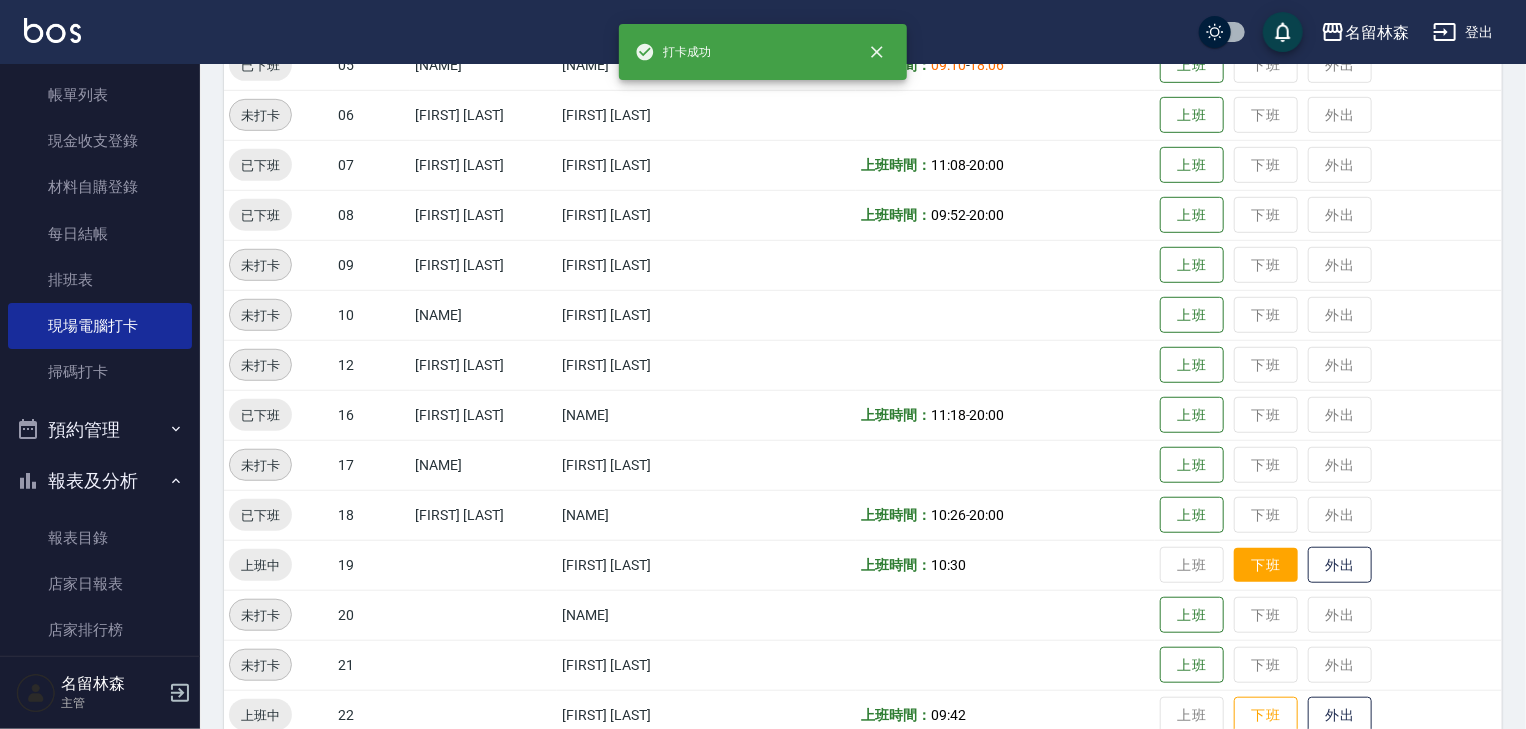 click on "下班" at bounding box center (1266, 565) 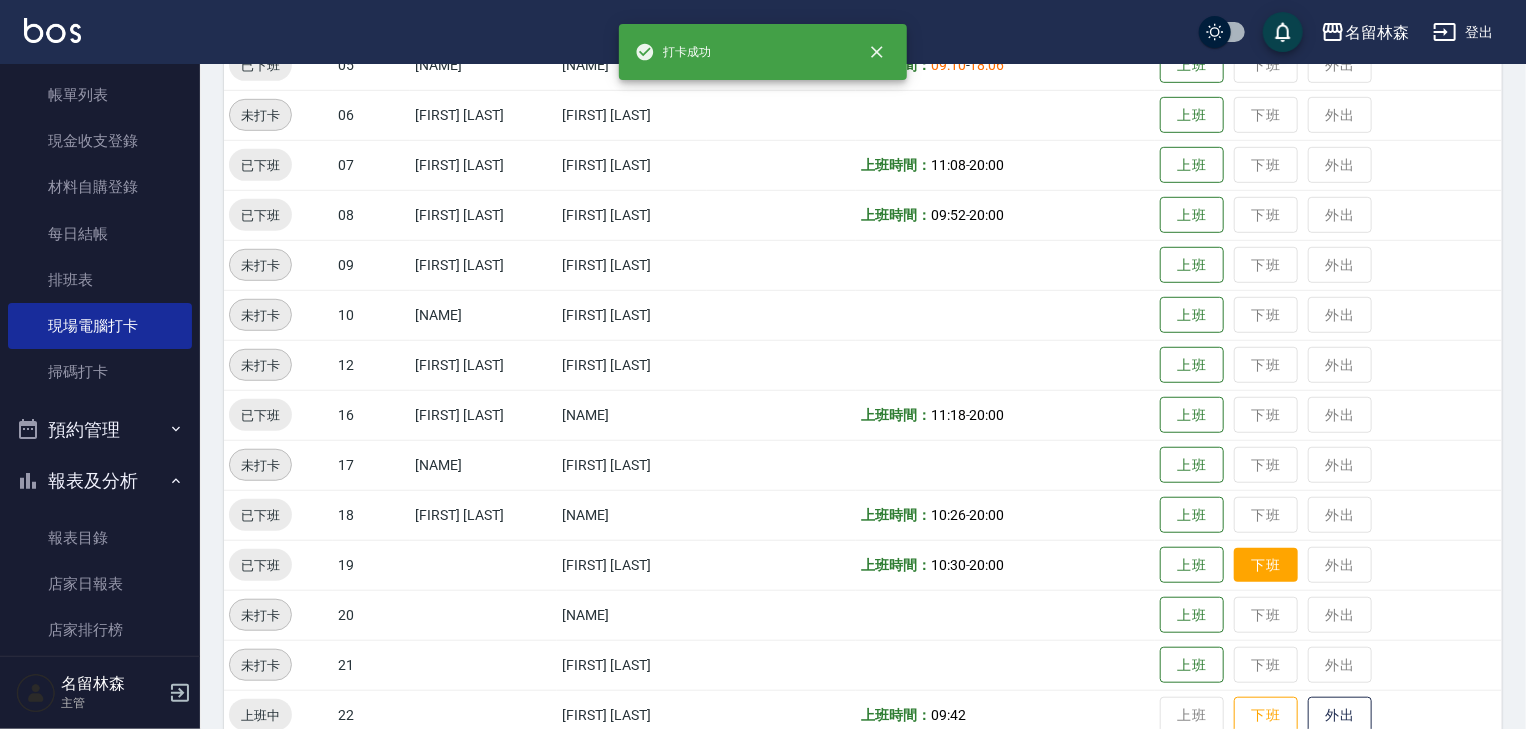scroll, scrollTop: 746, scrollLeft: 0, axis: vertical 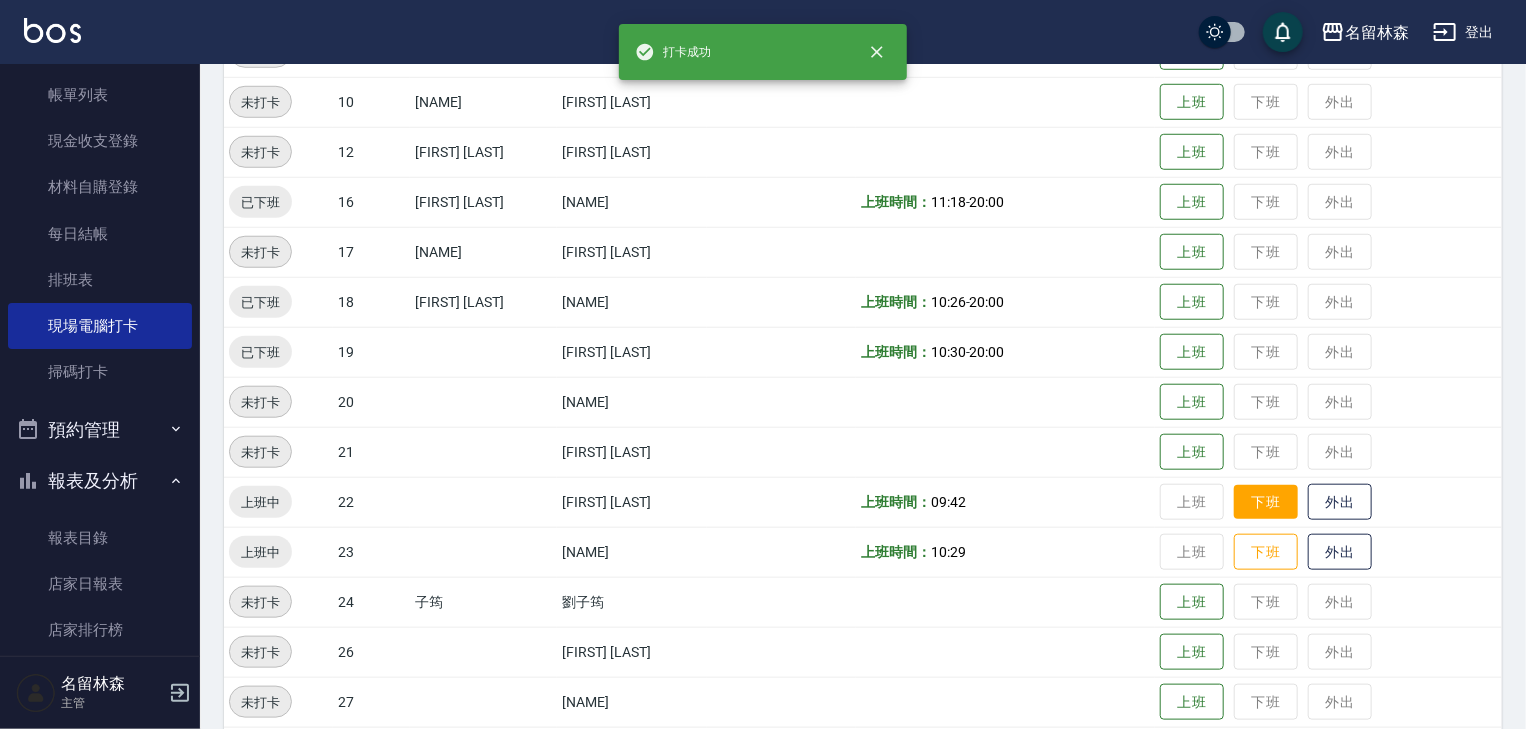 click on "下班" at bounding box center (1266, 502) 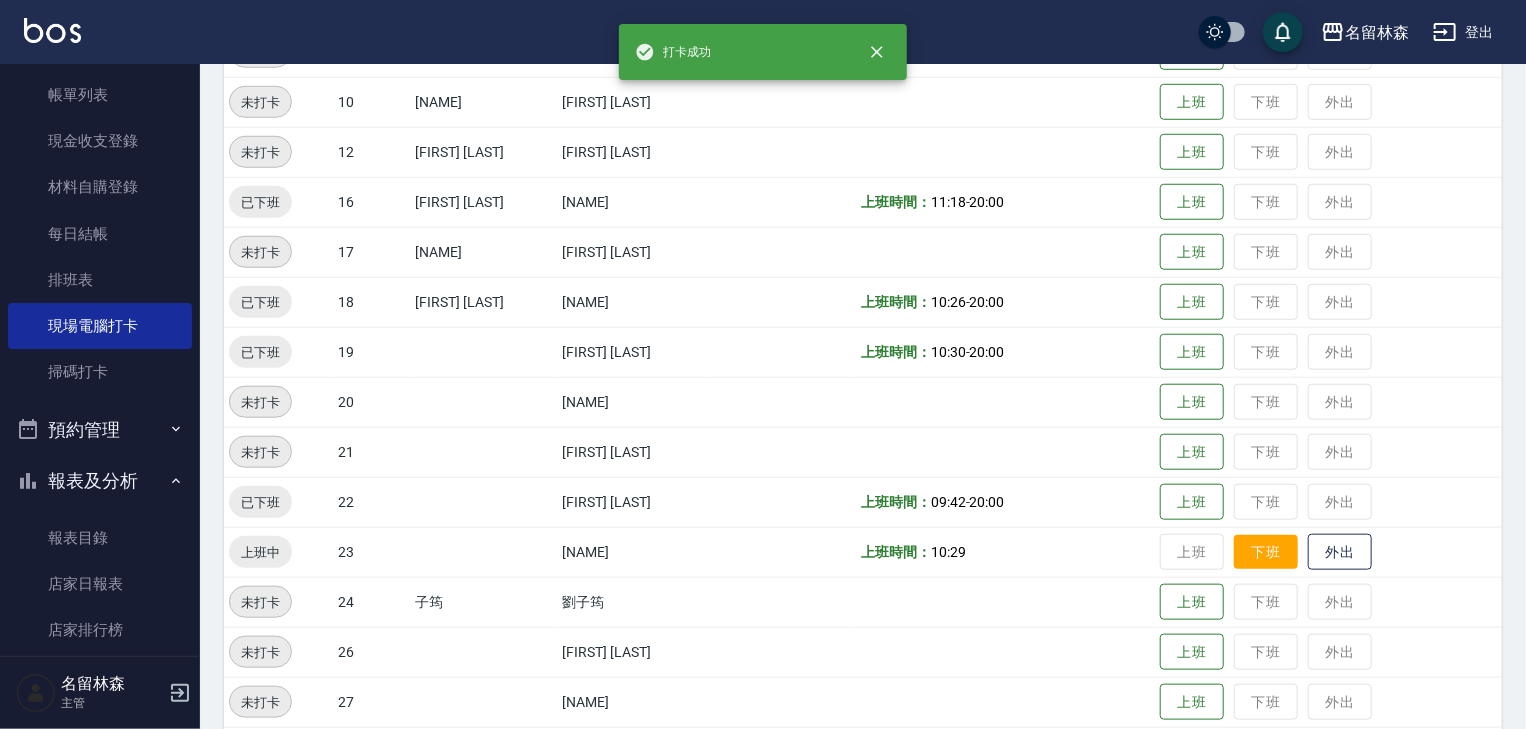 click on "下班" at bounding box center (1266, 552) 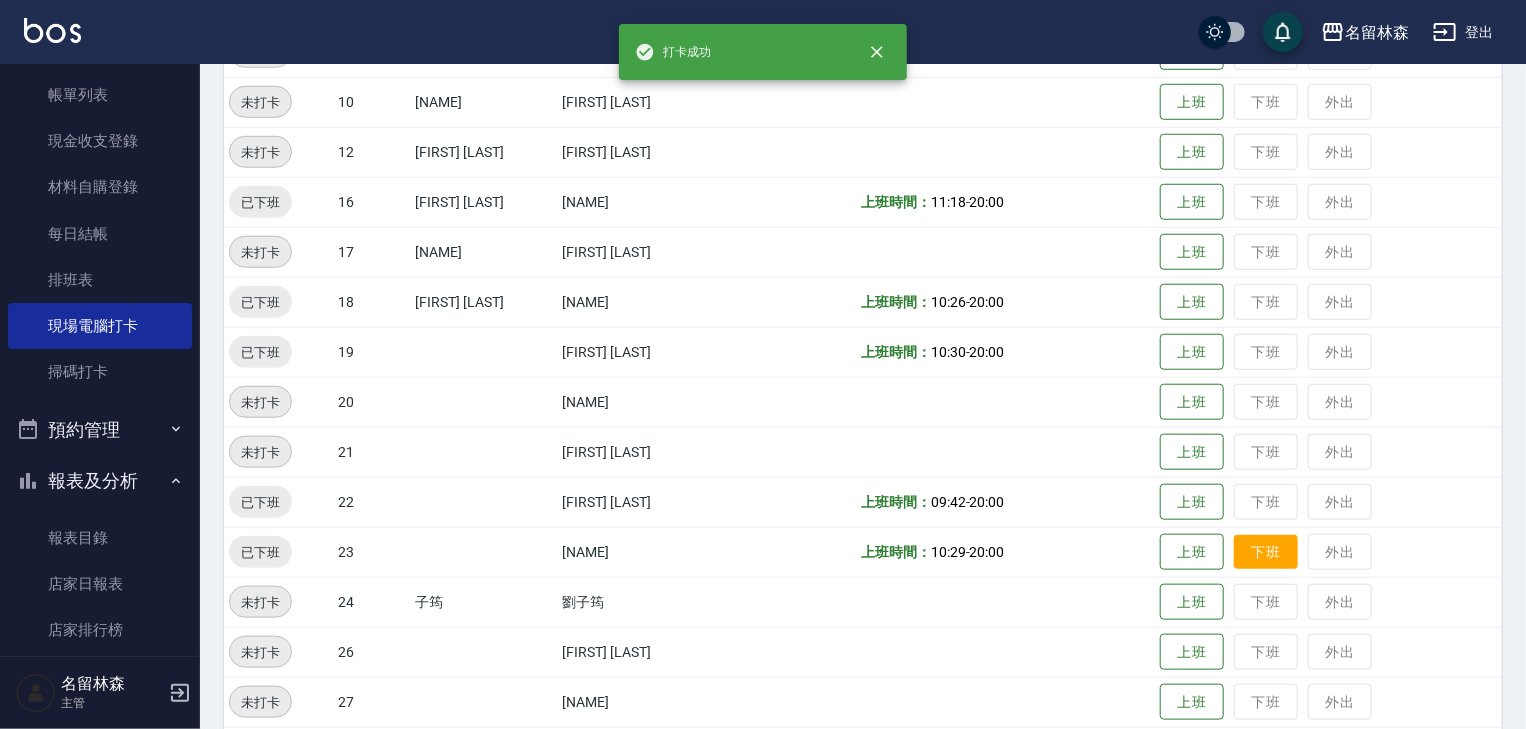 scroll, scrollTop: 960, scrollLeft: 0, axis: vertical 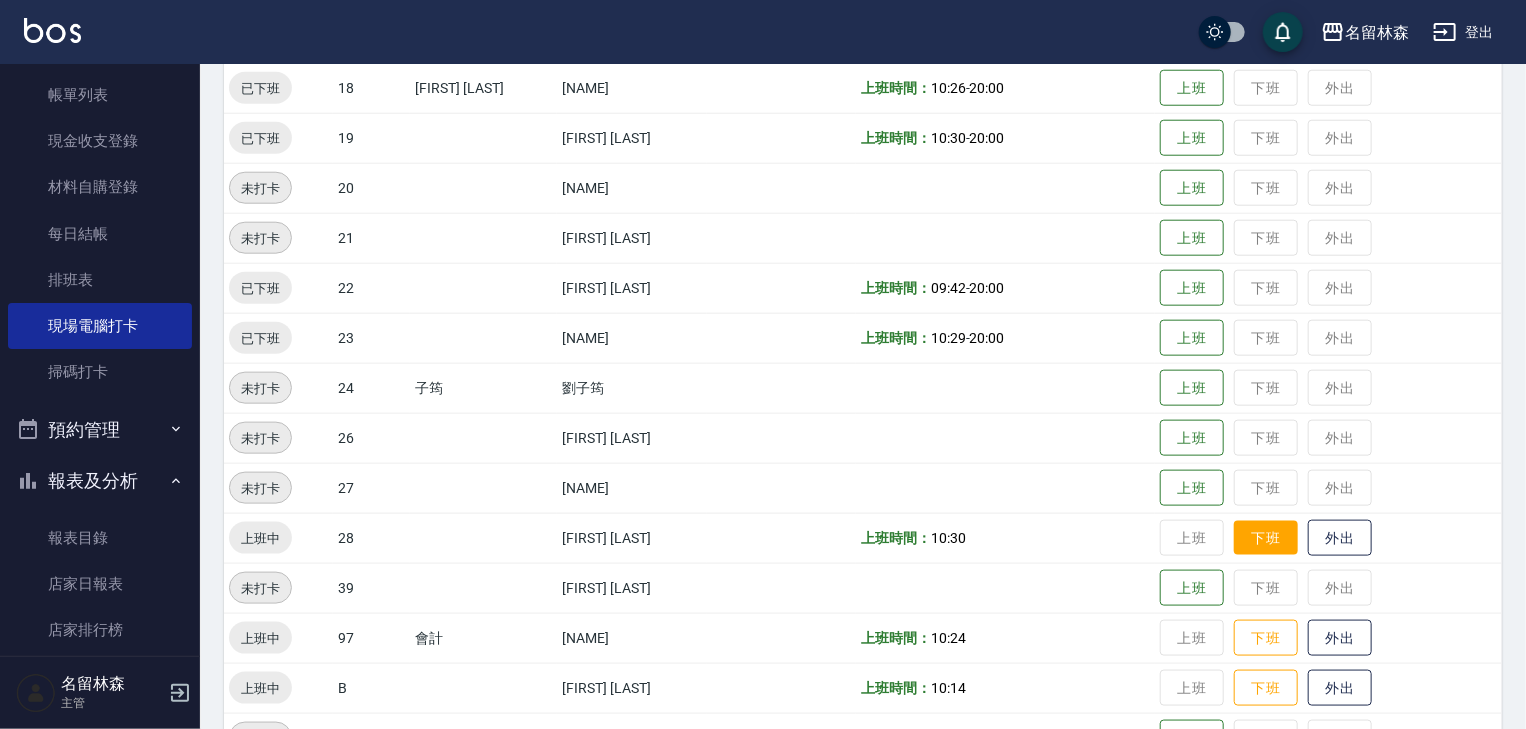 click on "下班" at bounding box center [1266, 538] 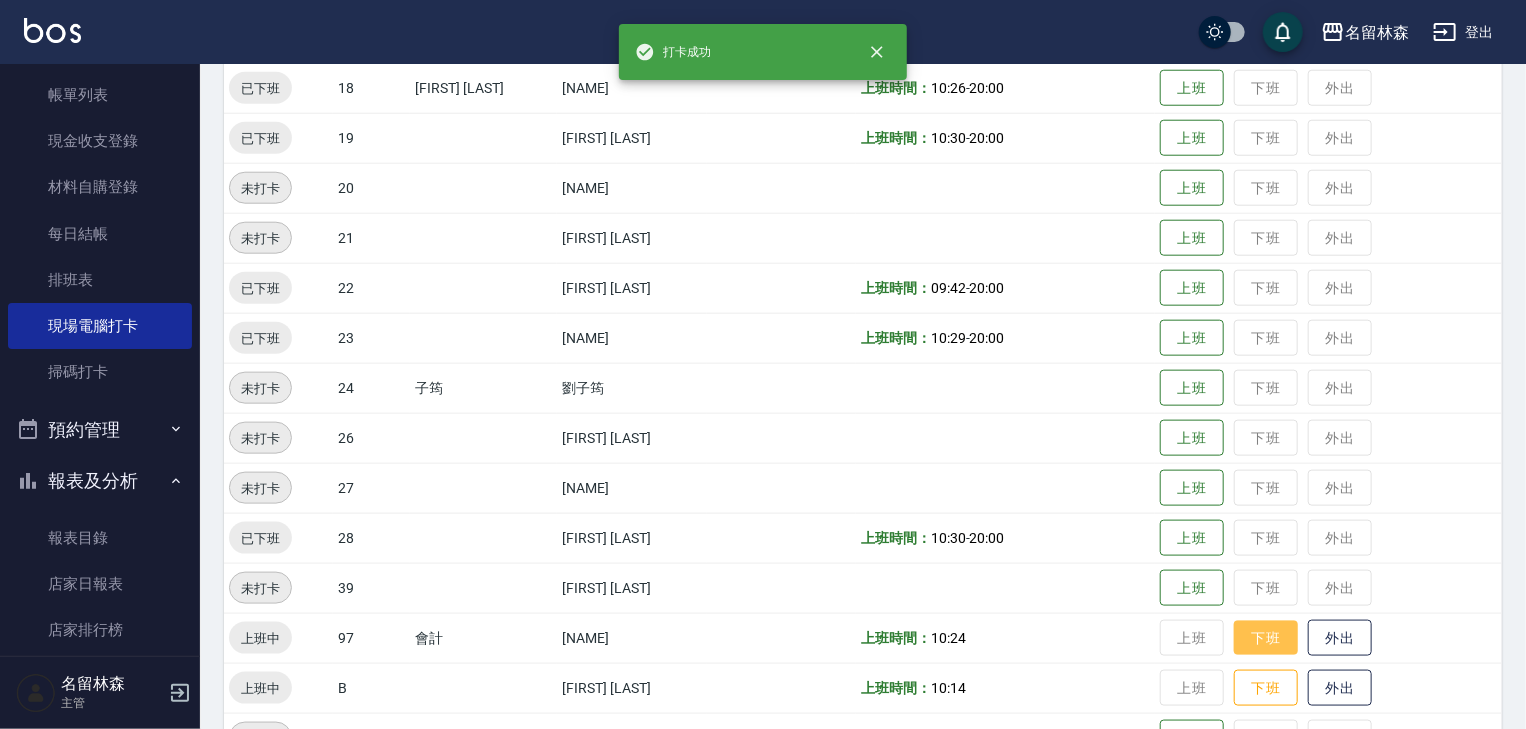 click on "下班" at bounding box center (1266, 638) 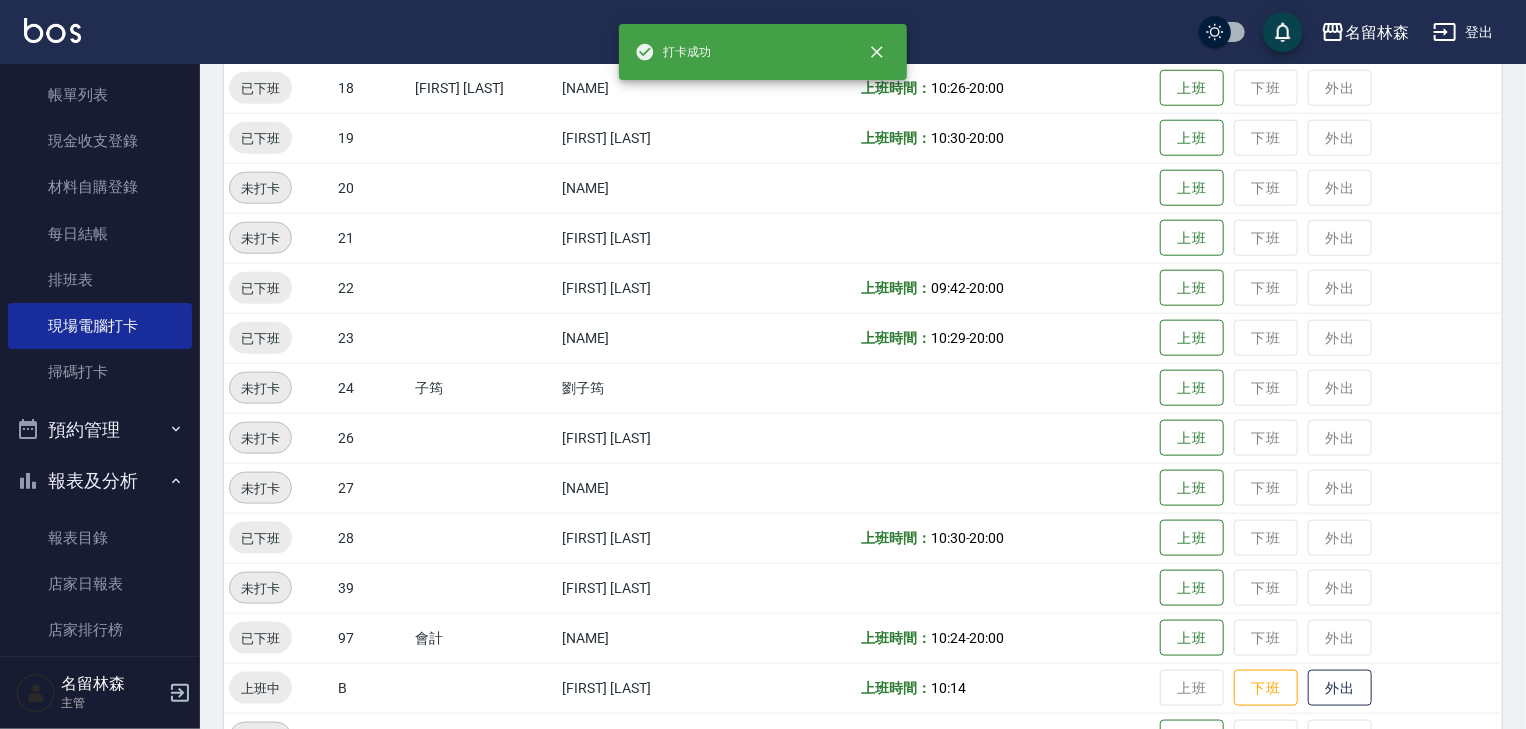 scroll, scrollTop: 1066, scrollLeft: 0, axis: vertical 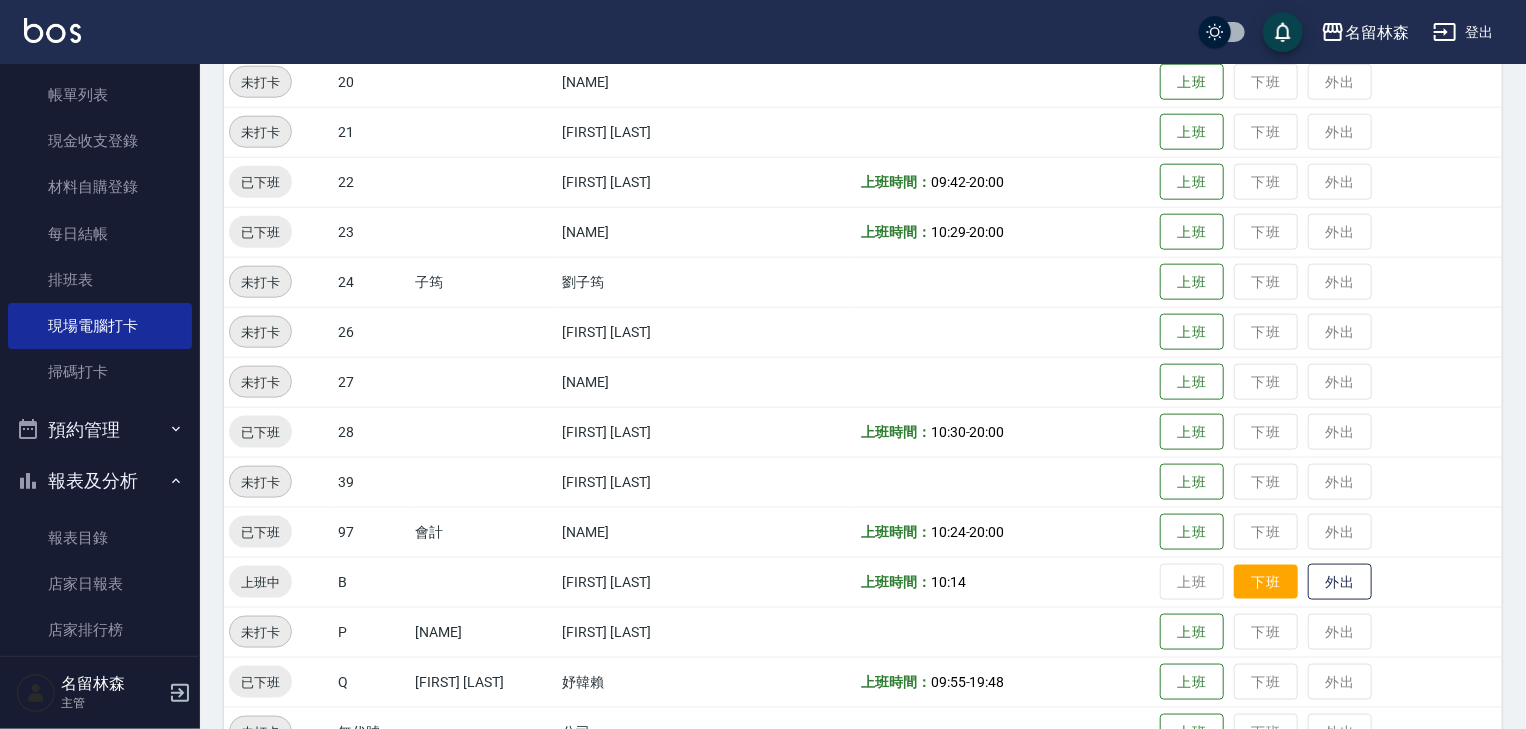 click on "下班" at bounding box center [1266, 582] 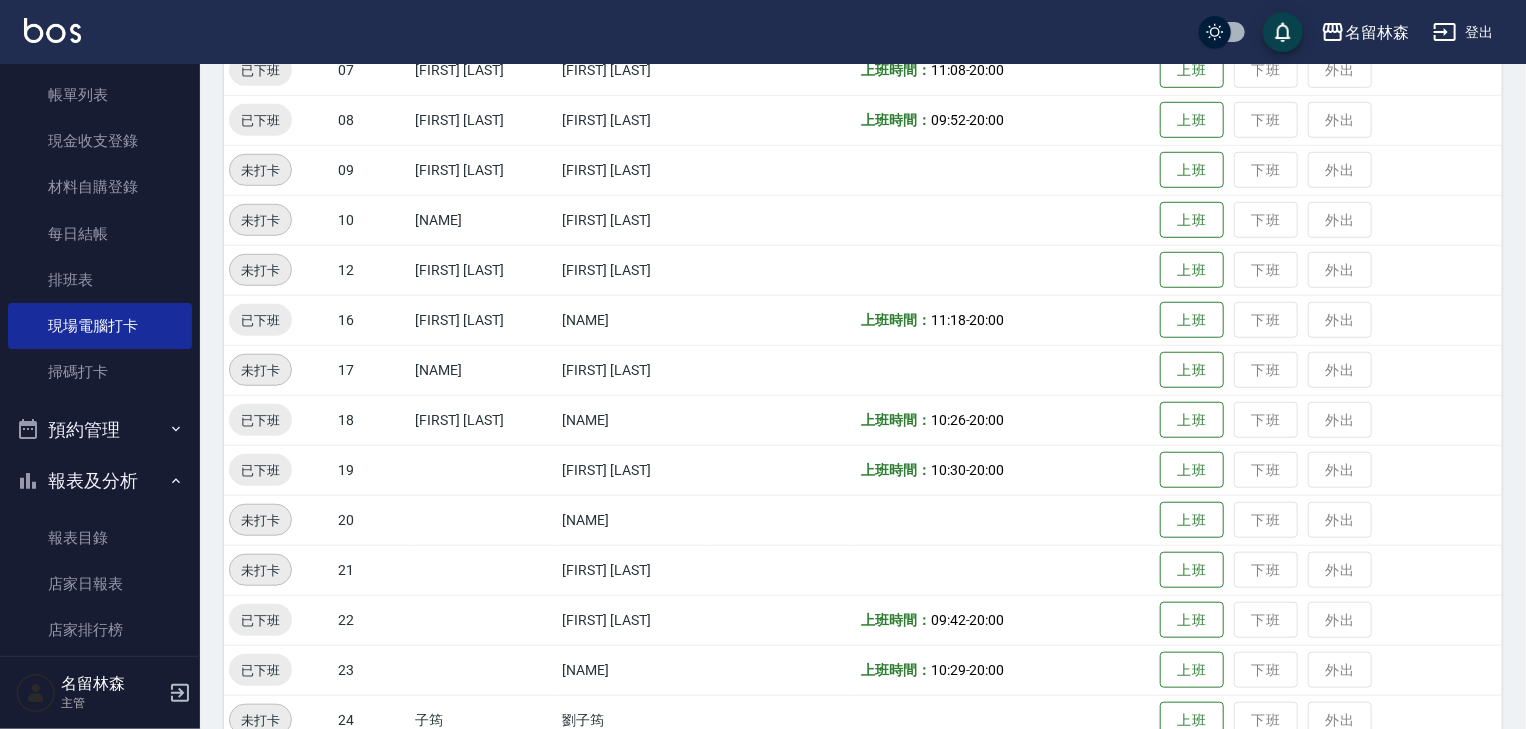 scroll, scrollTop: 0, scrollLeft: 0, axis: both 